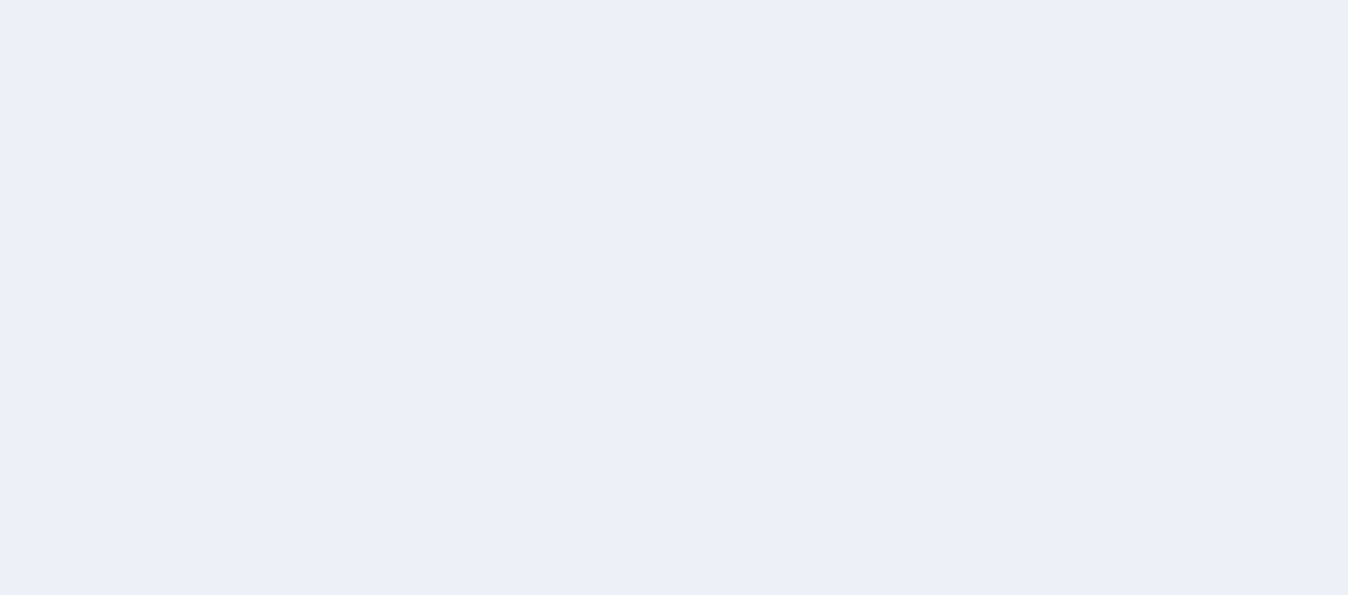 scroll, scrollTop: 0, scrollLeft: 0, axis: both 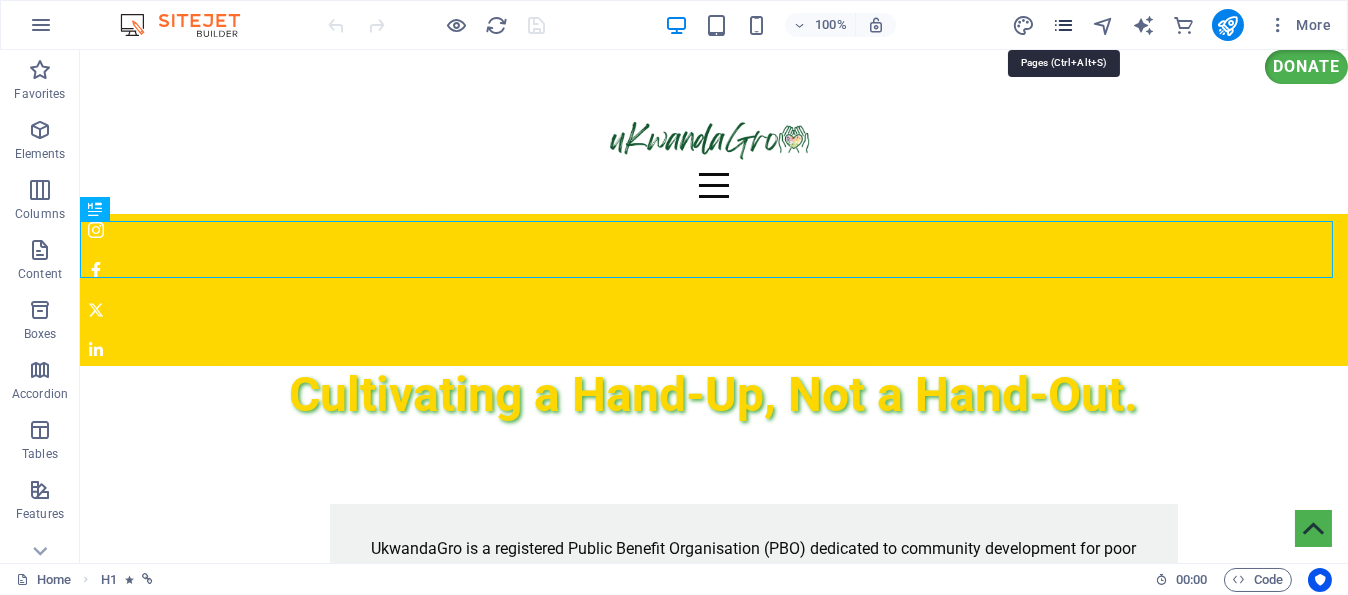 click at bounding box center [1063, 25] 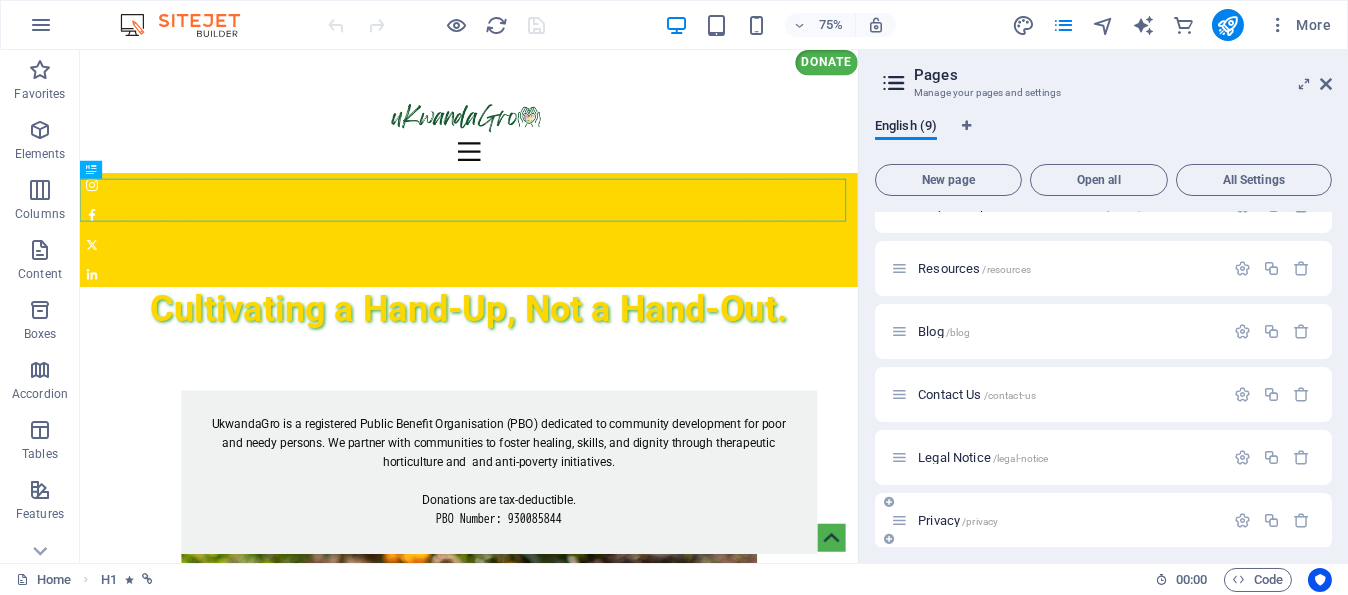 scroll, scrollTop: 231, scrollLeft: 0, axis: vertical 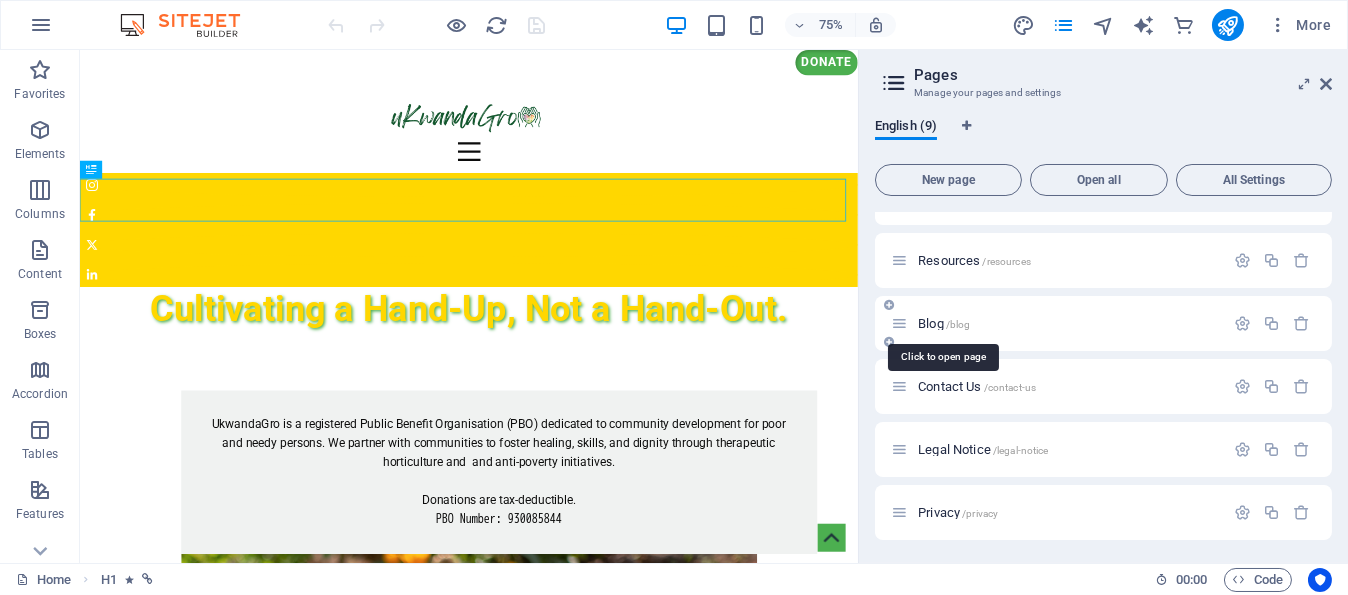 click on "Blog /blog" at bounding box center (944, 323) 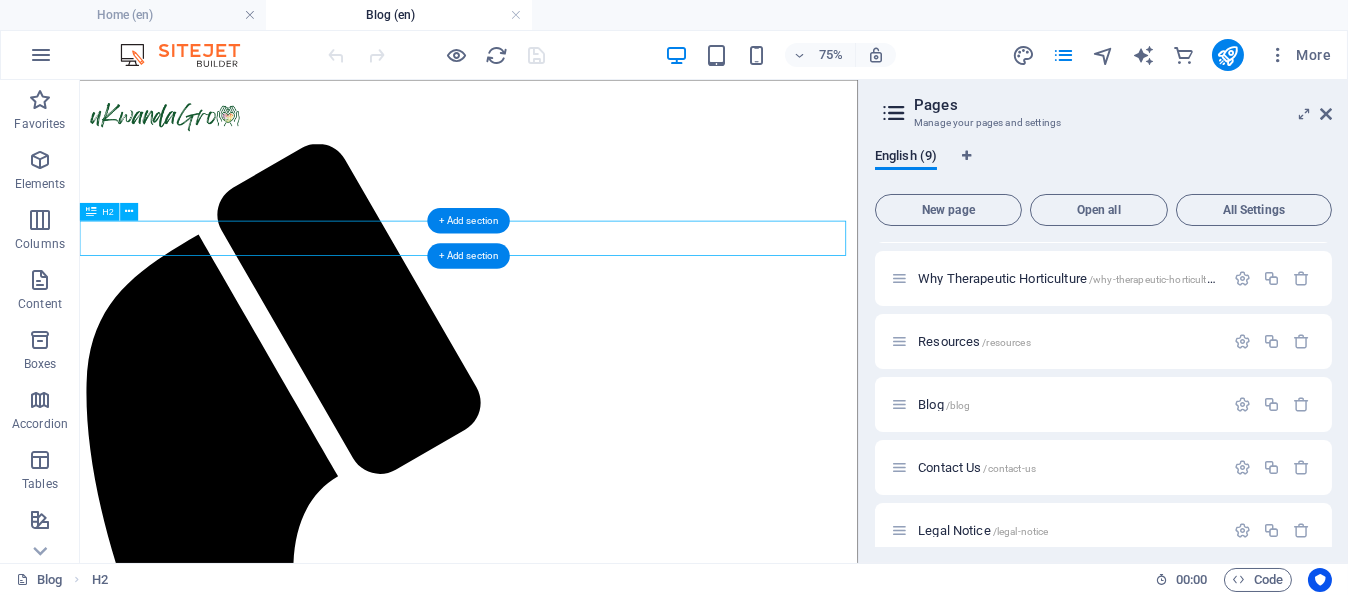 scroll, scrollTop: 0, scrollLeft: 0, axis: both 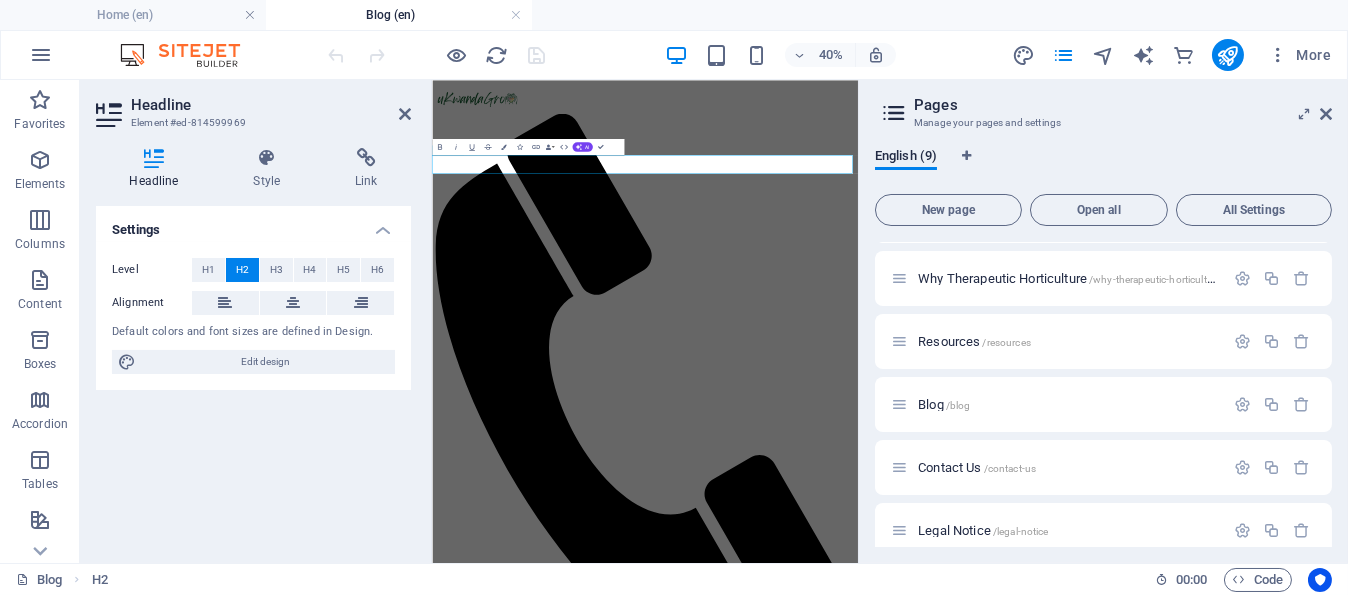click on "Peas, Love & Compost" at bounding box center [963, 7197] 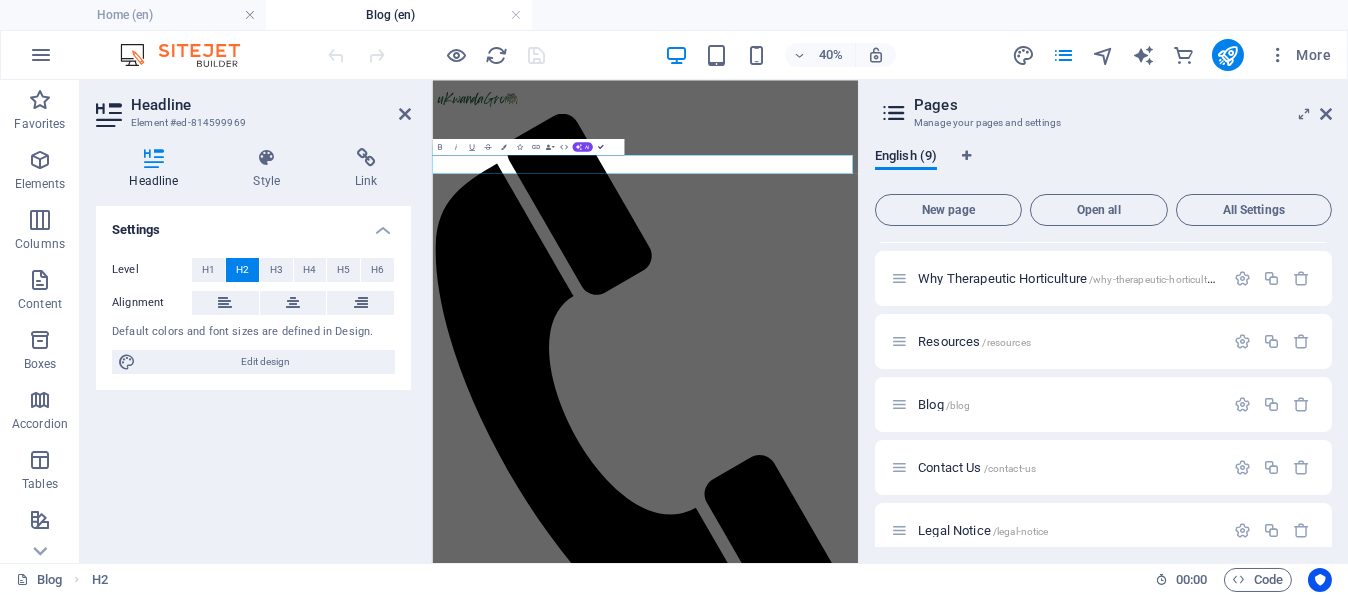 drag, startPoint x: 599, startPoint y: 146, endPoint x: 692, endPoint y: 89, distance: 109.07796 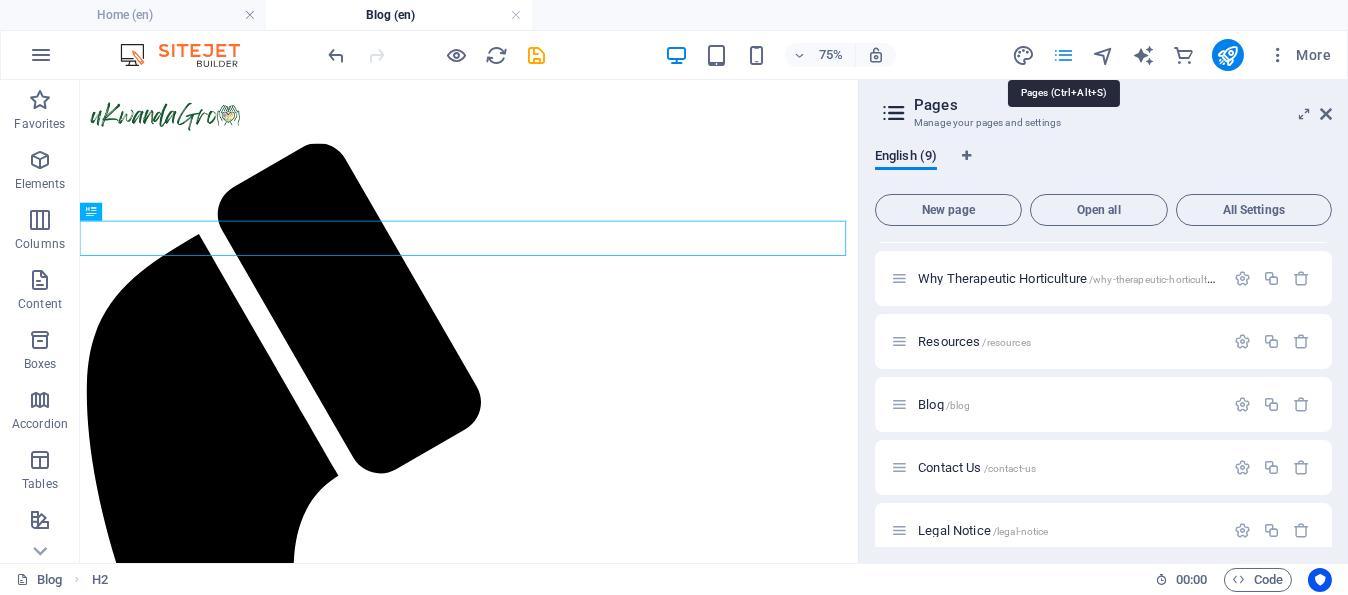 click at bounding box center (1063, 55) 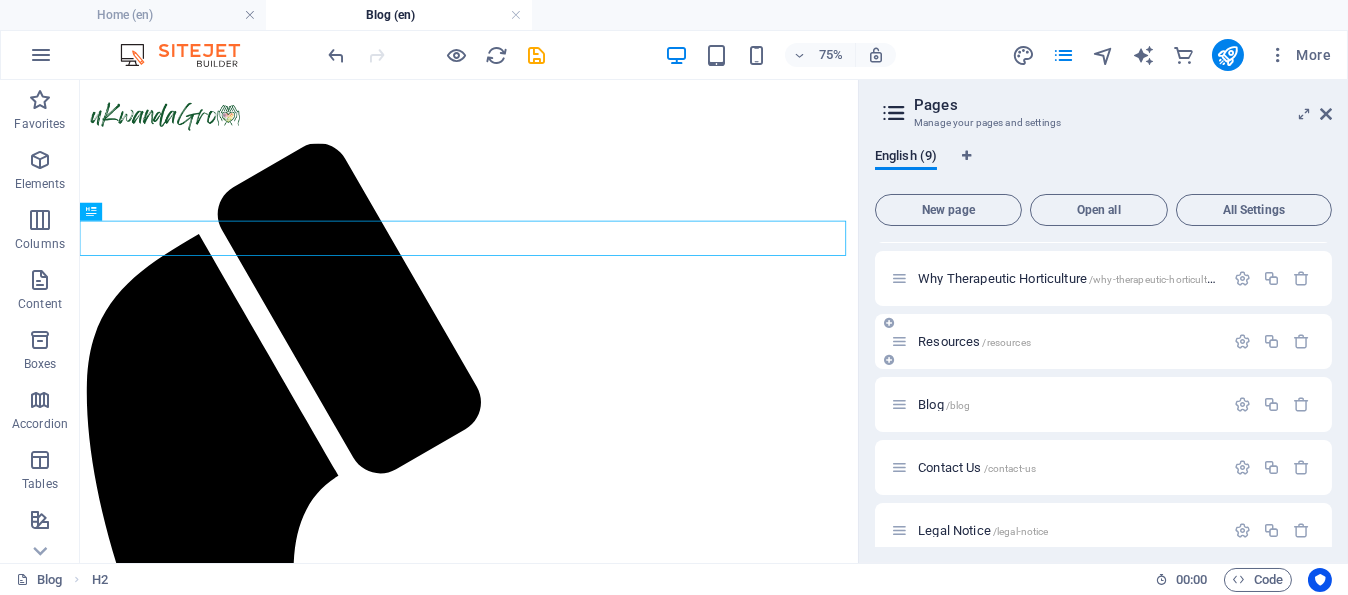 scroll, scrollTop: 0, scrollLeft: 0, axis: both 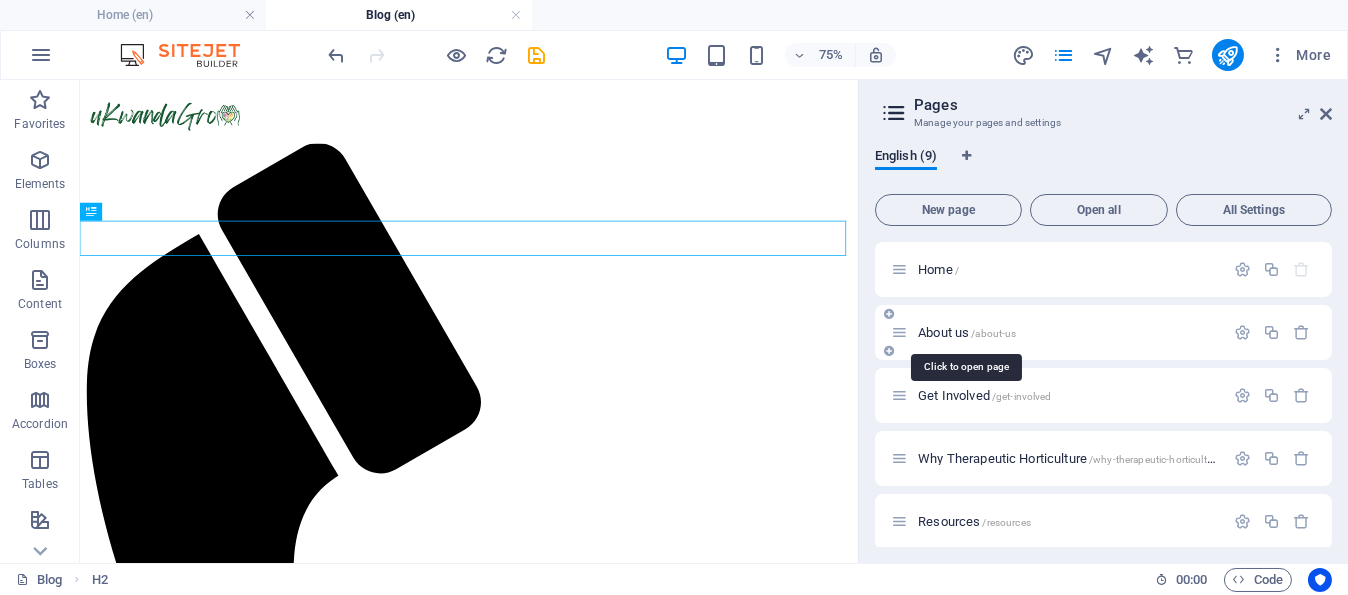 click on "About us /about-us" at bounding box center (967, 332) 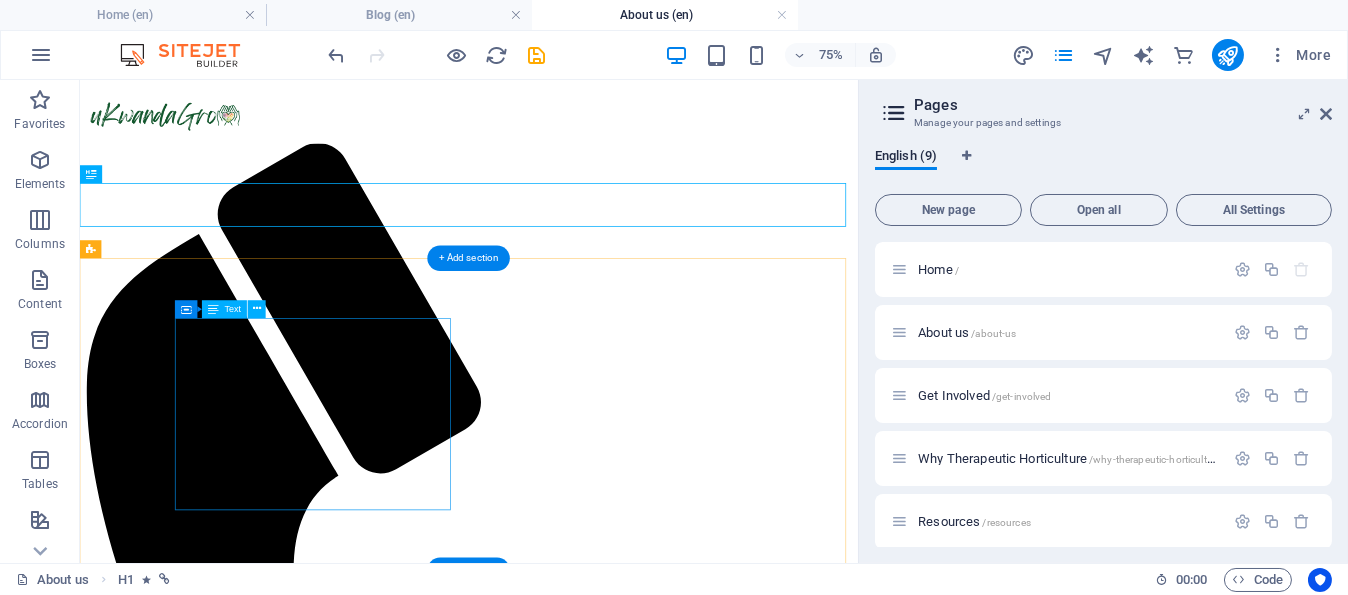 scroll, scrollTop: 0, scrollLeft: 0, axis: both 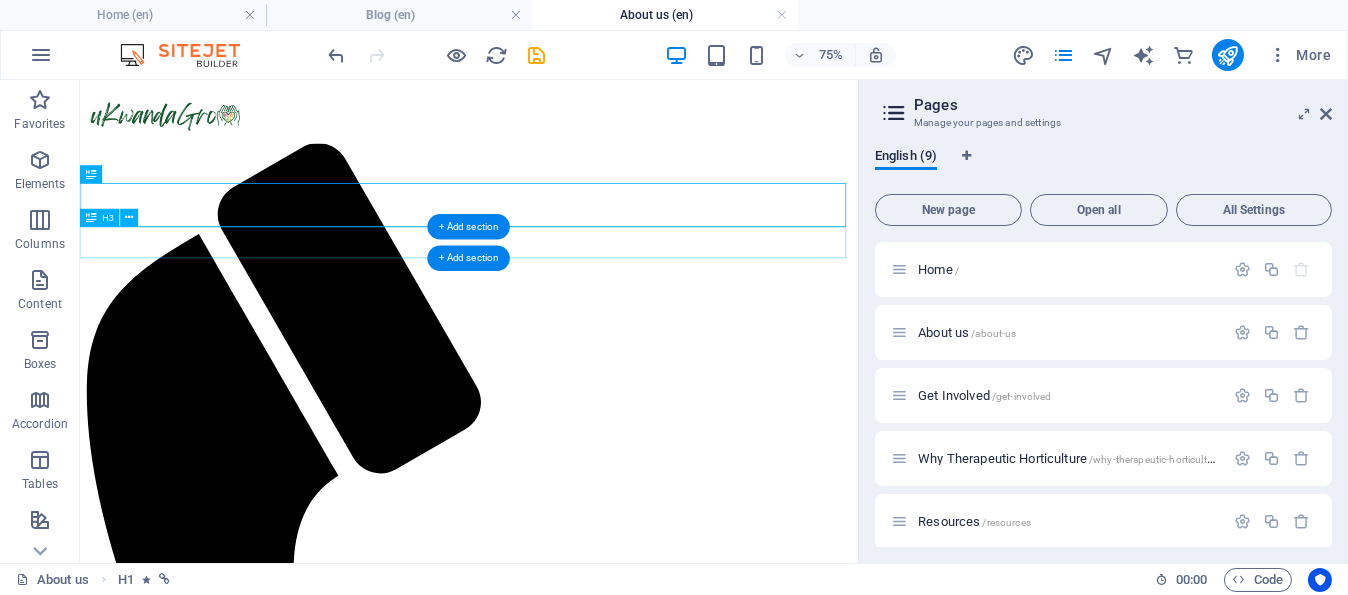 click on "A Seed of Hope, Intention, & Possibility" at bounding box center [598, 7035] 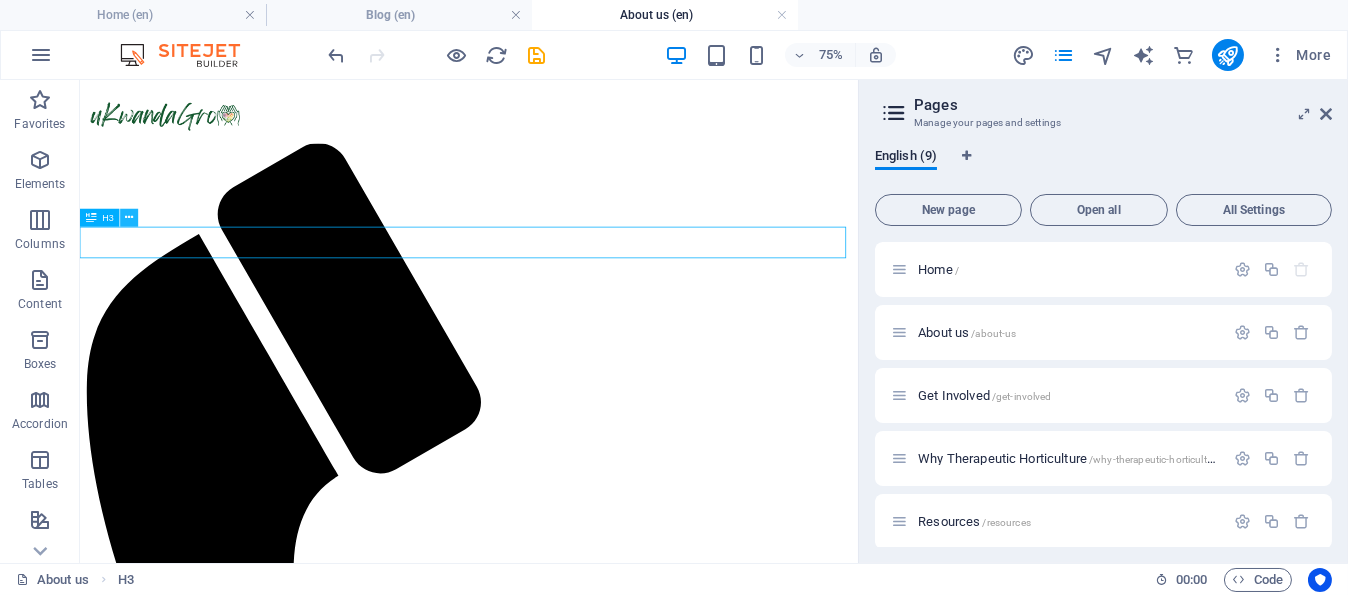 click at bounding box center (130, 217) 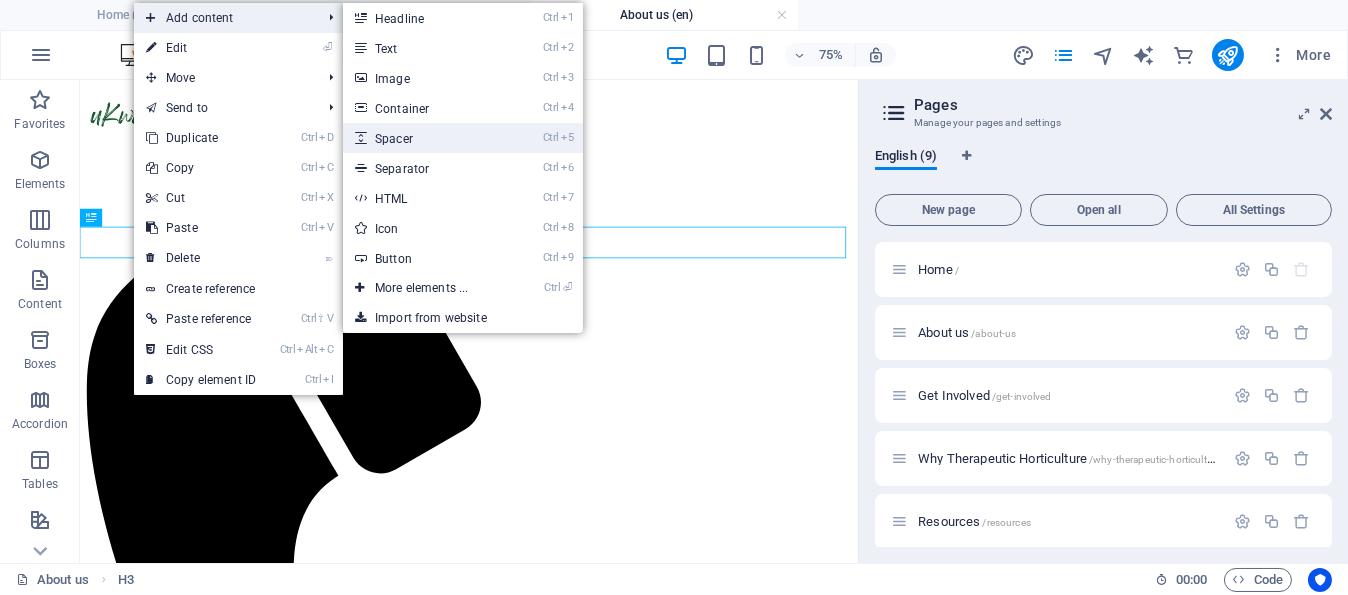 click on "Ctrl 5  Spacer" at bounding box center [425, 138] 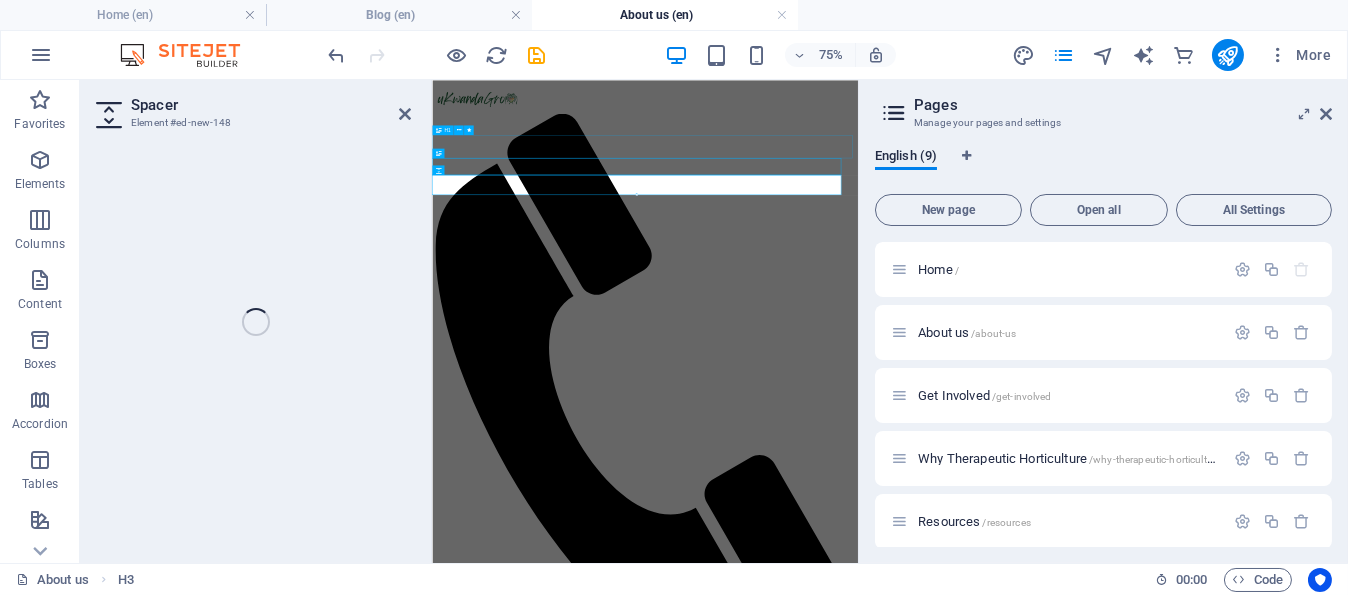 select on "px" 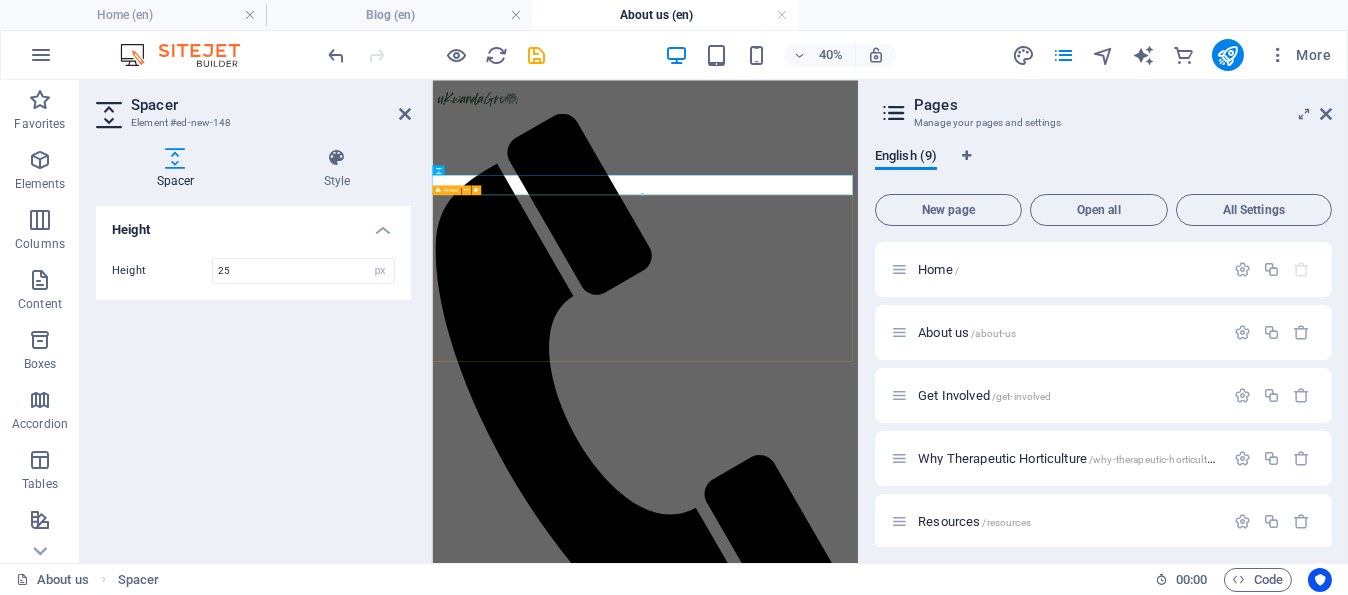 type on "25" 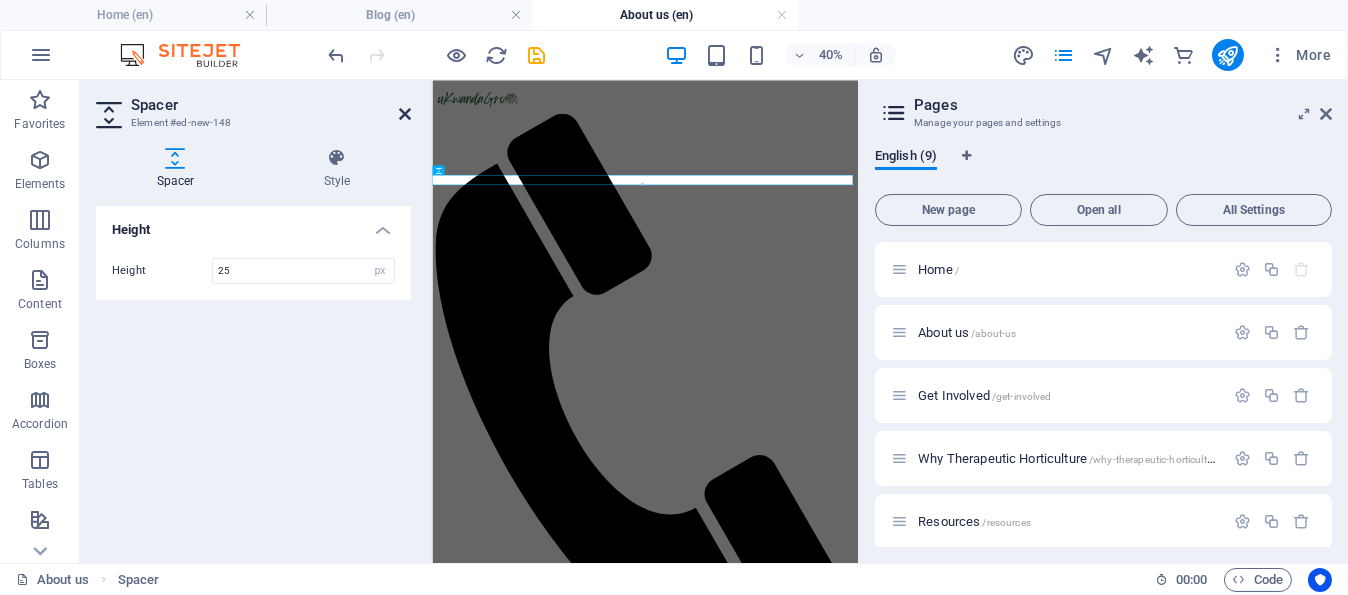 click at bounding box center [405, 114] 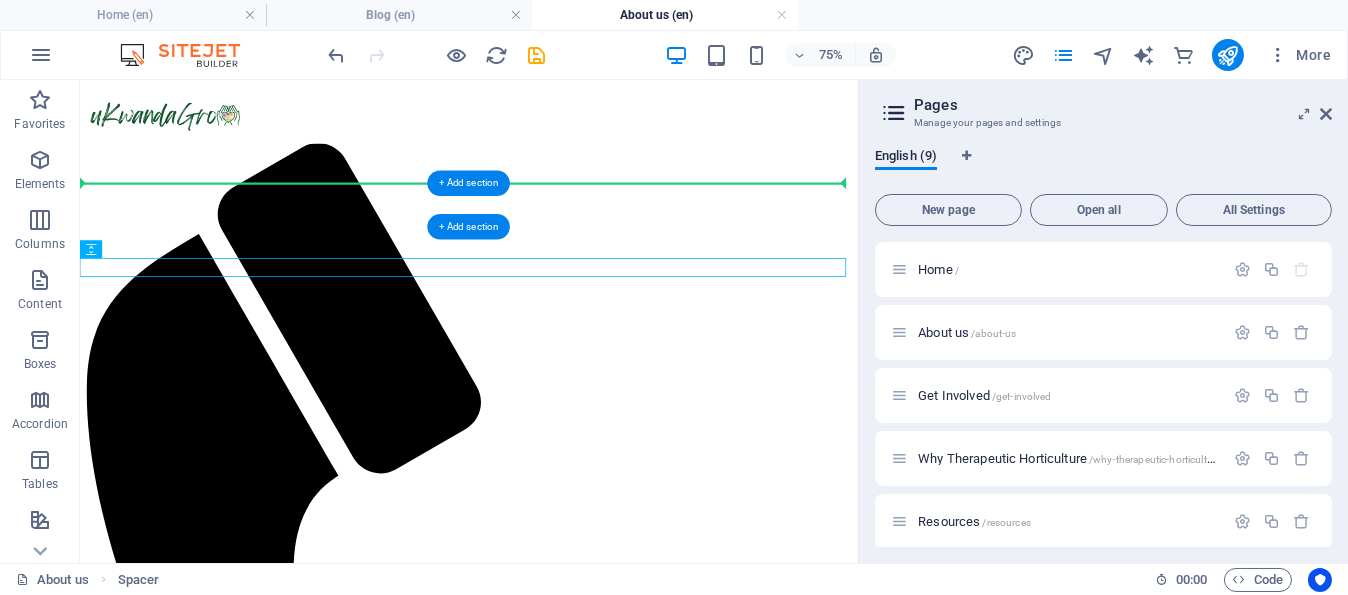 drag, startPoint x: 322, startPoint y: 326, endPoint x: 314, endPoint y: 235, distance: 91.350975 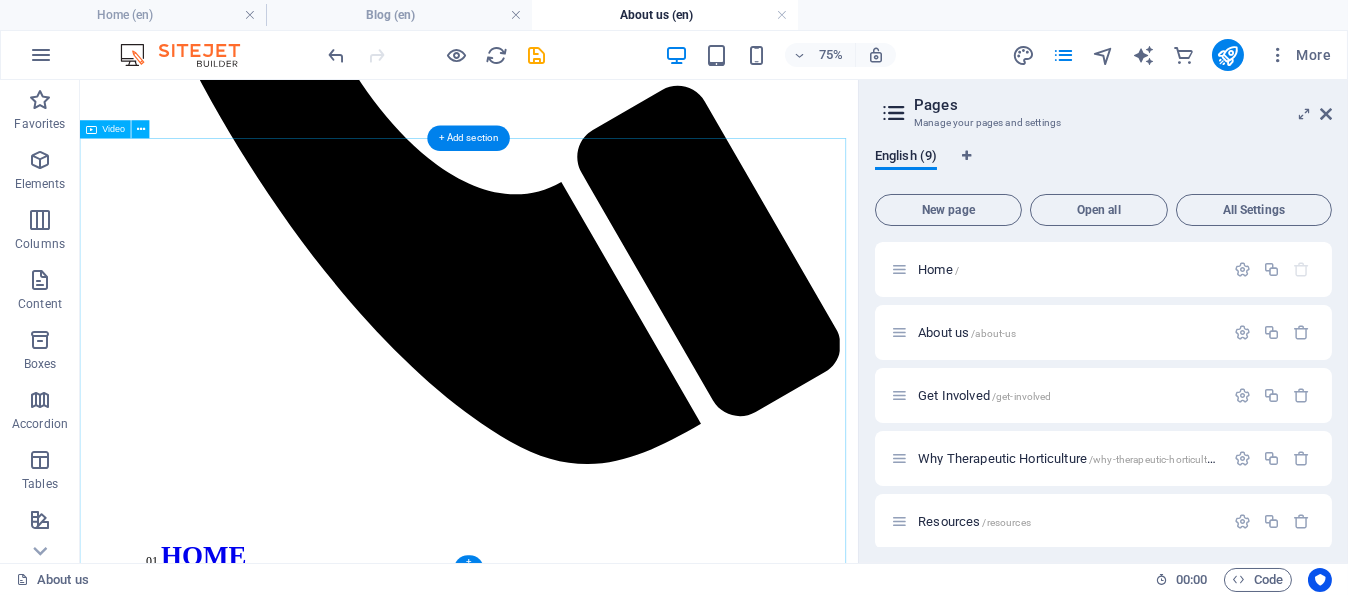 scroll, scrollTop: 1200, scrollLeft: 0, axis: vertical 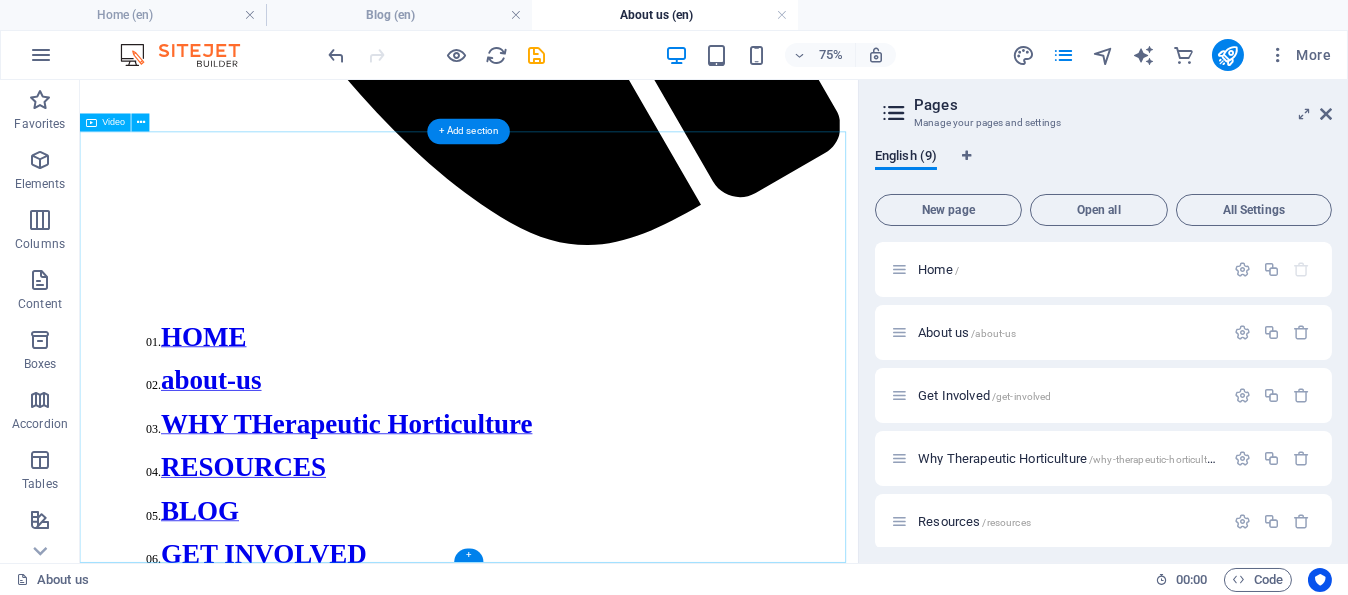 click at bounding box center (598, 7372) 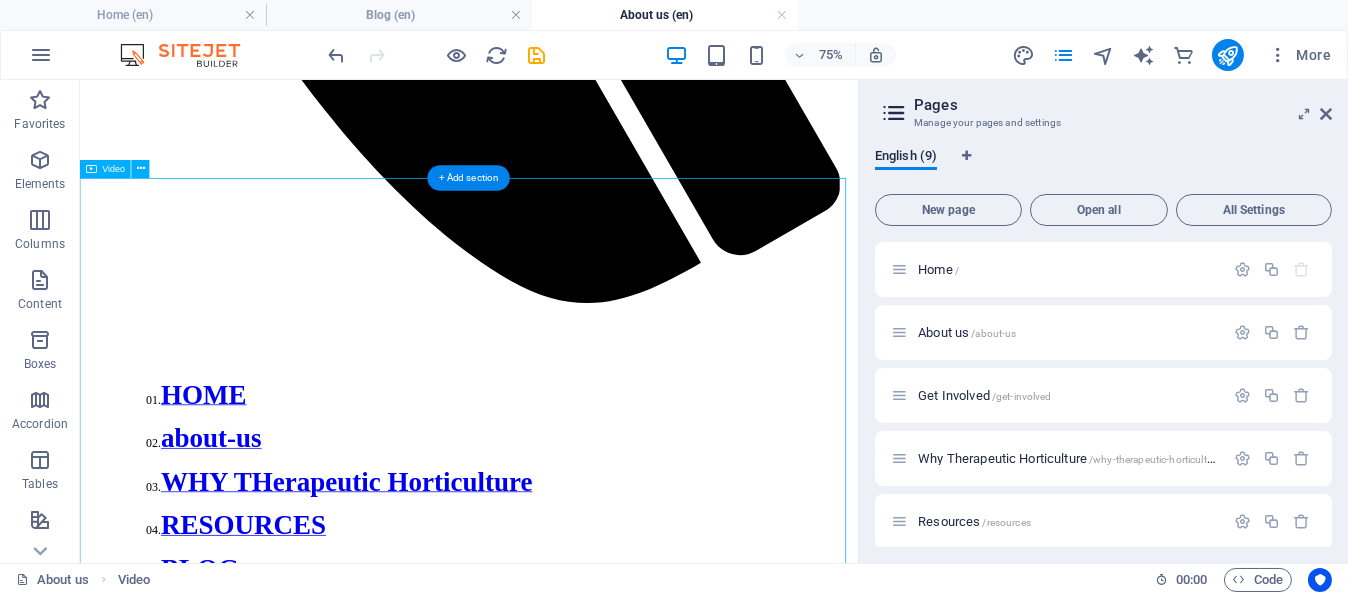 scroll, scrollTop: 1100, scrollLeft: 0, axis: vertical 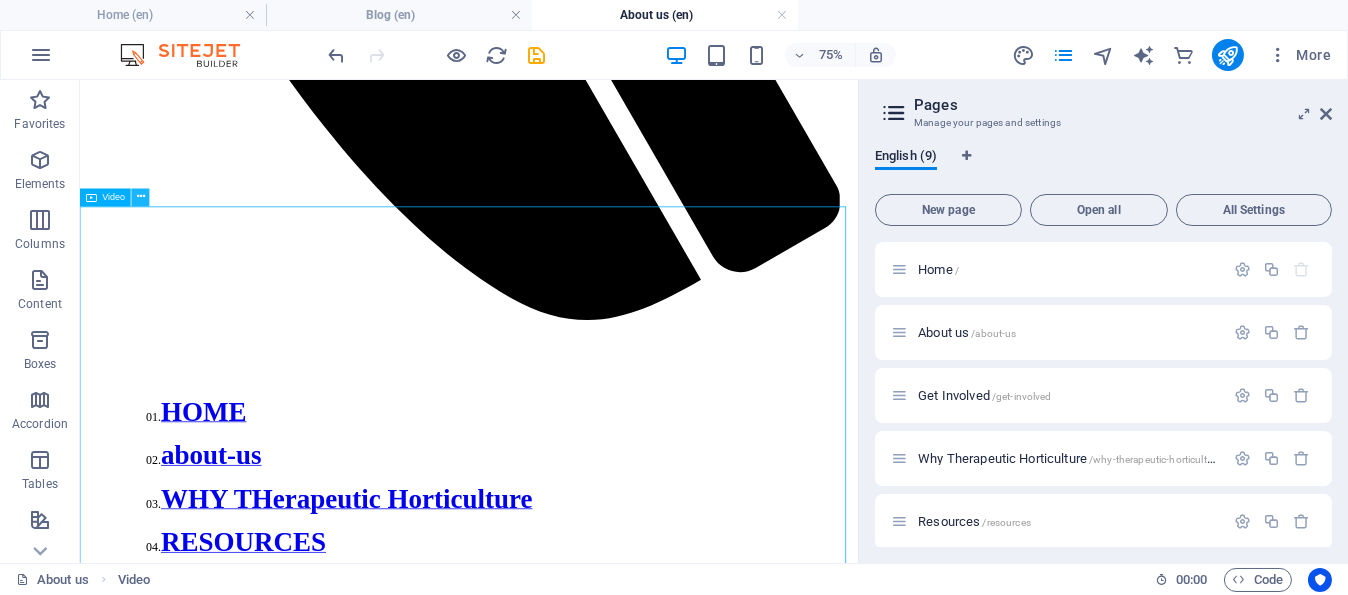 click at bounding box center [141, 197] 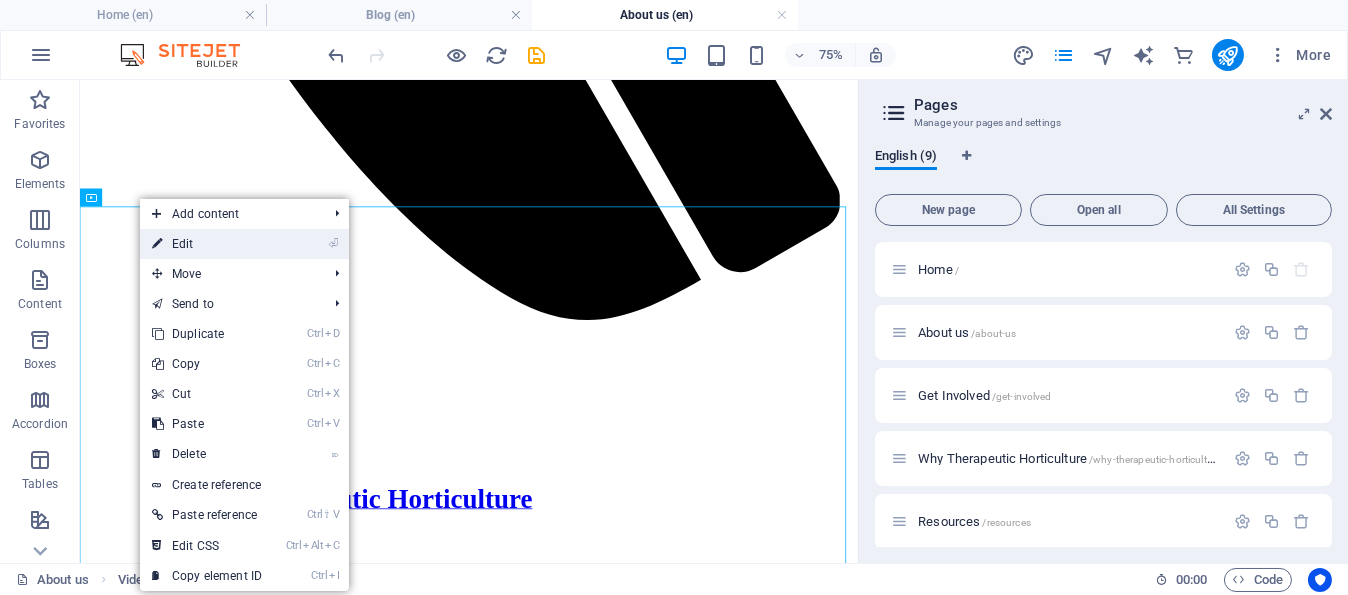 click on "⏎  Edit" at bounding box center (207, 244) 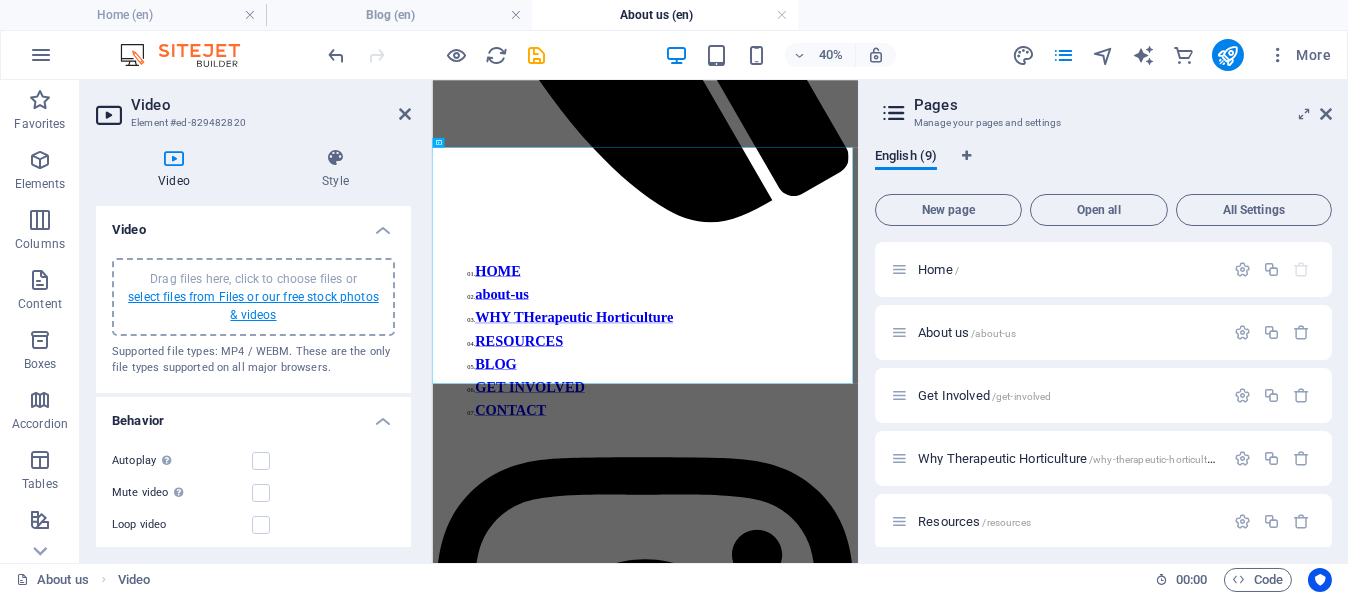 click on "select files from Files or our free stock photos & videos" at bounding box center [253, 306] 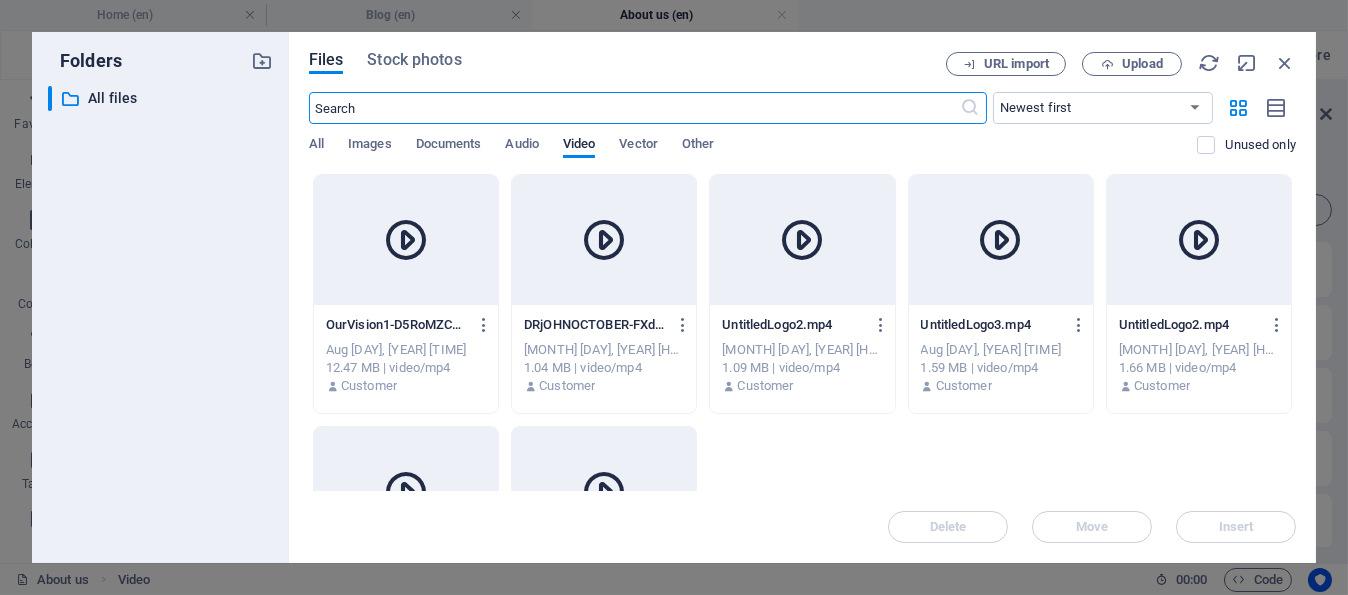 scroll, scrollTop: 5496, scrollLeft: 0, axis: vertical 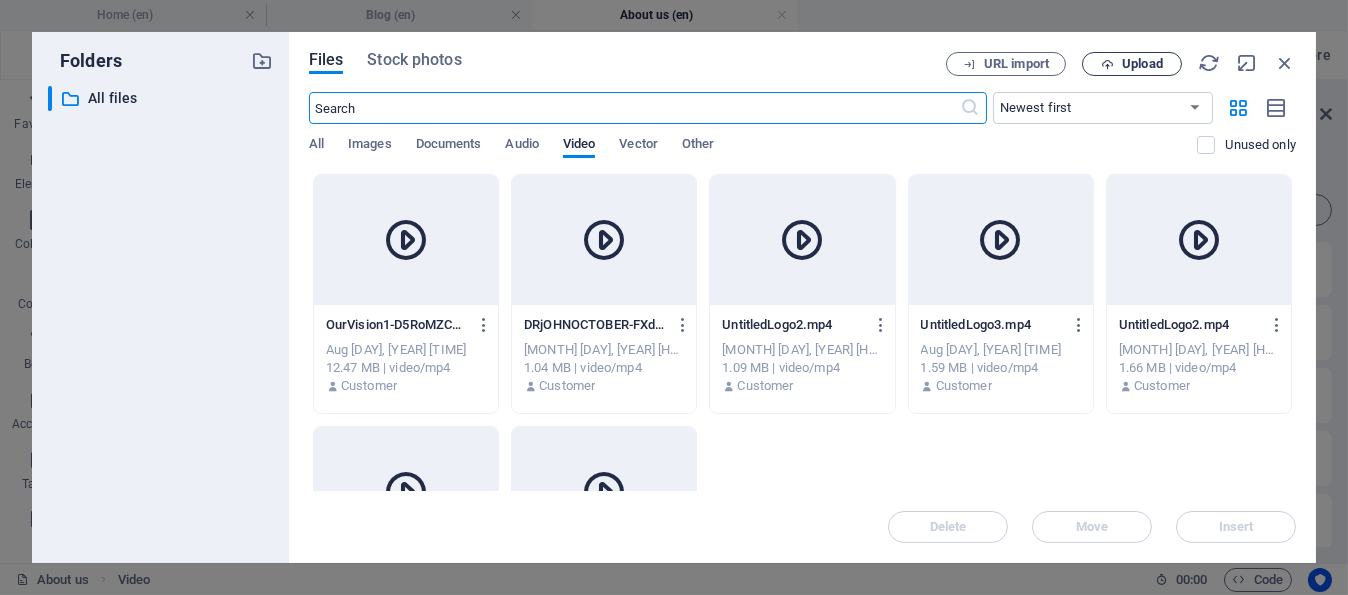 click on "Upload" at bounding box center (1142, 64) 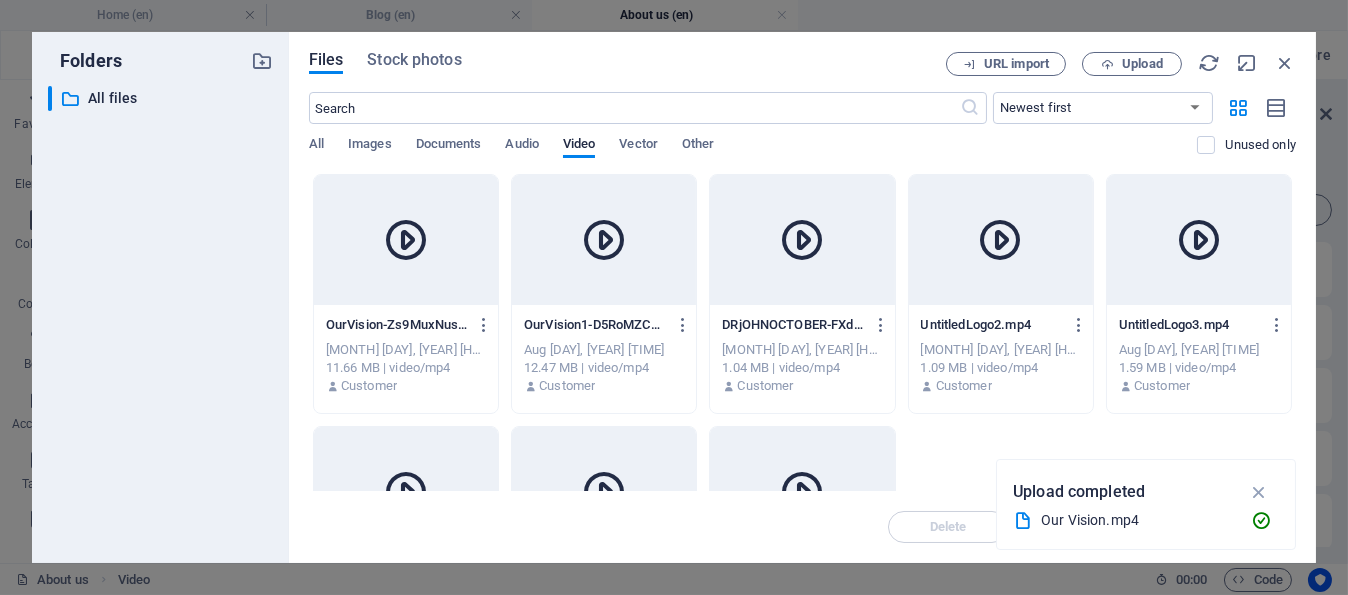 click at bounding box center (406, 240) 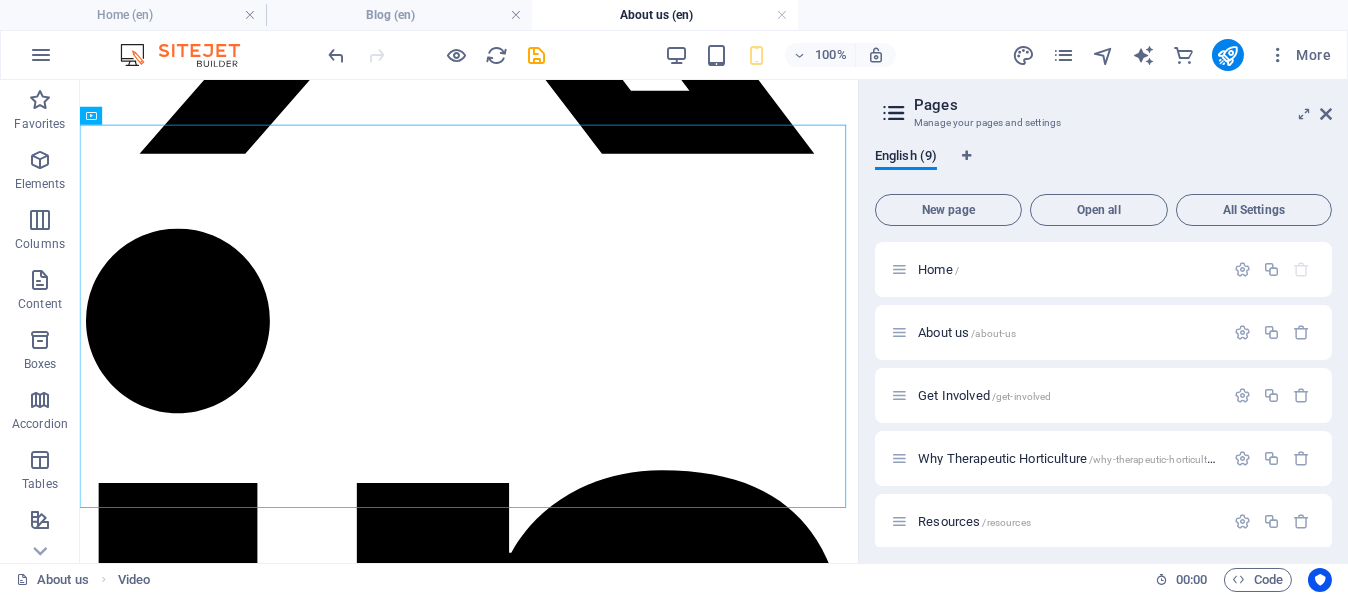 scroll, scrollTop: 1209, scrollLeft: 0, axis: vertical 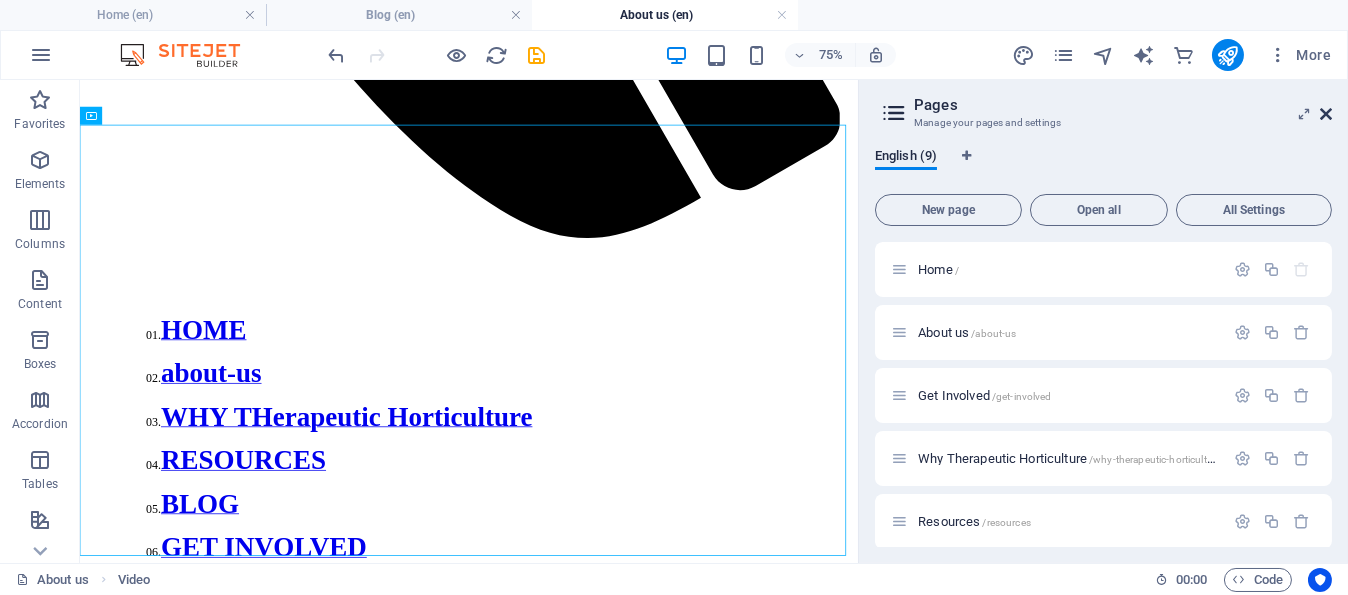 click at bounding box center (1326, 114) 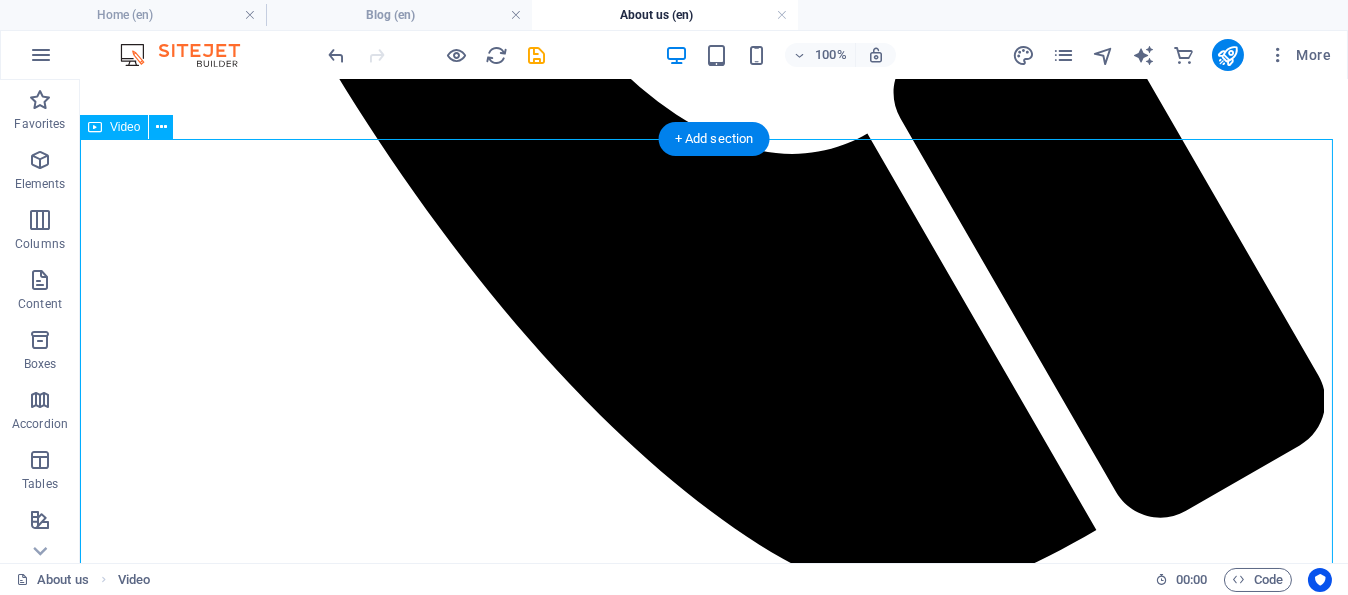 click at bounding box center [714, 8805] 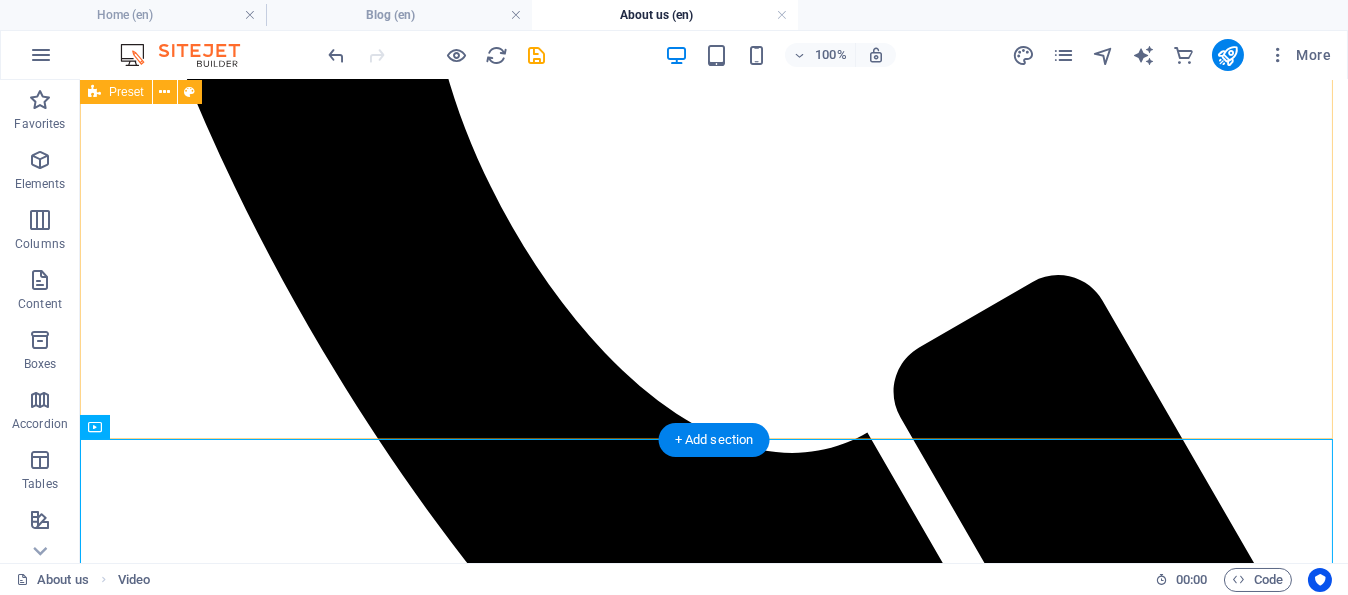 scroll, scrollTop: 908, scrollLeft: 0, axis: vertical 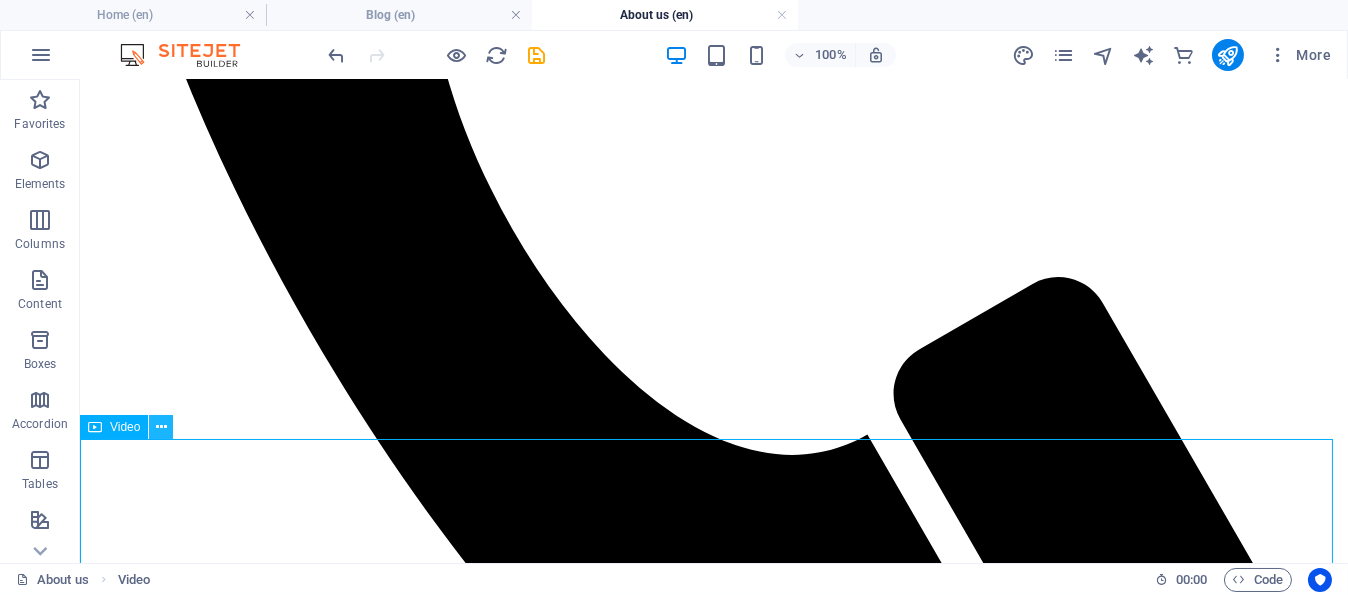 click at bounding box center [161, 427] 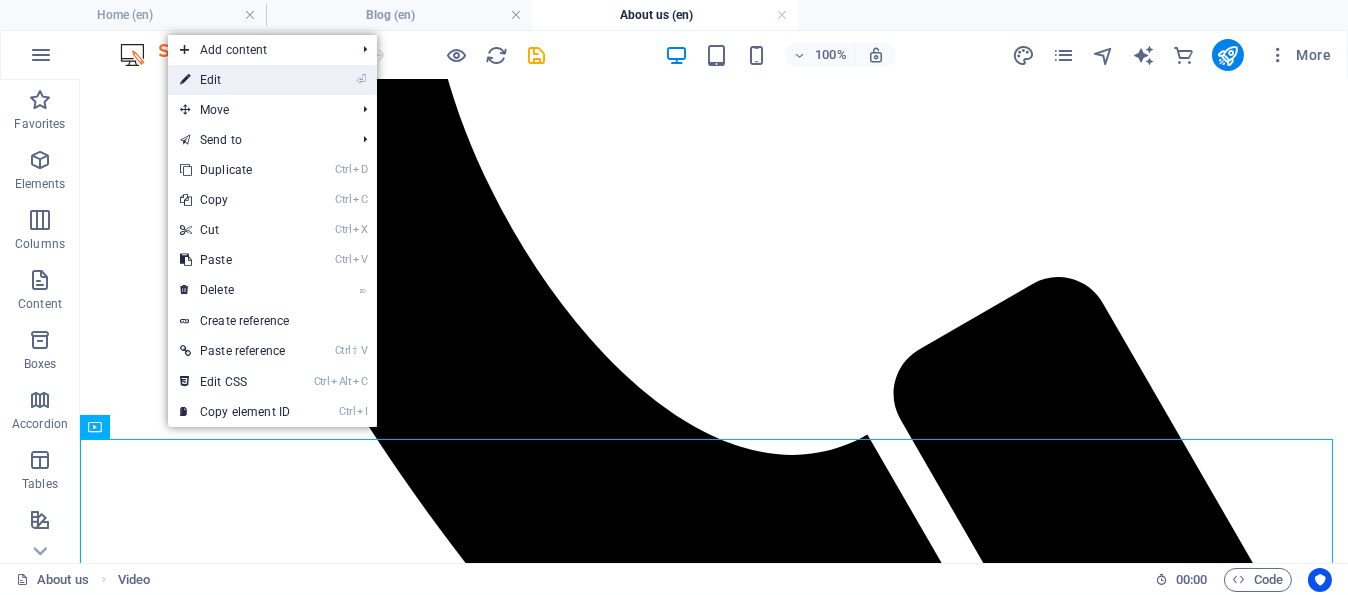 click on "⏎  Edit" at bounding box center [235, 80] 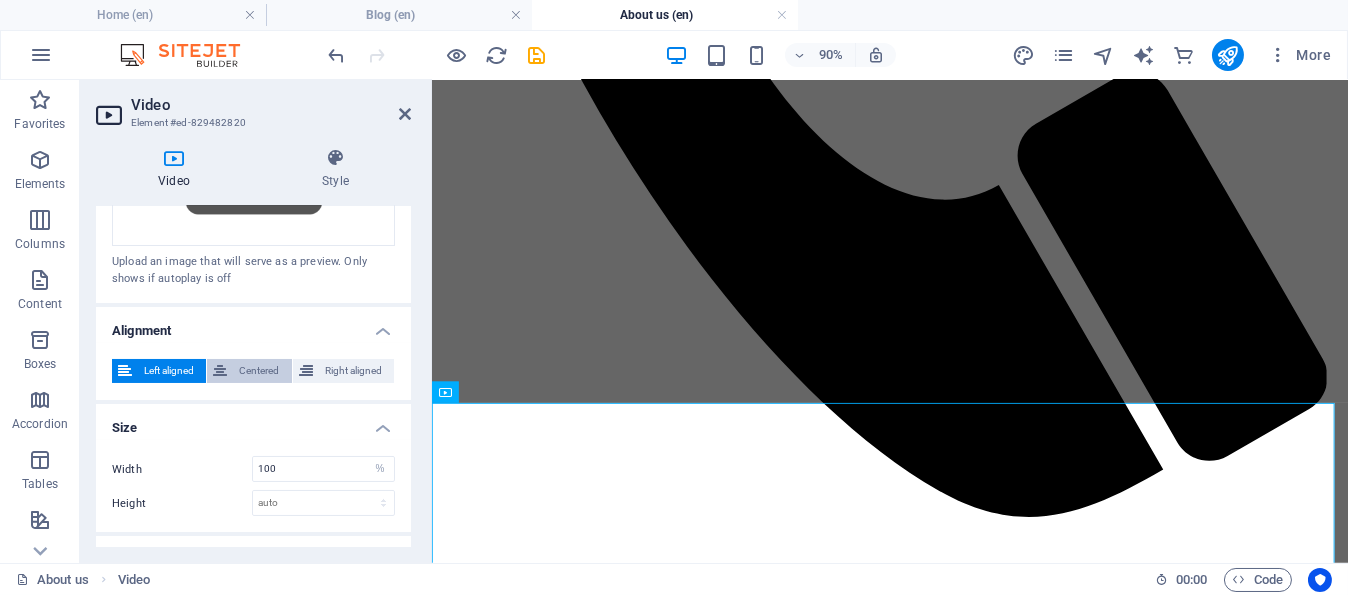 scroll, scrollTop: 590, scrollLeft: 0, axis: vertical 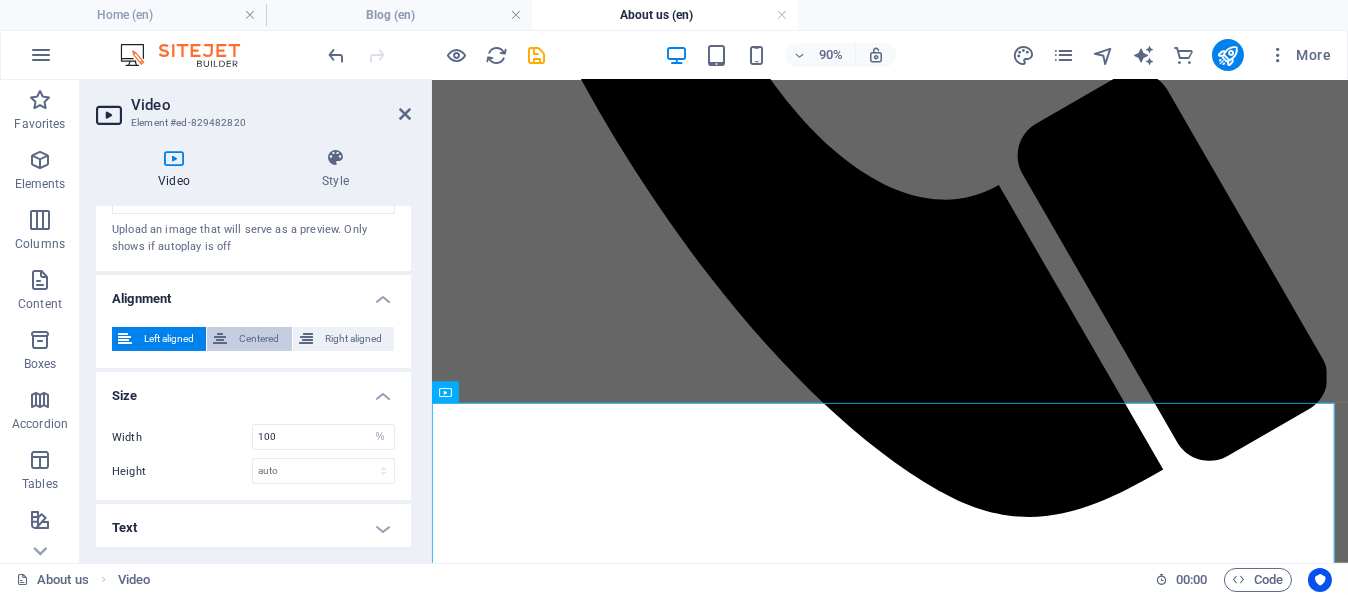 click on "Centered" at bounding box center [259, 339] 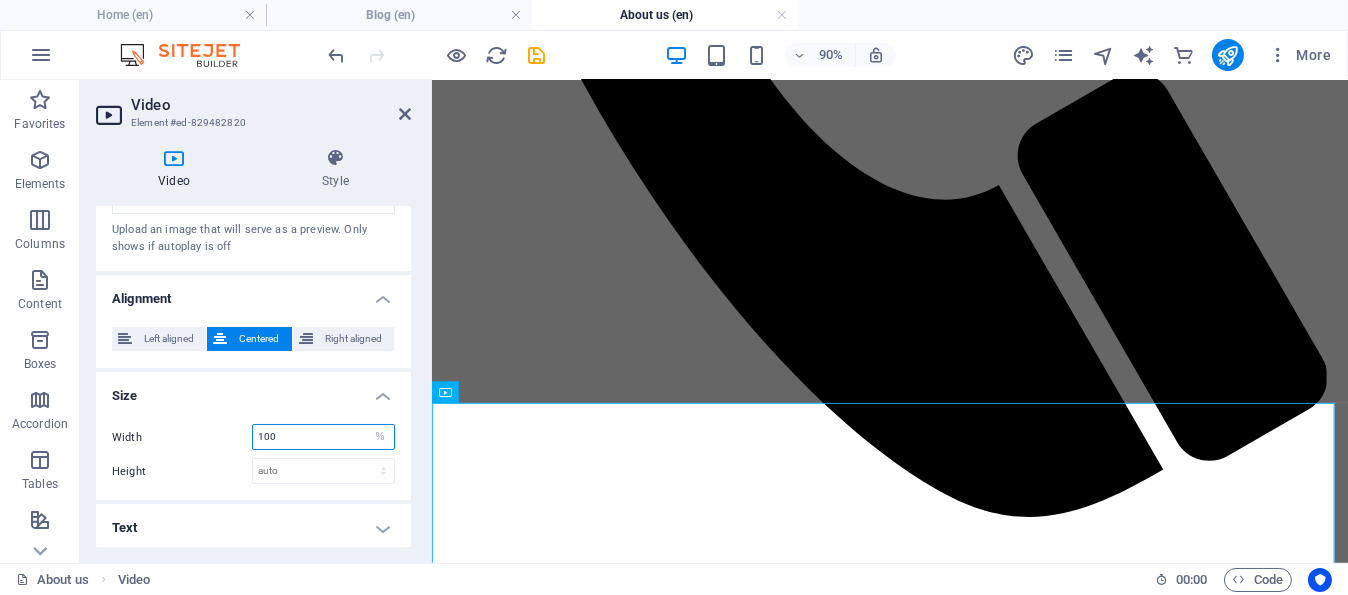 drag, startPoint x: 305, startPoint y: 433, endPoint x: 250, endPoint y: 429, distance: 55.145264 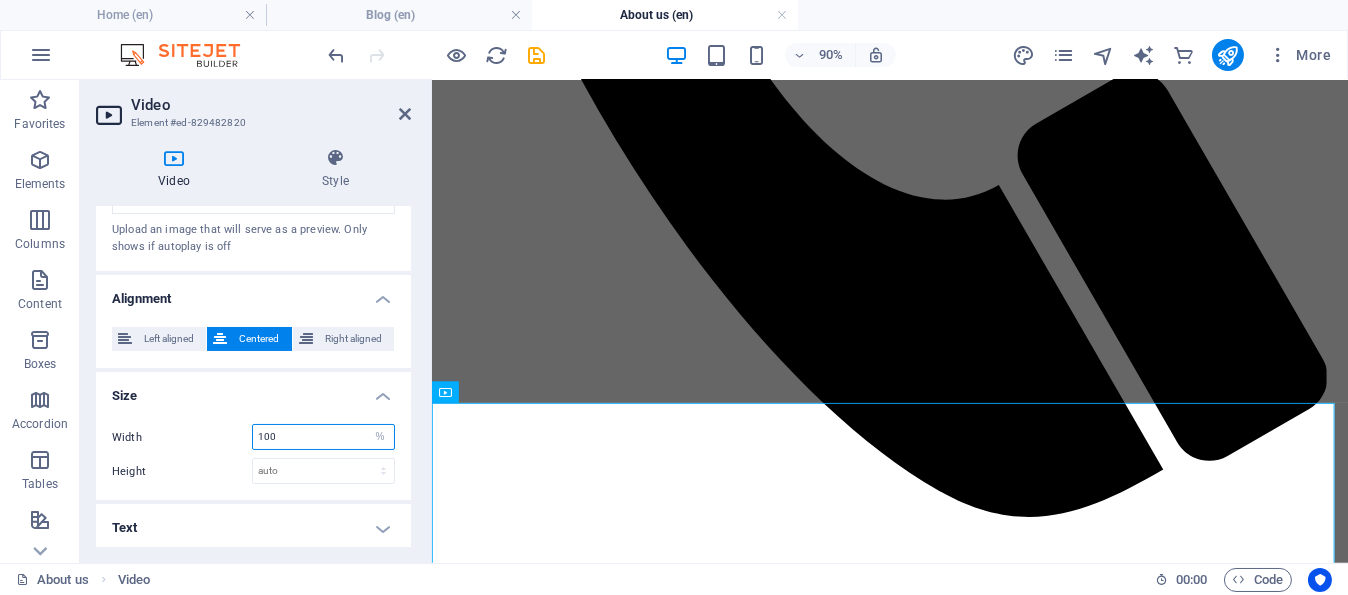 click on "Width 100 auto px %" at bounding box center (253, 437) 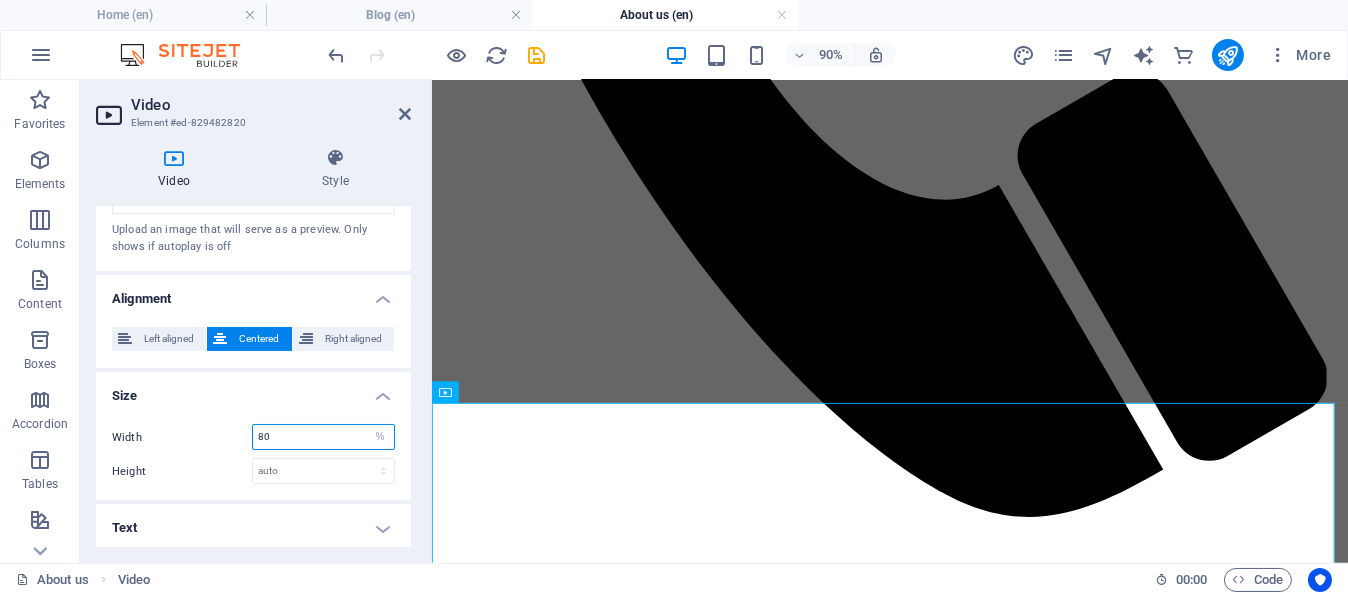 type on "80" 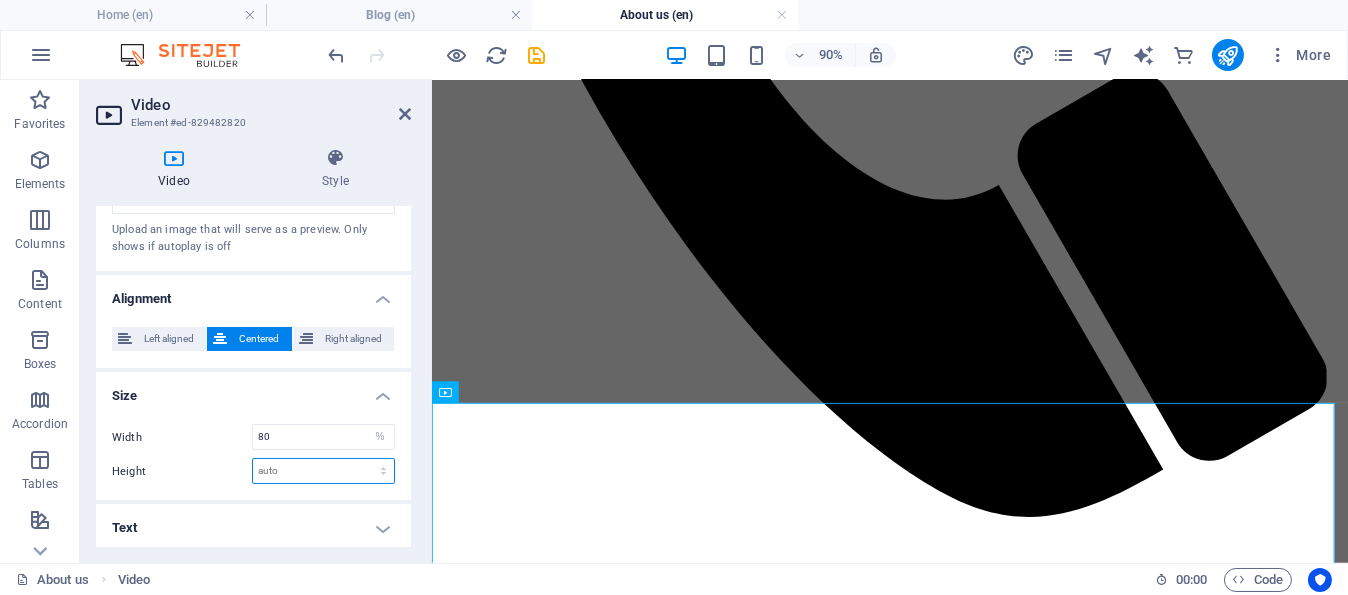 click on "auto px" at bounding box center (323, 471) 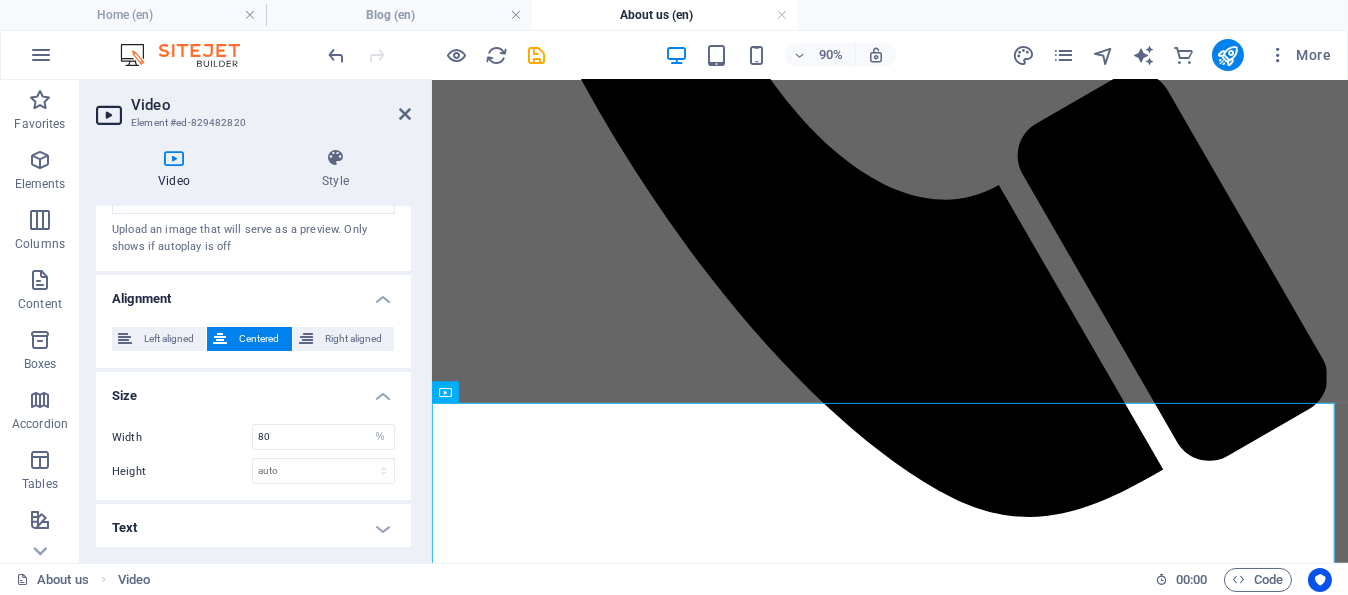 click on "Text" at bounding box center (253, 528) 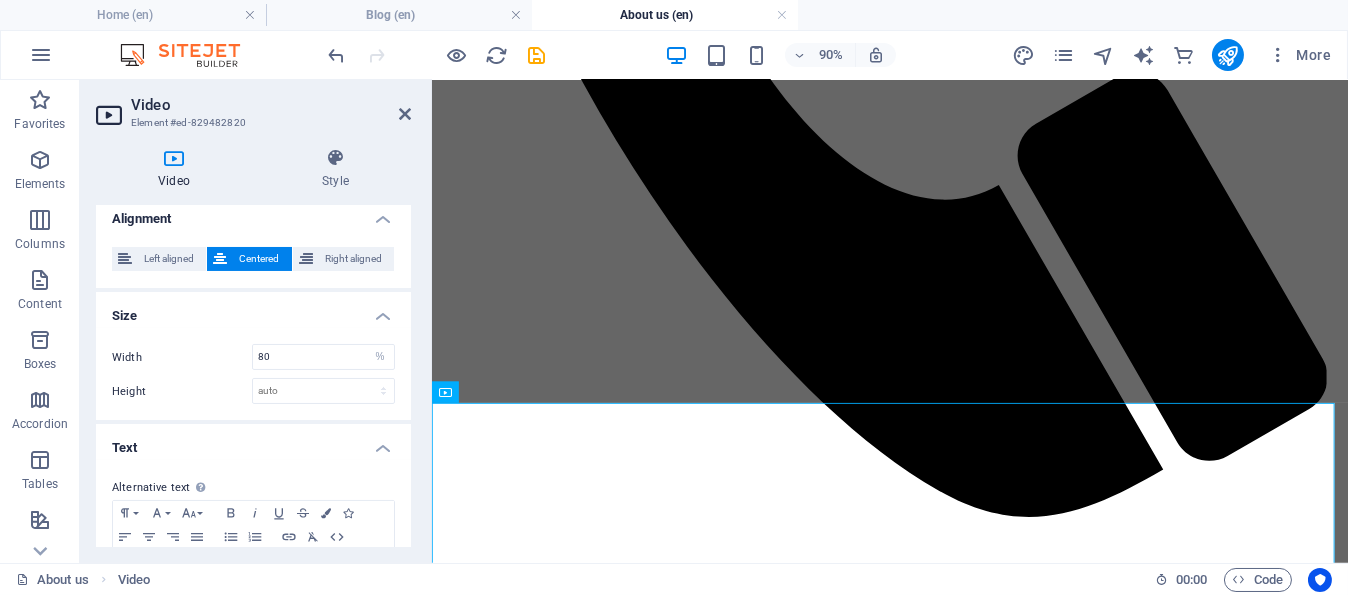 scroll, scrollTop: 745, scrollLeft: 0, axis: vertical 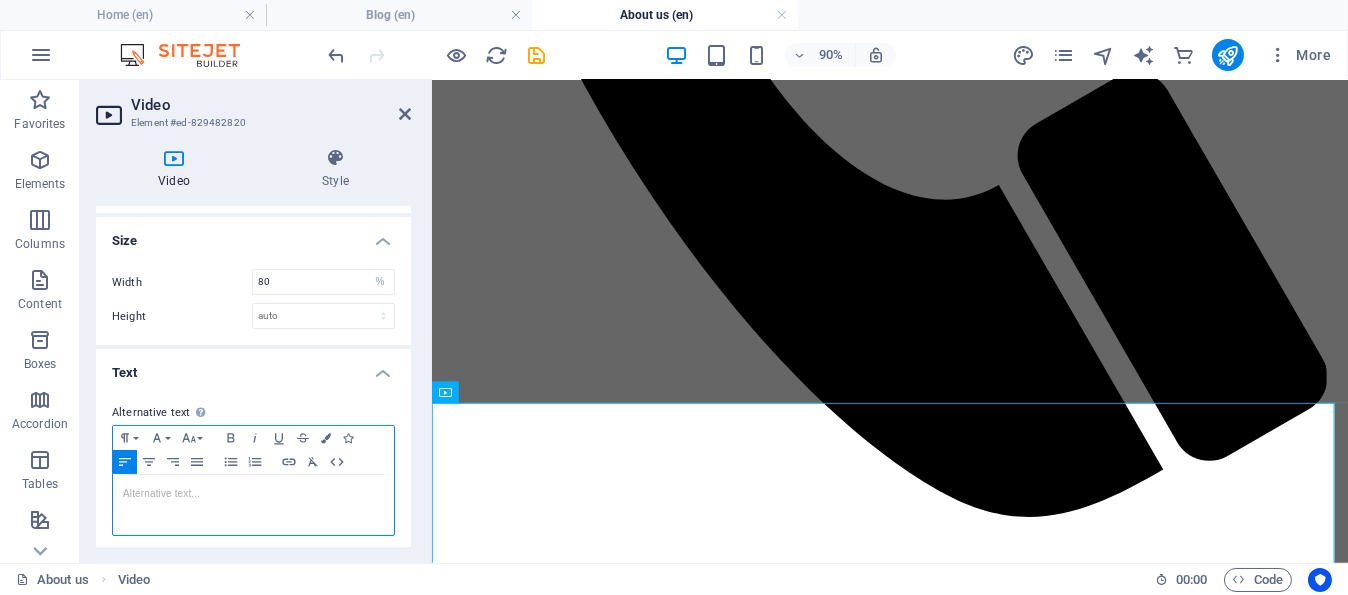 click at bounding box center (253, 494) 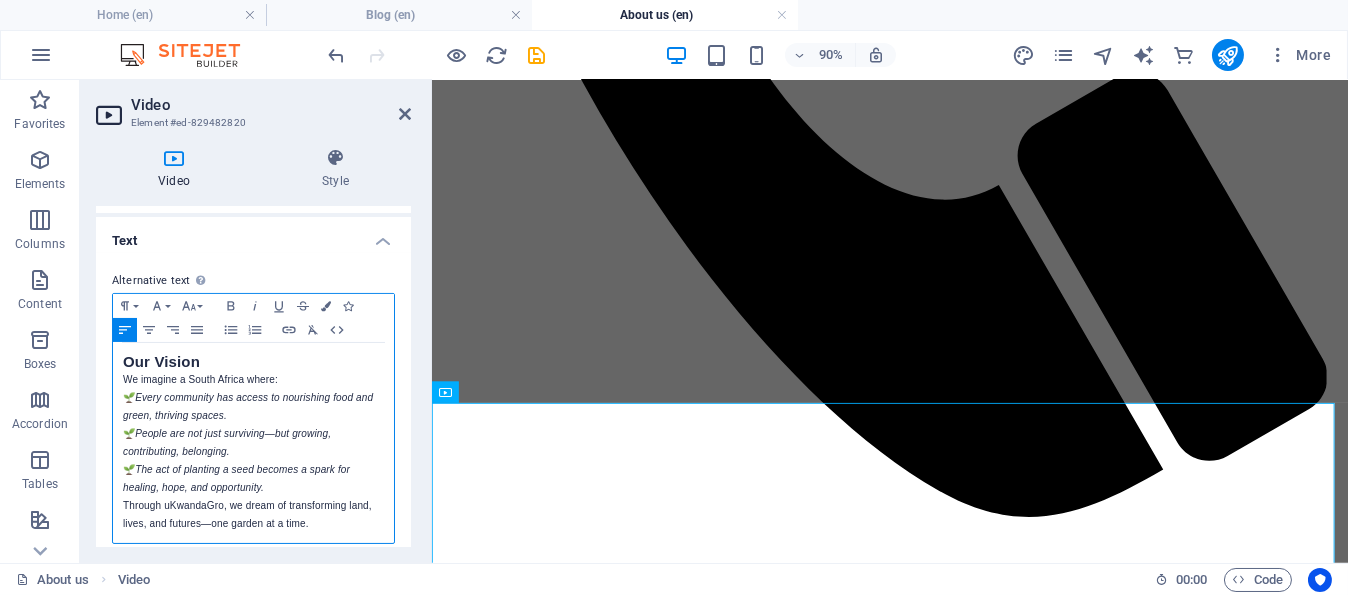 scroll, scrollTop: 885, scrollLeft: 0, axis: vertical 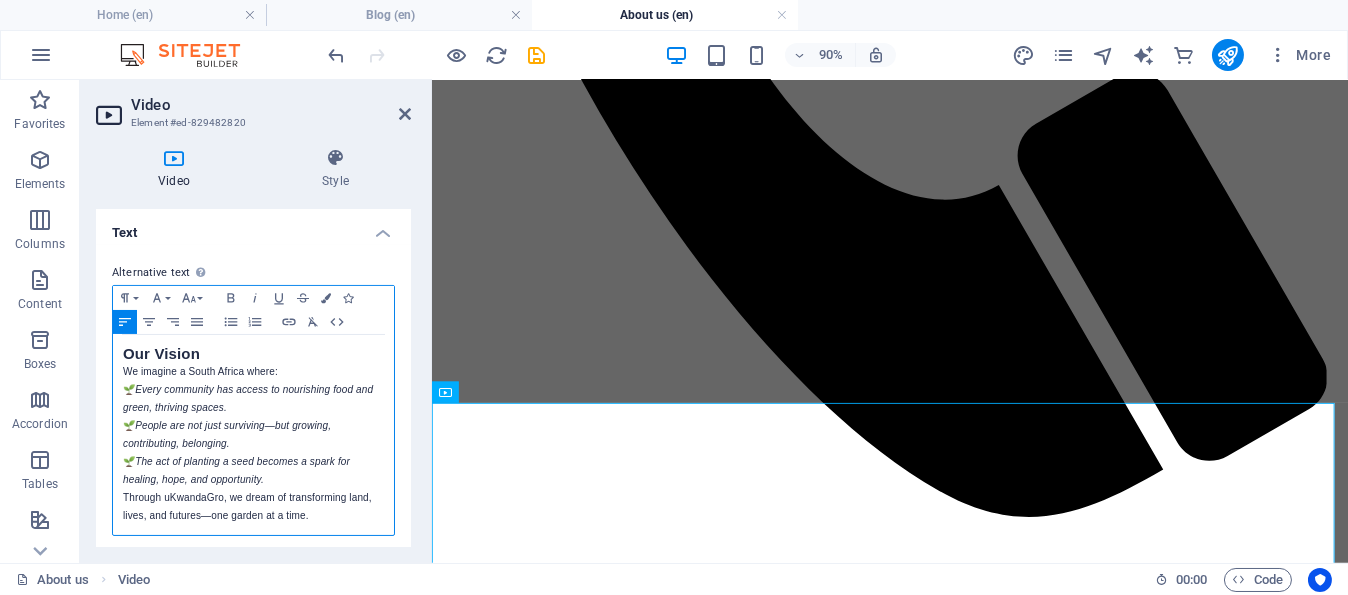 click on "Our Vision" at bounding box center [253, 354] 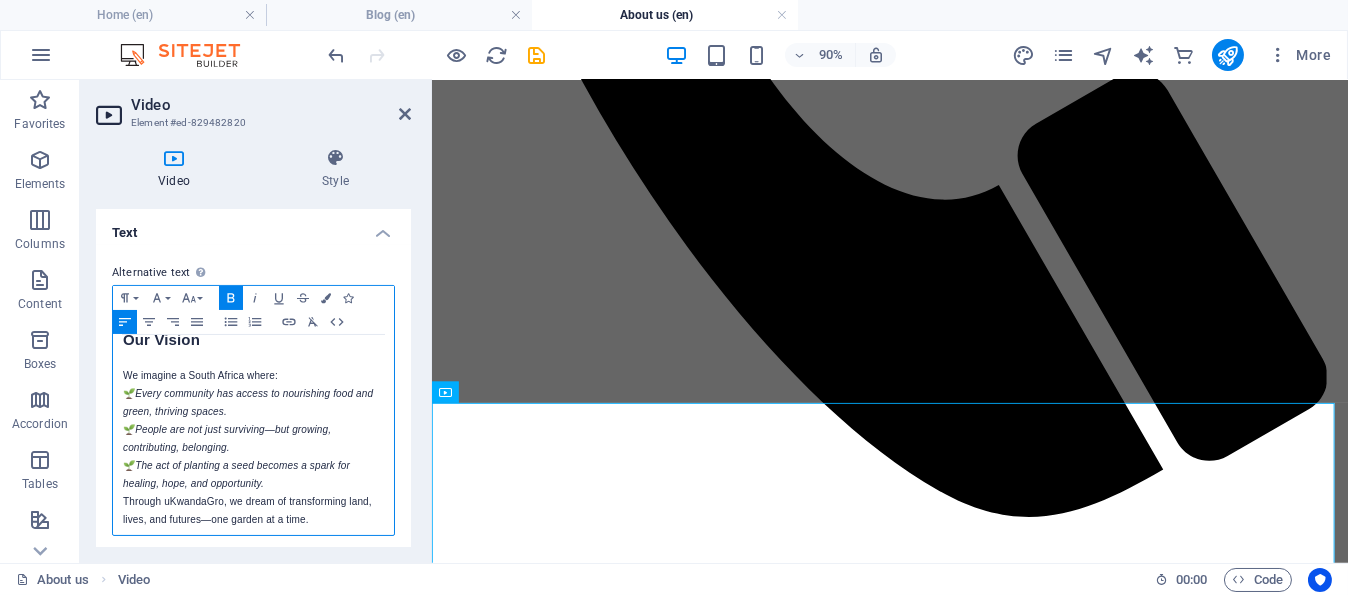 scroll, scrollTop: 18, scrollLeft: 0, axis: vertical 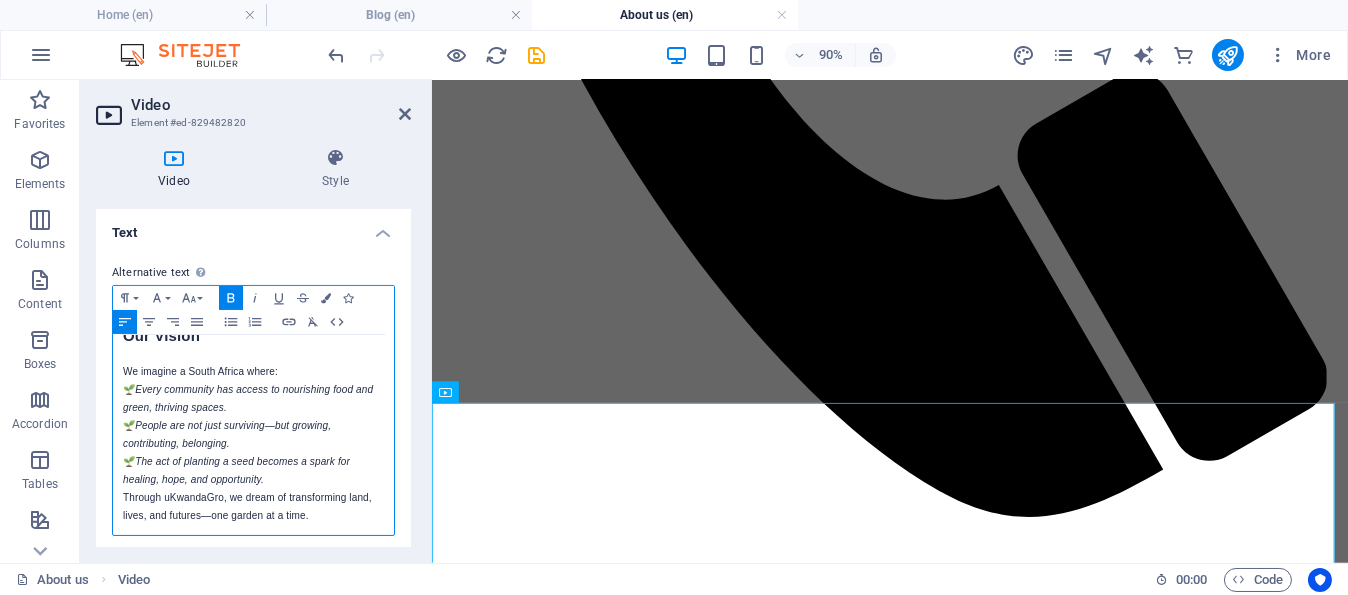 click on "Through uKwandaGro, we dream of transforming land, lives, and futures—one garden at a time." at bounding box center [253, 507] 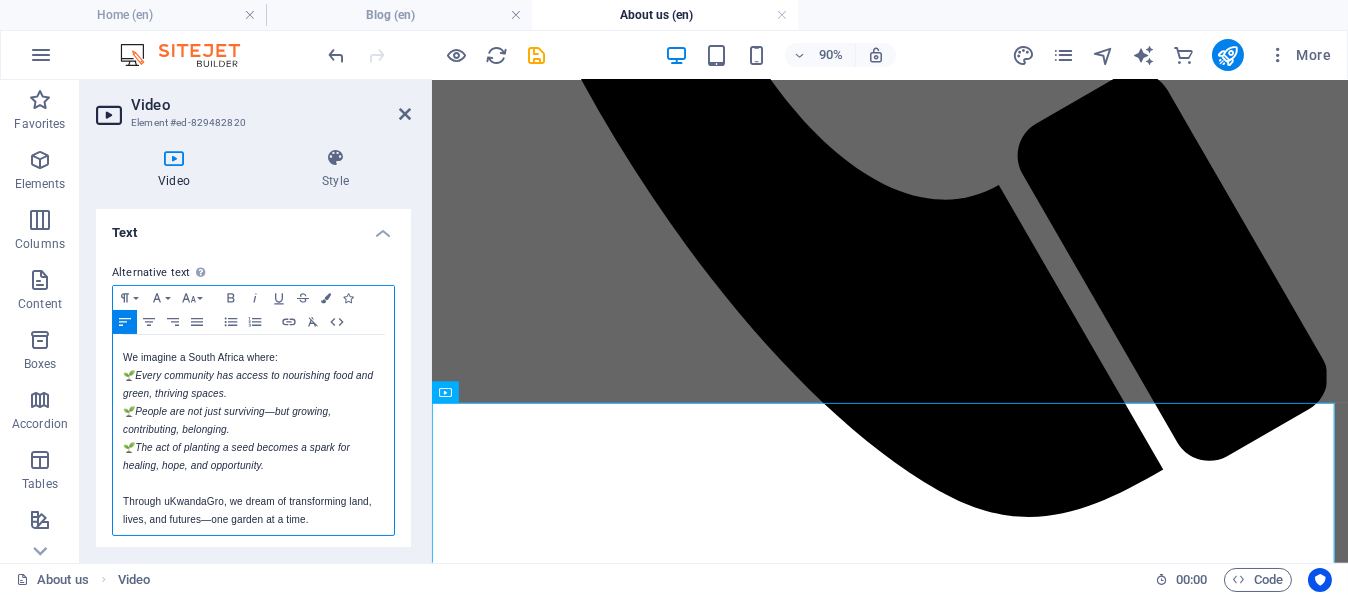 scroll, scrollTop: 35, scrollLeft: 0, axis: vertical 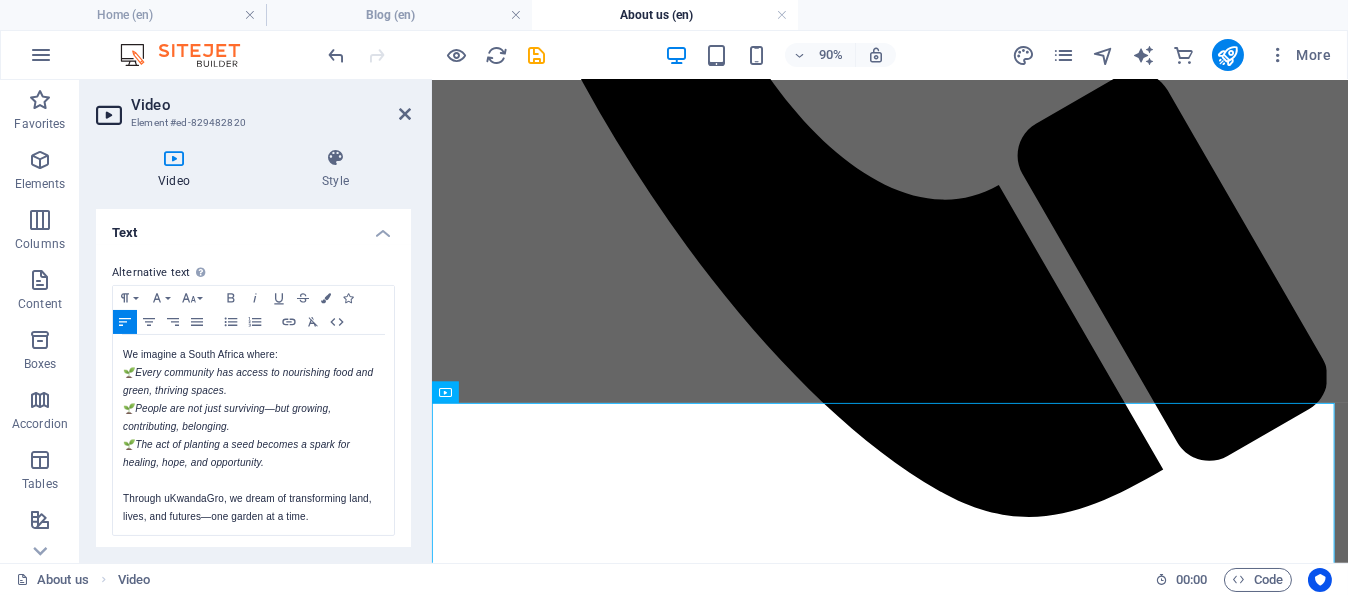 click on "Text" at bounding box center (253, 227) 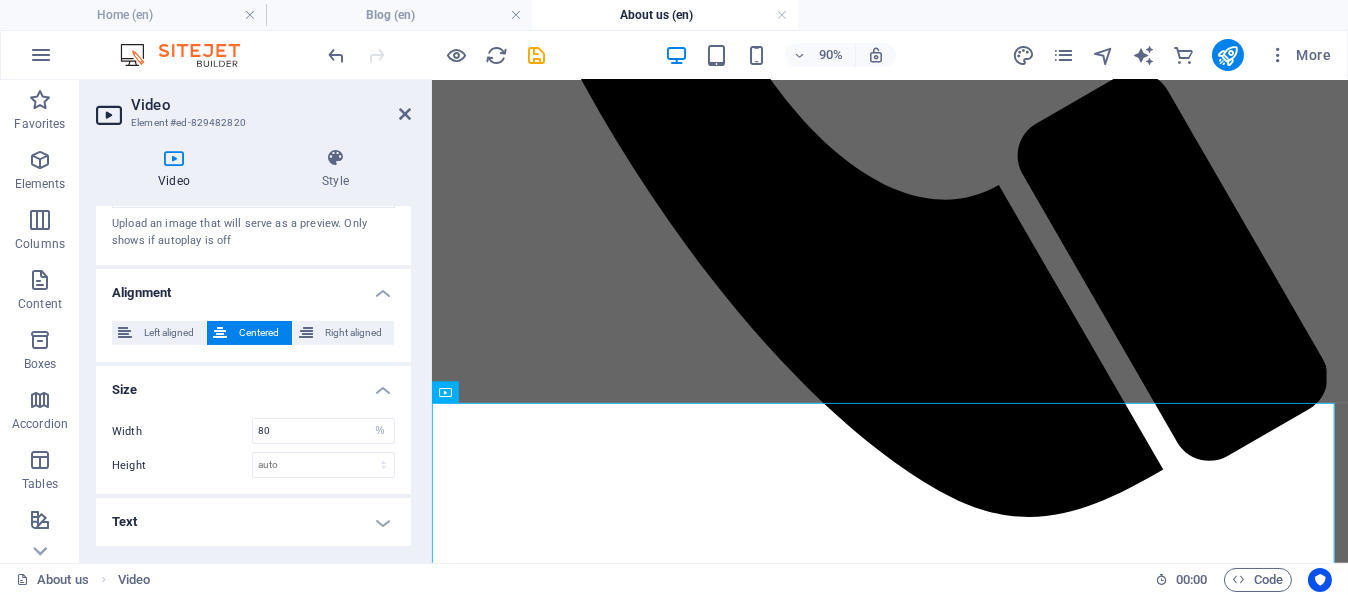 scroll, scrollTop: 590, scrollLeft: 0, axis: vertical 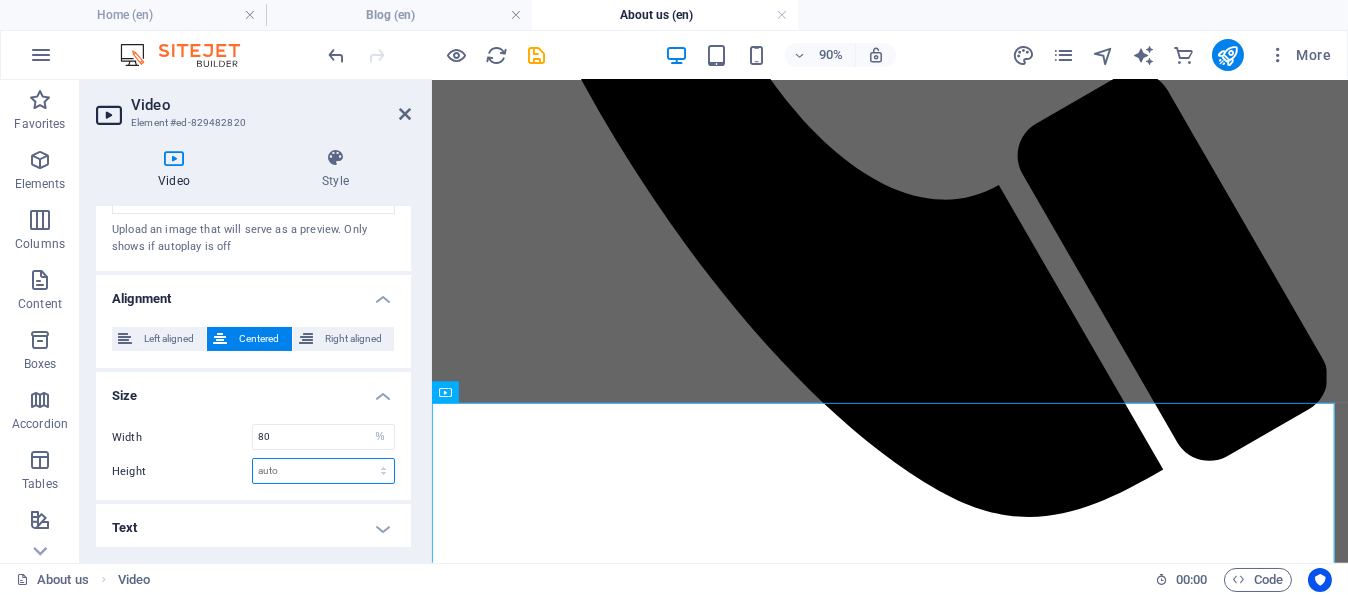 click on "auto px" at bounding box center (323, 471) 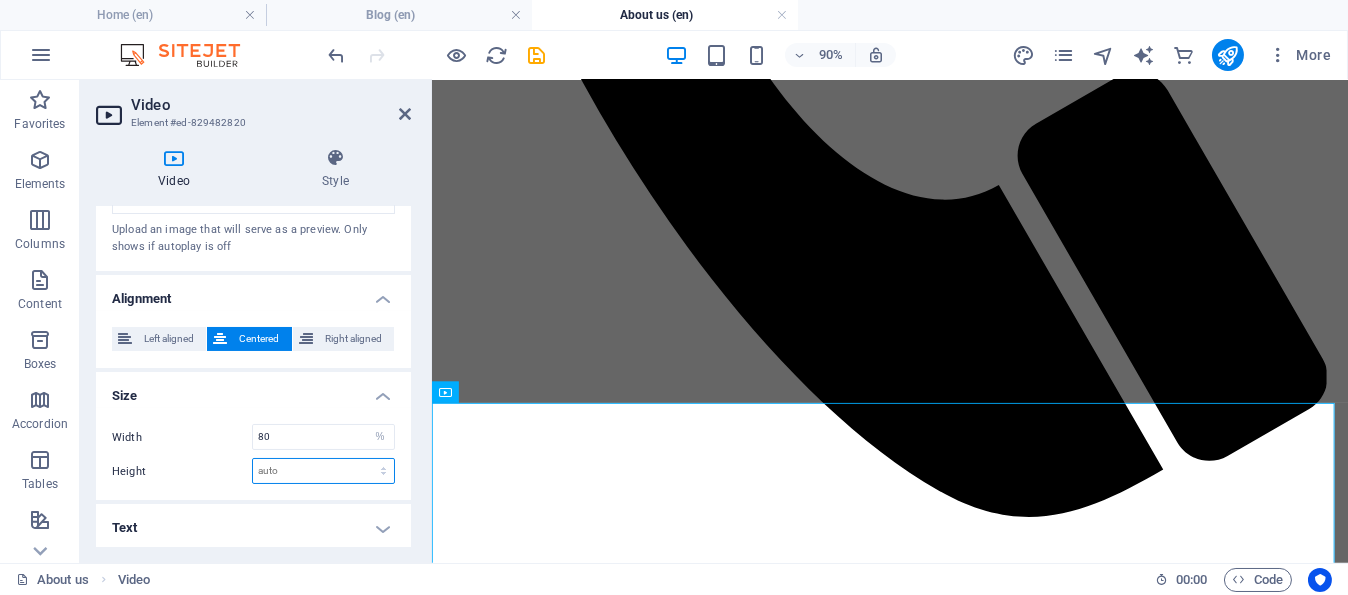 select on "px" 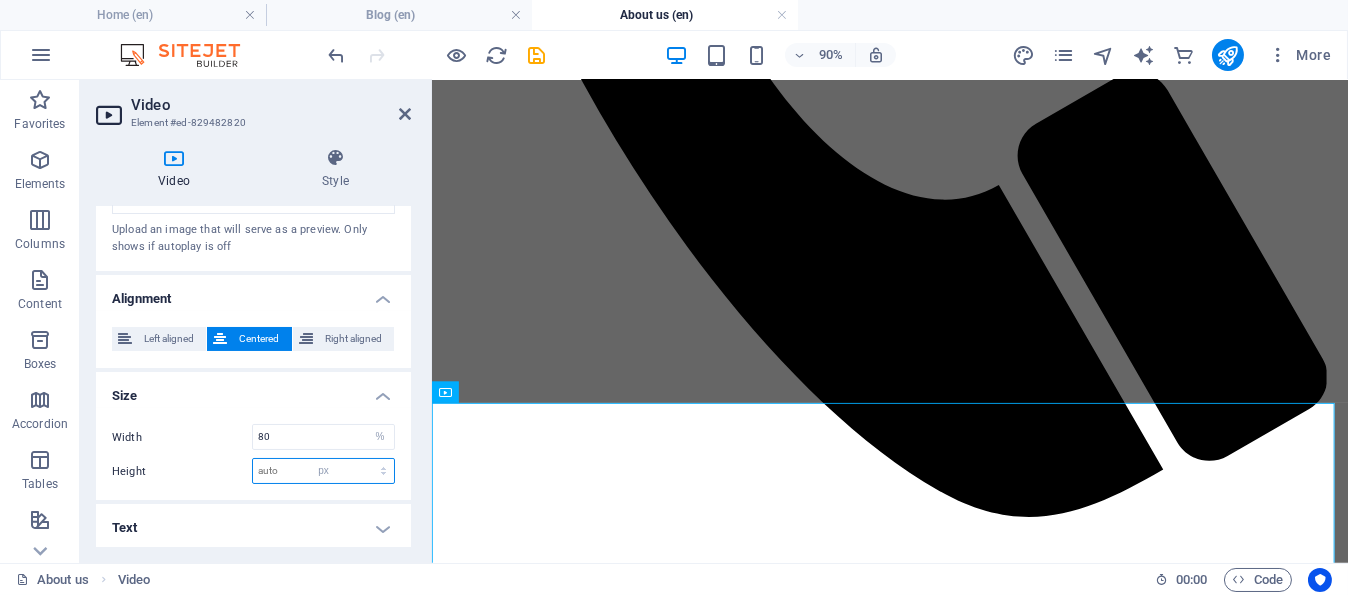 click on "auto px" at bounding box center [323, 471] 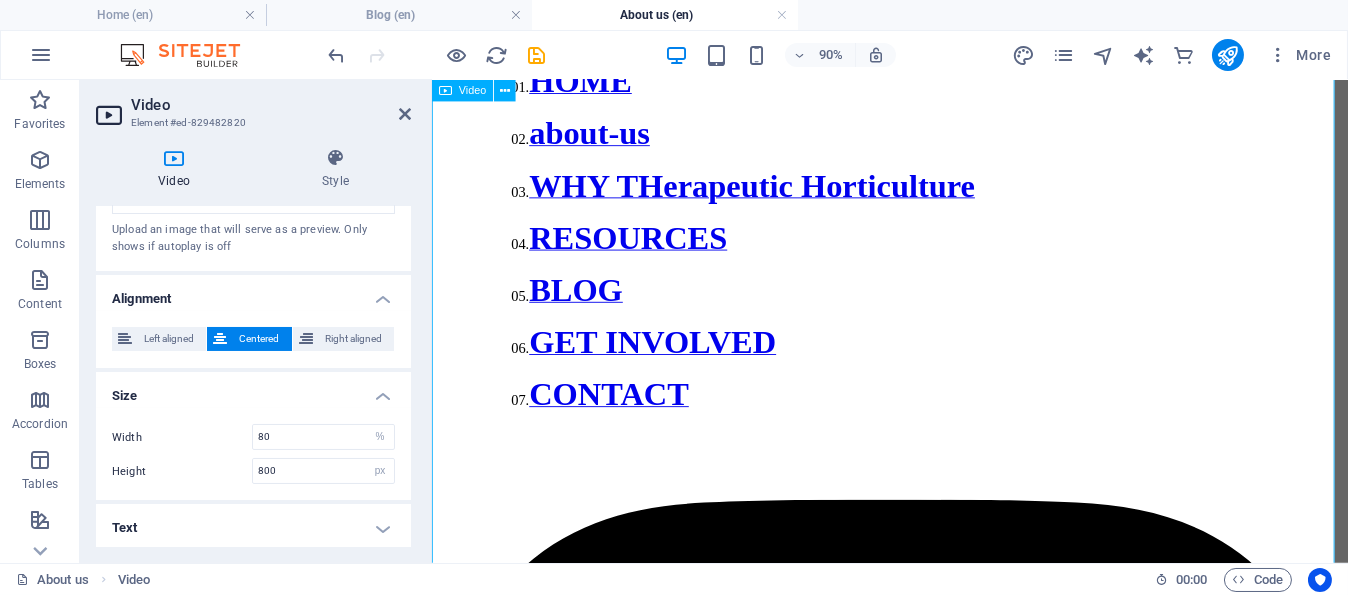 scroll, scrollTop: 1508, scrollLeft: 0, axis: vertical 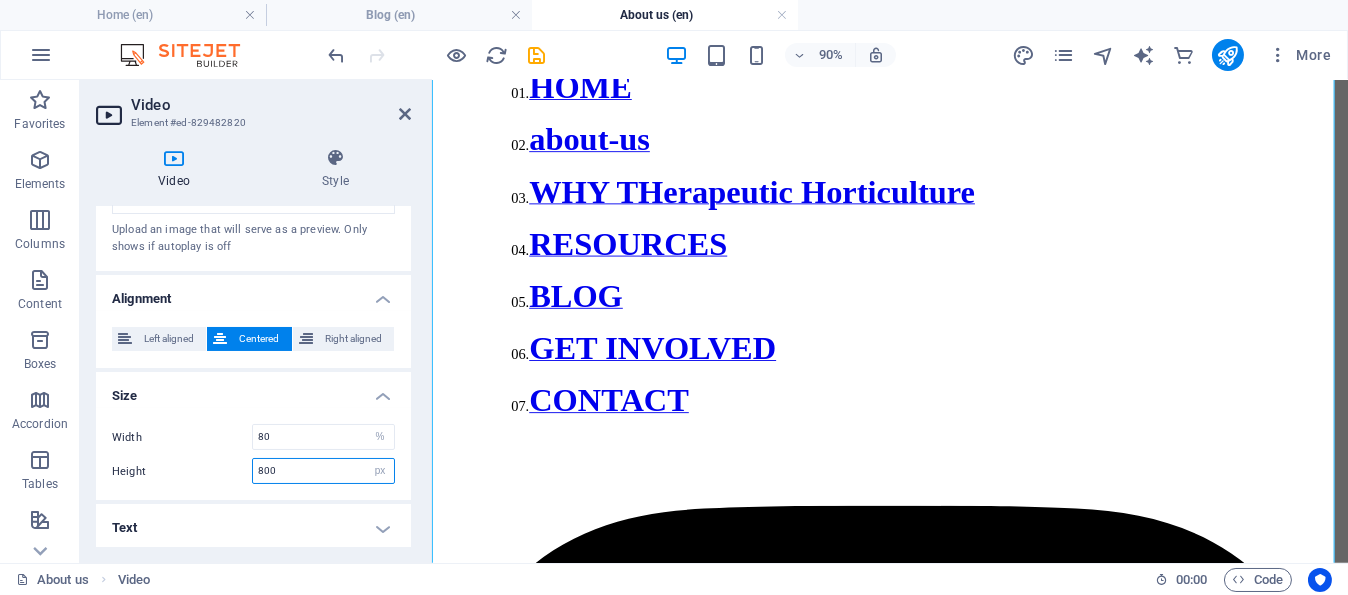 drag, startPoint x: 294, startPoint y: 467, endPoint x: 231, endPoint y: 467, distance: 63 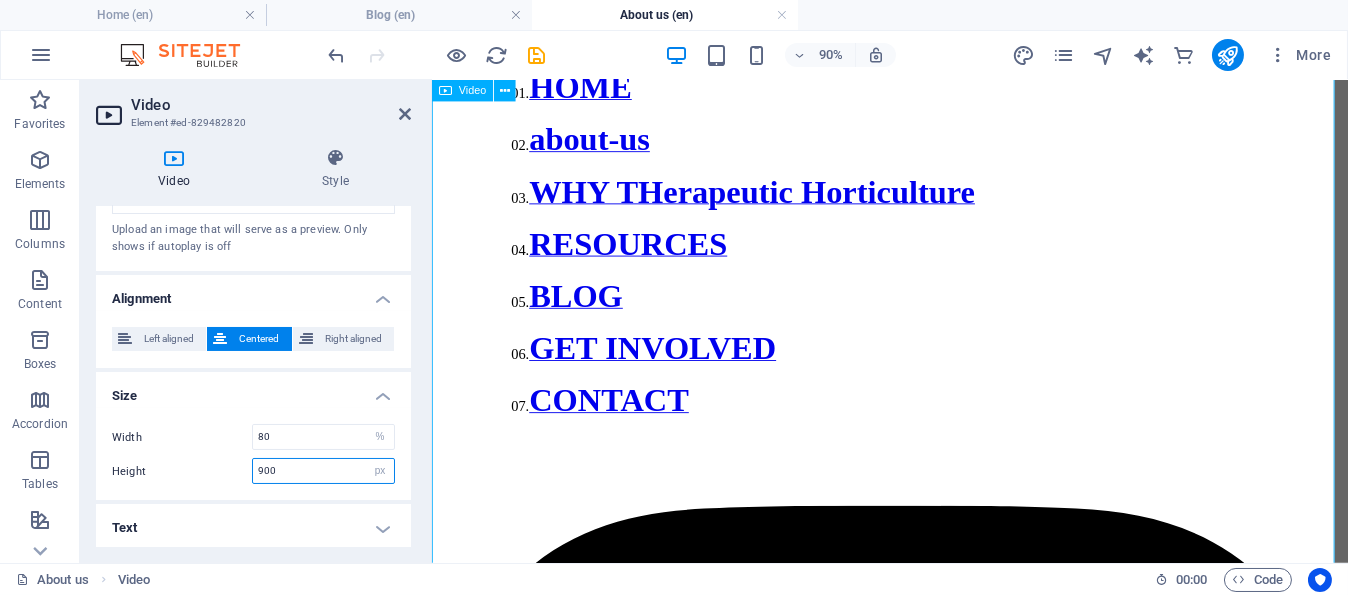 type on "900" 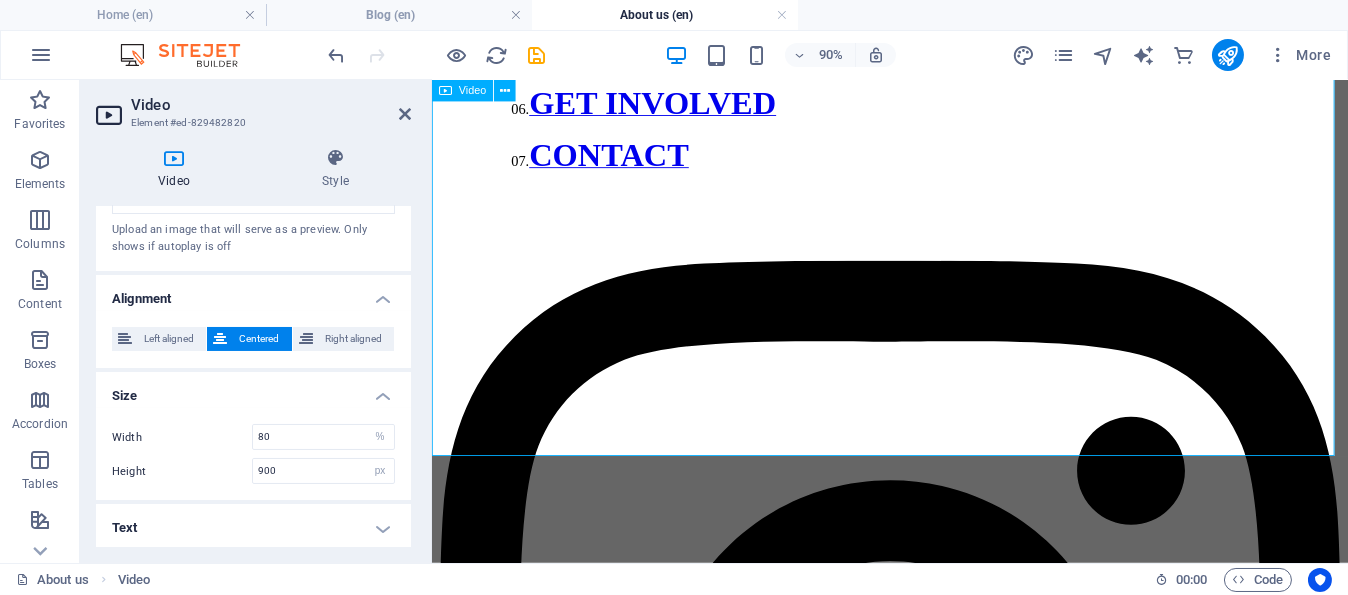 scroll, scrollTop: 1809, scrollLeft: 0, axis: vertical 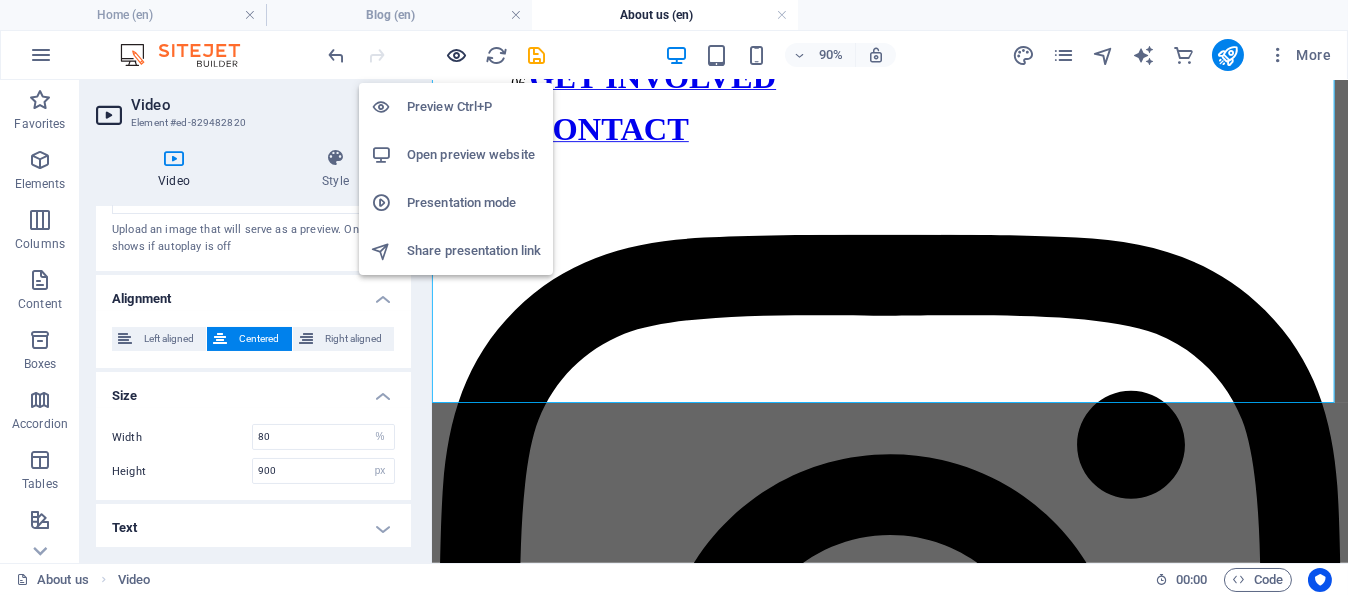 click at bounding box center (457, 55) 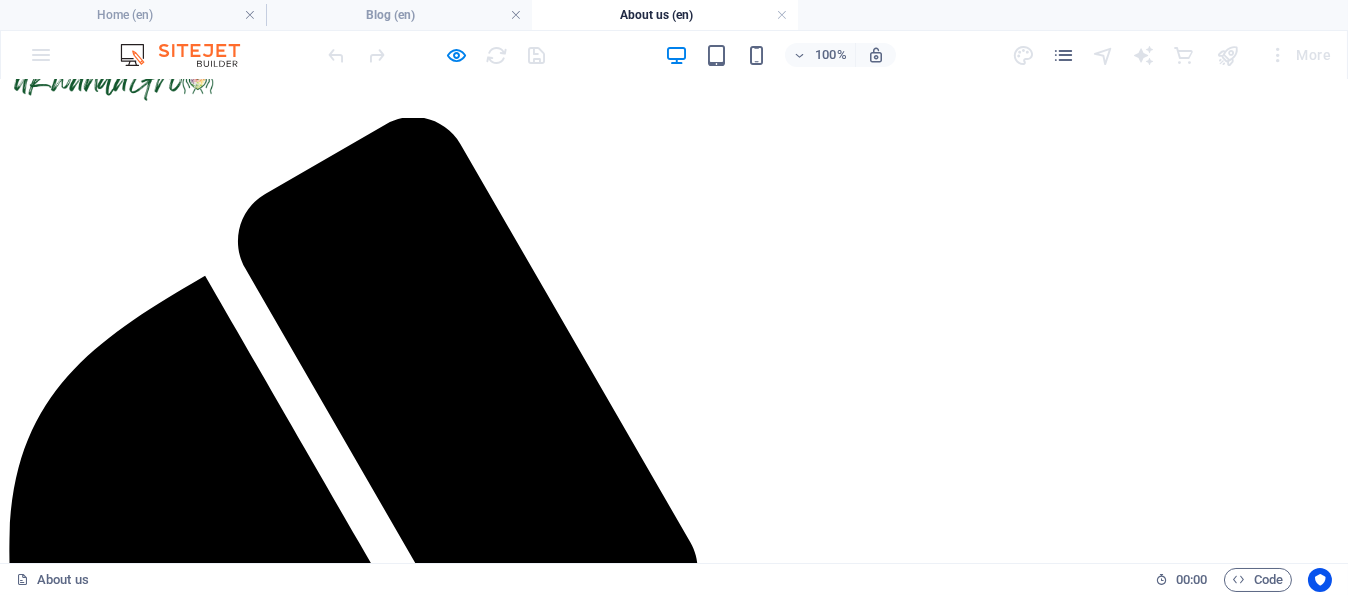 scroll, scrollTop: 0, scrollLeft: 0, axis: both 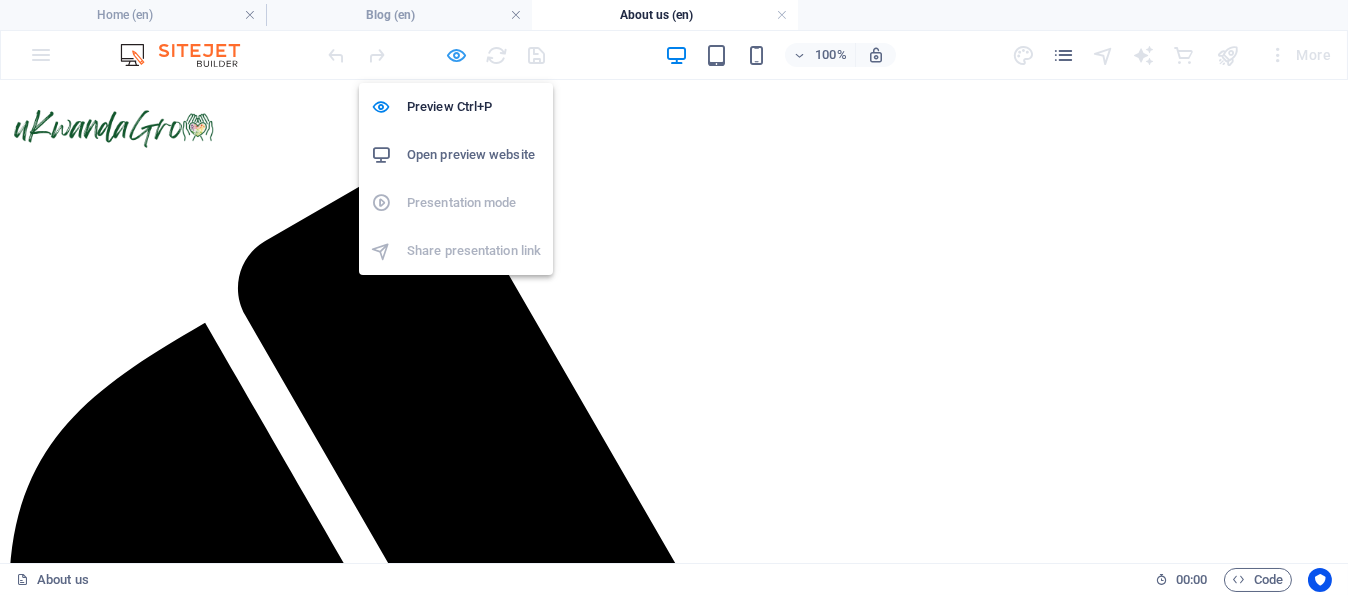 click at bounding box center (457, 55) 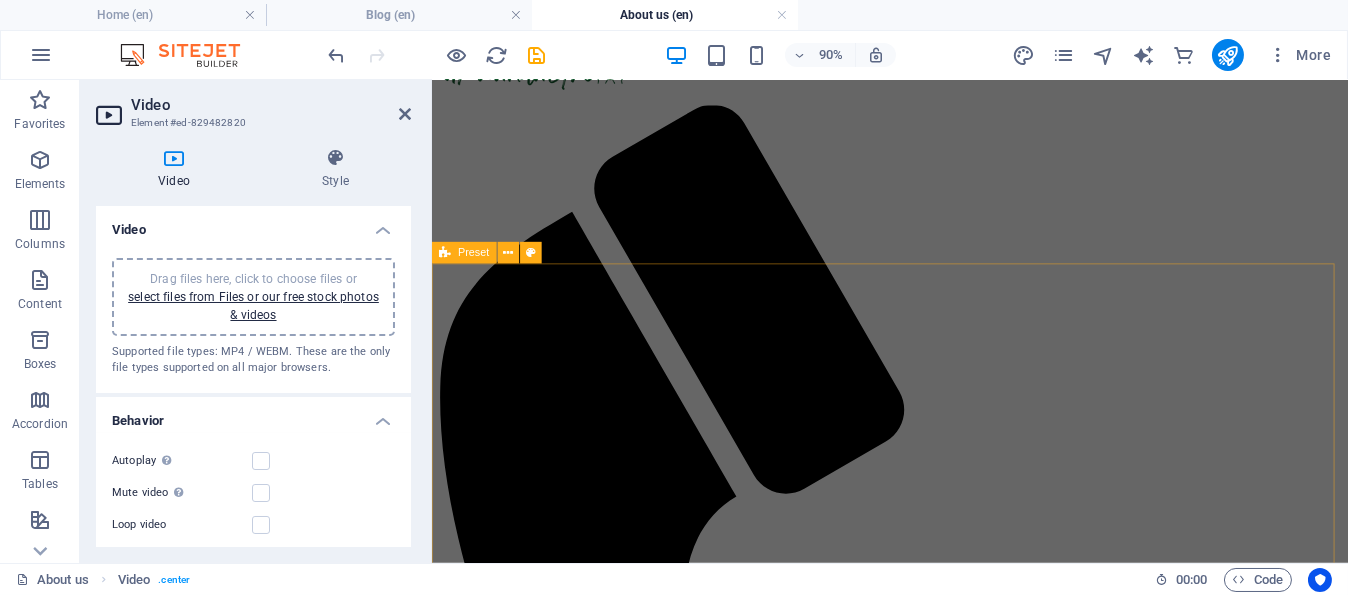 scroll, scrollTop: 0, scrollLeft: 0, axis: both 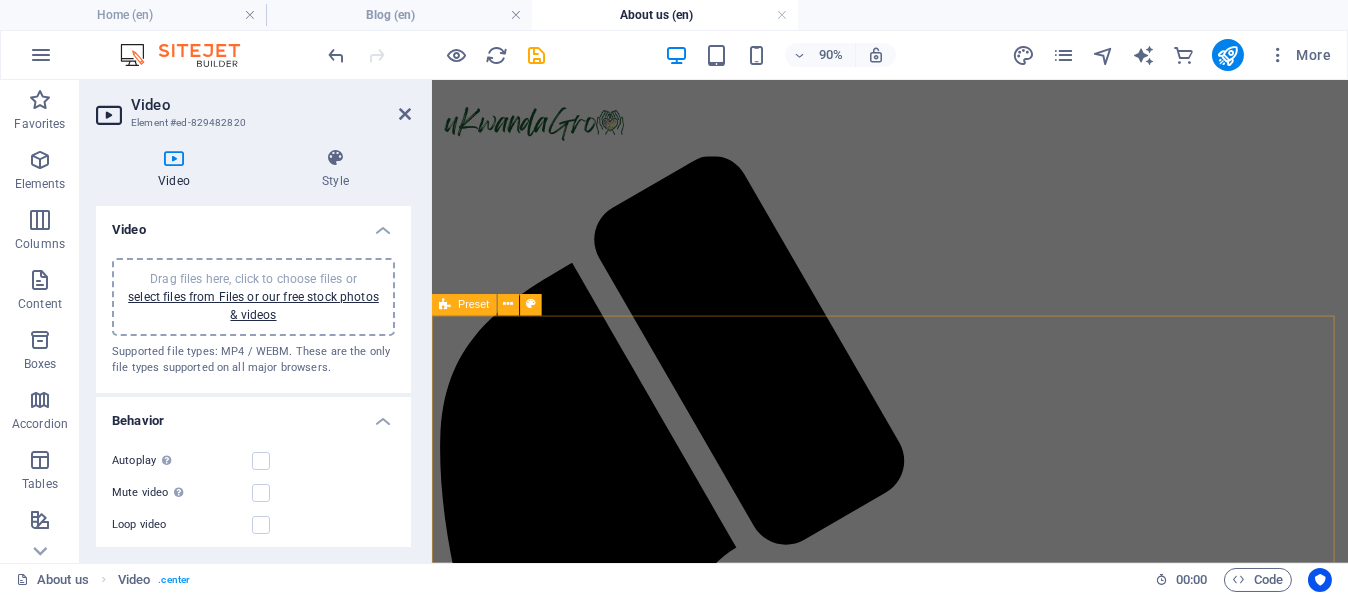 click on "In isiXhosa and isiZulu,  ukwanda  means “ to grow ,” “ to expand ,” or “ to increase .” For me, ukwanda became a calling. A gentle yet powerful reminder that I’m allowed to grow. To take up space. To believe that more is possible. And so, uKwandaGro was born. What began as a journey to heal through the soil is now growing into a movement—a path of healing, a purpose grounded in the belief that together, we can cultivate real change." at bounding box center (941, 7163) 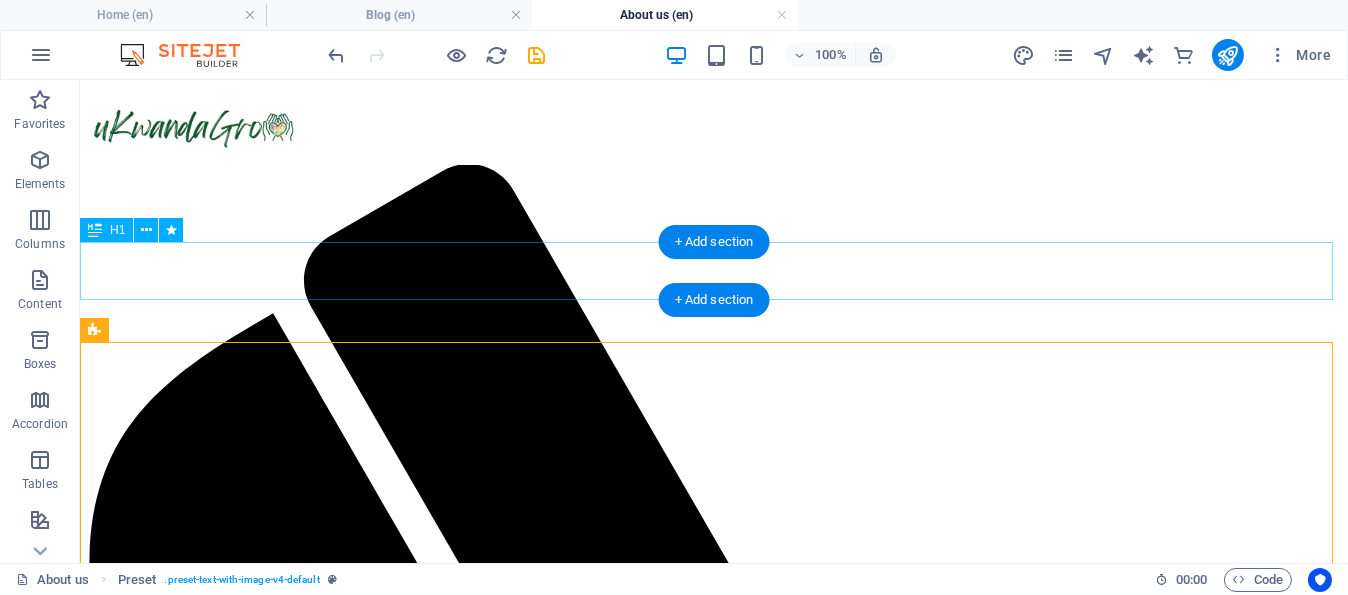 click on "Our story" at bounding box center [714, 8411] 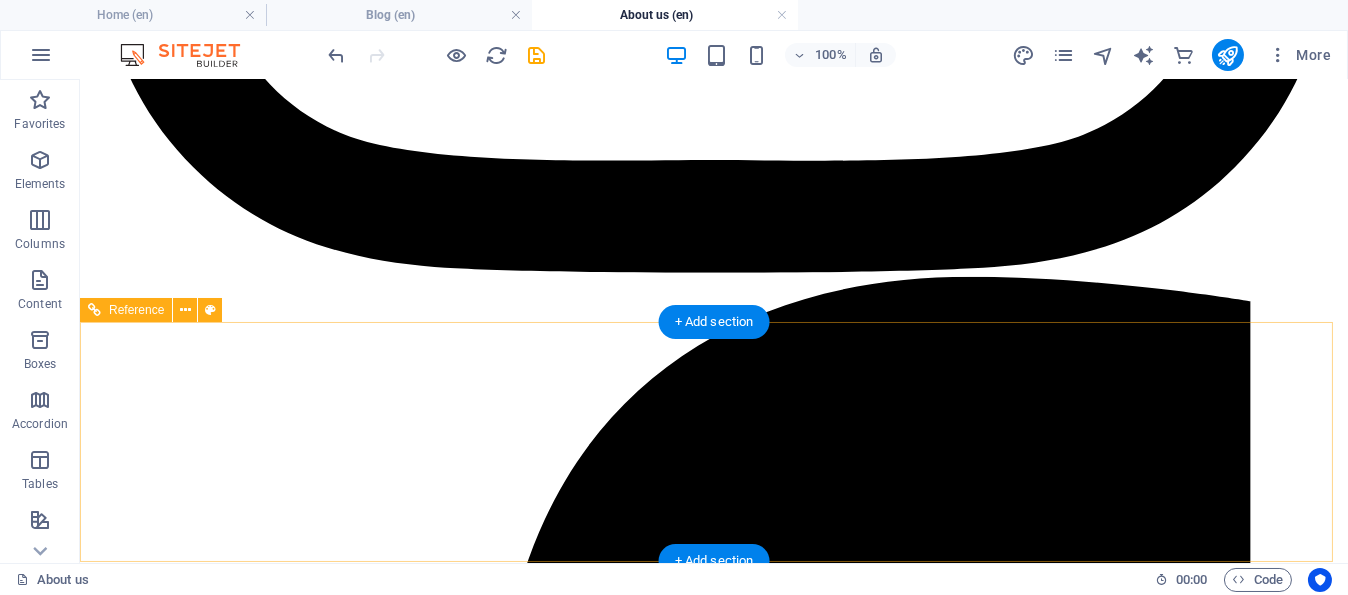 scroll, scrollTop: 3400, scrollLeft: 0, axis: vertical 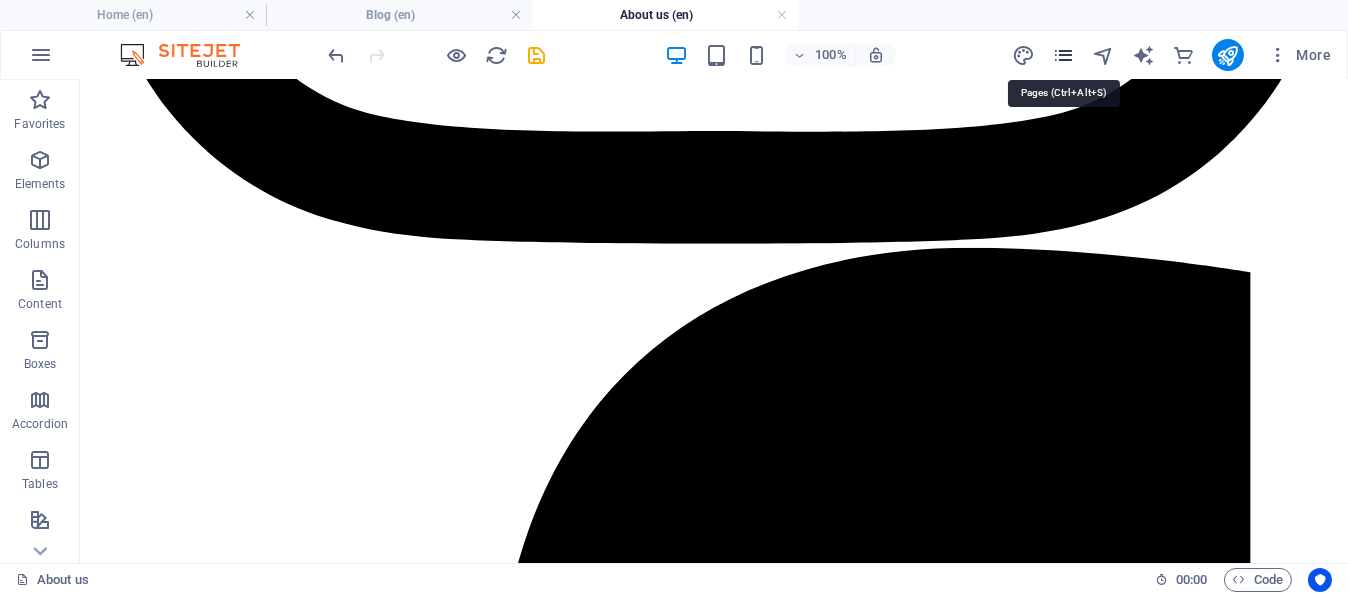 click at bounding box center (1063, 55) 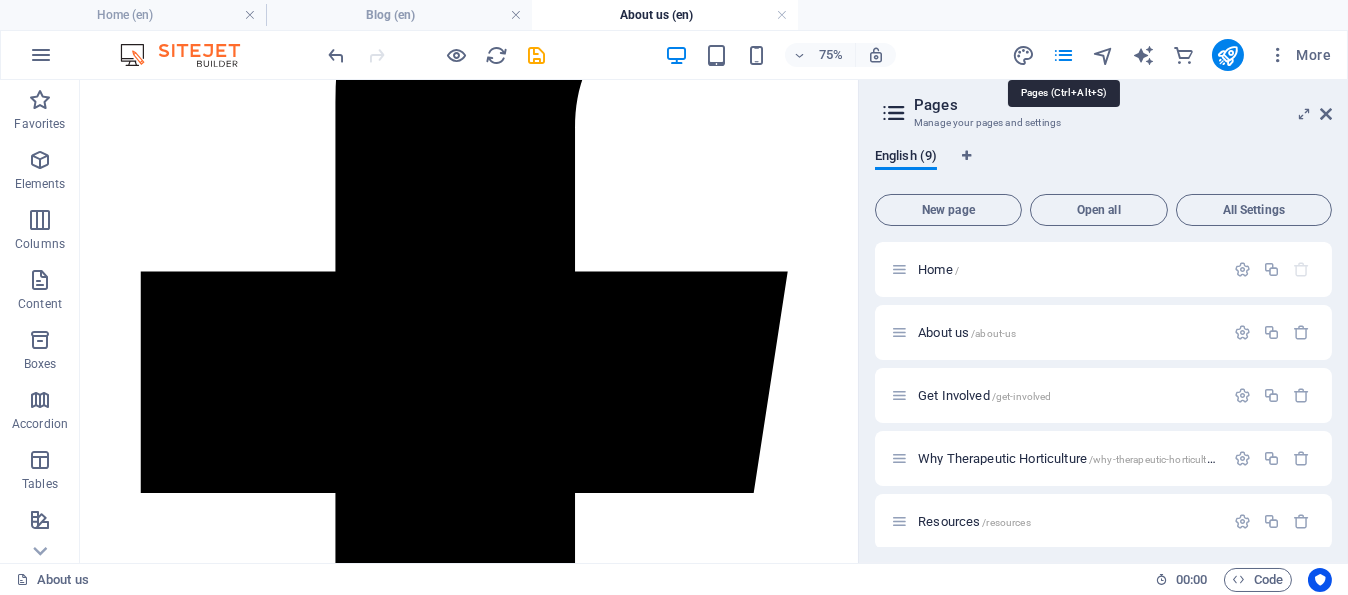 scroll, scrollTop: 3086, scrollLeft: 0, axis: vertical 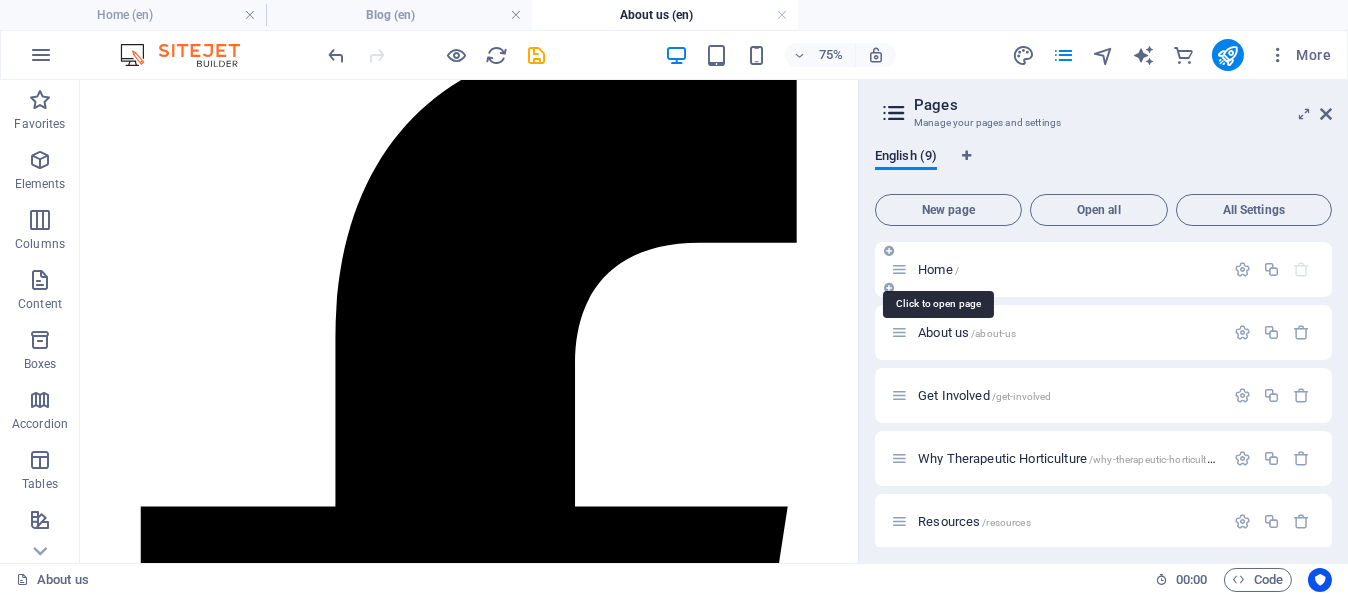 click on "Home /" at bounding box center [938, 269] 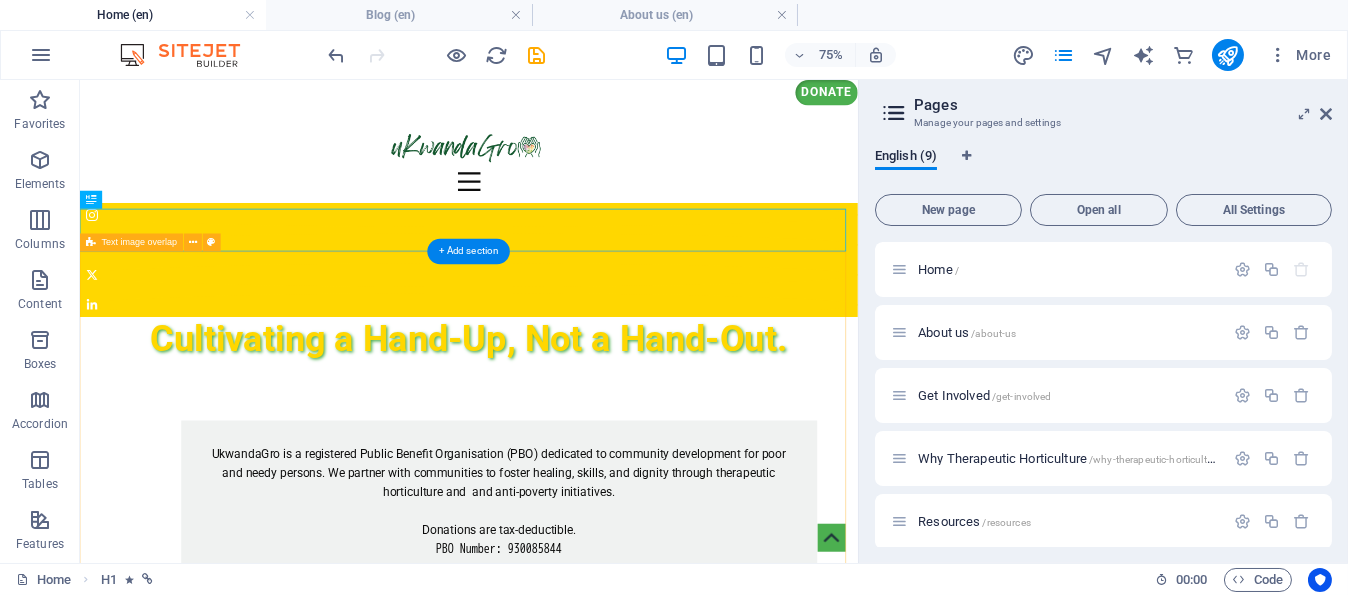 click on "UkwandaGro is a registered Public Benefit Organisation (PBO) dedicated to community development for poor and needy persons. We partner with communities to foster healing, skills, and dignity through therapeutic horticulture and and anti-poverty initiatives. Donations are tax-deductible. PBO Number: [NUMBER]" at bounding box center [598, 1027] 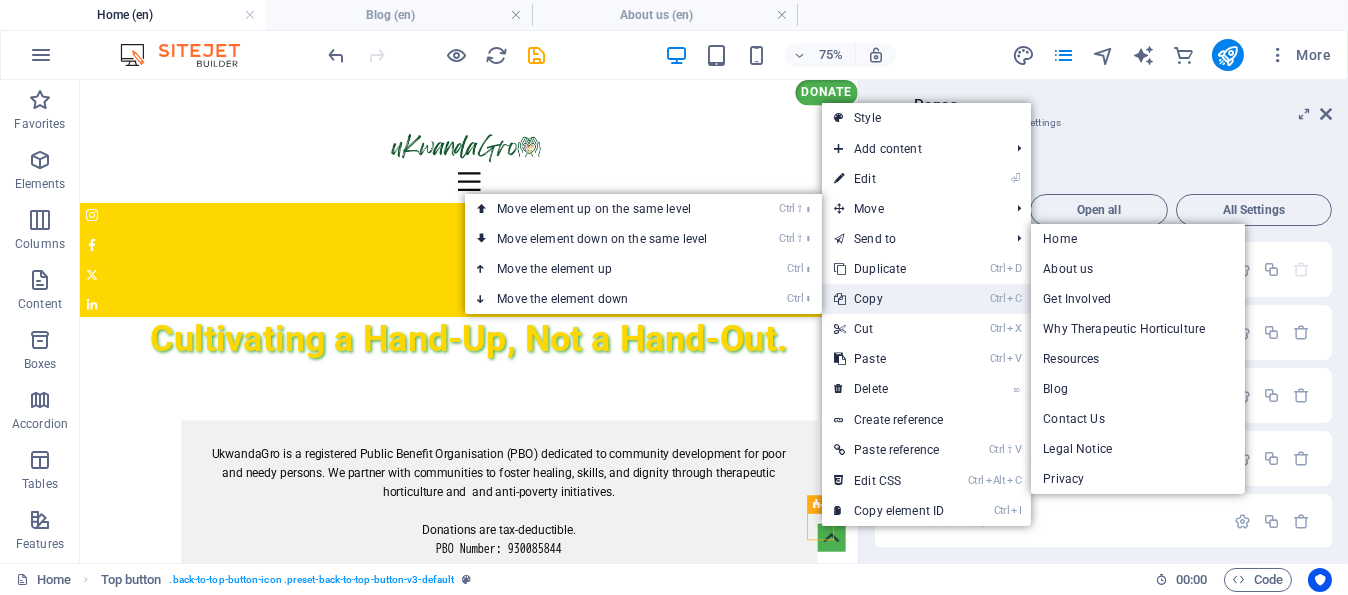click on "Ctrl C  Copy" at bounding box center [889, 299] 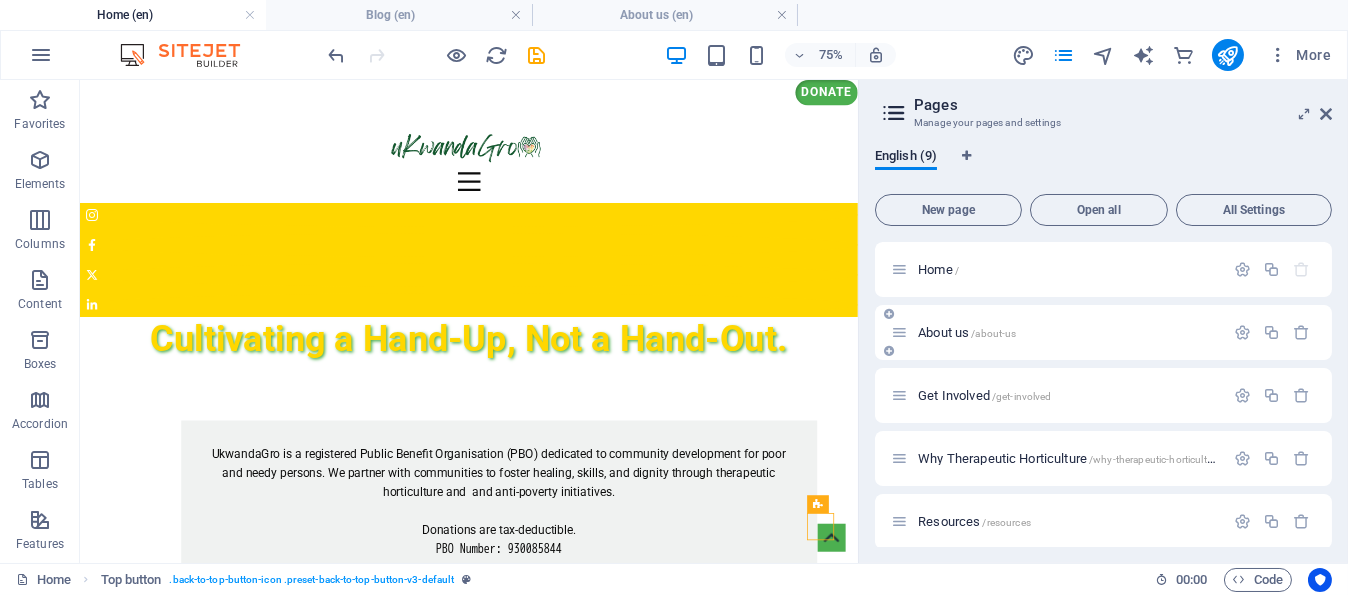 click on "About us /about-us" at bounding box center (967, 332) 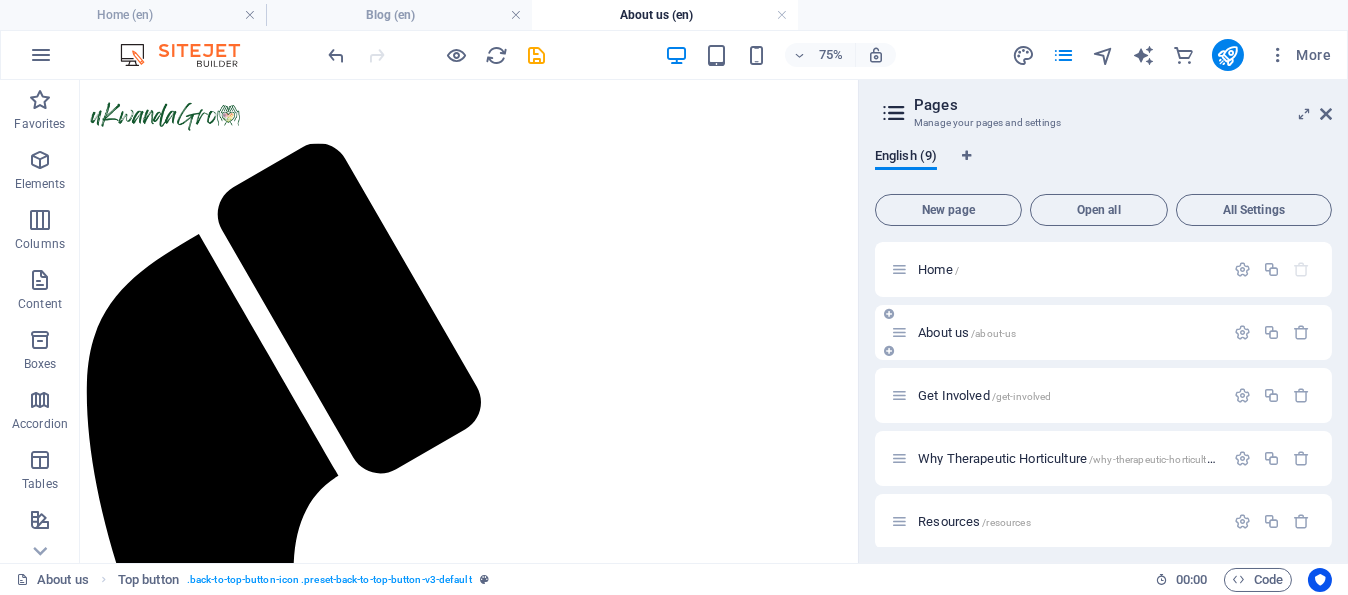 scroll, scrollTop: 3086, scrollLeft: 0, axis: vertical 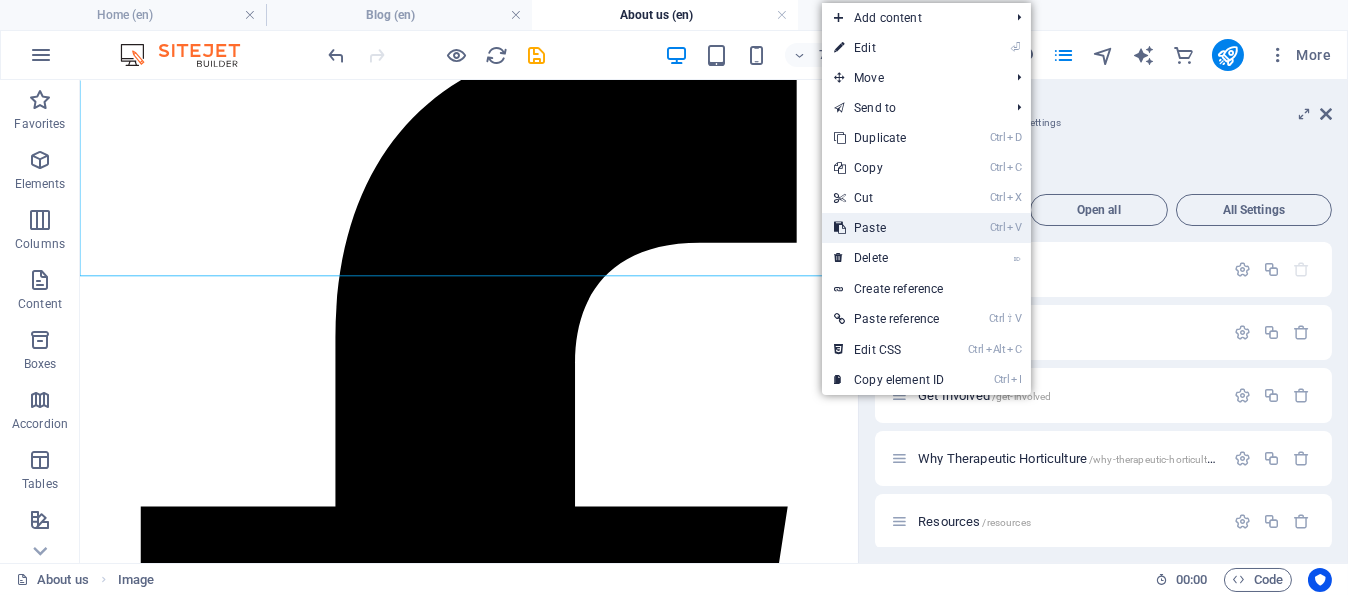 click on "Ctrl V  Paste" at bounding box center (889, 228) 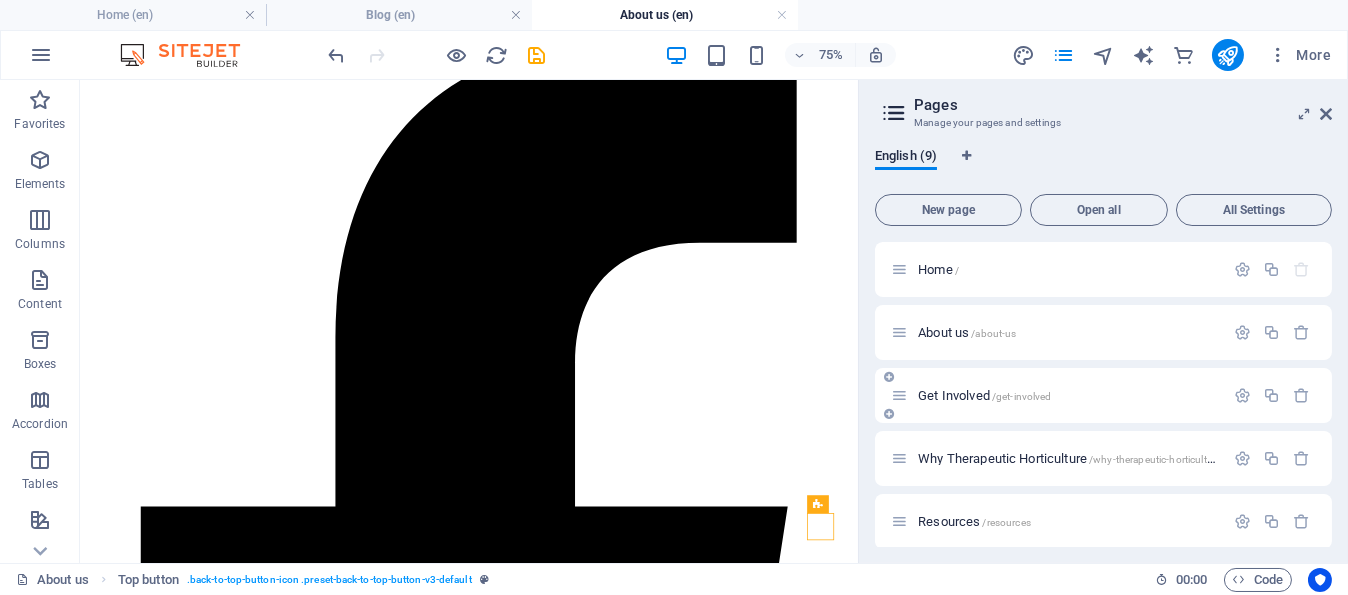 click on "Get Involved /get-involved" at bounding box center [984, 395] 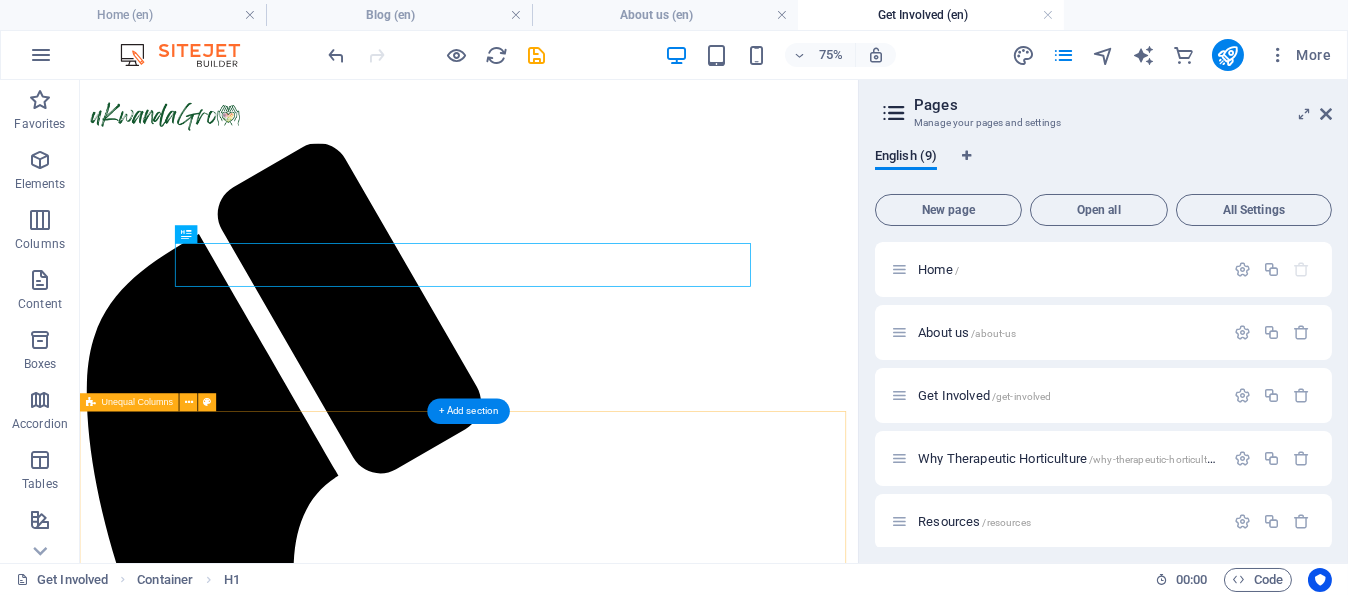 scroll, scrollTop: 0, scrollLeft: 0, axis: both 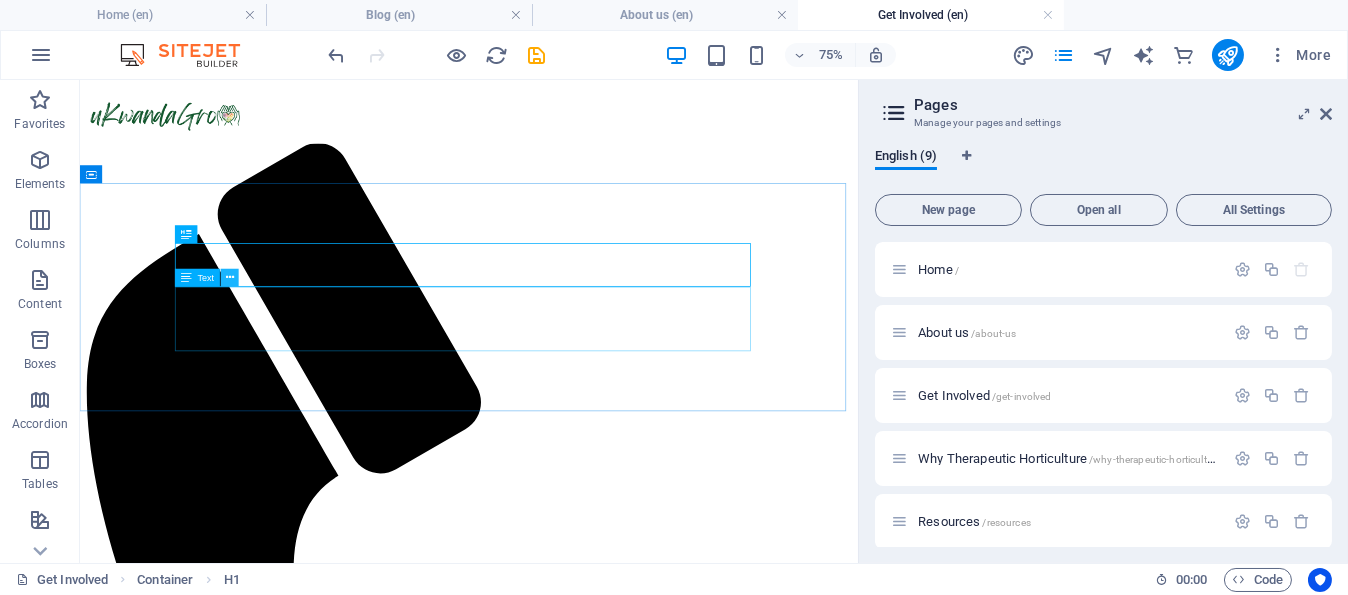 click at bounding box center [230, 277] 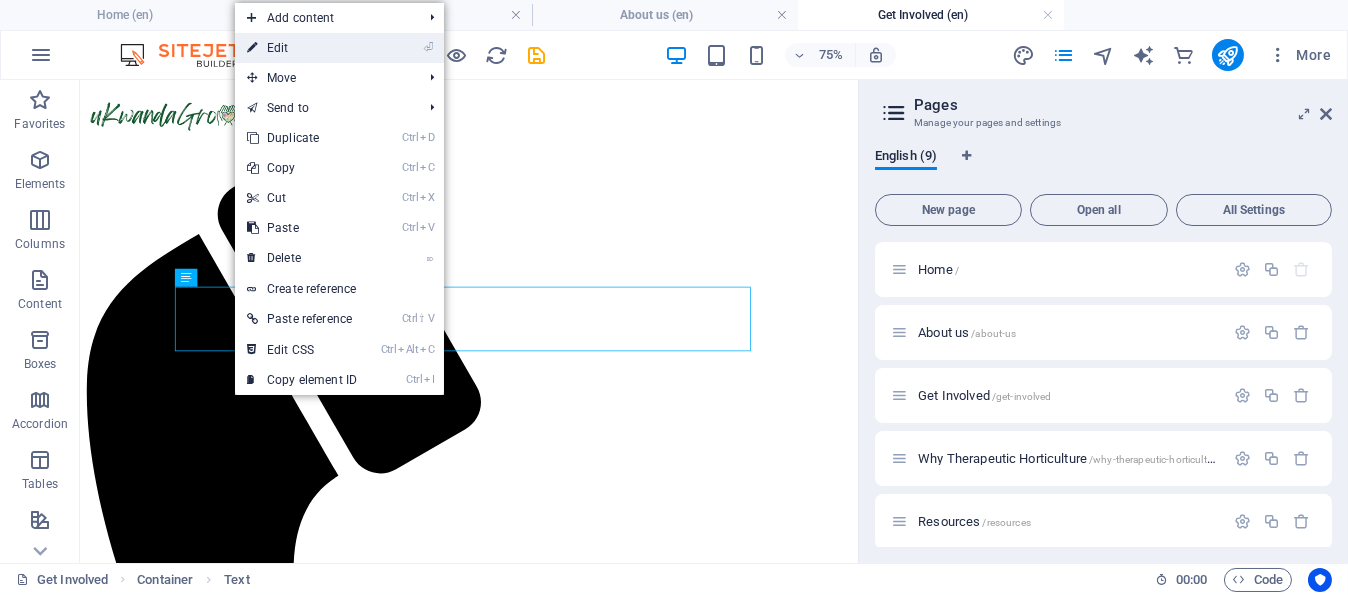 click on "⏎  Edit" at bounding box center (302, 48) 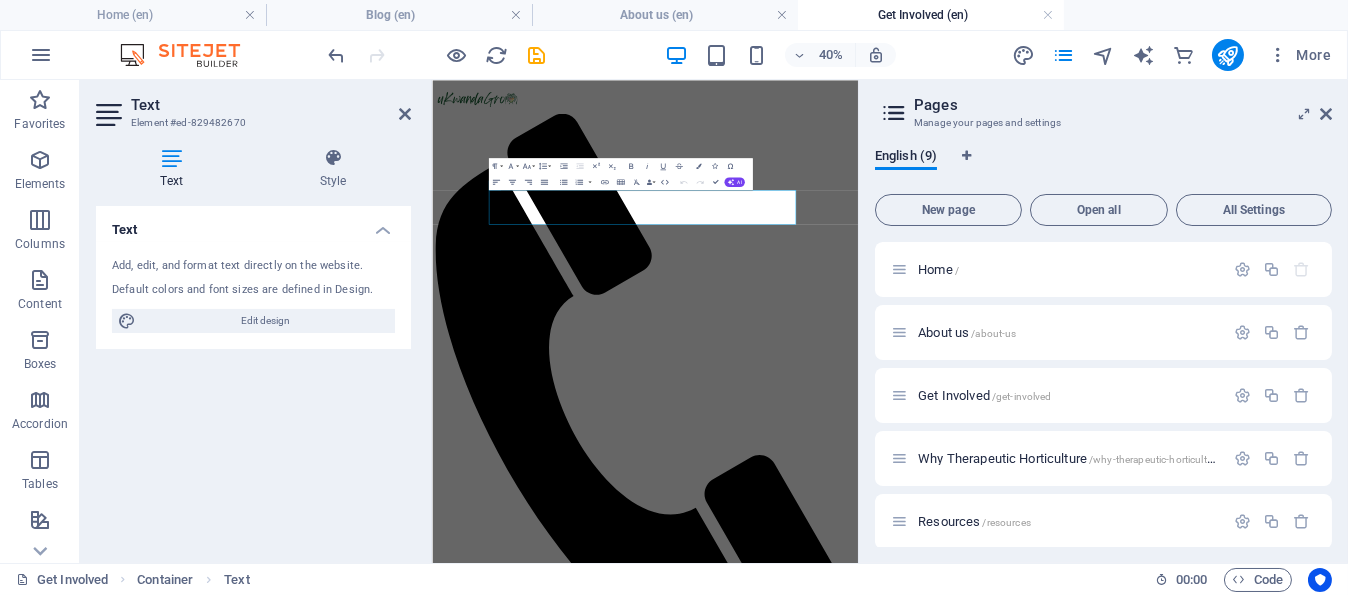 click on "Text" at bounding box center [253, 224] 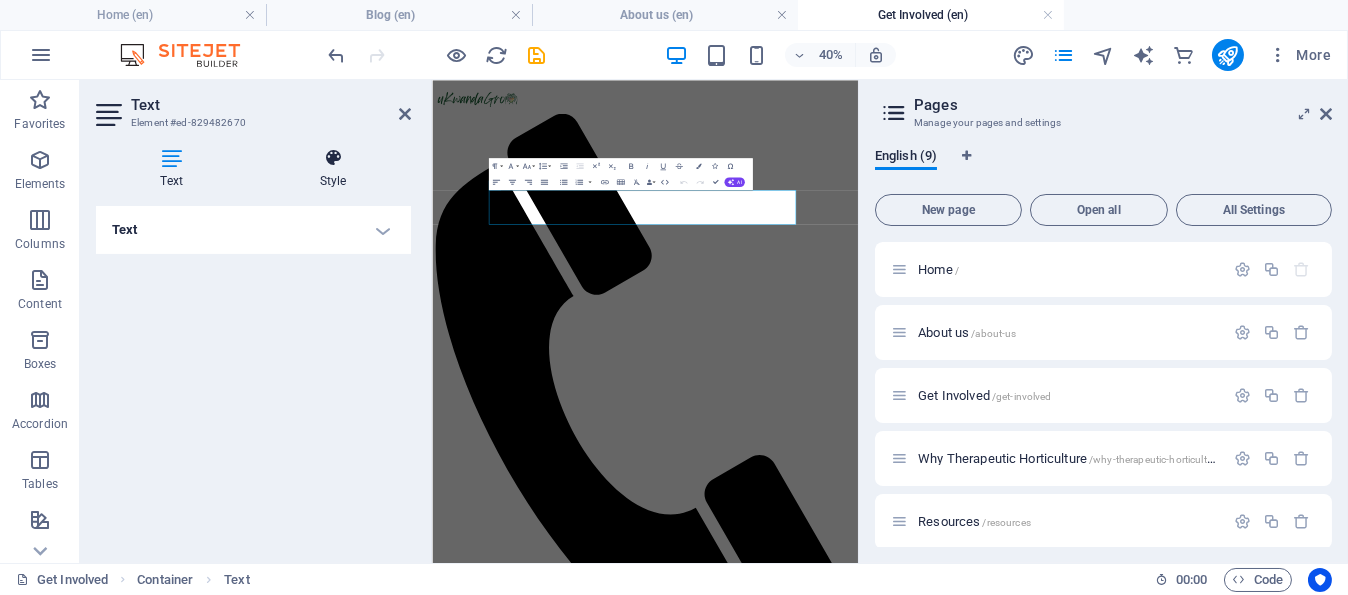 click at bounding box center (333, 158) 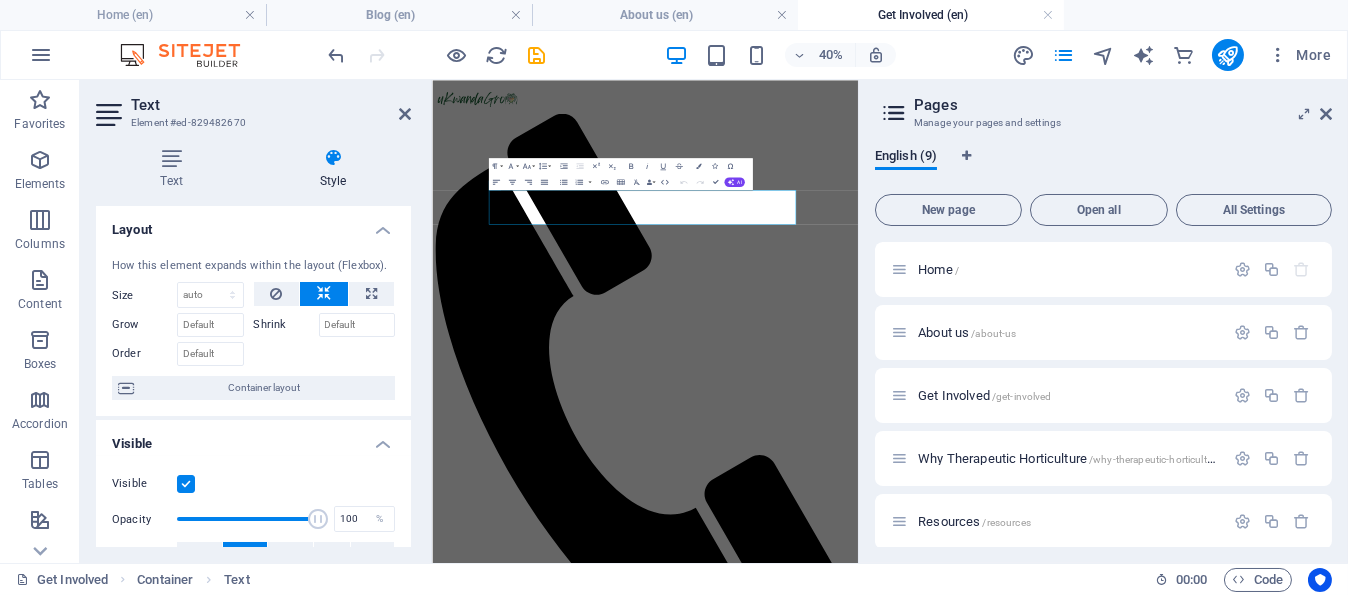 scroll, scrollTop: 100, scrollLeft: 0, axis: vertical 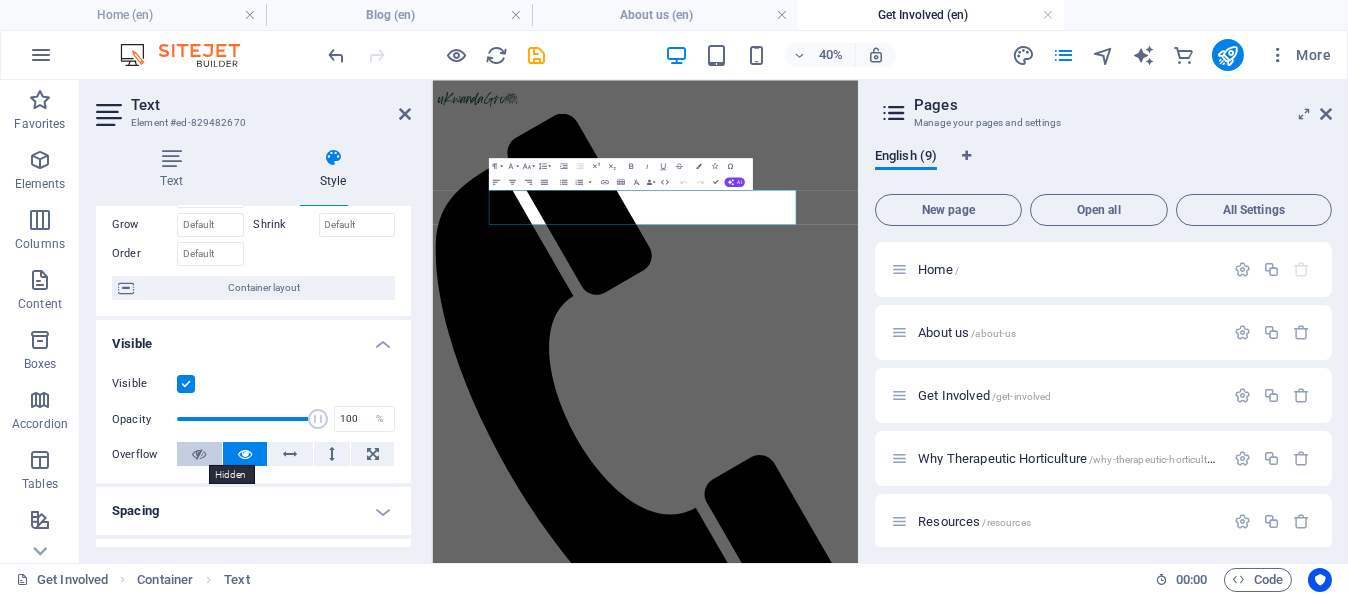 click at bounding box center [199, 454] 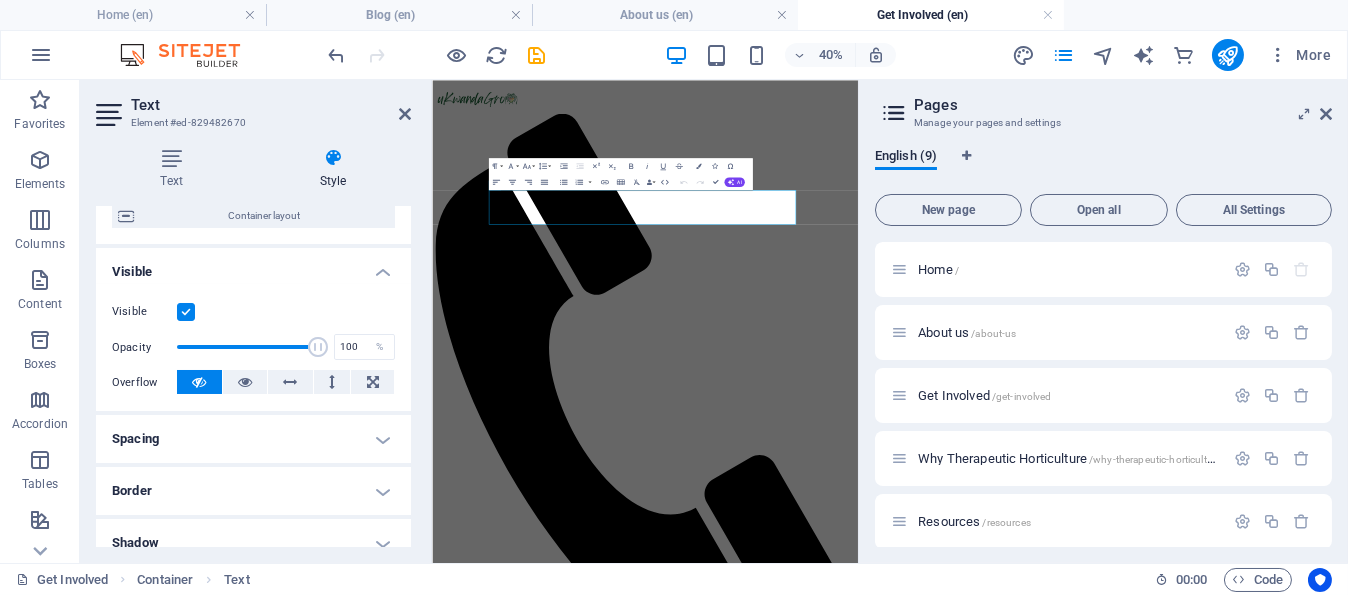 scroll, scrollTop: 300, scrollLeft: 0, axis: vertical 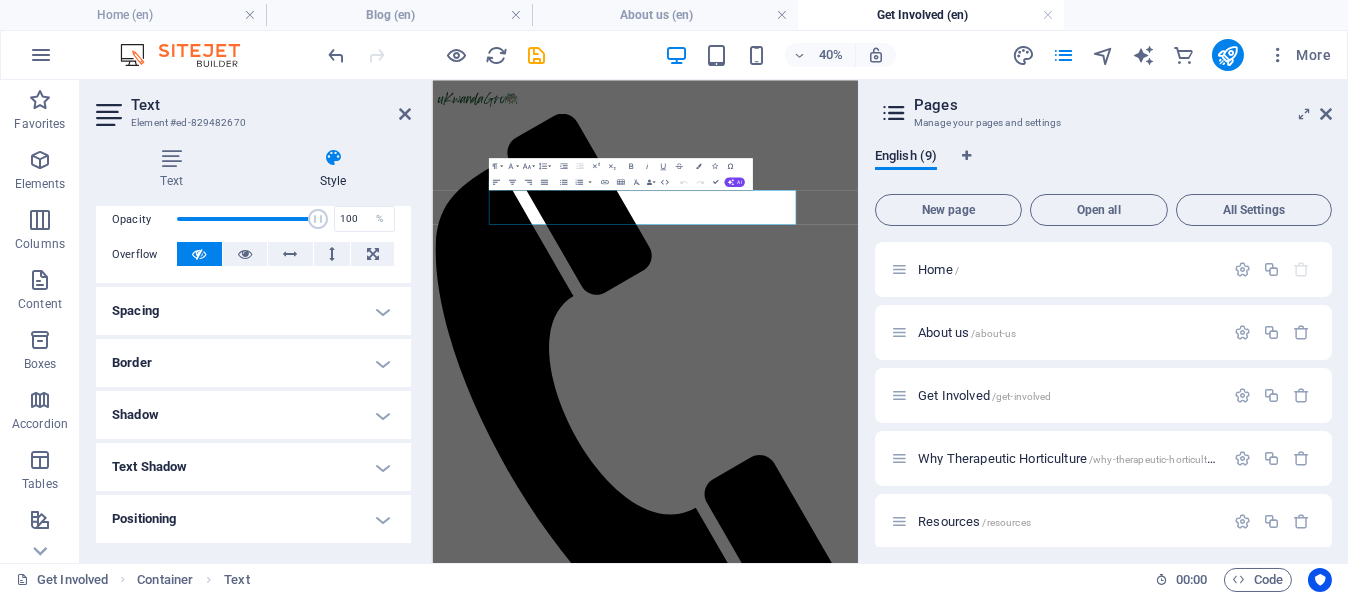 click on "Spacing" at bounding box center [253, 311] 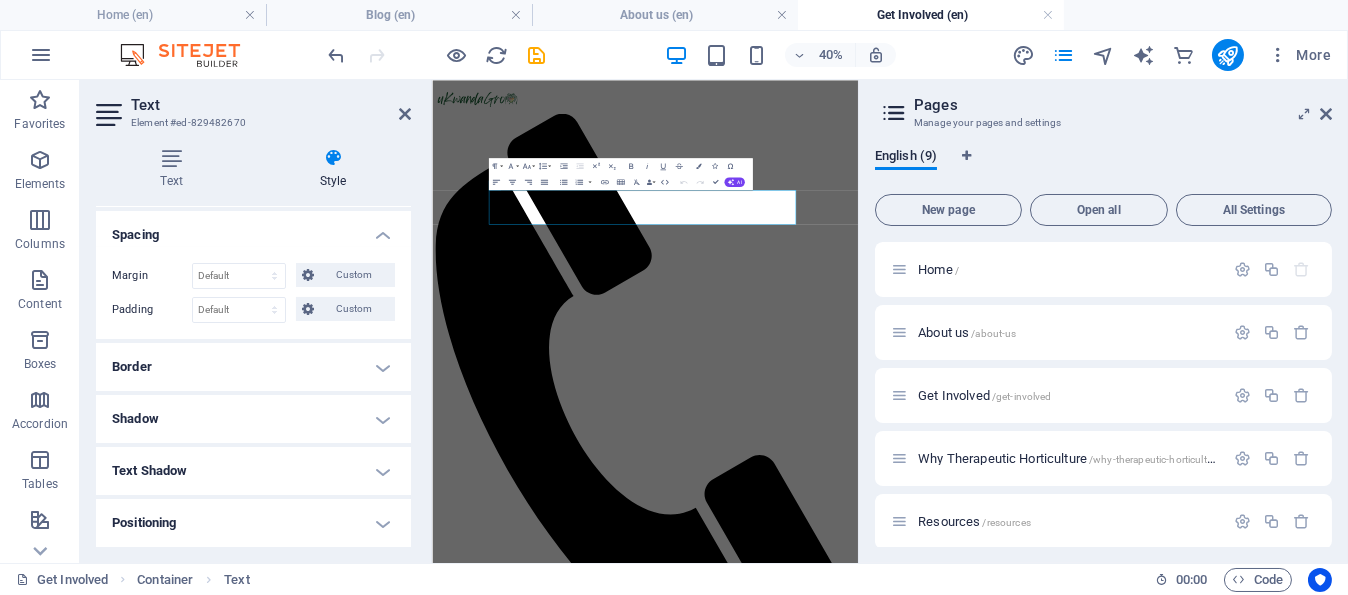 scroll, scrollTop: 400, scrollLeft: 0, axis: vertical 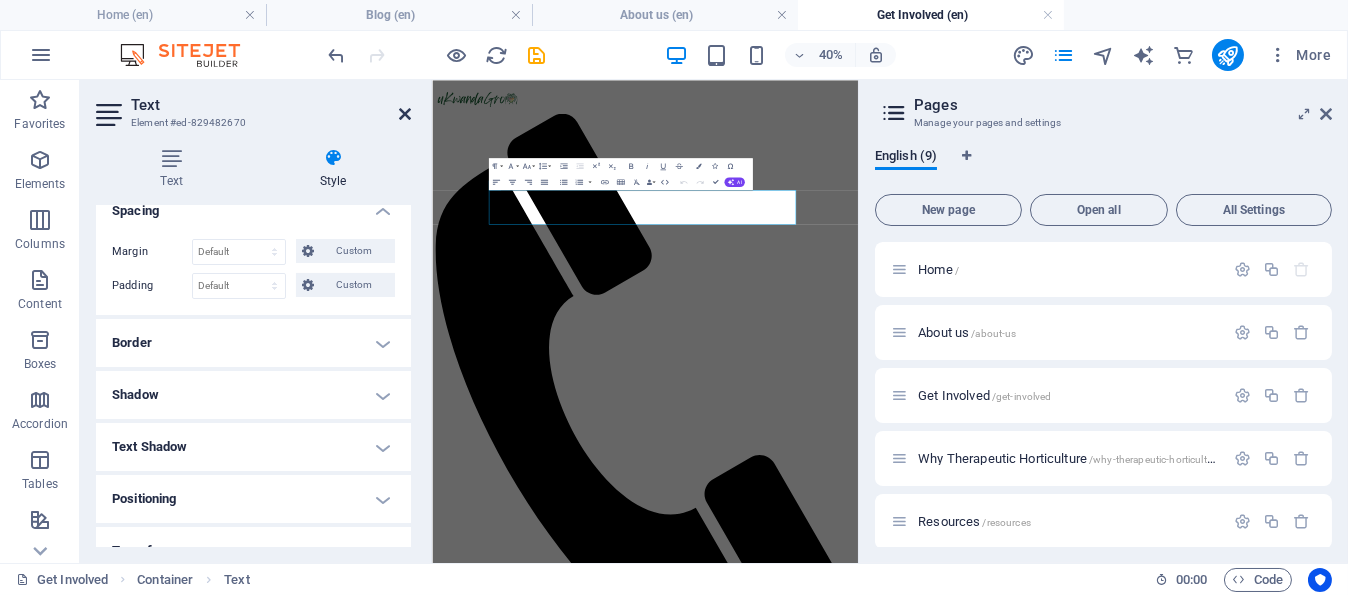 click at bounding box center [405, 114] 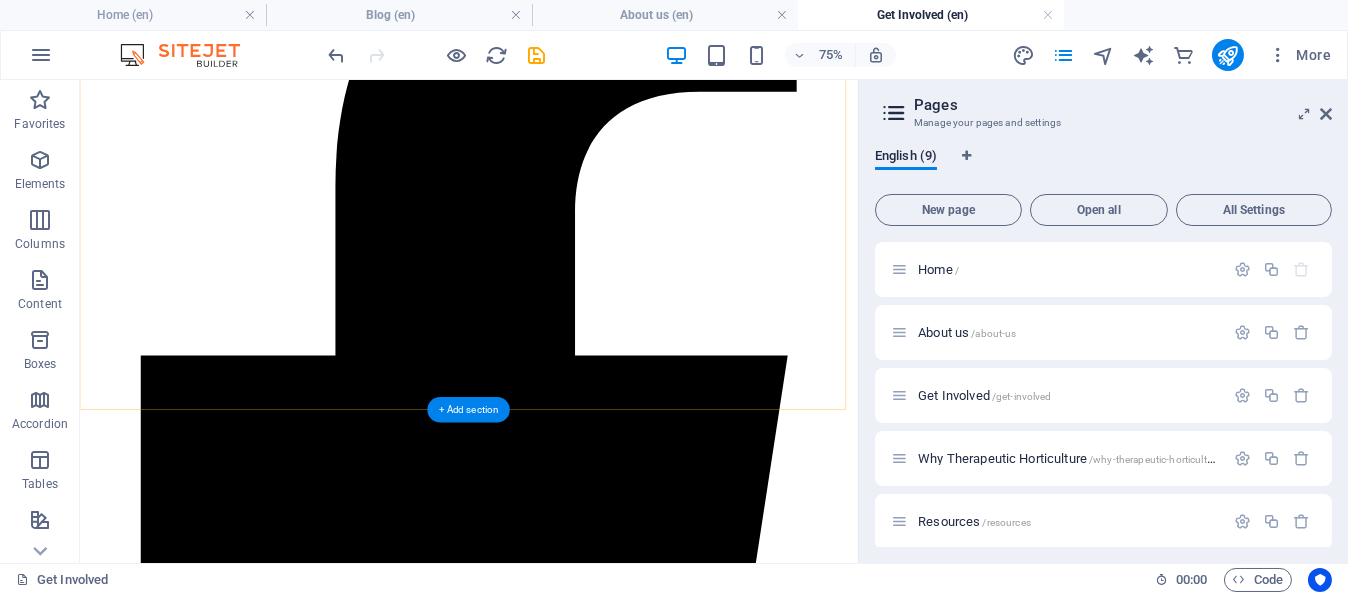scroll, scrollTop: 3300, scrollLeft: 0, axis: vertical 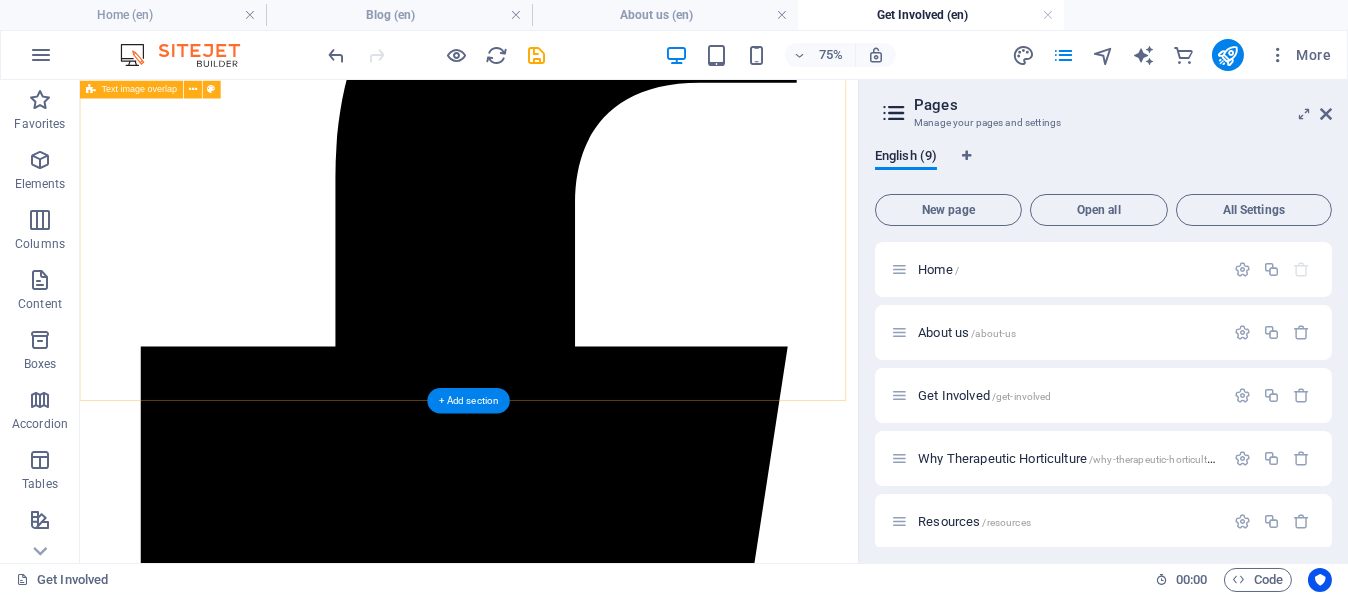 click on "With your support, we can expand our horticulture therapy gardens and positively impact the lives of South Africans most affected by poverty, hunger, and unemployment.  Your donation helps us grow more gardens, offering healing and hope to those who need it most. Thank you for being a part of this journey! YOu can help" at bounding box center [598, 11084] 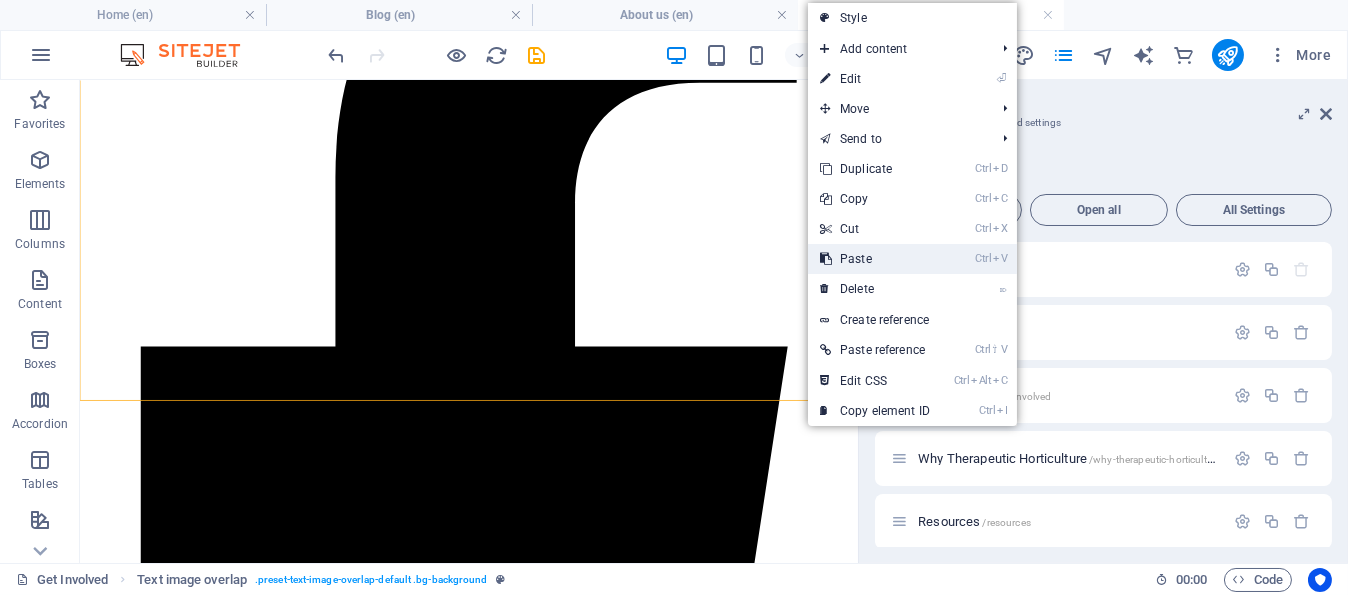 click on "Ctrl V  Paste" at bounding box center [875, 259] 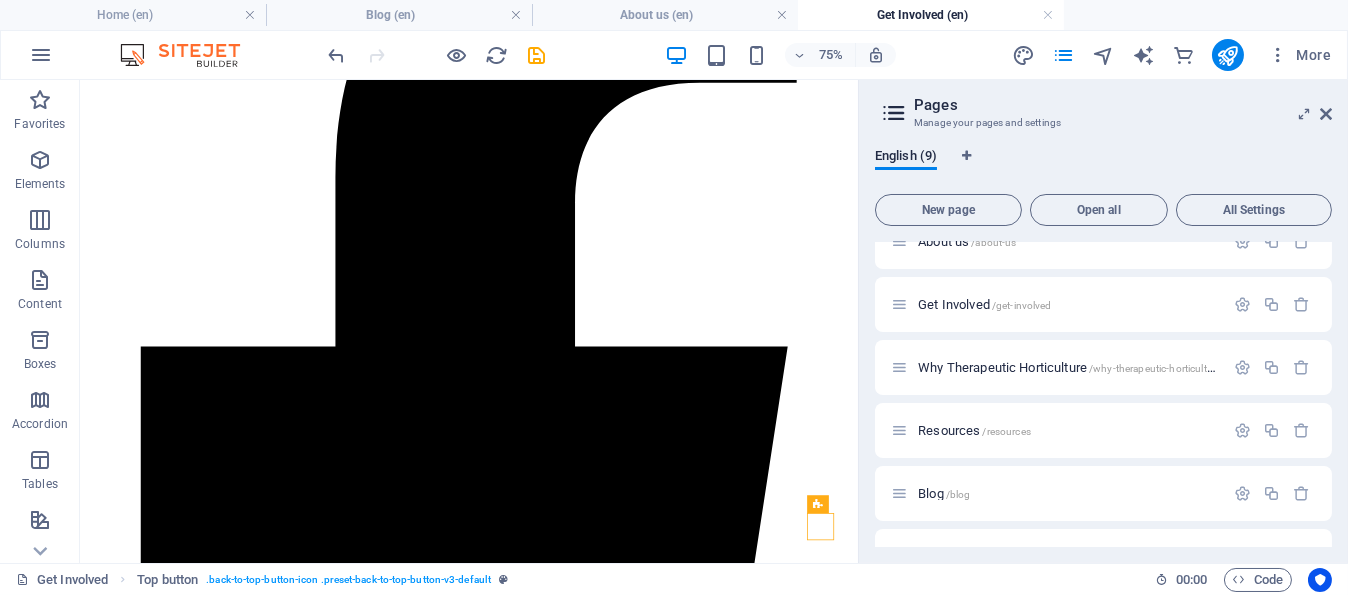 scroll, scrollTop: 200, scrollLeft: 0, axis: vertical 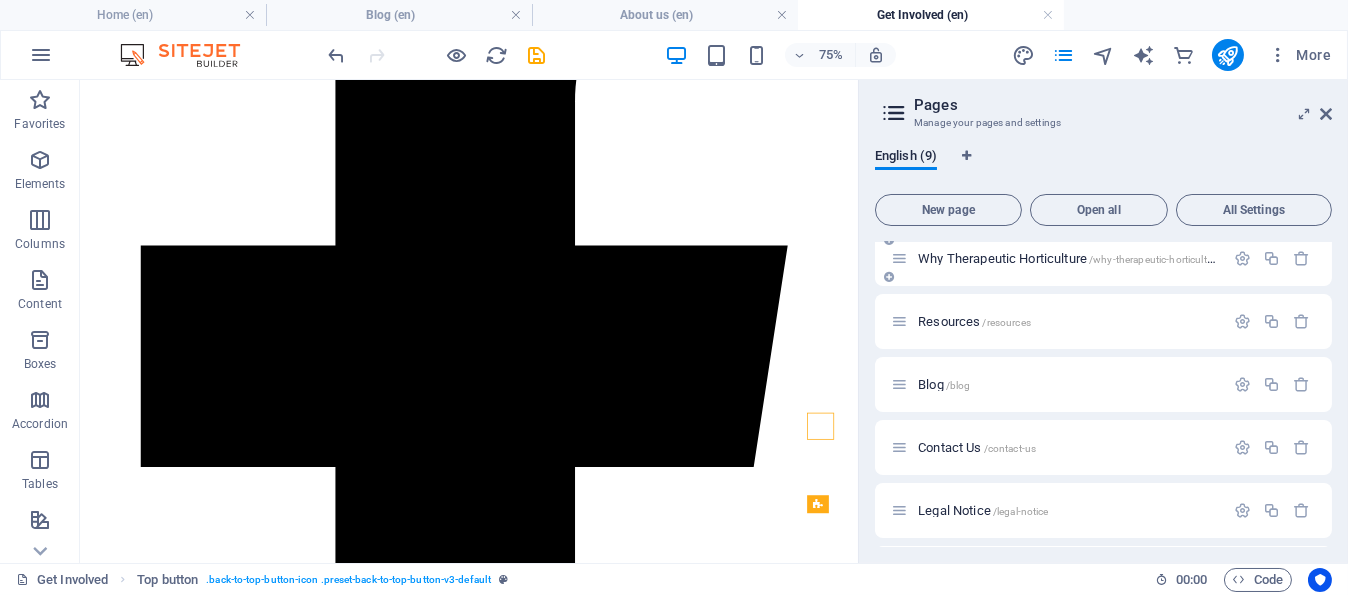 click on "Why Therapeutic Horticulture /why-therapeutic-horticulture" at bounding box center [1057, 258] 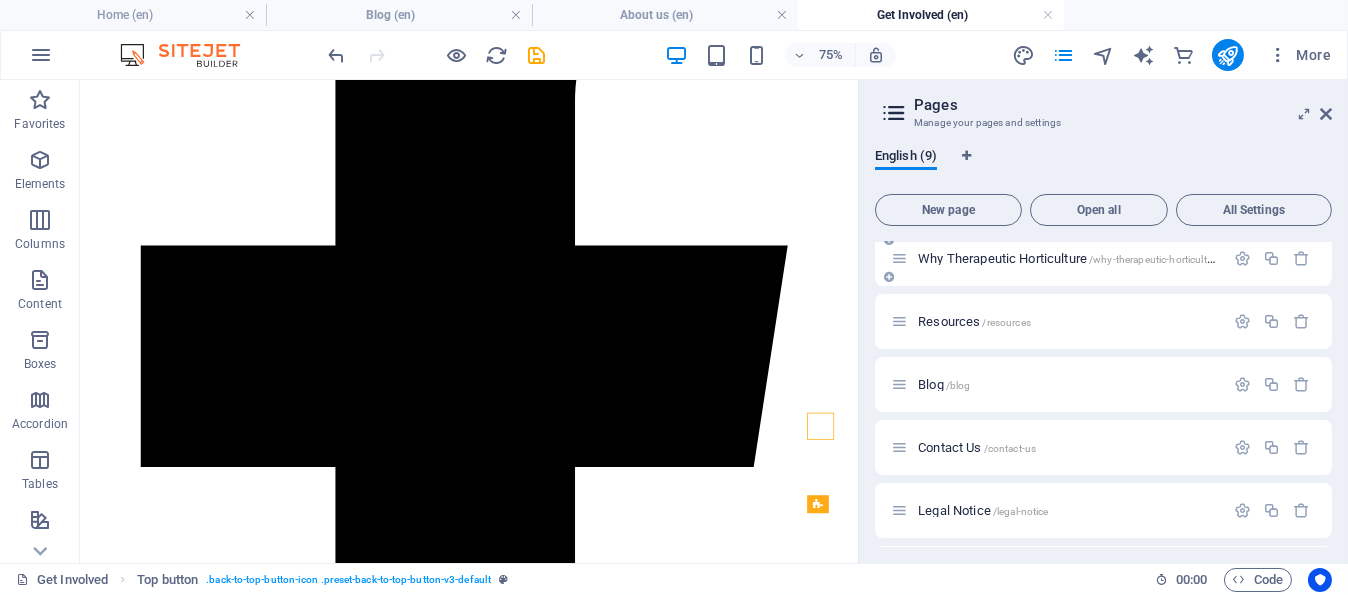 click on "Why Therapeutic Horticulture /why-therapeutic-horticulture" at bounding box center (1069, 258) 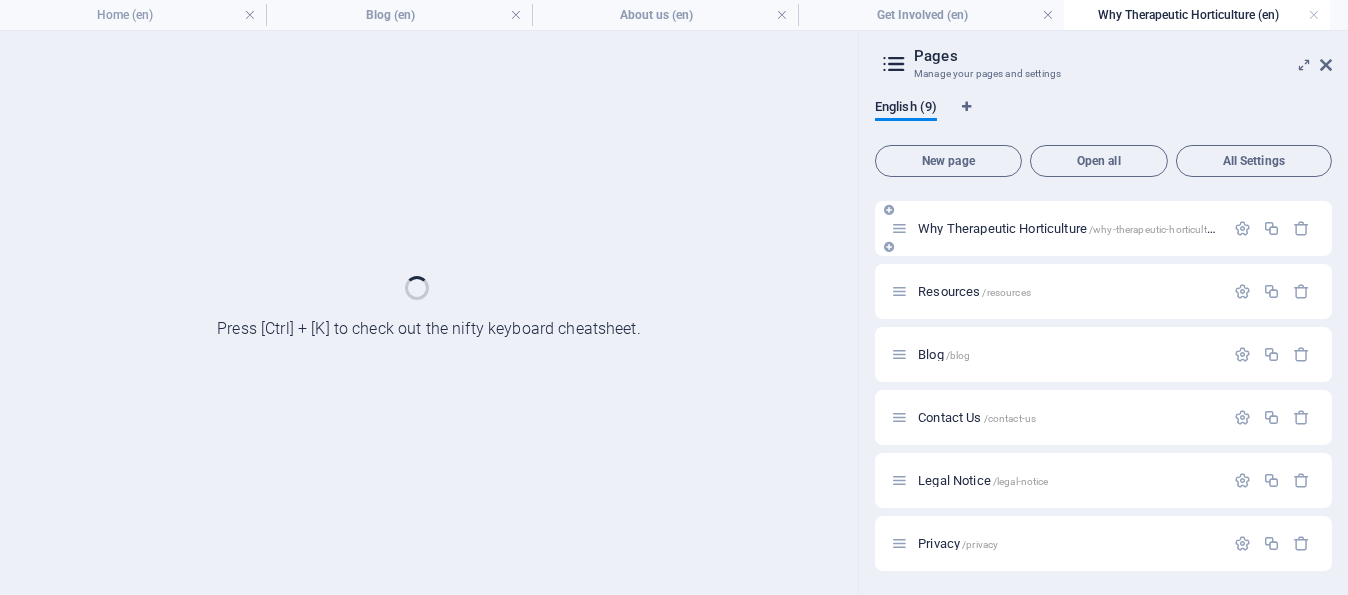 scroll, scrollTop: 180, scrollLeft: 0, axis: vertical 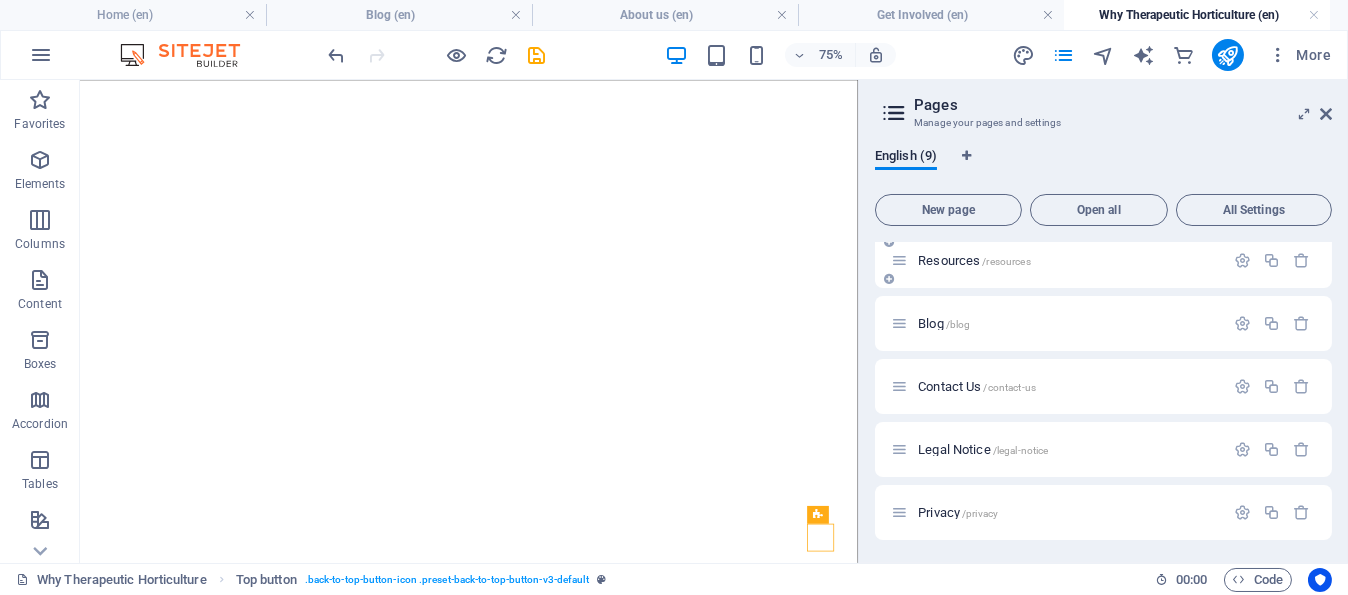 click on "Resources /resources" at bounding box center [974, 260] 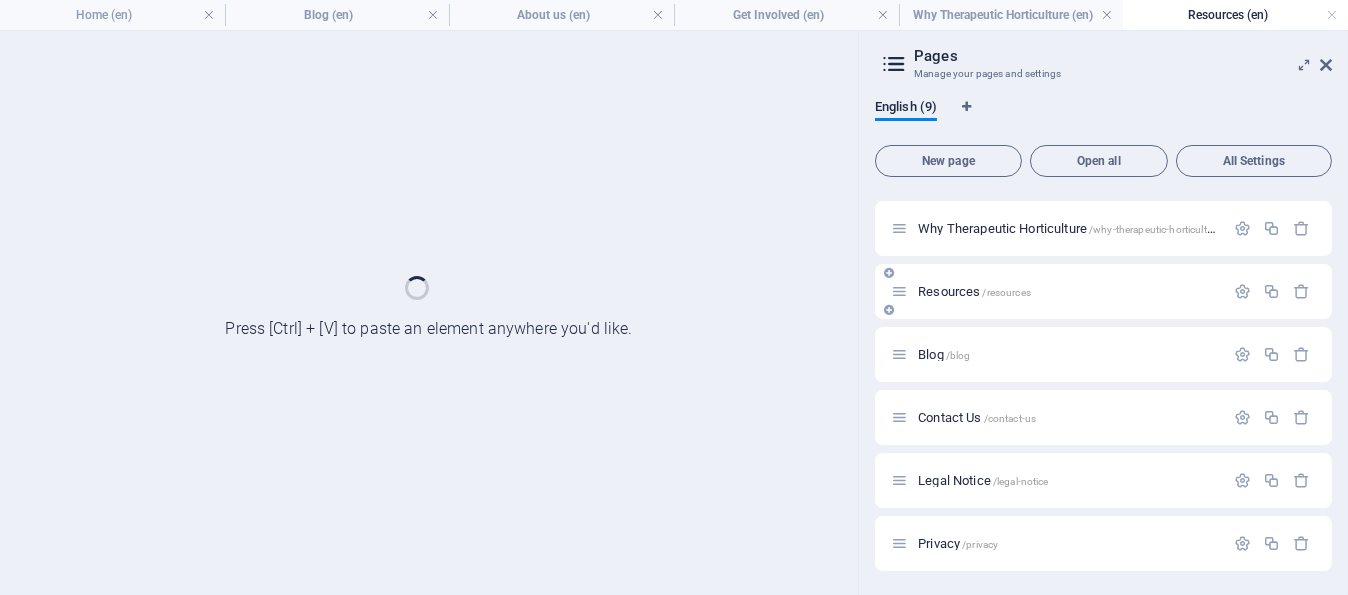 scroll, scrollTop: 180, scrollLeft: 0, axis: vertical 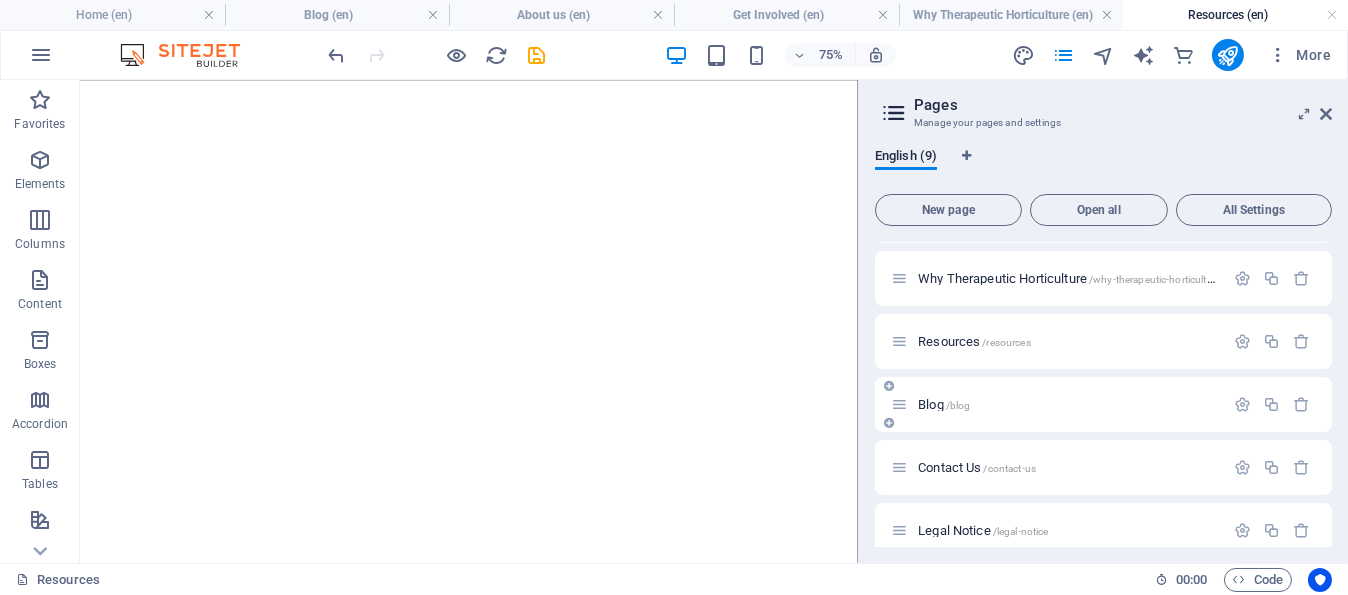 click on "Blog /blog" at bounding box center (944, 404) 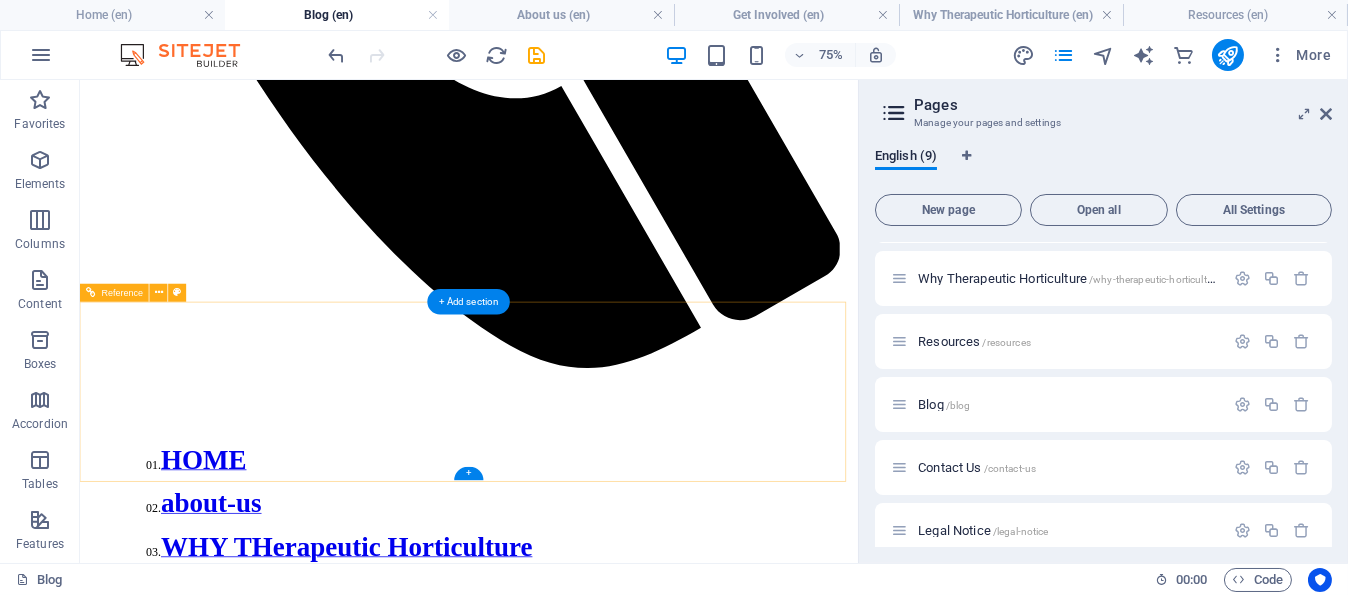 scroll, scrollTop: 1053, scrollLeft: 0, axis: vertical 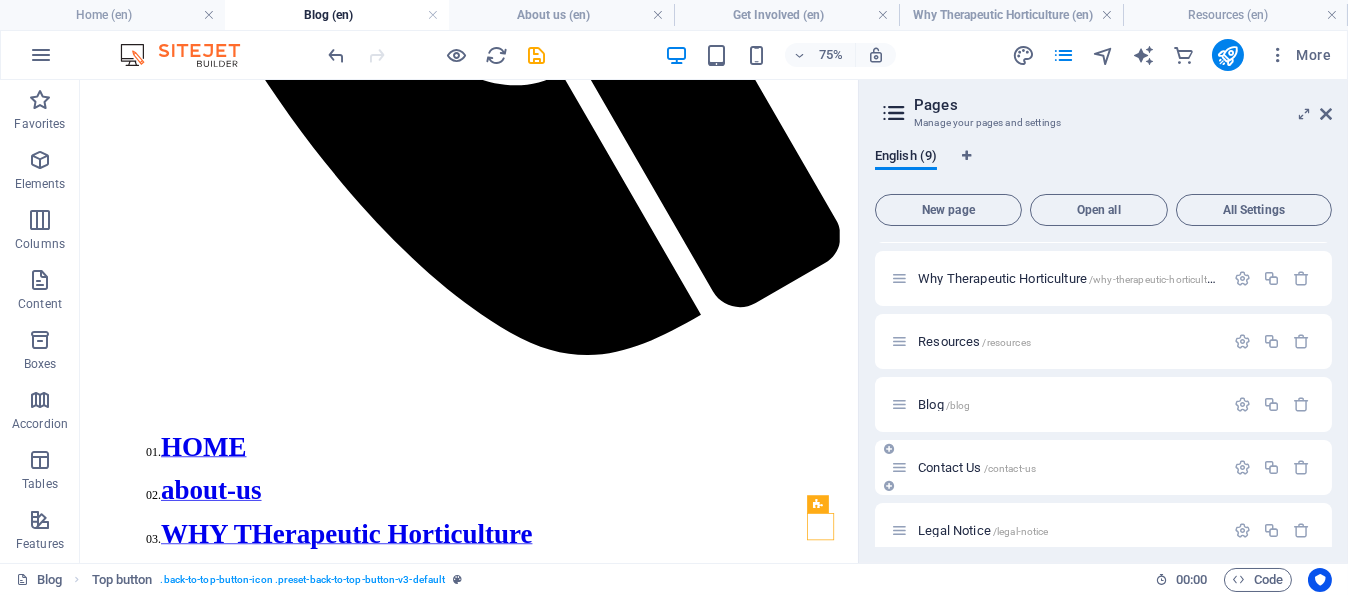 click on "Contact Us /contact-us" at bounding box center (977, 467) 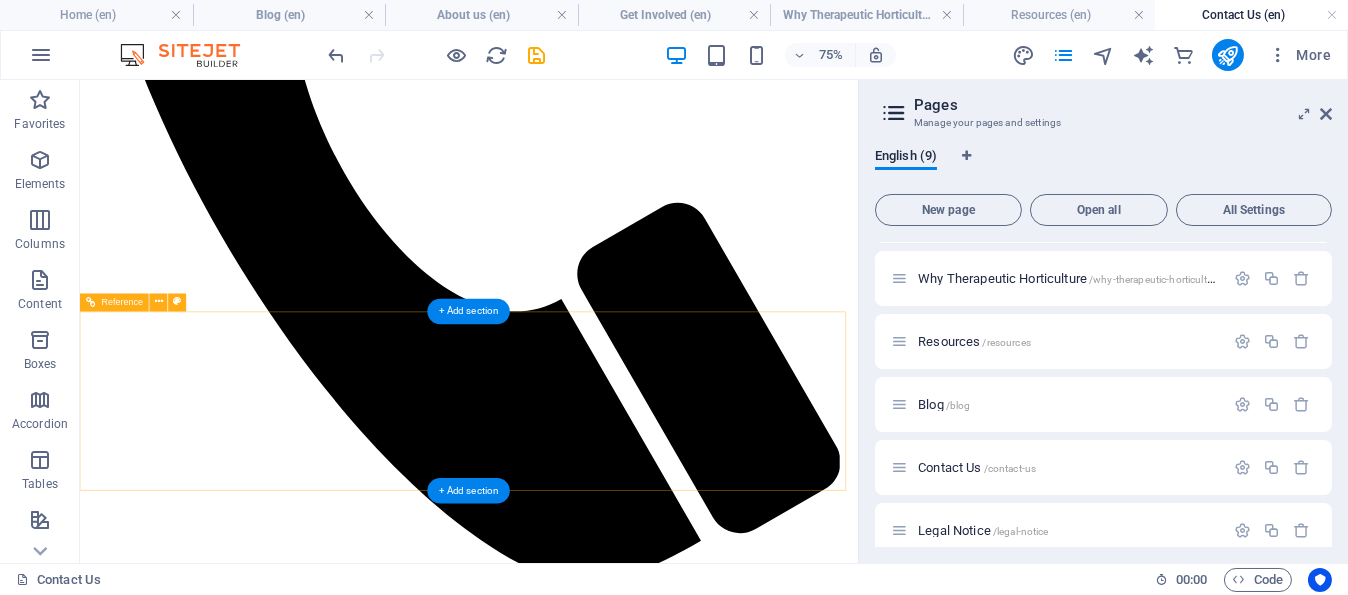 scroll, scrollTop: 757, scrollLeft: 0, axis: vertical 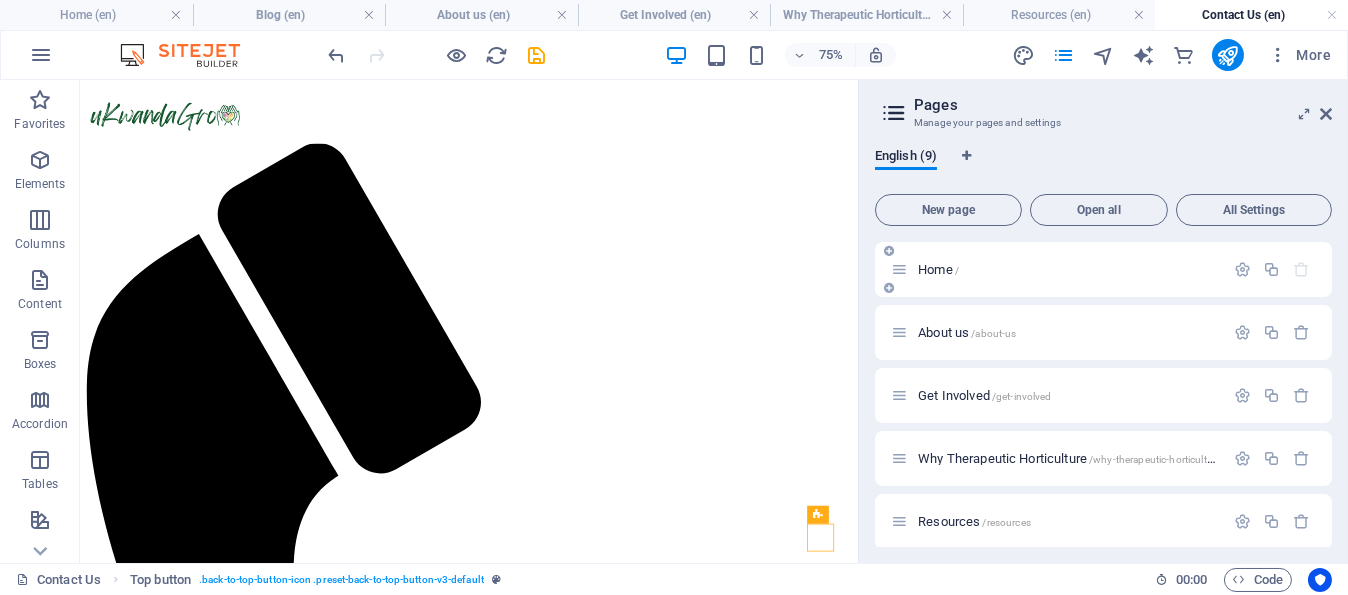 click on "Home /" at bounding box center [938, 269] 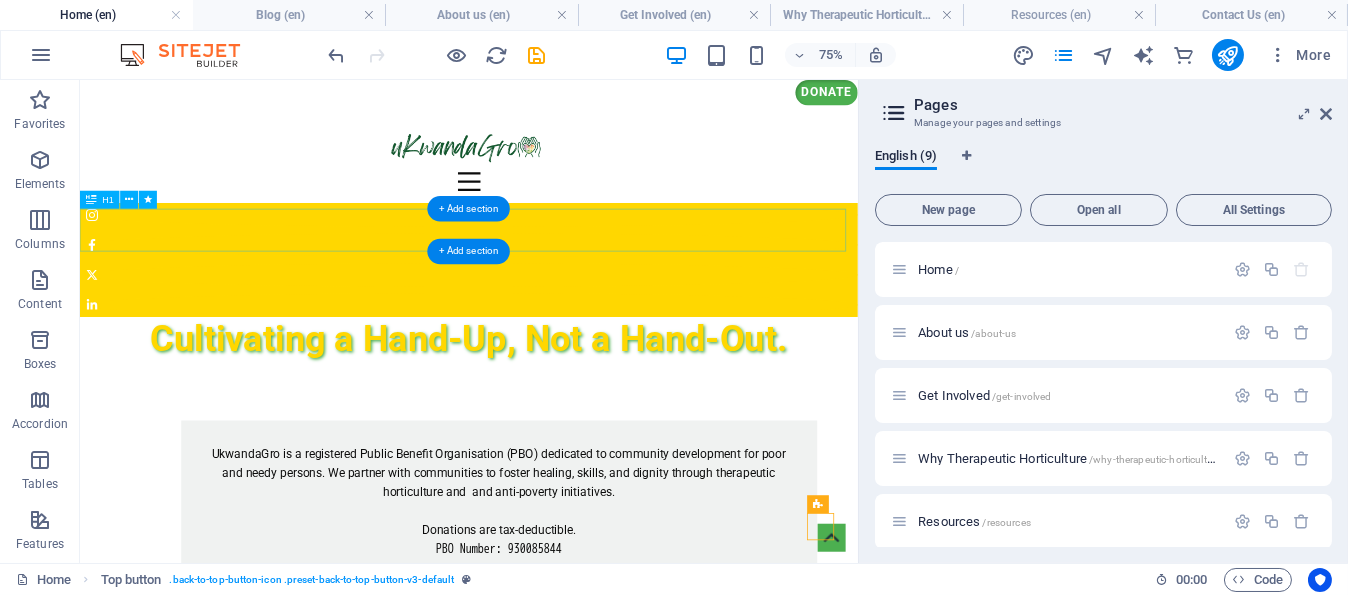 click on "Cultivating a Hand-Up, Not a Hand-Out." at bounding box center [598, 425] 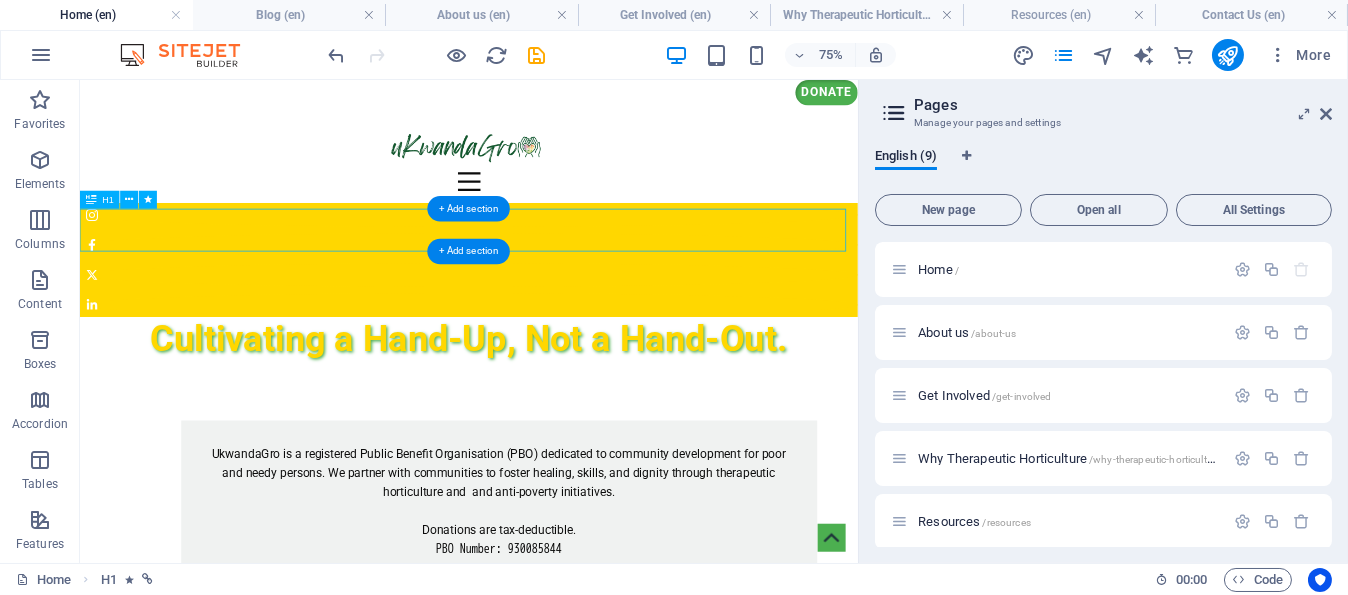 click on "Cultivating a Hand-Up, Not a Hand-Out." at bounding box center [598, 425] 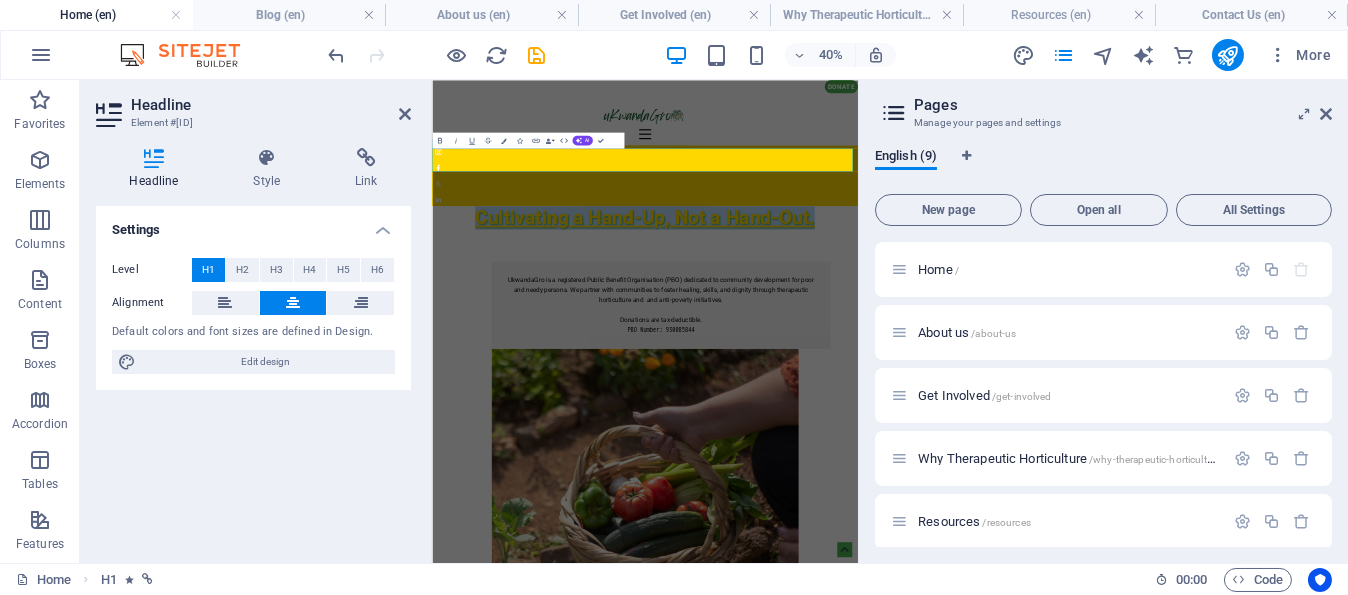 click on "Cultivating a Hand-Up, Not a Hand-Out." at bounding box center [963, 424] 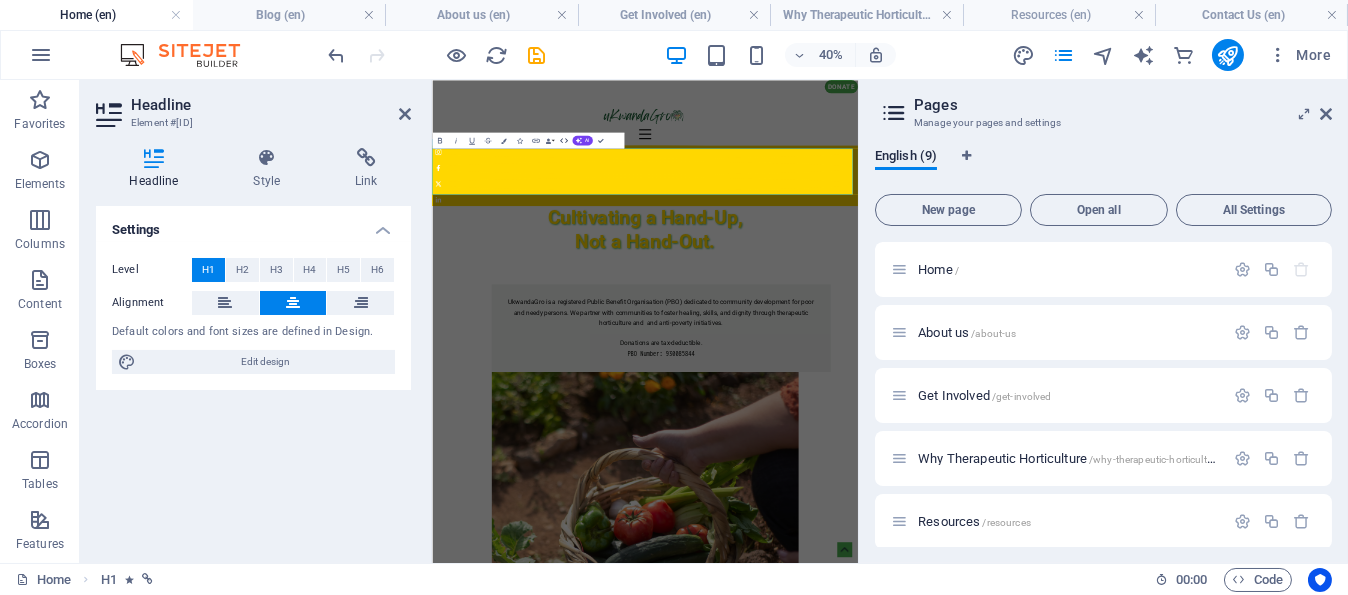 click 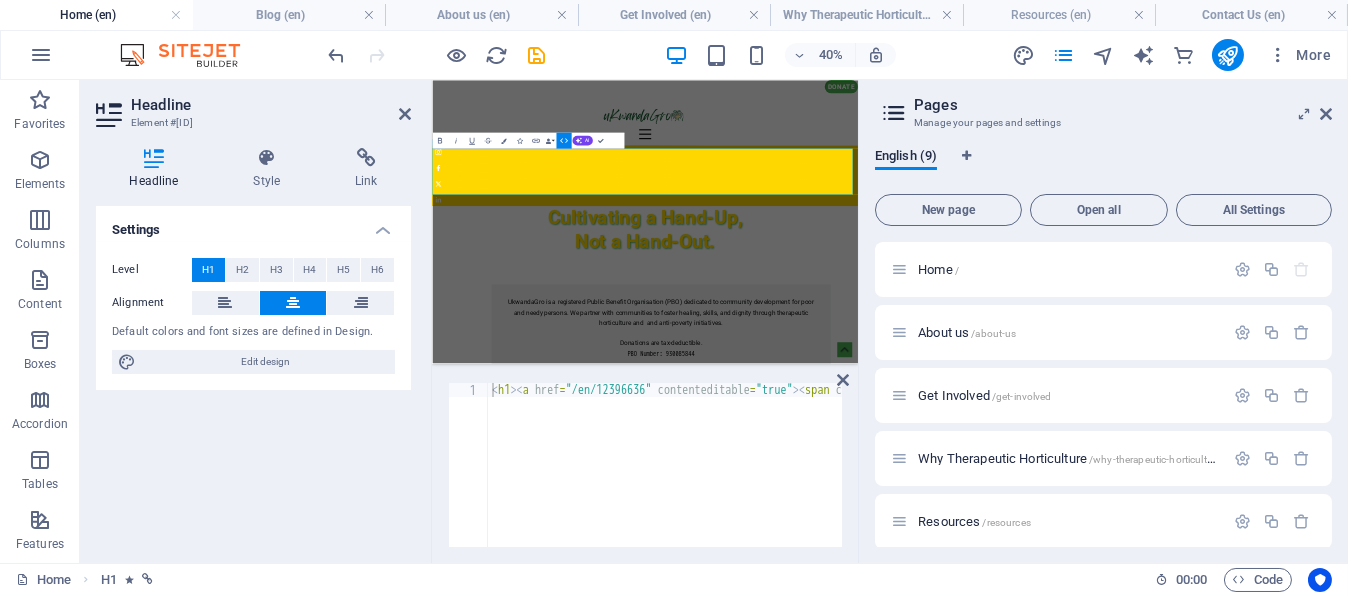 click on "Pages" at bounding box center [1123, 105] 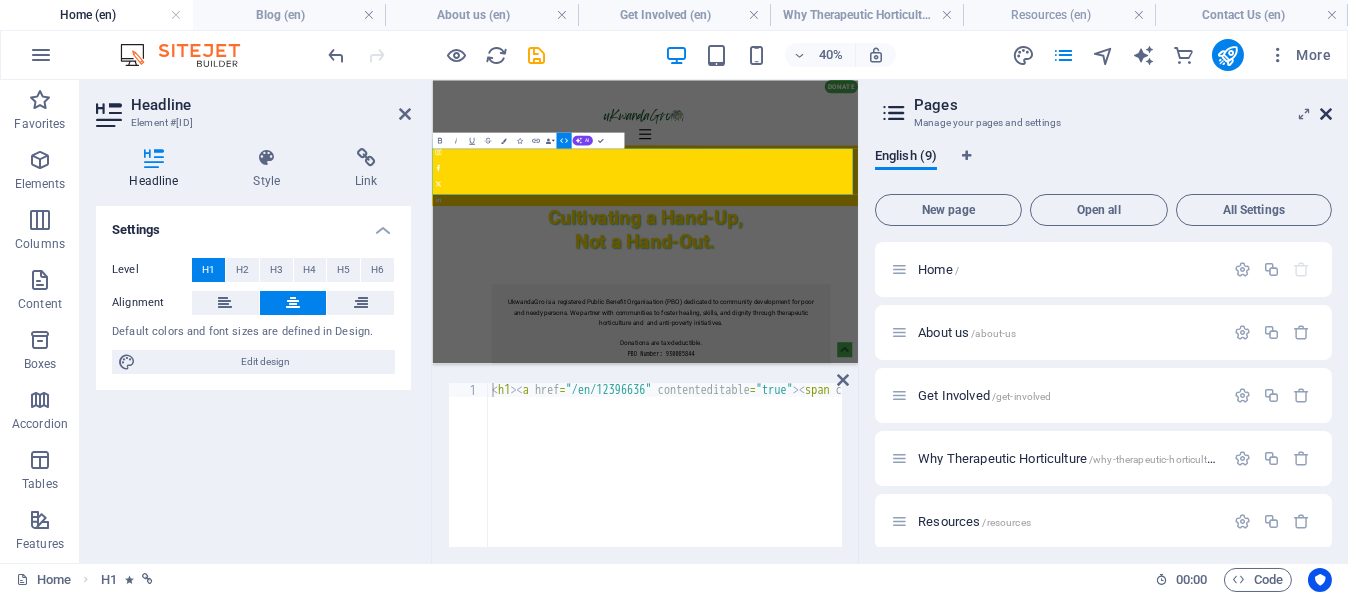 click at bounding box center [1326, 114] 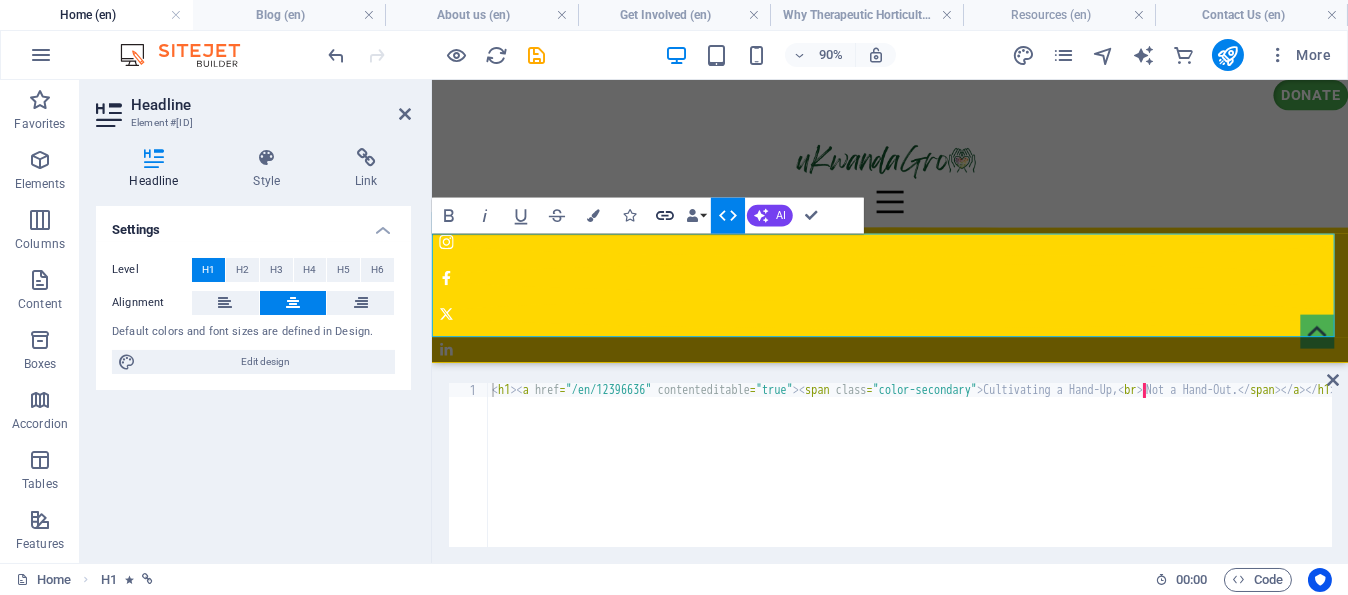 click 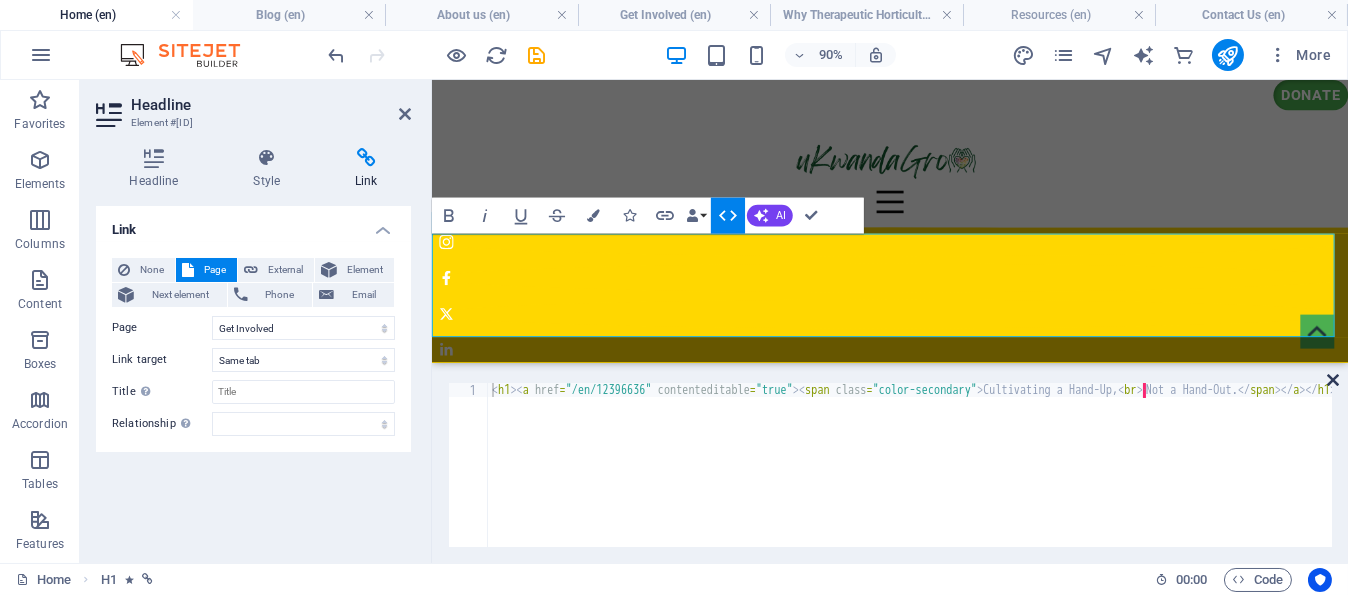 click at bounding box center [1333, 380] 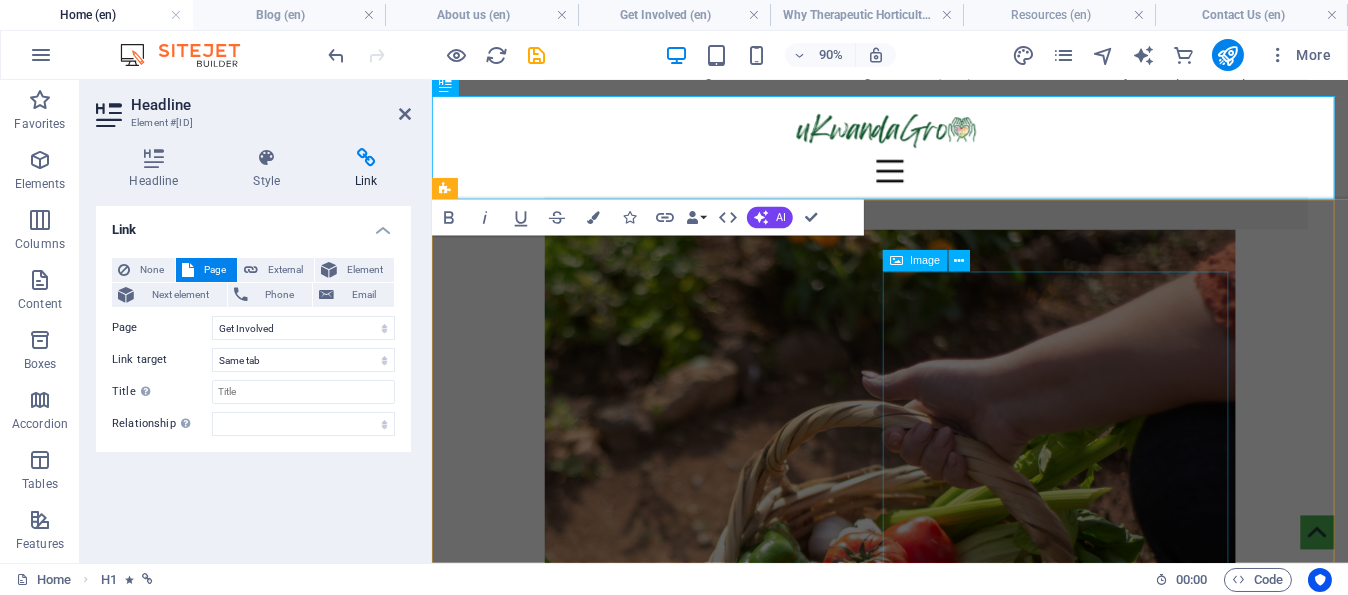 scroll, scrollTop: 600, scrollLeft: 0, axis: vertical 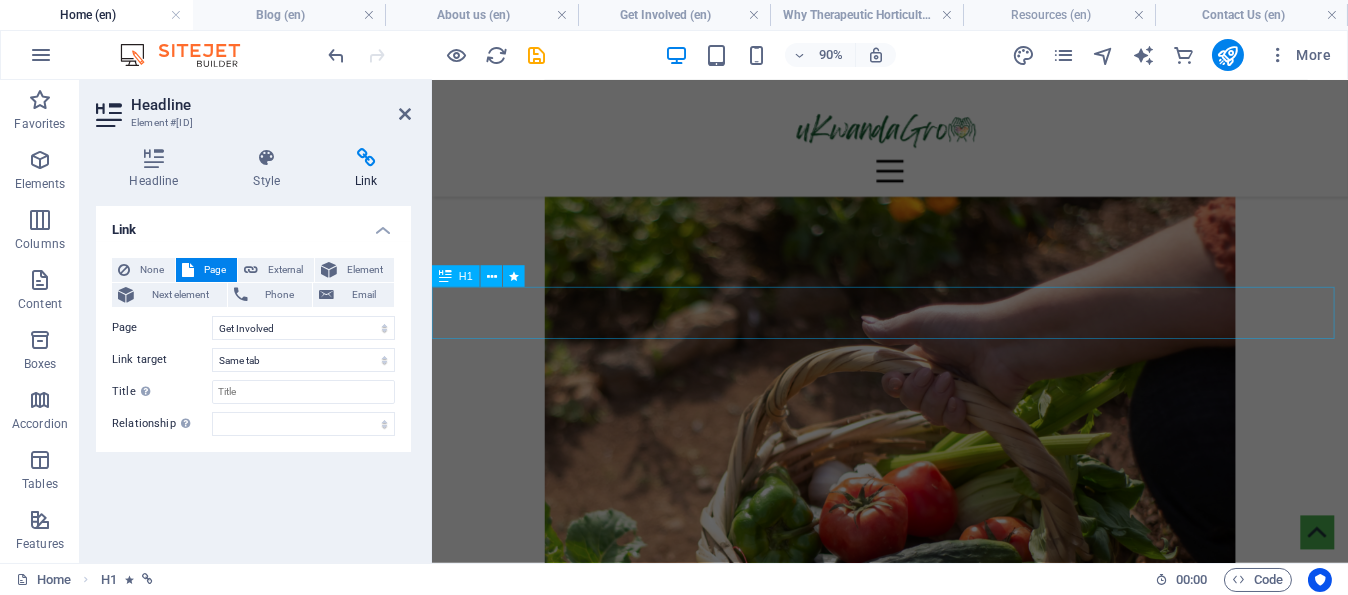 click on "Our Core Pillars" at bounding box center [941, 1062] 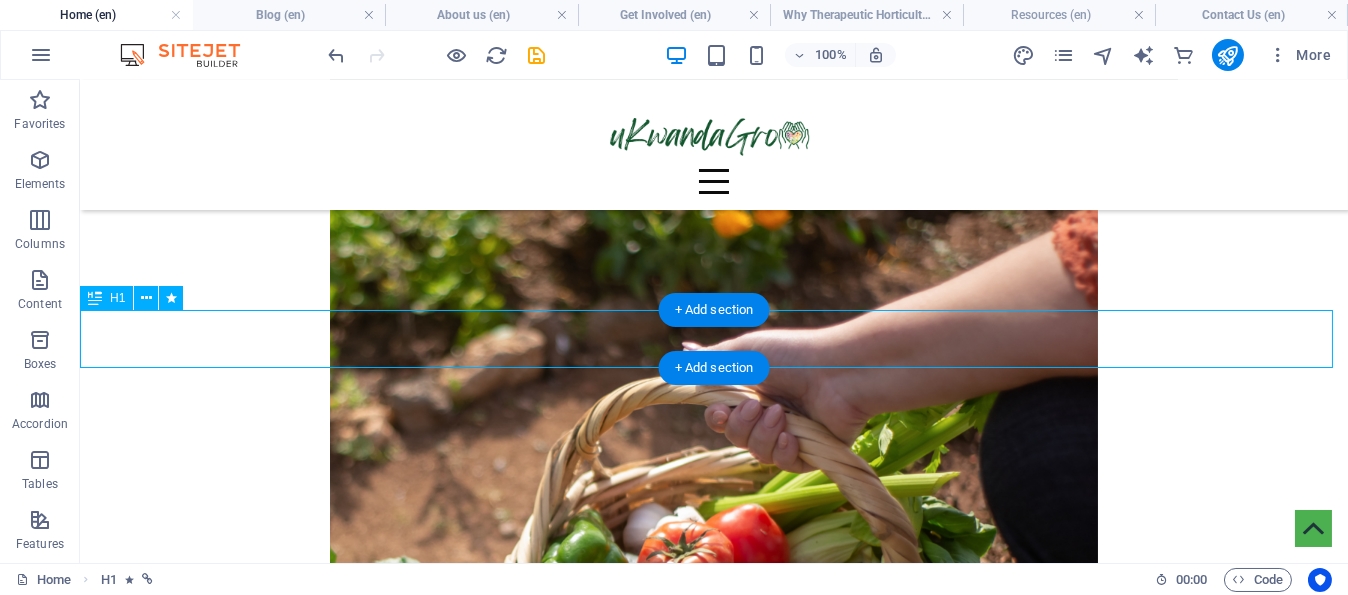 click on "Our Core Pillars" at bounding box center [714, 1062] 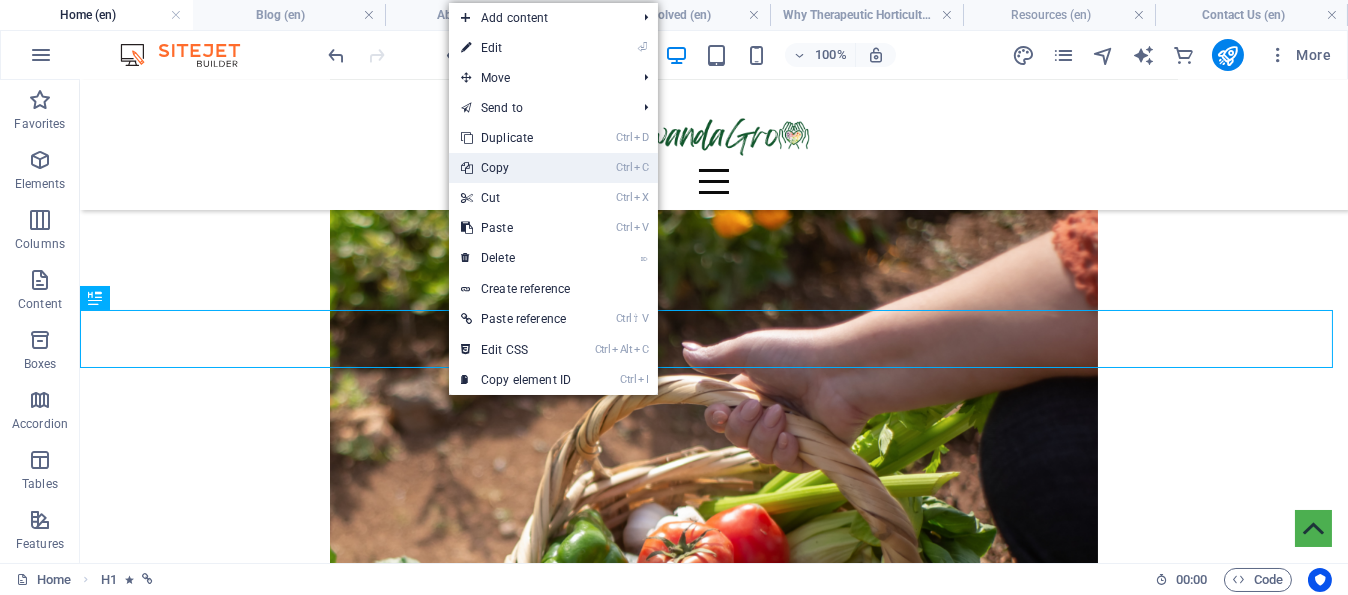 drag, startPoint x: 506, startPoint y: 160, endPoint x: 428, endPoint y: 80, distance: 111.73182 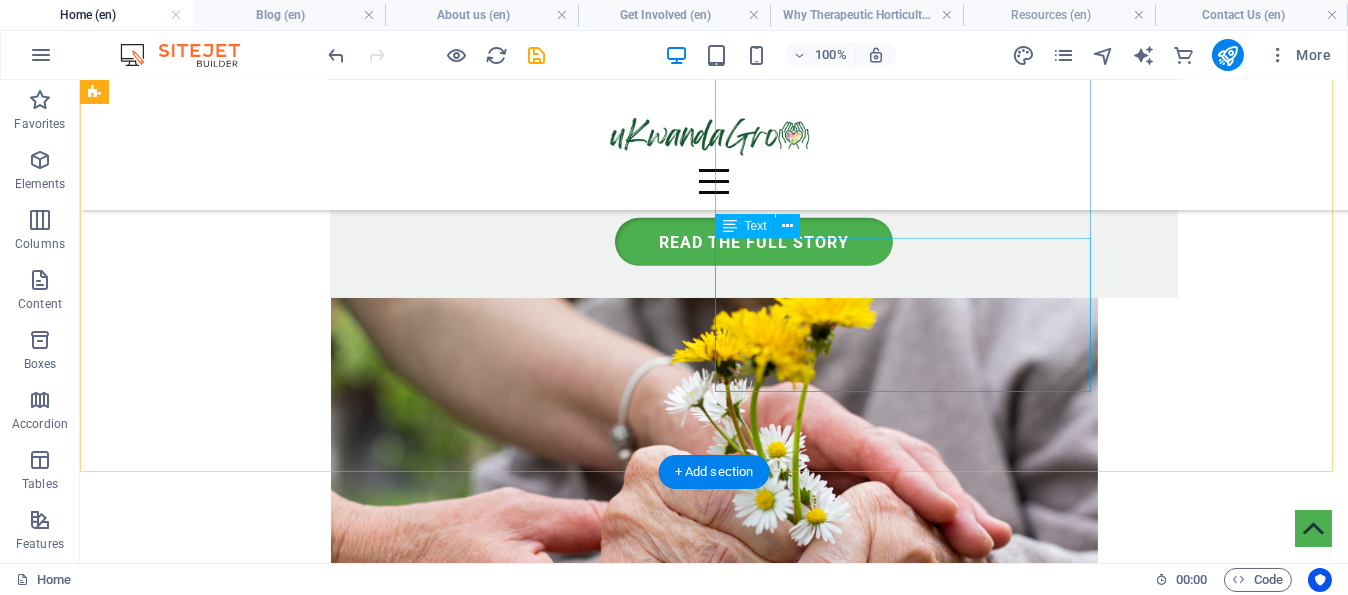 scroll, scrollTop: 2900, scrollLeft: 0, axis: vertical 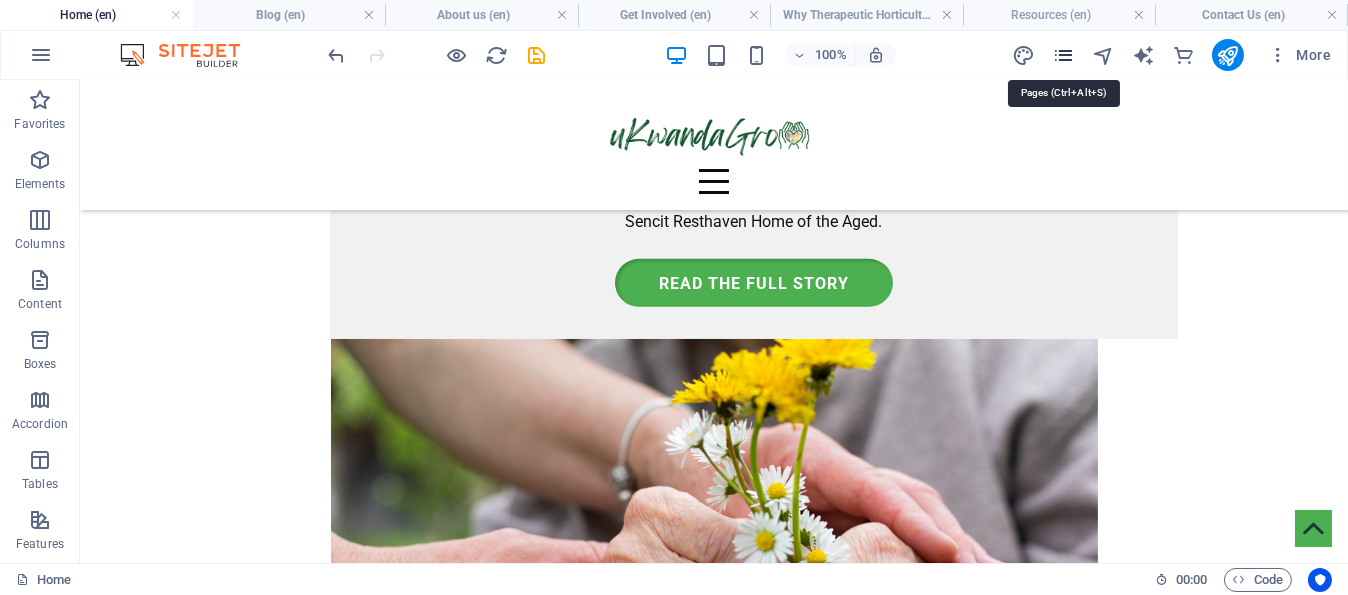 click at bounding box center (1063, 55) 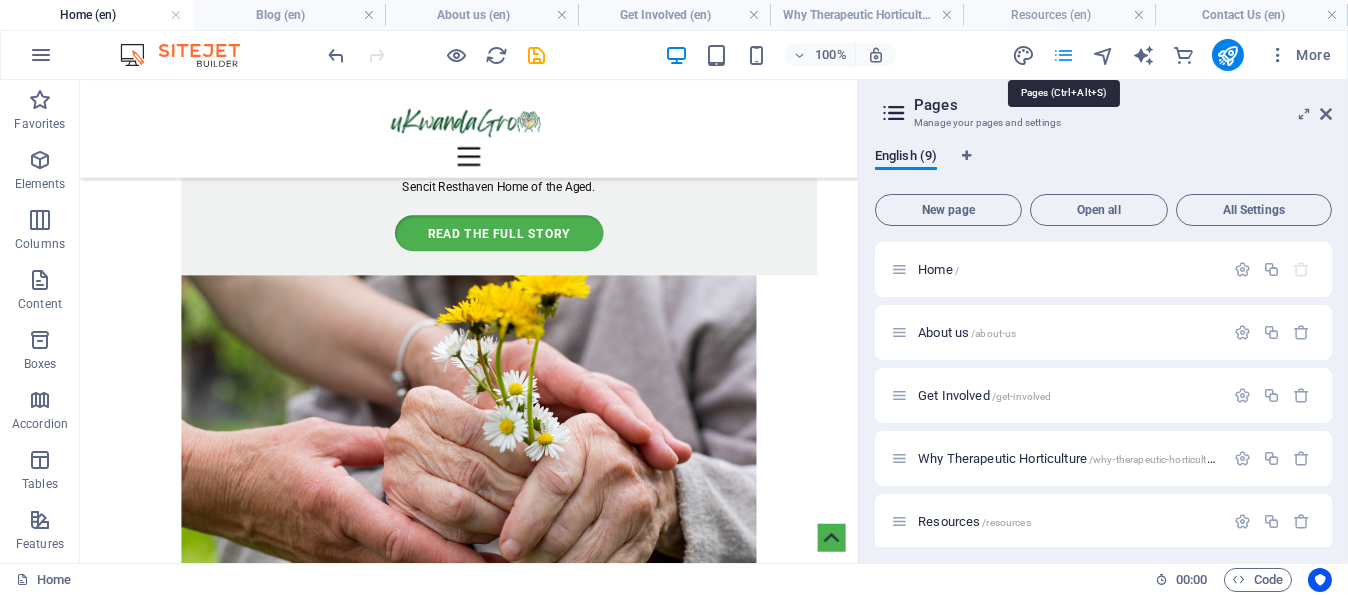 scroll, scrollTop: 2799, scrollLeft: 0, axis: vertical 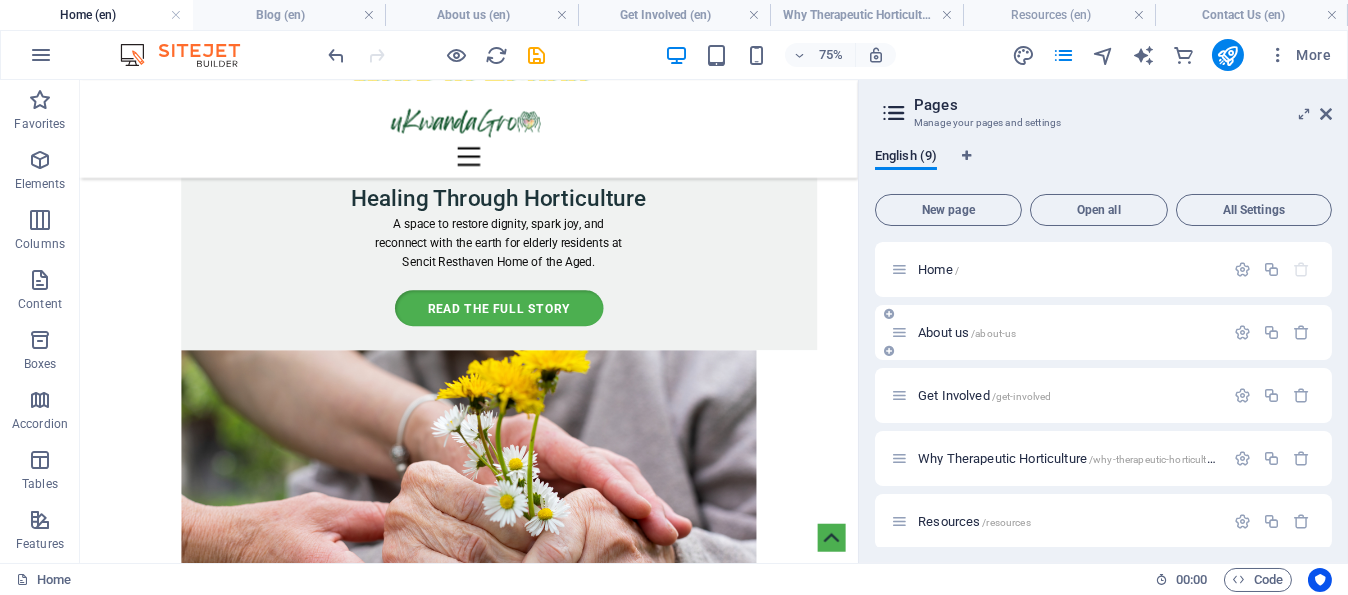 click on "About us /about-us" at bounding box center (967, 332) 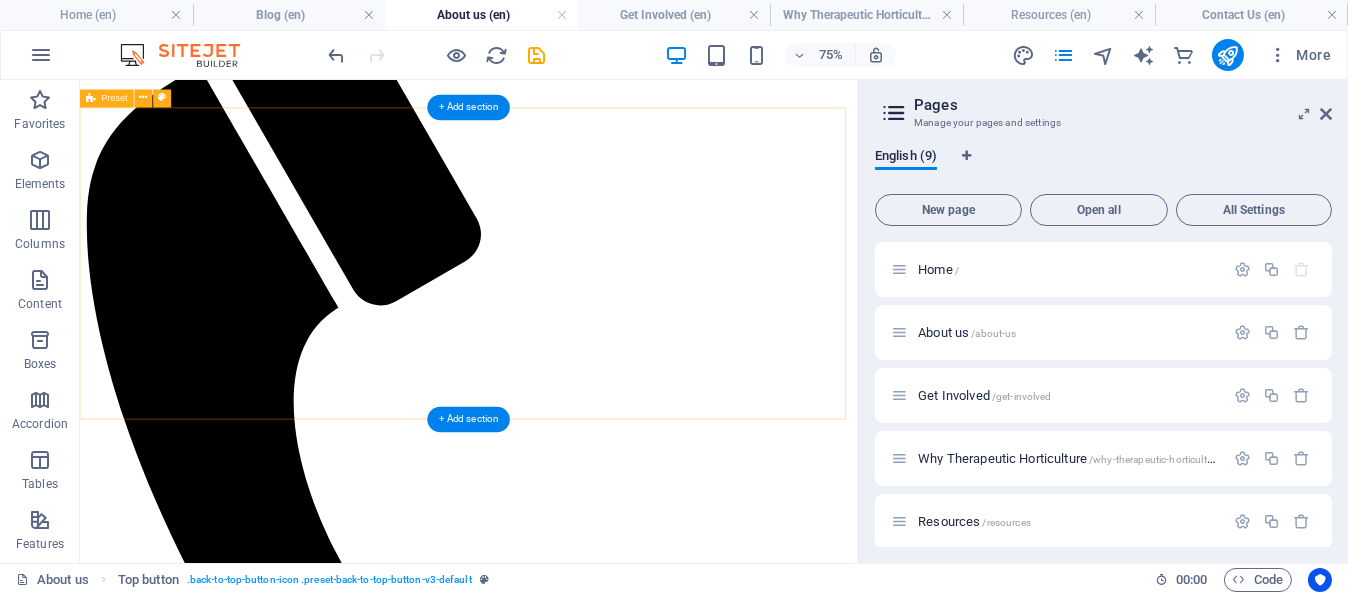 scroll, scrollTop: 0, scrollLeft: 0, axis: both 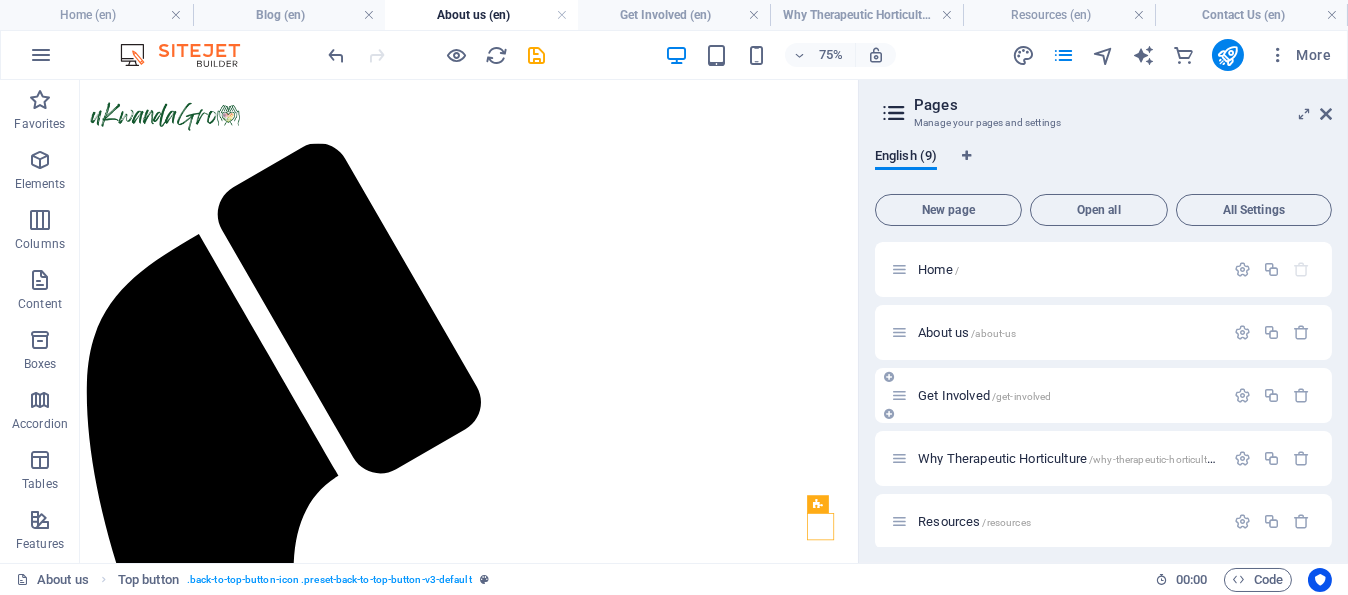 click on "Get Involved /get-involved" at bounding box center (984, 395) 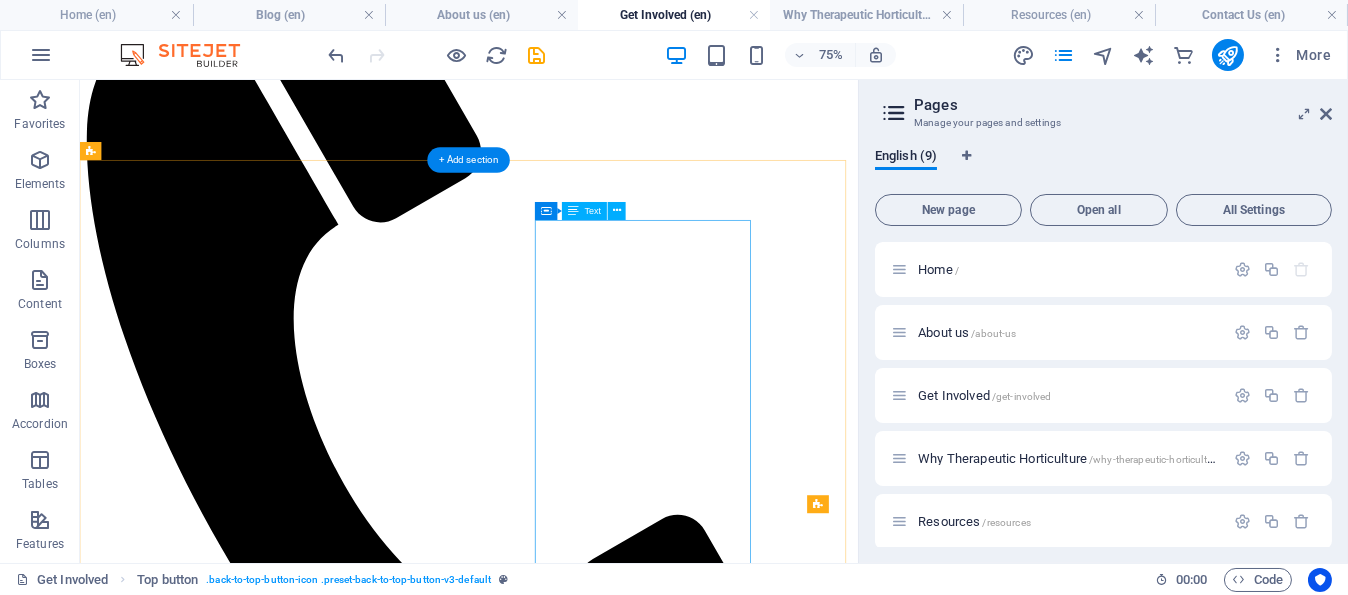 scroll, scrollTop: 0, scrollLeft: 0, axis: both 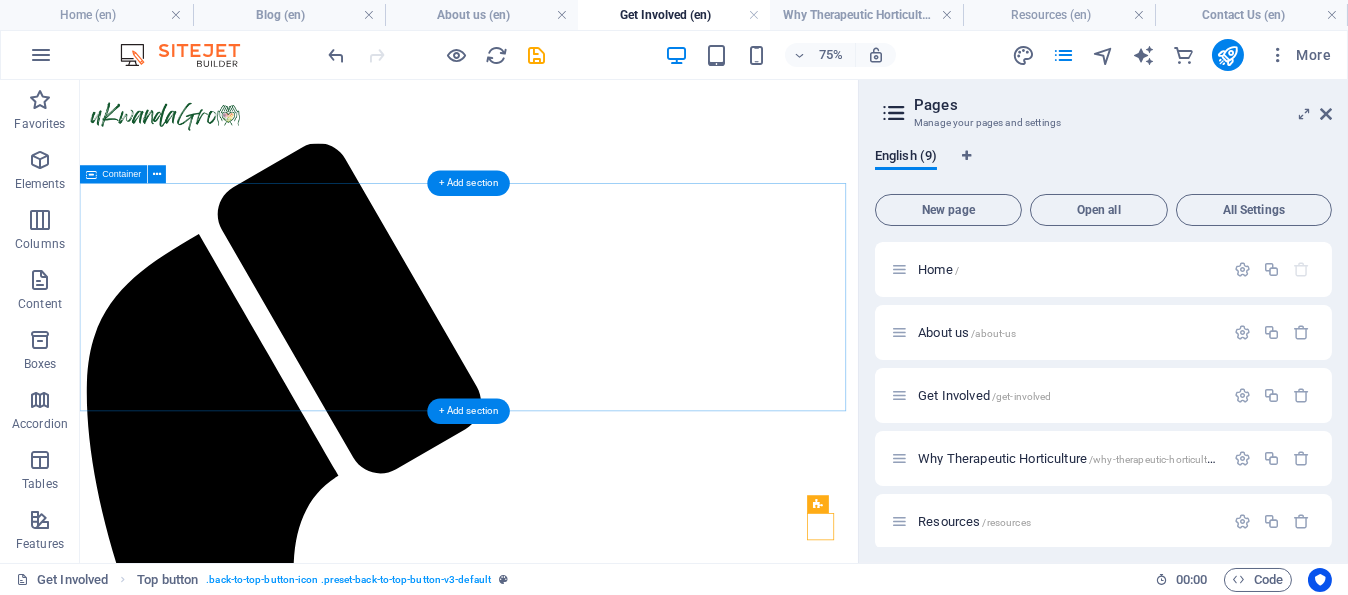 click on "Be Part of the Change! Your support helps us bring our projects to life. As a registered Public Benefit Organisation (PBO), your donations are tax-deductible. We will provide a PBO certificate with your donation receipt." at bounding box center [598, 7024] 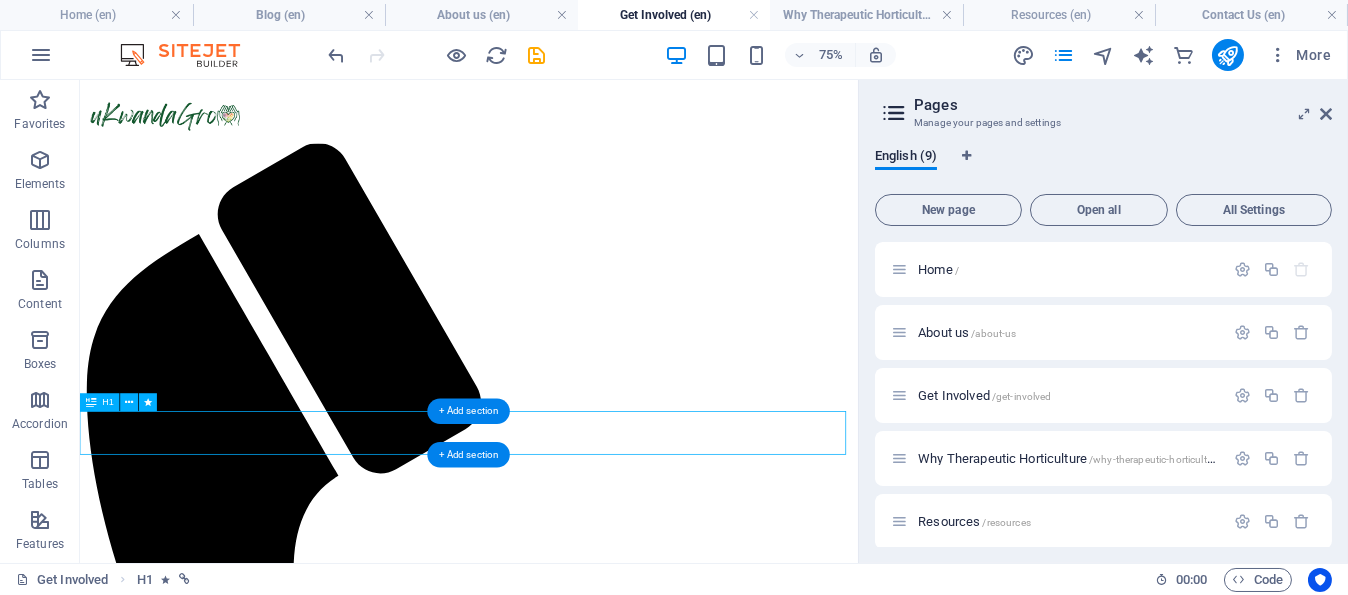 click on "Our Core Pillars" at bounding box center [598, 7121] 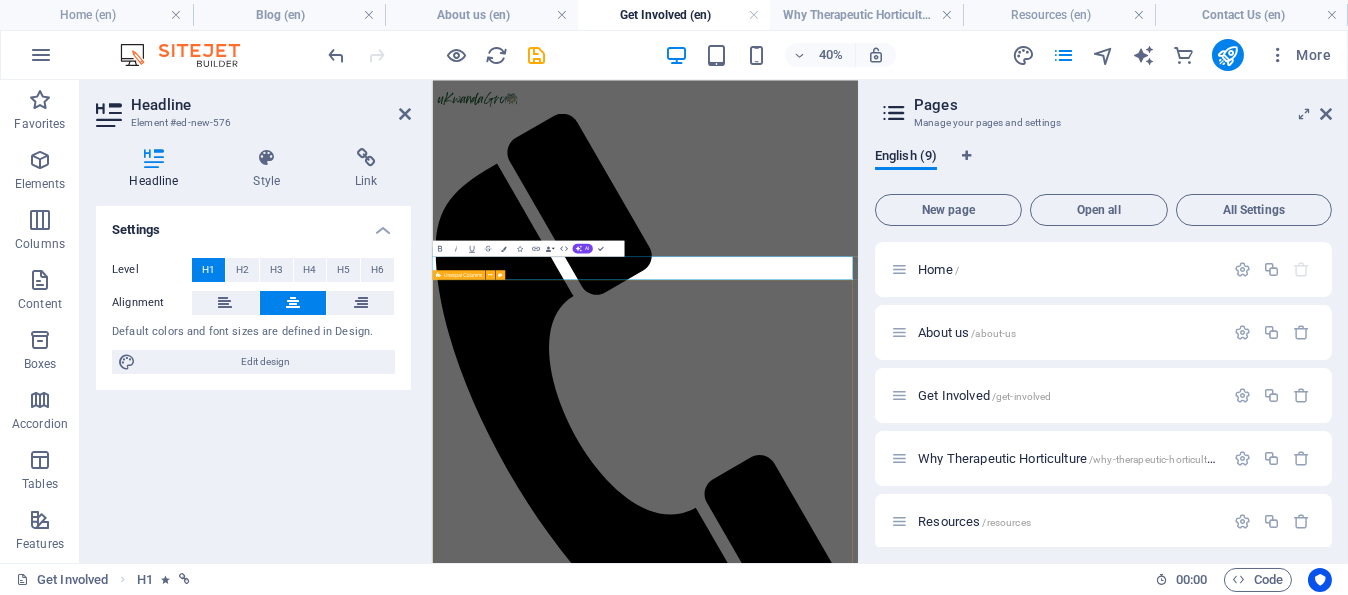 type 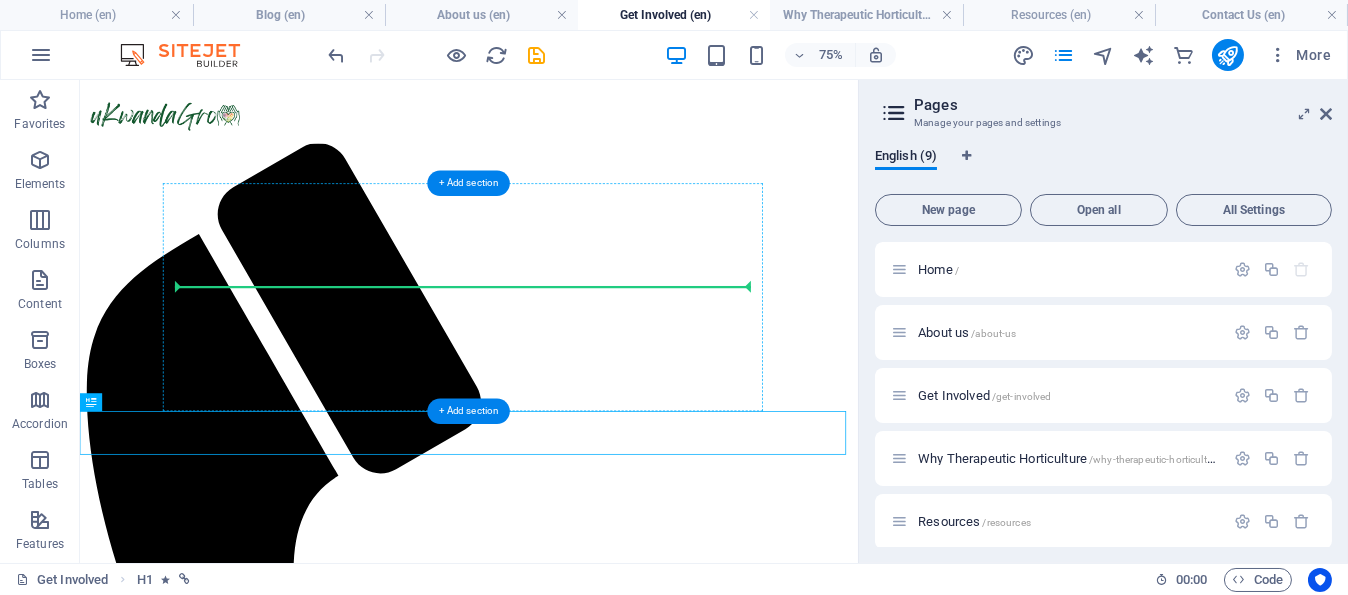 drag, startPoint x: 328, startPoint y: 536, endPoint x: 327, endPoint y: 378, distance: 158.00316 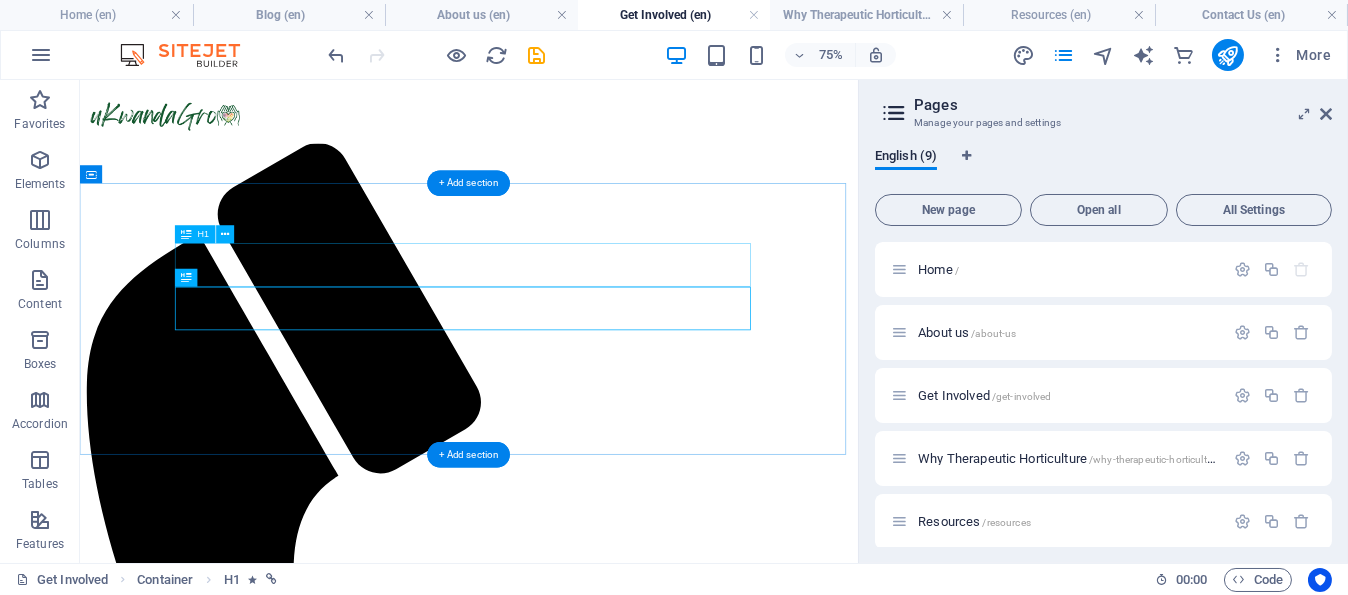 click on "Be Part of the Change!" at bounding box center [598, 6984] 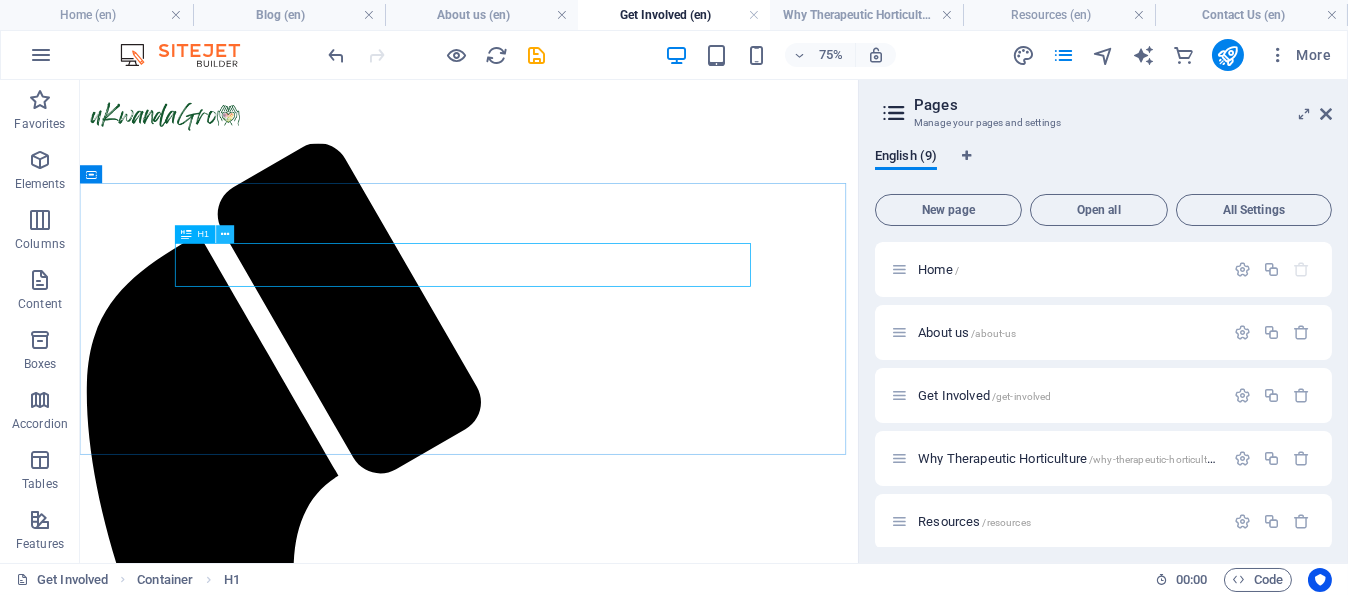 click at bounding box center [225, 234] 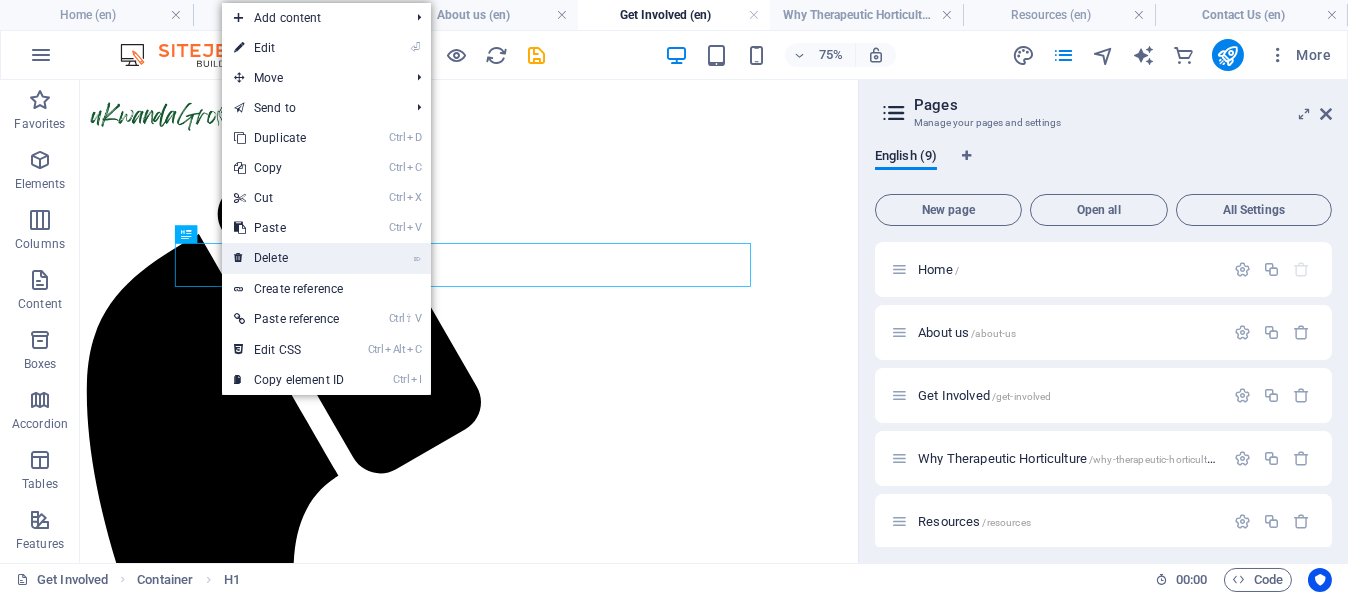 click on "⌦  Delete" at bounding box center (289, 258) 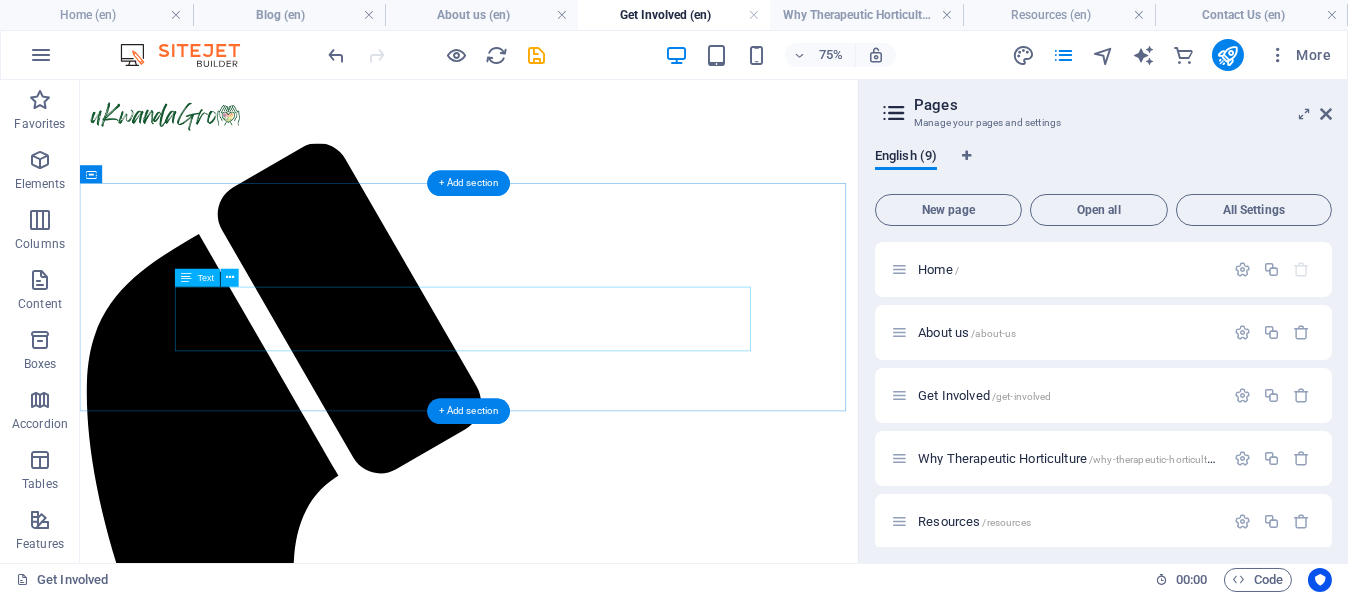 click on "Your support helps us bring our projects to life. As a registered Public Benefit Organisation (PBO), your donations are tax-deductible.  We will provide a PBO certificate with your donation receipt." at bounding box center [598, 7053] 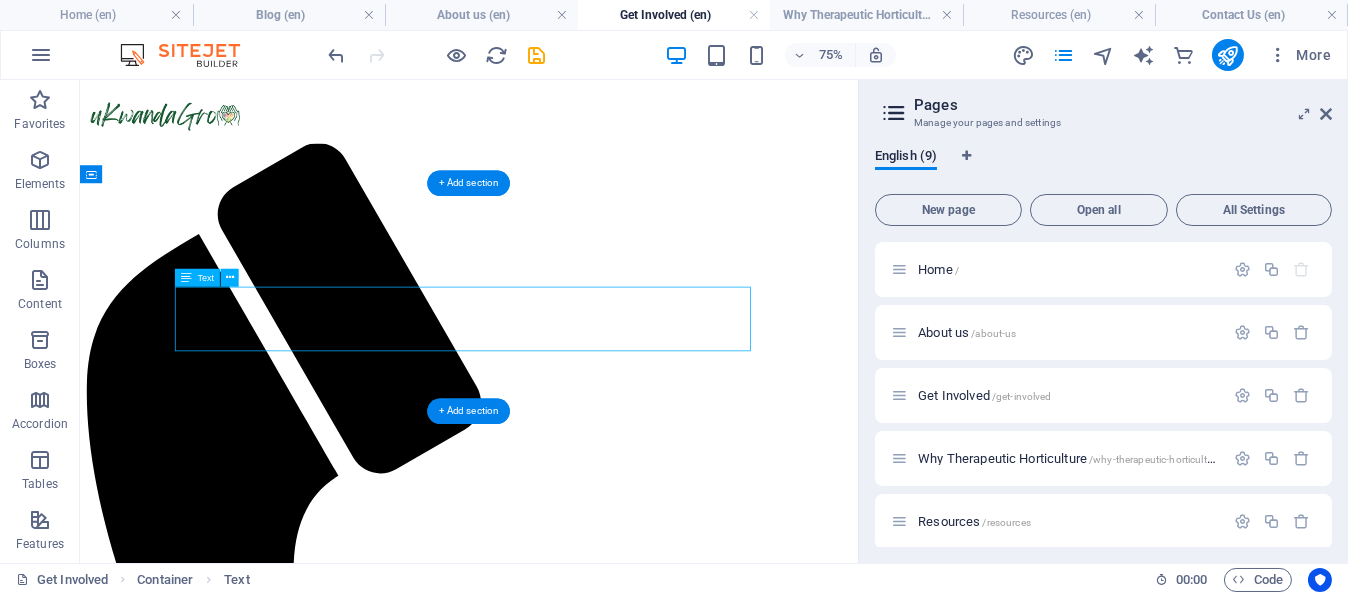 click on "Your support helps us bring our projects to life. As a registered Public Benefit Organisation (PBO), your donations are tax-deductible.  We will provide a PBO certificate with your donation receipt." at bounding box center [598, 7053] 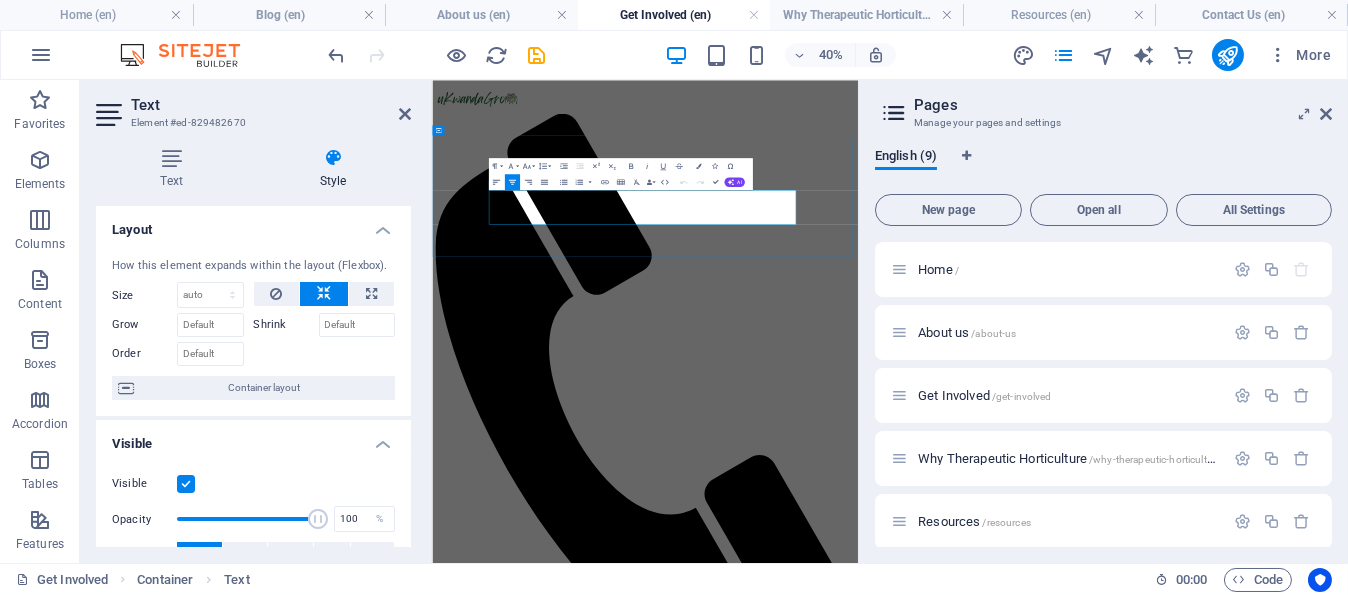 click on "Your support helps us bring our projects to life. As a registered Public Benefit Organisation (PBO), your donations are tax-deductible." at bounding box center [921, 7204] 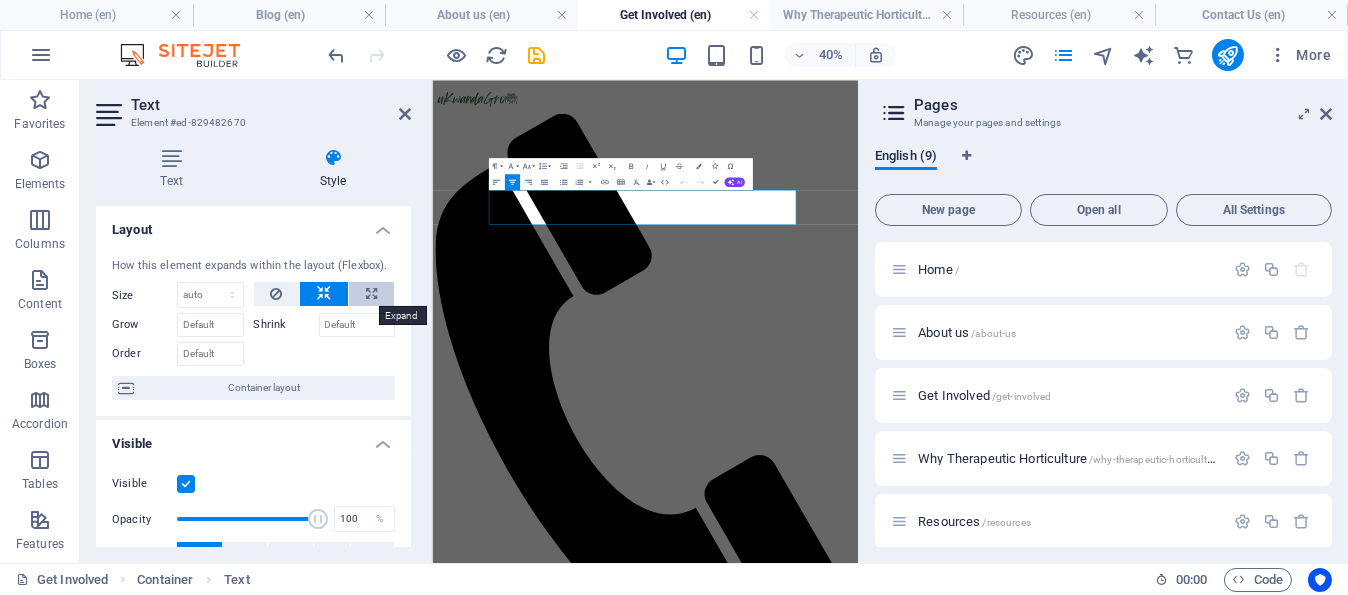 click at bounding box center [371, 294] 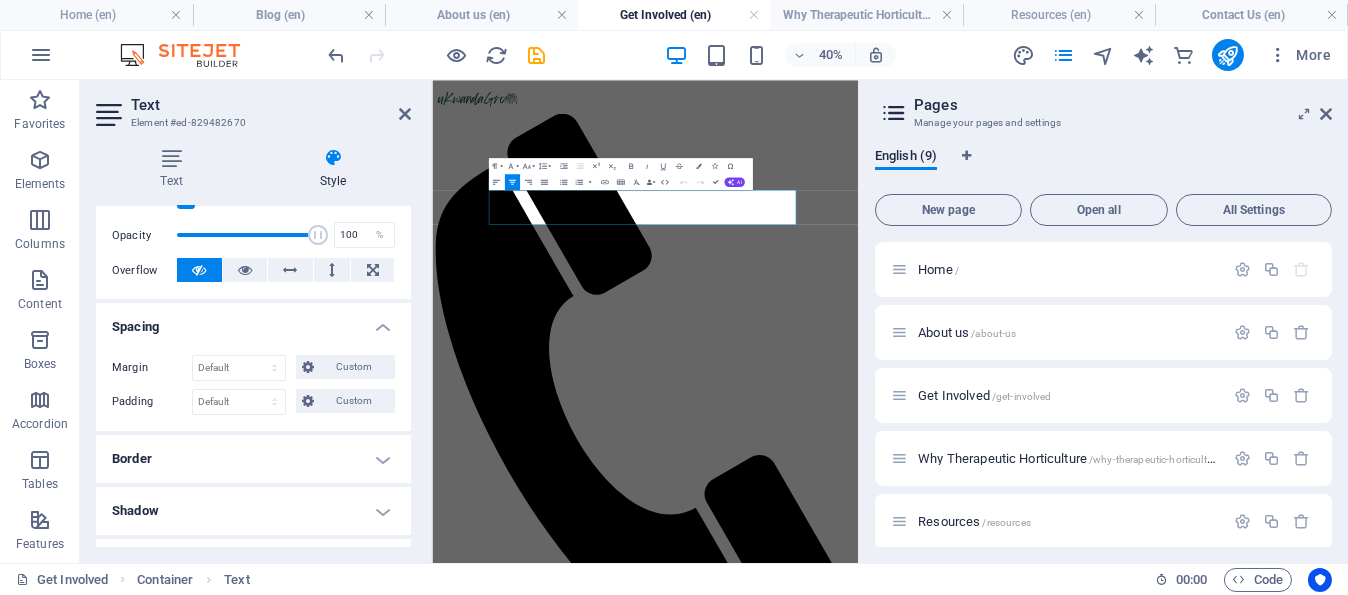 scroll, scrollTop: 300, scrollLeft: 0, axis: vertical 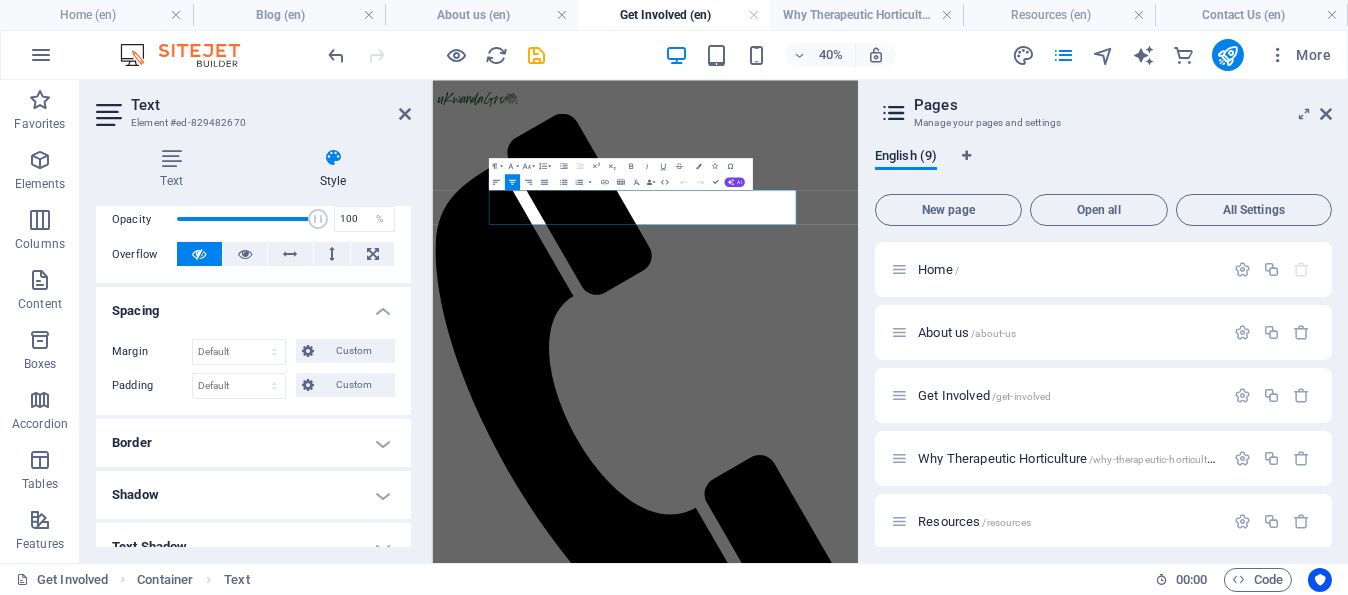 click on "Pages" at bounding box center [1123, 105] 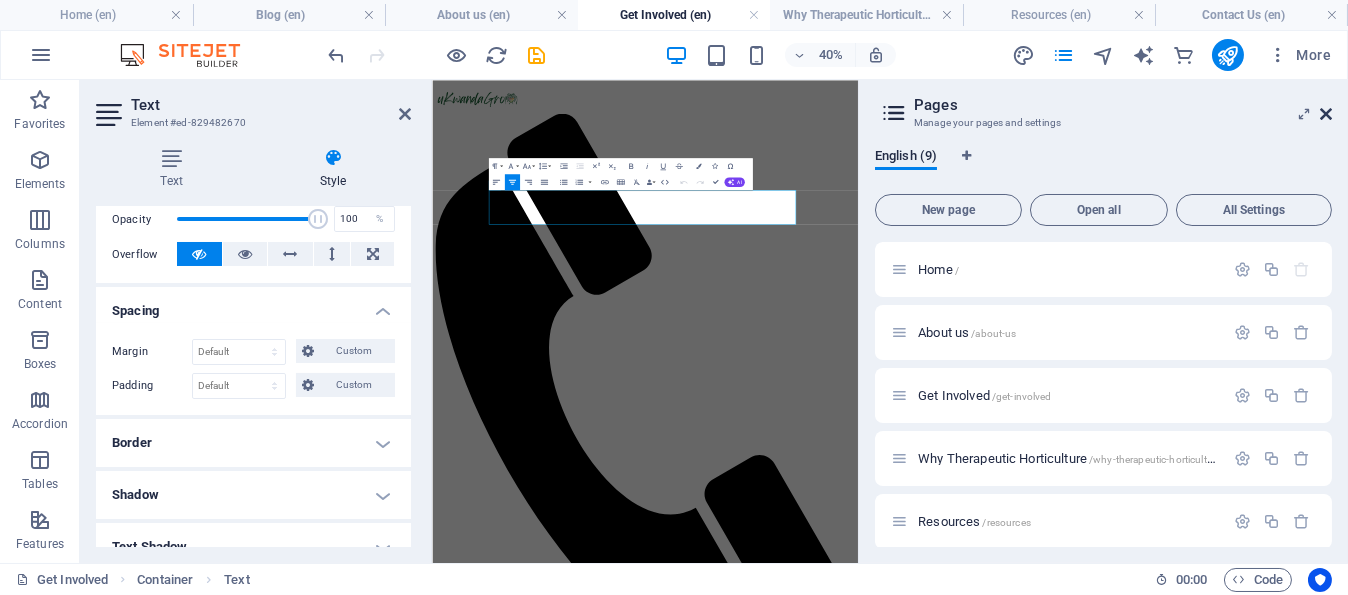 click at bounding box center (1326, 114) 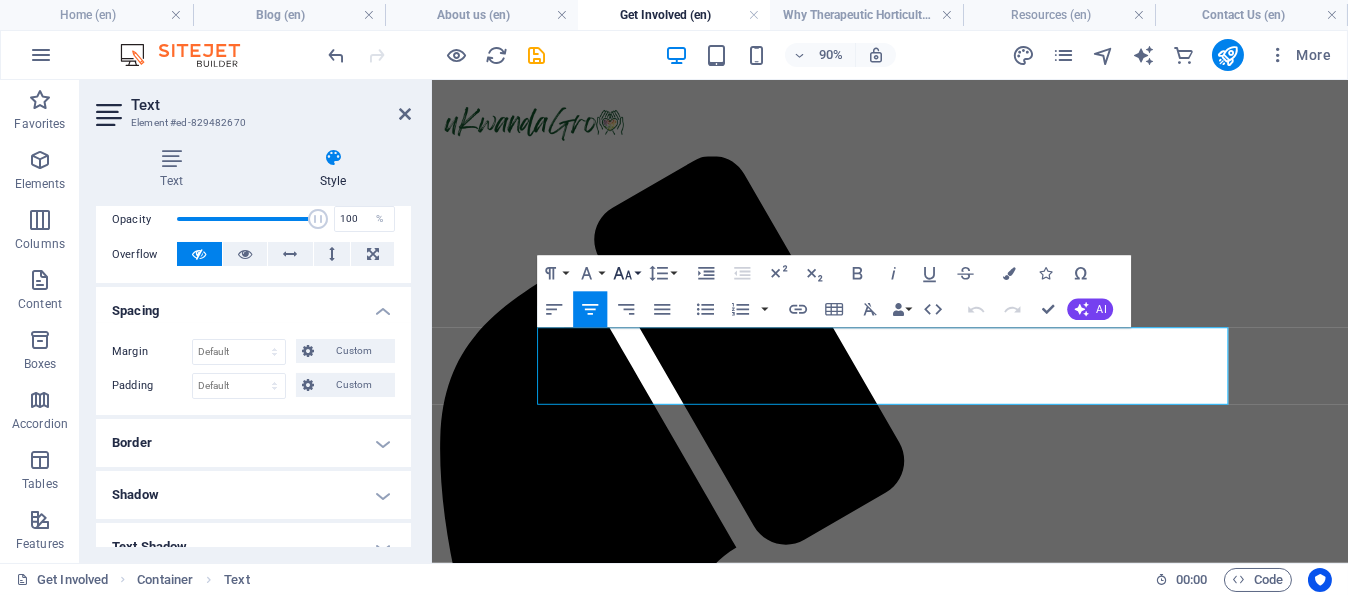 click 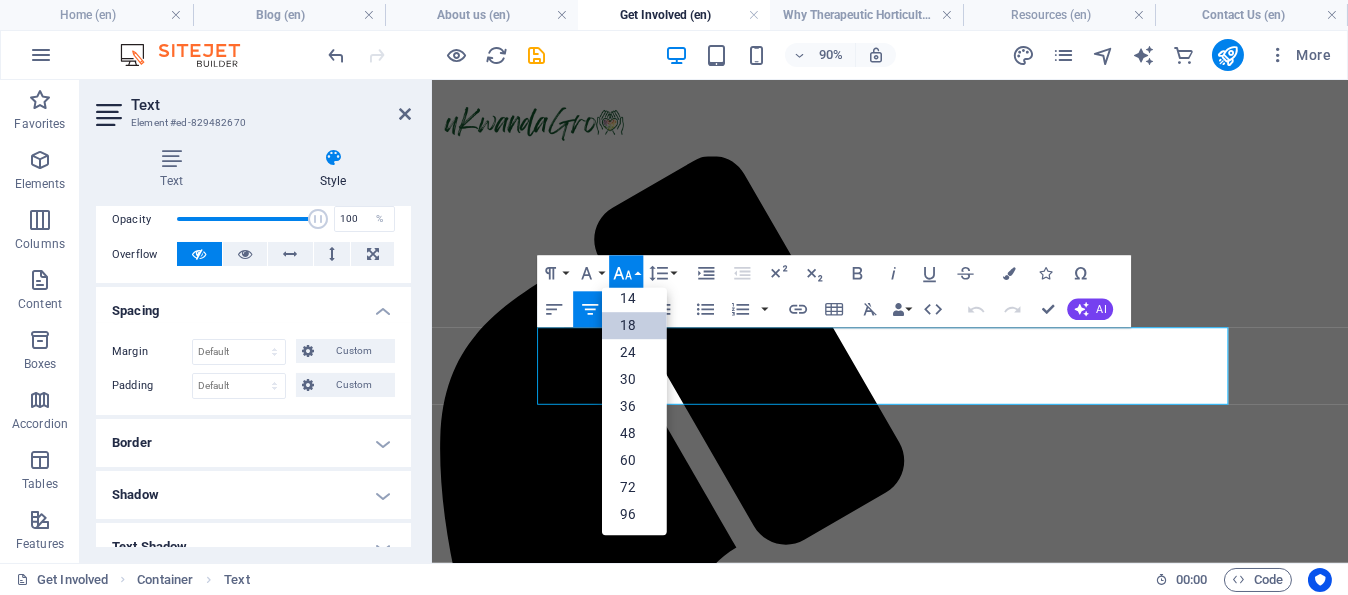 scroll, scrollTop: 160, scrollLeft: 0, axis: vertical 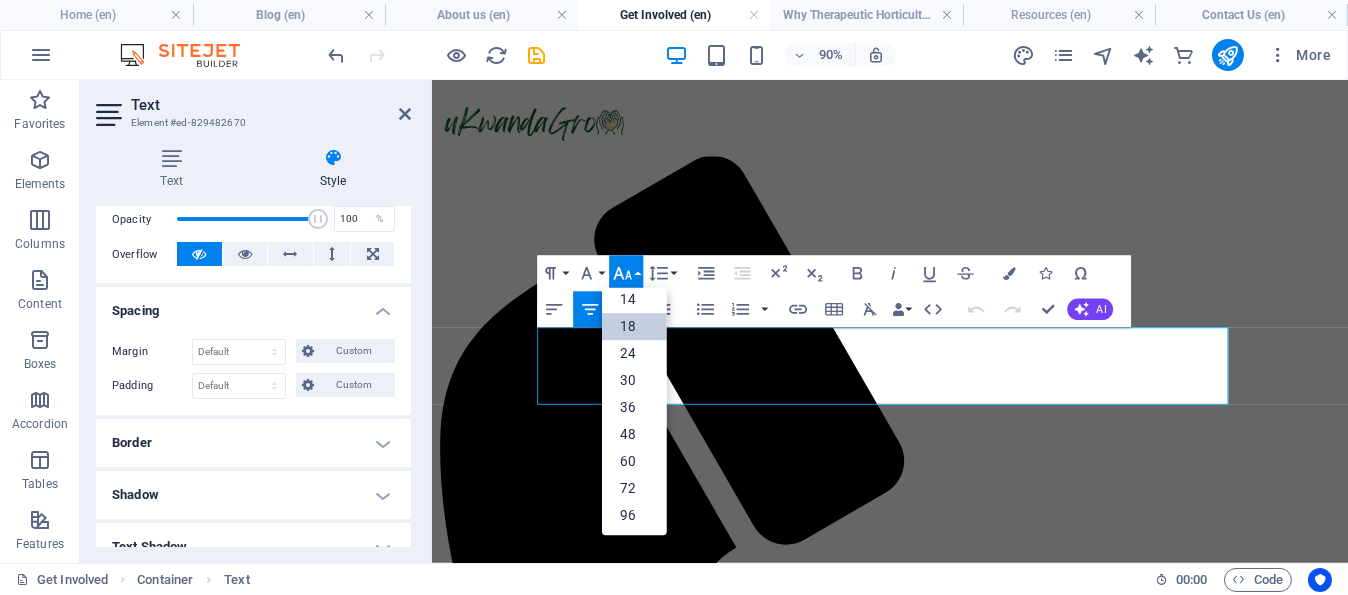 click 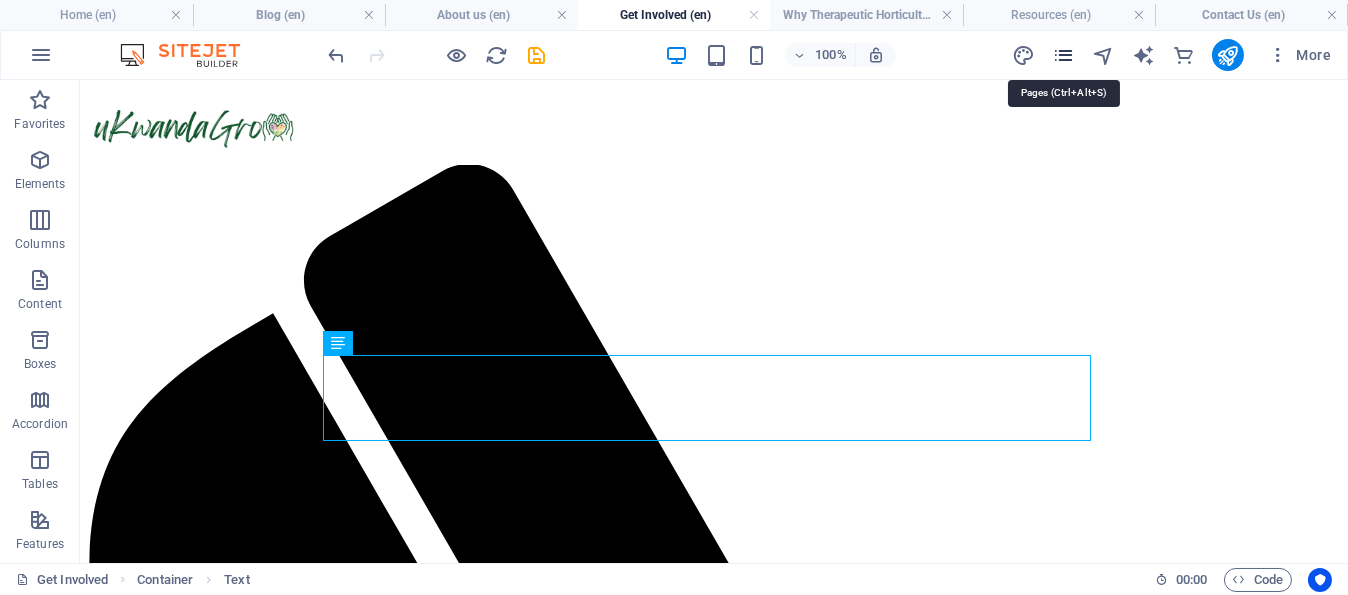 click at bounding box center [1063, 55] 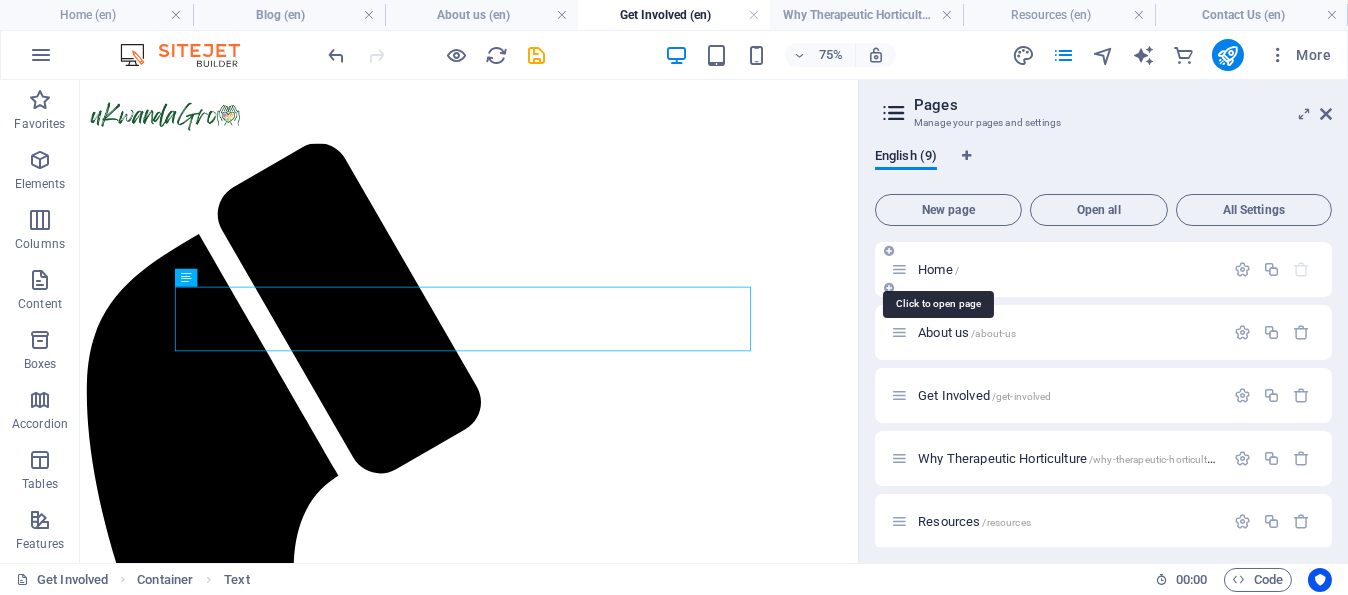 click on "Home /" at bounding box center [938, 269] 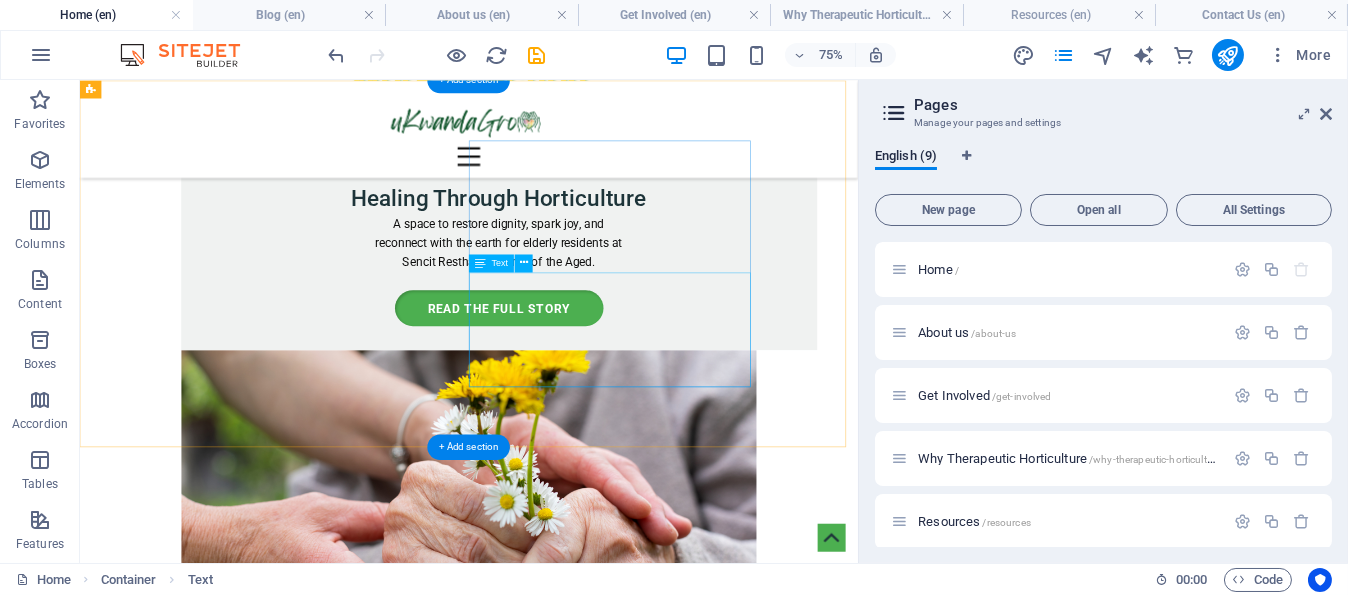 click on "Still buzzing from an amazing conversation with Dr. [FIRST] [LAST]! It's rare to meet someone so genuinely passionate about horticulture, and our chat was truly a highlight. You can explore some of his fantastic work yourself right here: https://bit.ly/RA_Dr[LAST]_2004" at bounding box center [480, 2934] 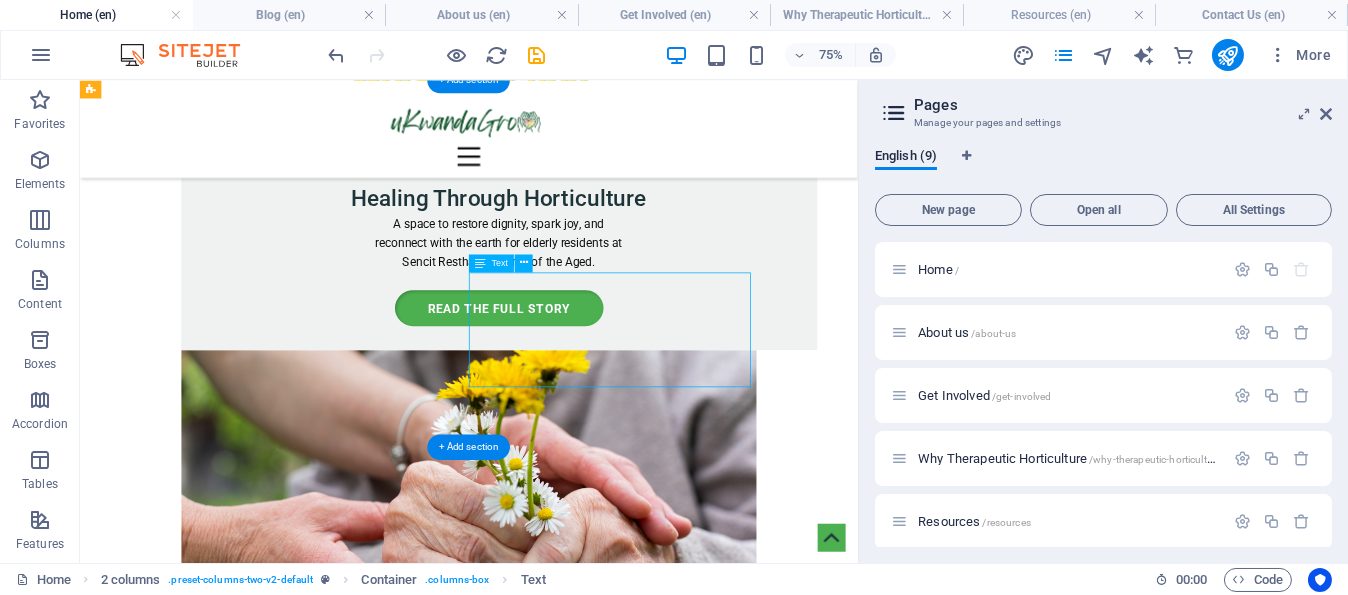 click on "Still buzzing from an amazing conversation with Dr. [FIRST] [LAST]! It's rare to meet someone so genuinely passionate about horticulture, and our chat was truly a highlight. You can explore some of his fantastic work yourself right here: https://bit.ly/RA_Dr[LAST]_2004" at bounding box center (480, 2934) 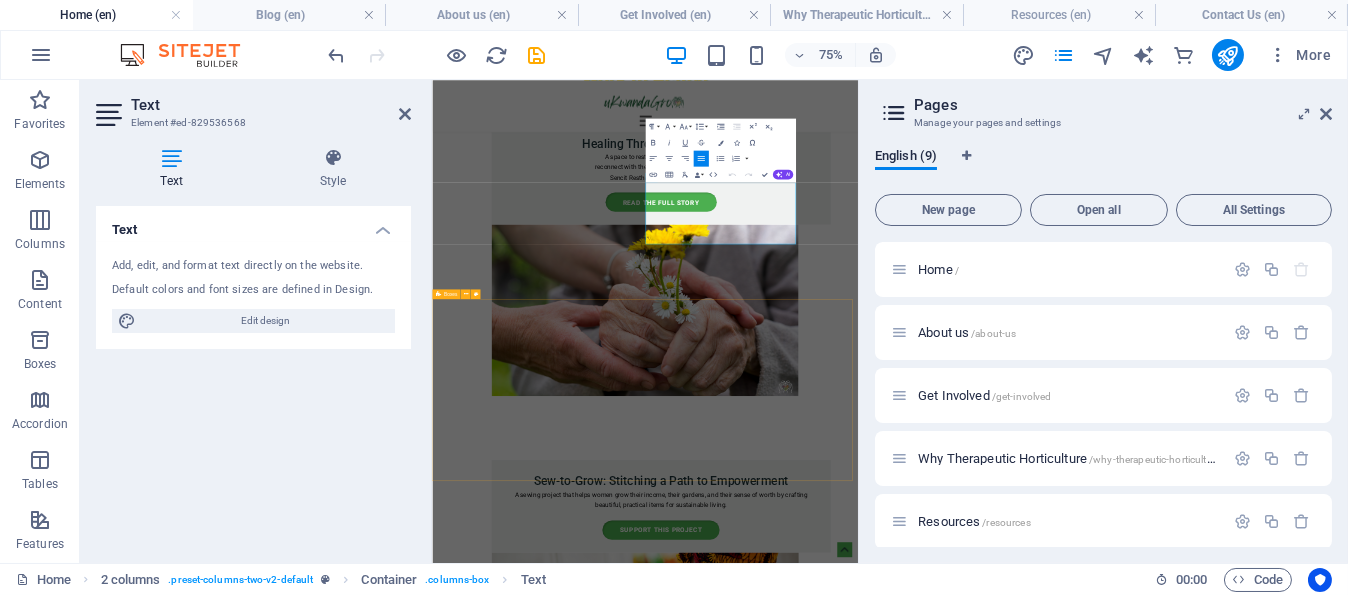 scroll, scrollTop: 2811, scrollLeft: 0, axis: vertical 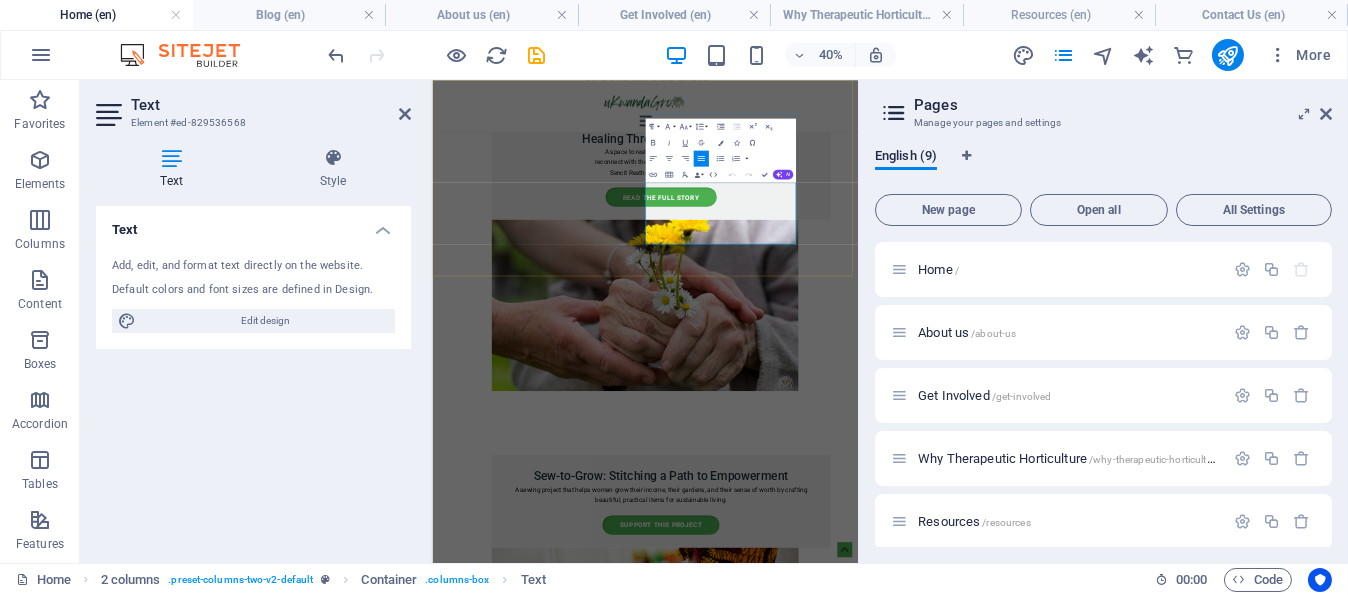 click on "Dr. [NAME] [LAST]! It's rare to meet someone so genuinely passionate about horticulture, and our chat was truly a highlight. You can explore some" at bounding box center [831, 2934] 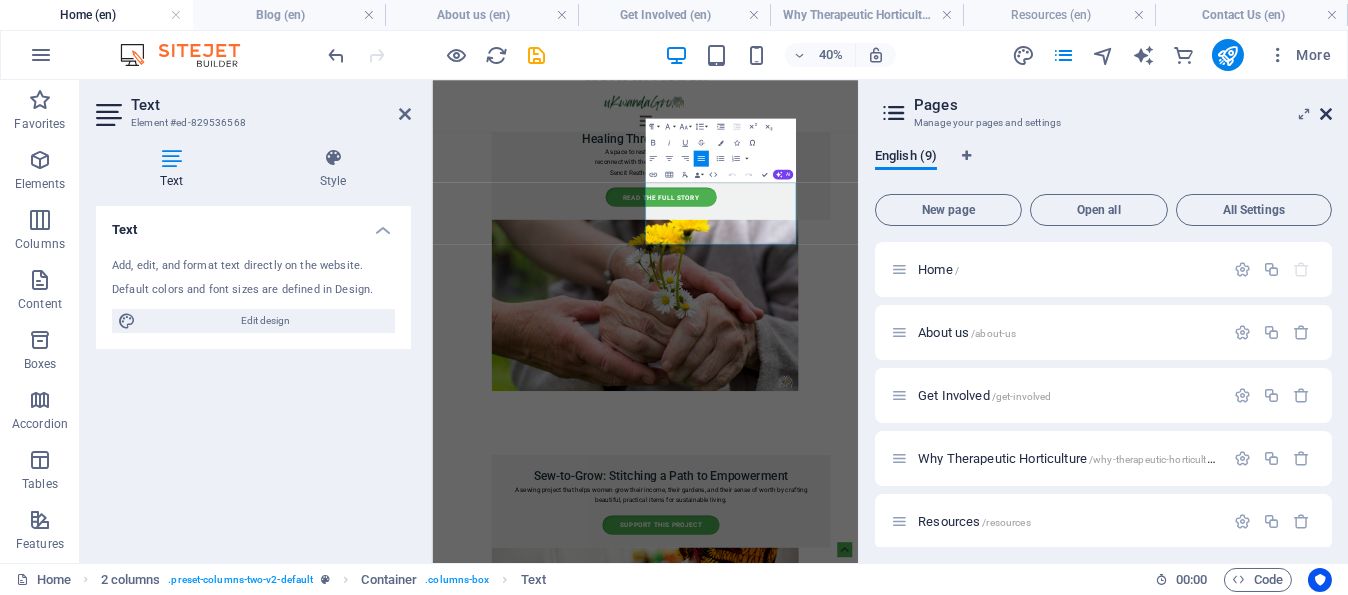 drag, startPoint x: 1330, startPoint y: 109, endPoint x: 982, endPoint y: 42, distance: 354.39102 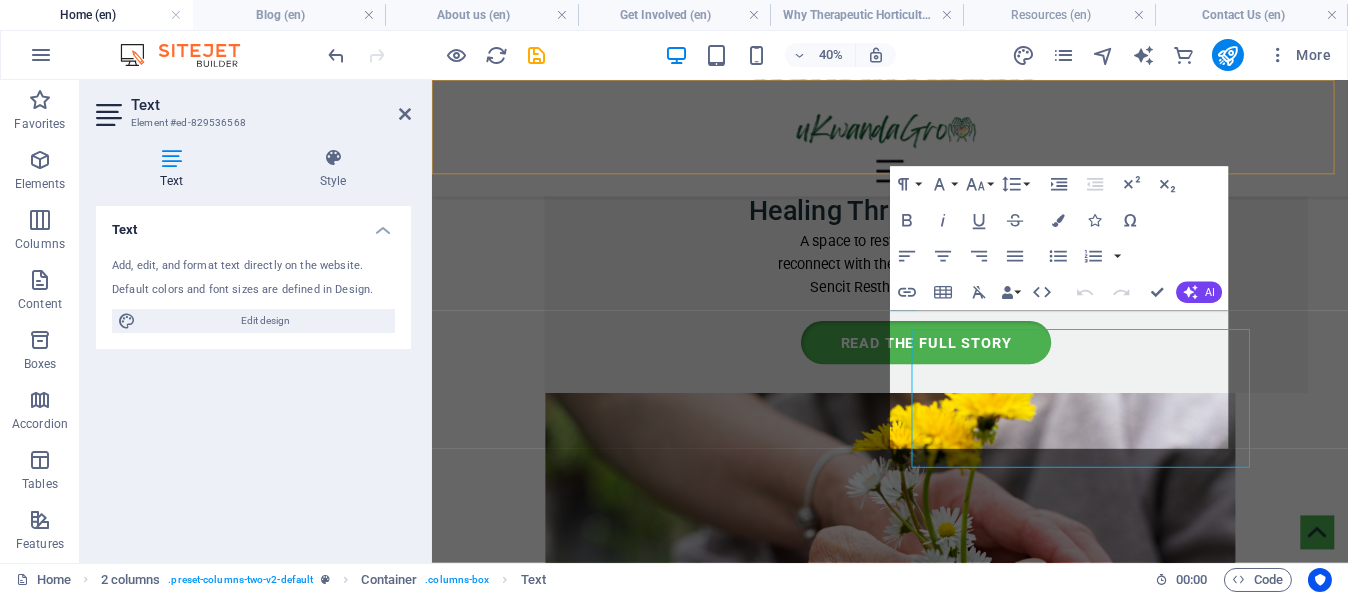 scroll, scrollTop: 2790, scrollLeft: 0, axis: vertical 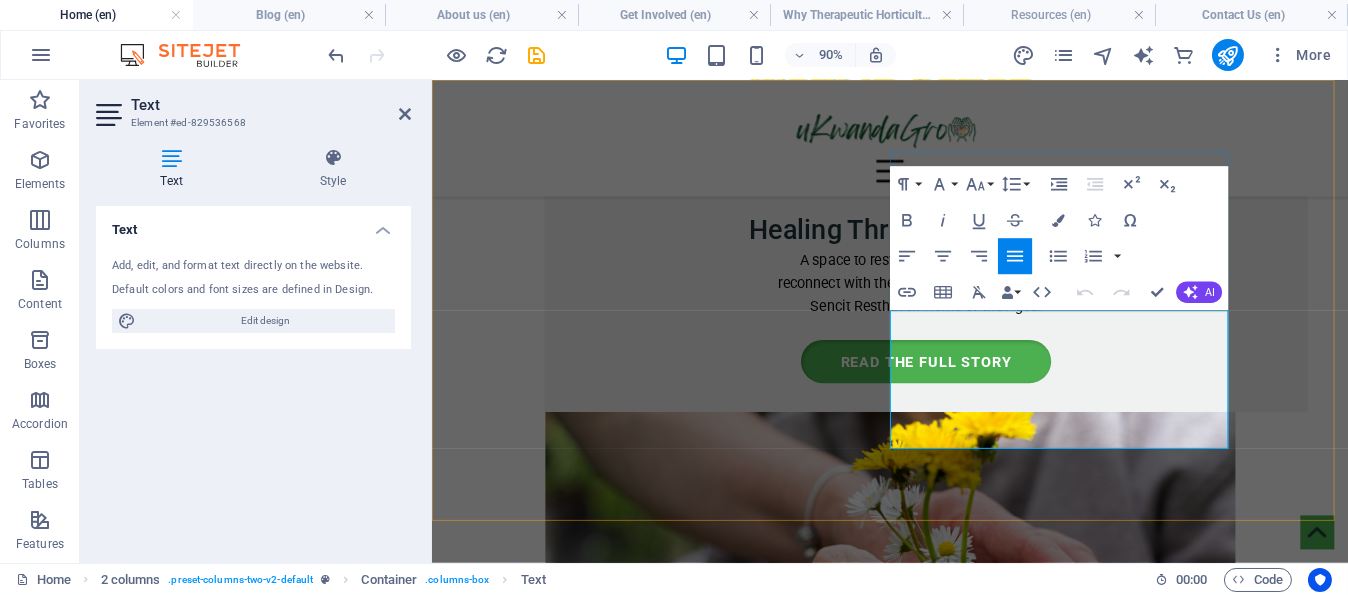 click on "Dr. [NAME] [LAST]! It's rare to meet someone so genuinely passionate about horticulture, and our chat was truly a highlight. You can explore some" at bounding box center (832, 2934) 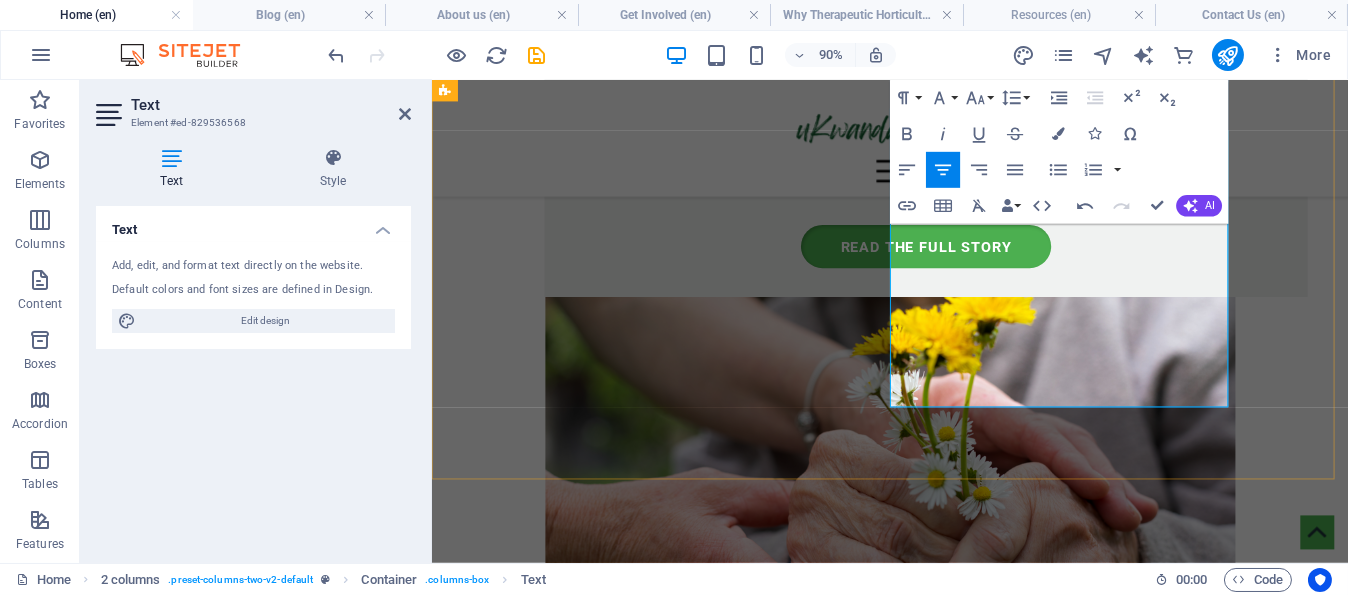 scroll, scrollTop: 2889, scrollLeft: 0, axis: vertical 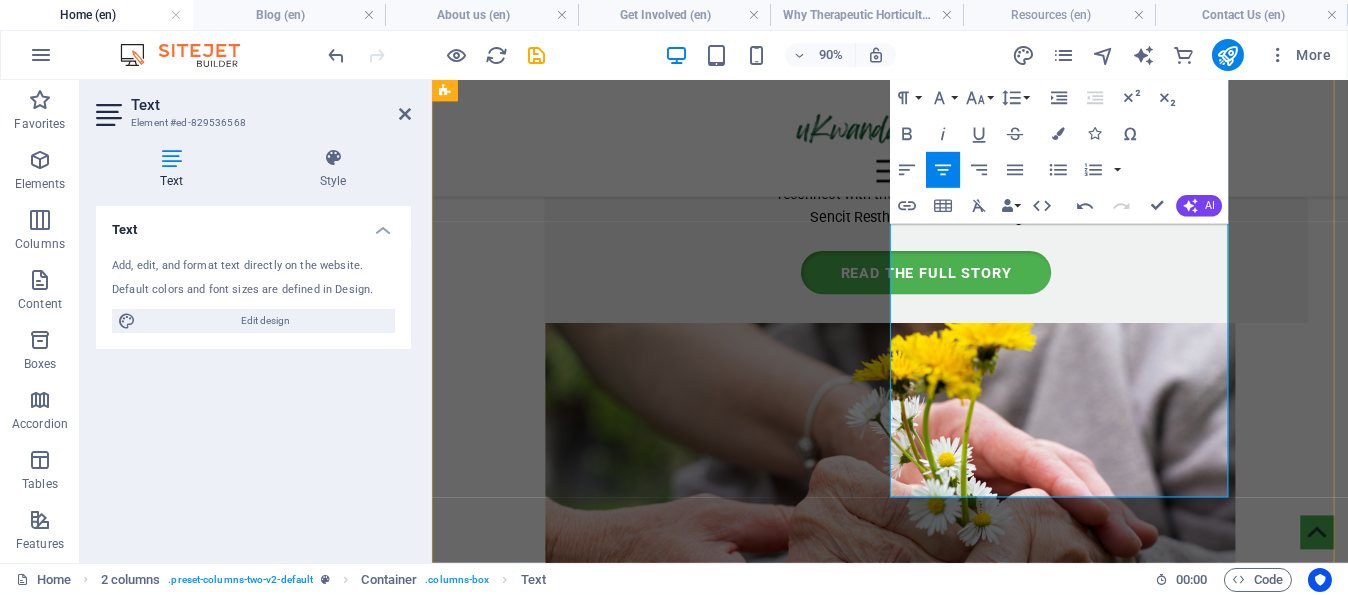click on "We’re still buzzing from an incredible conversation with Dr. John October – a true champion for horticulture and sustainable change. It’s not every day that you meet someone whose passion aligns so deeply with your own. Dr. October not only shares our vision for using gardens as tools for healing, learning, and transformation, but wholeheartedly supports the work we’re doing through uKwandaGro." at bounding box center (832, 2836) 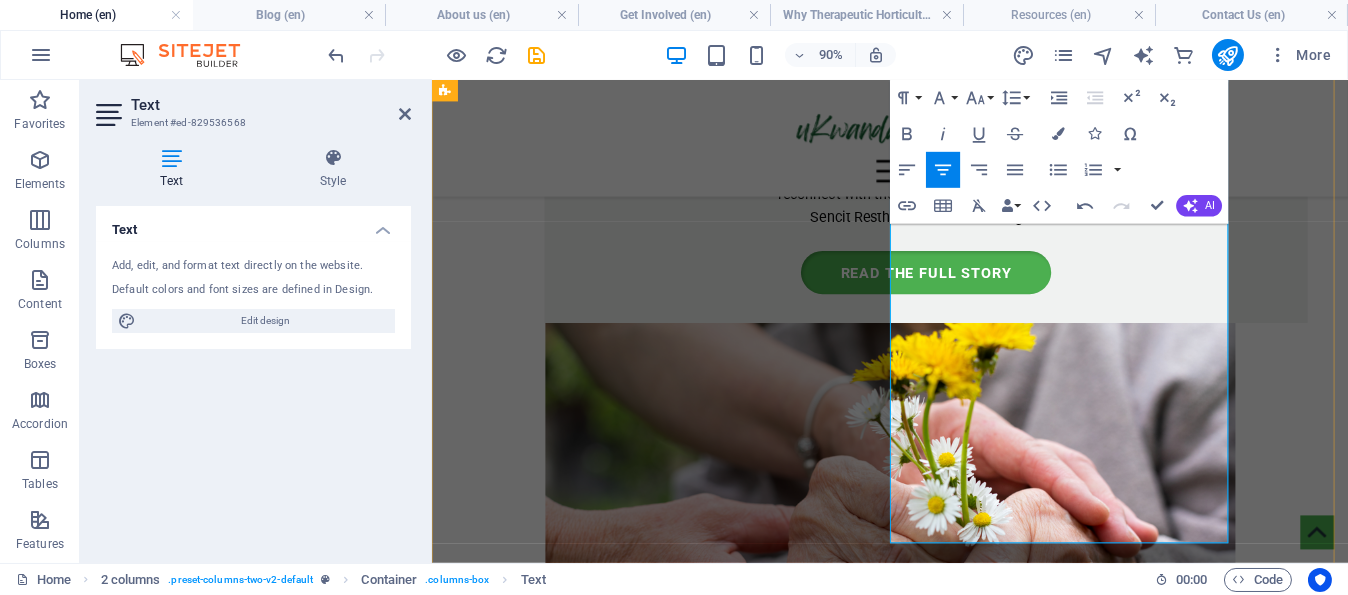 drag, startPoint x: 1261, startPoint y: 586, endPoint x: 1011, endPoint y: 586, distance: 250 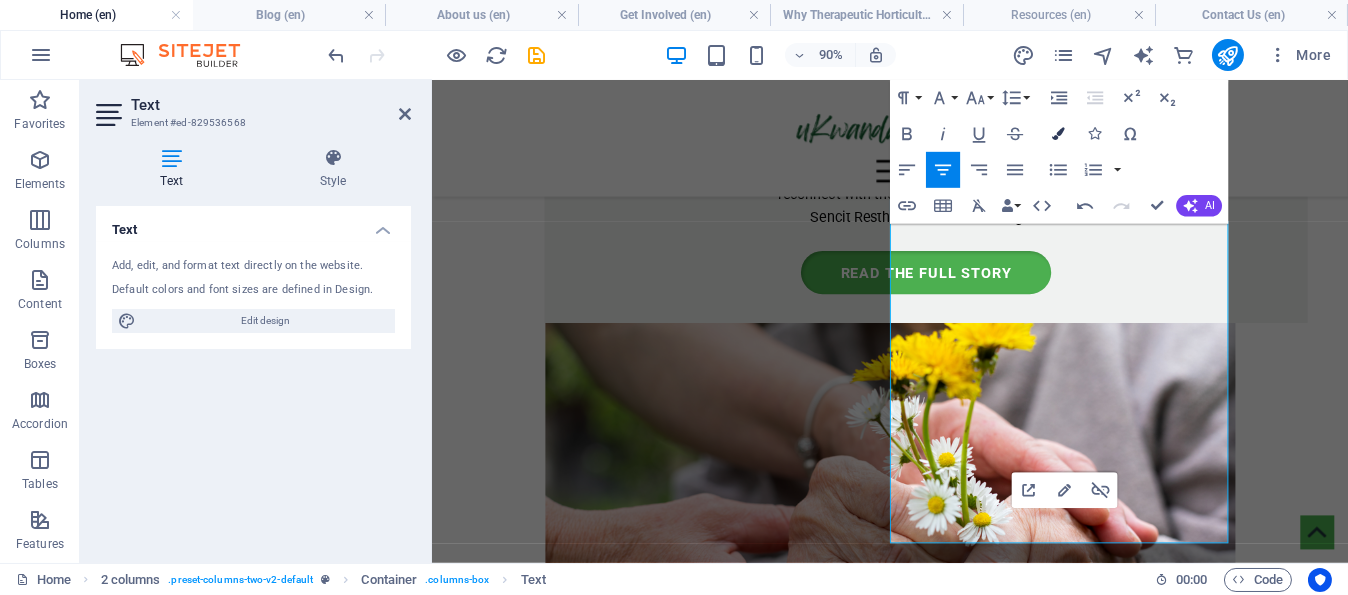 click at bounding box center [1058, 134] 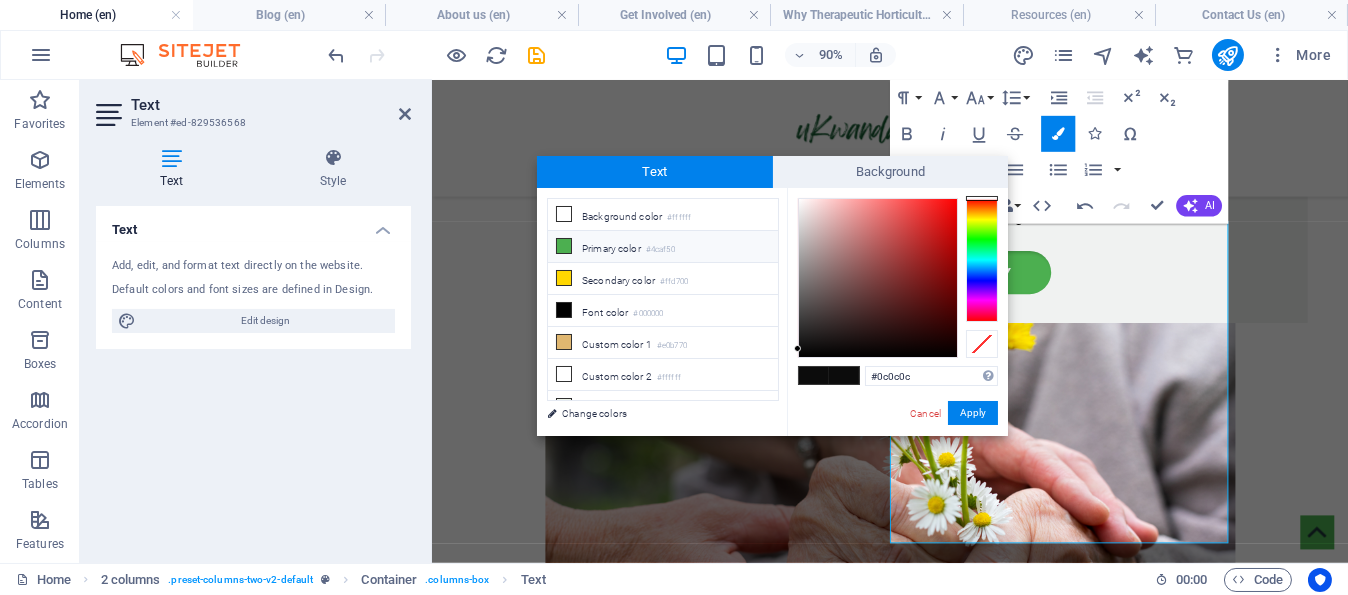 click at bounding box center (564, 246) 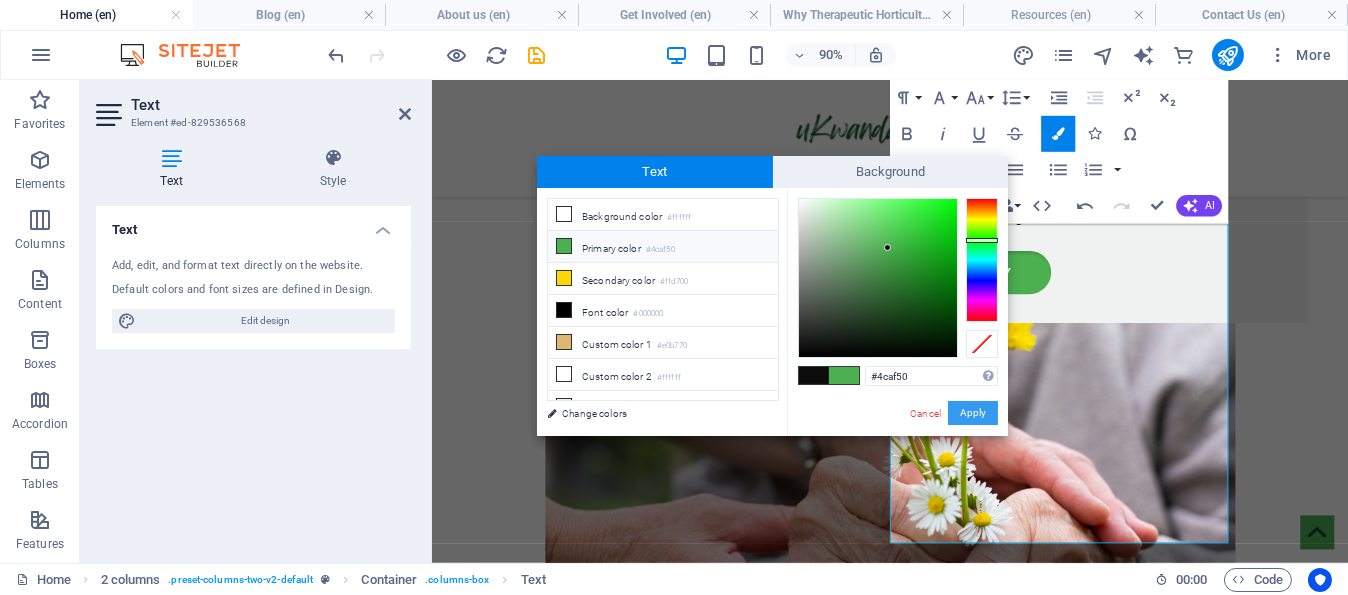 click on "Apply" at bounding box center (973, 413) 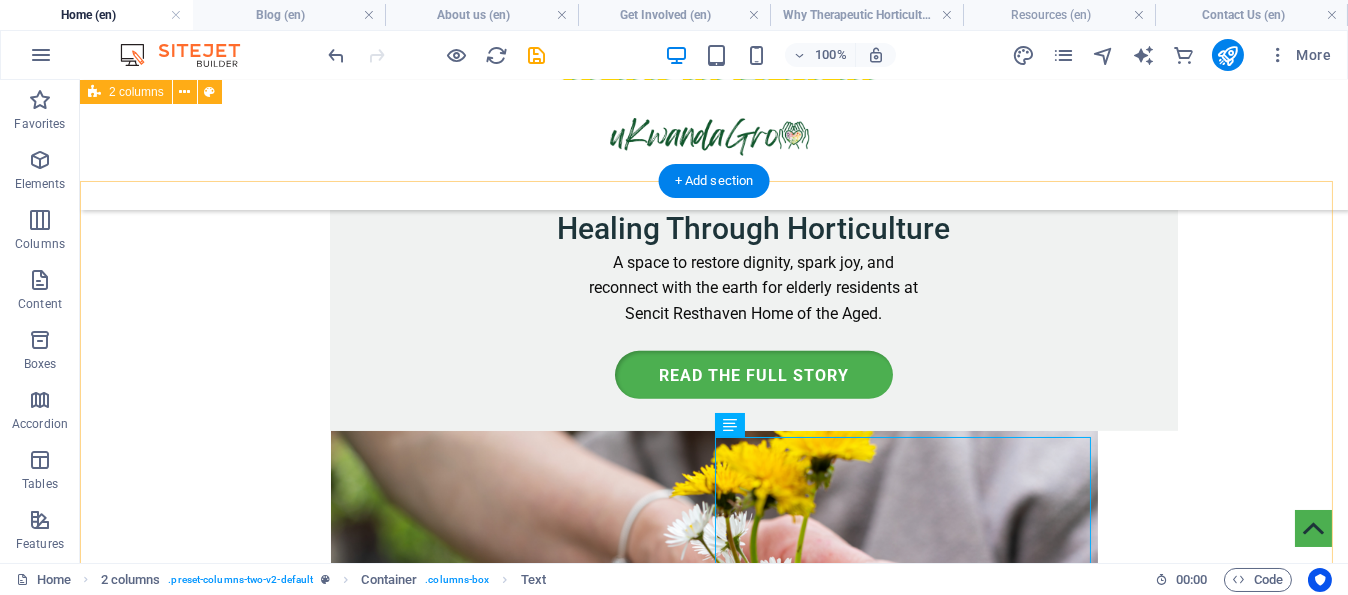 scroll, scrollTop: 2800, scrollLeft: 0, axis: vertical 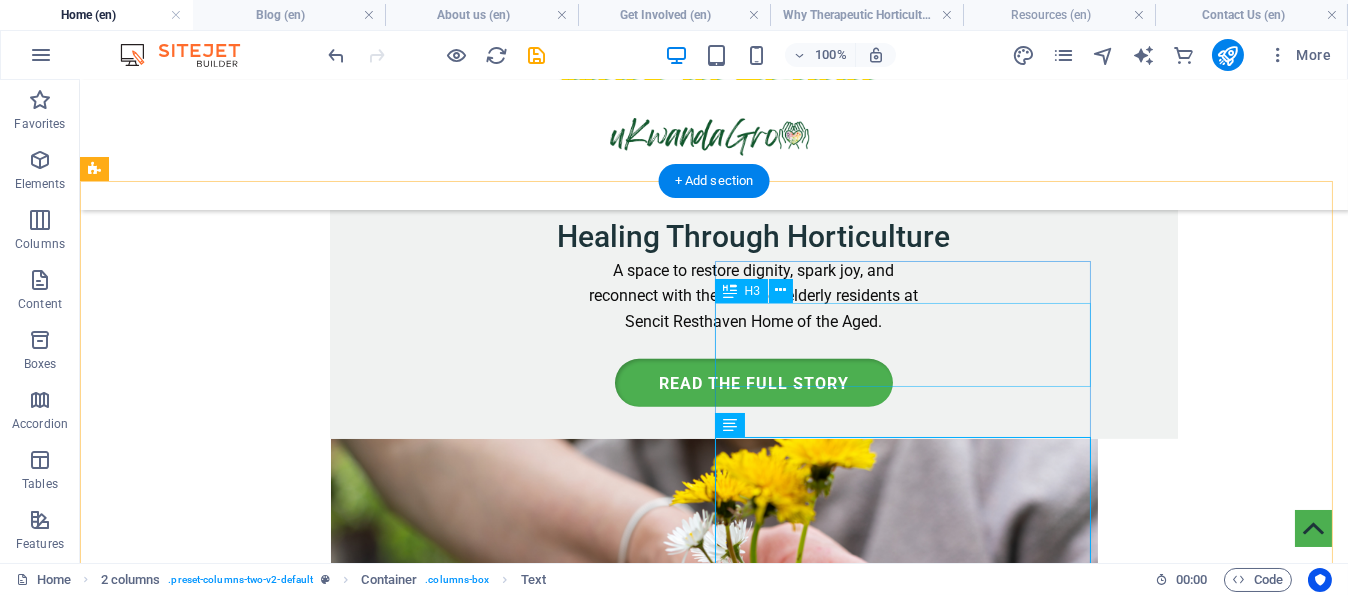 click on "Dr October’s Inspiring Role in Our Story" at bounding box center (480, 2912) 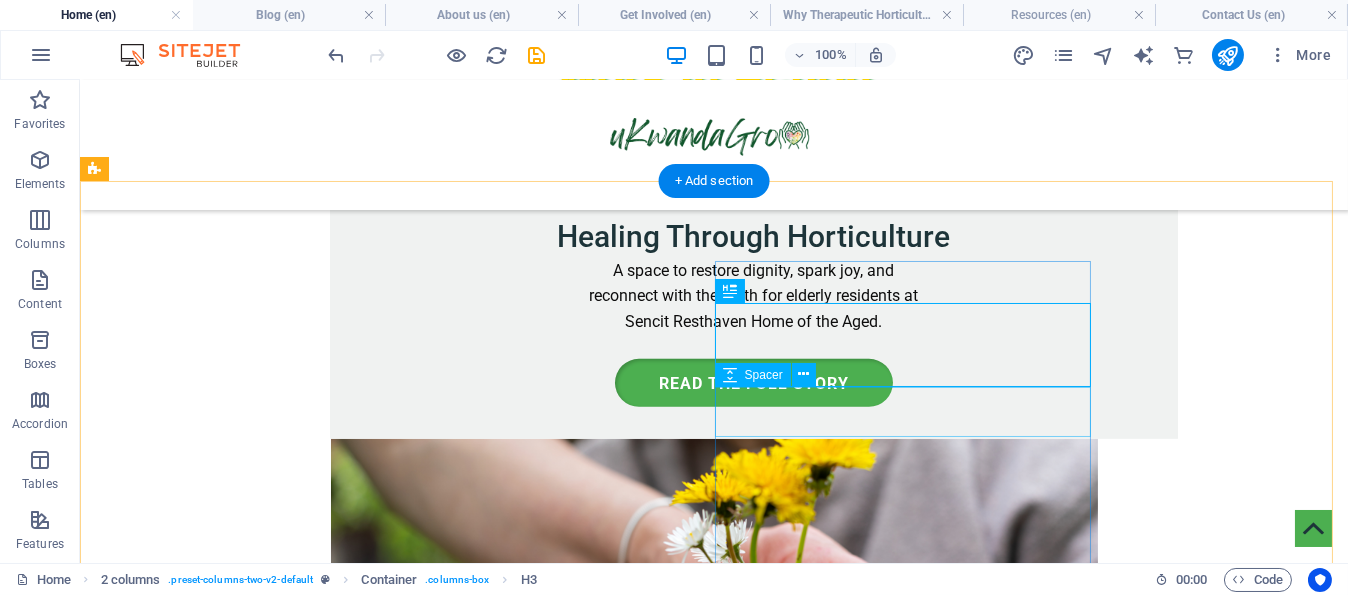 click at bounding box center [480, 2958] 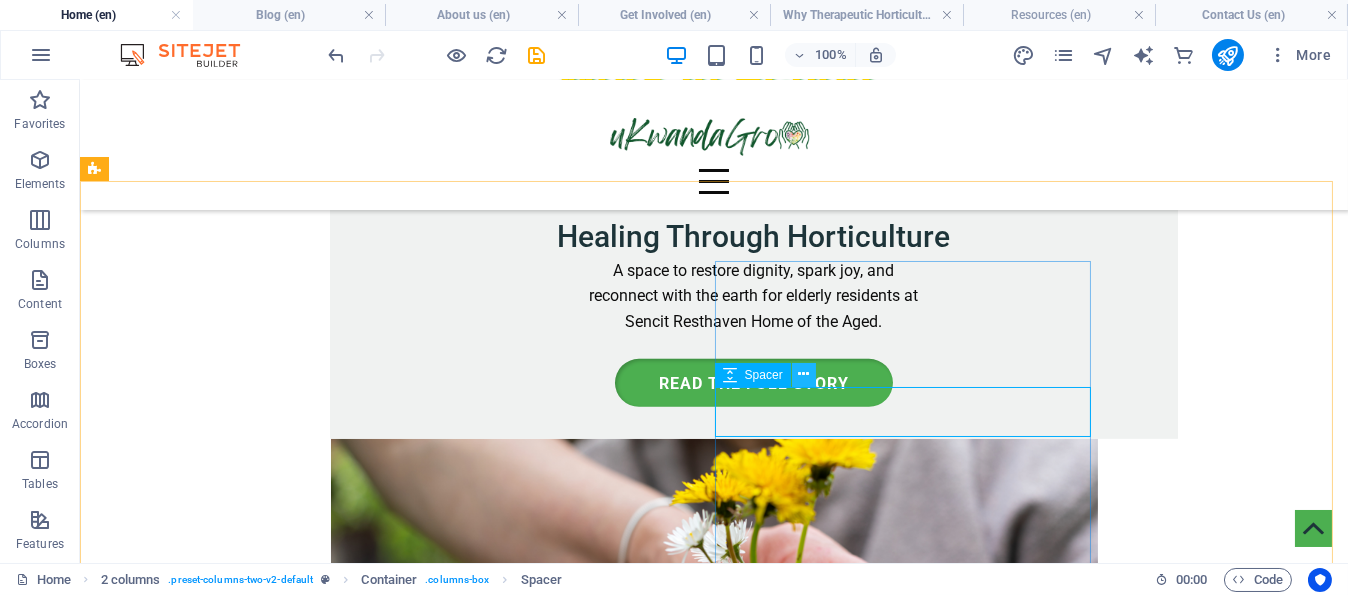 click at bounding box center [804, 375] 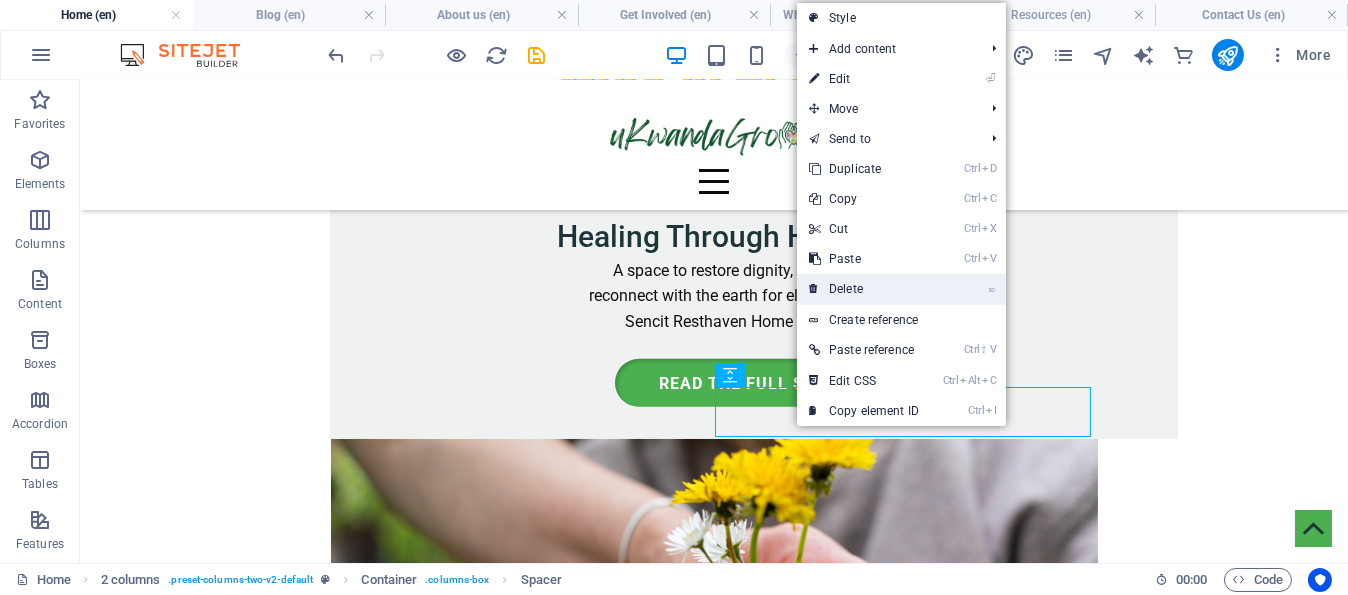 click on "⌦  Delete" at bounding box center (864, 289) 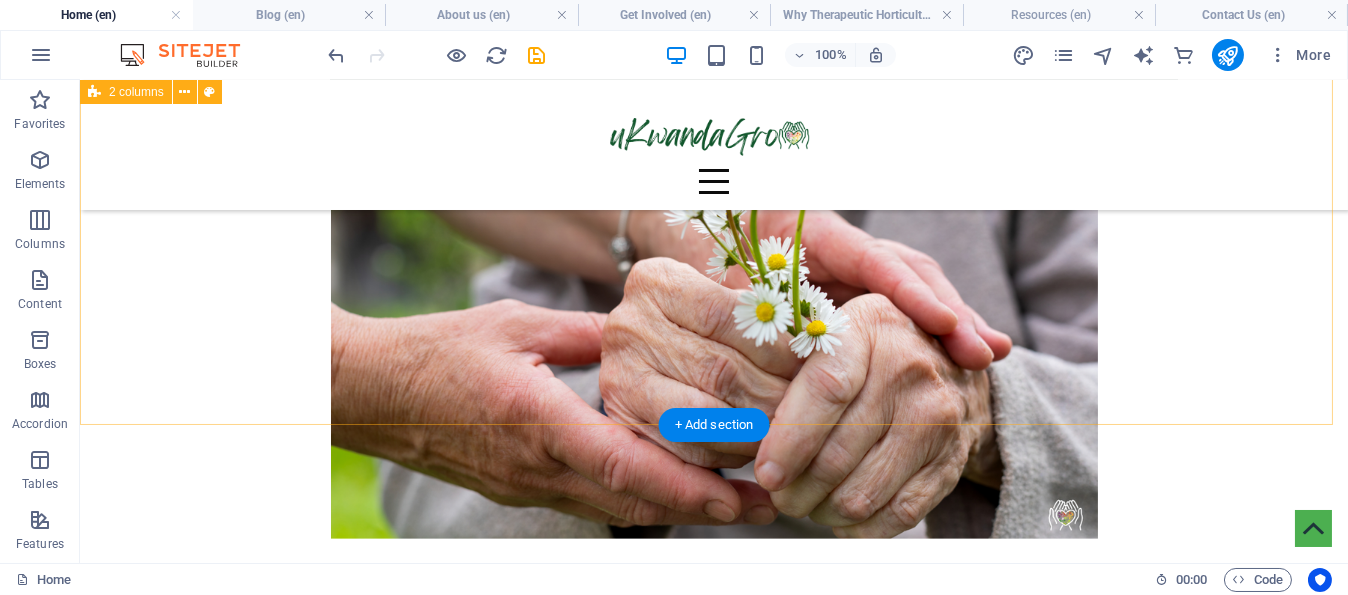 scroll, scrollTop: 3100, scrollLeft: 0, axis: vertical 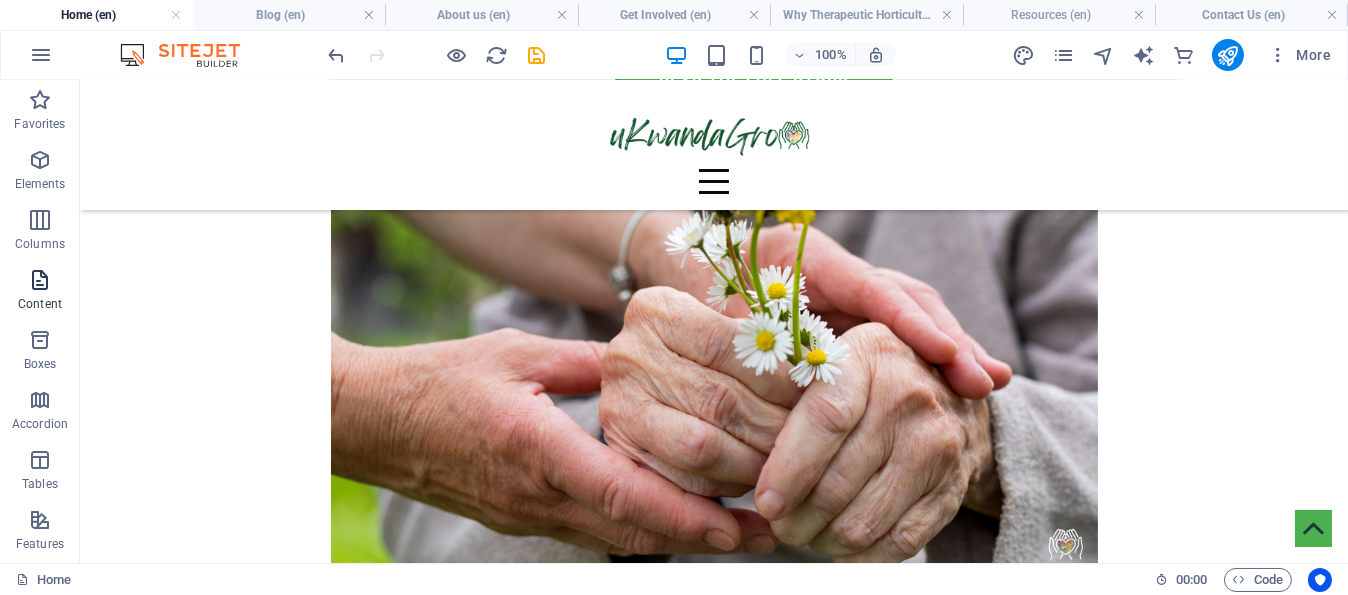 click at bounding box center (40, 280) 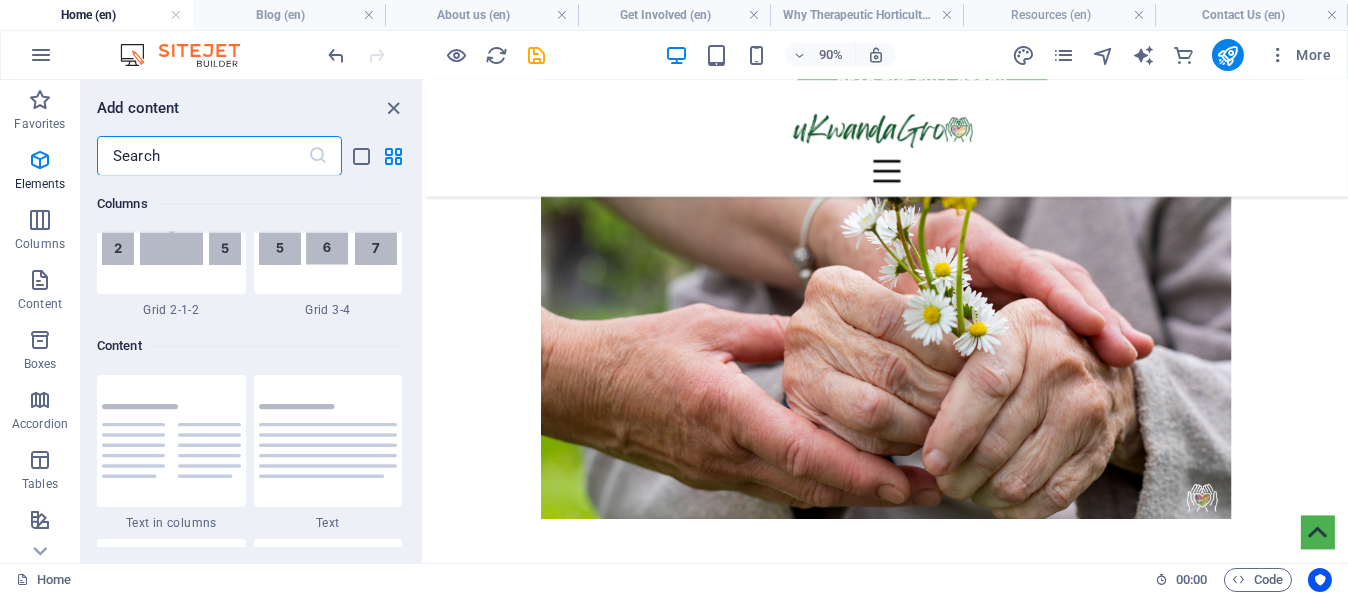 scroll, scrollTop: 3498, scrollLeft: 0, axis: vertical 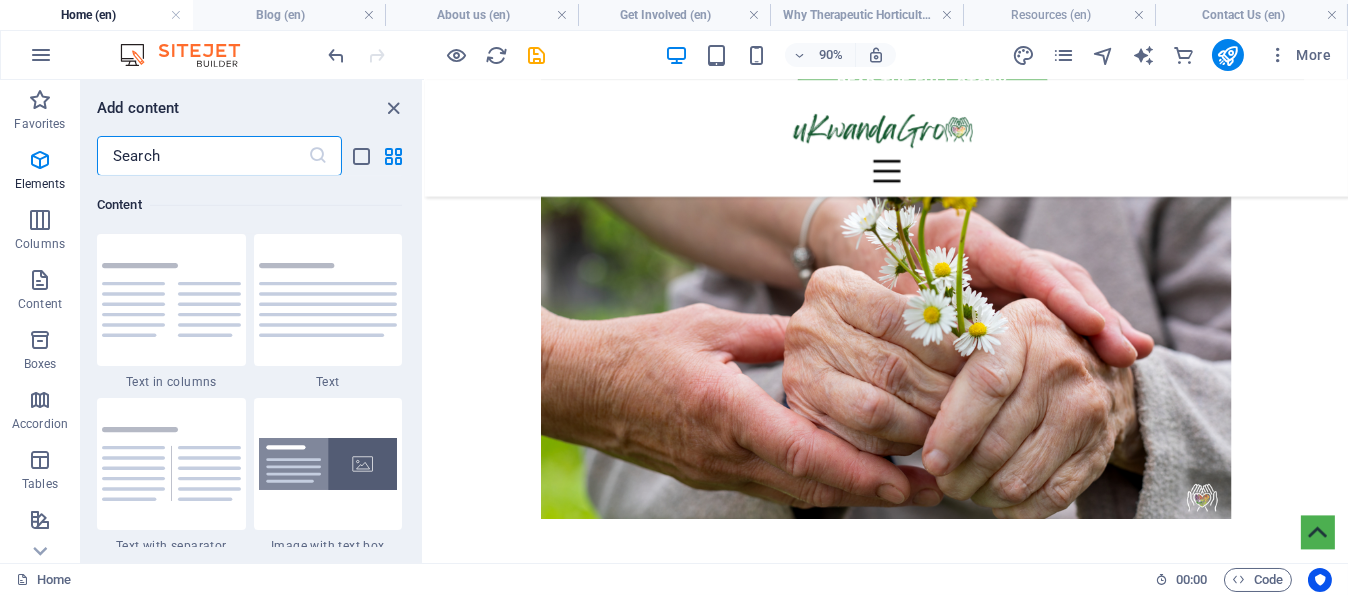 click at bounding box center (202, 156) 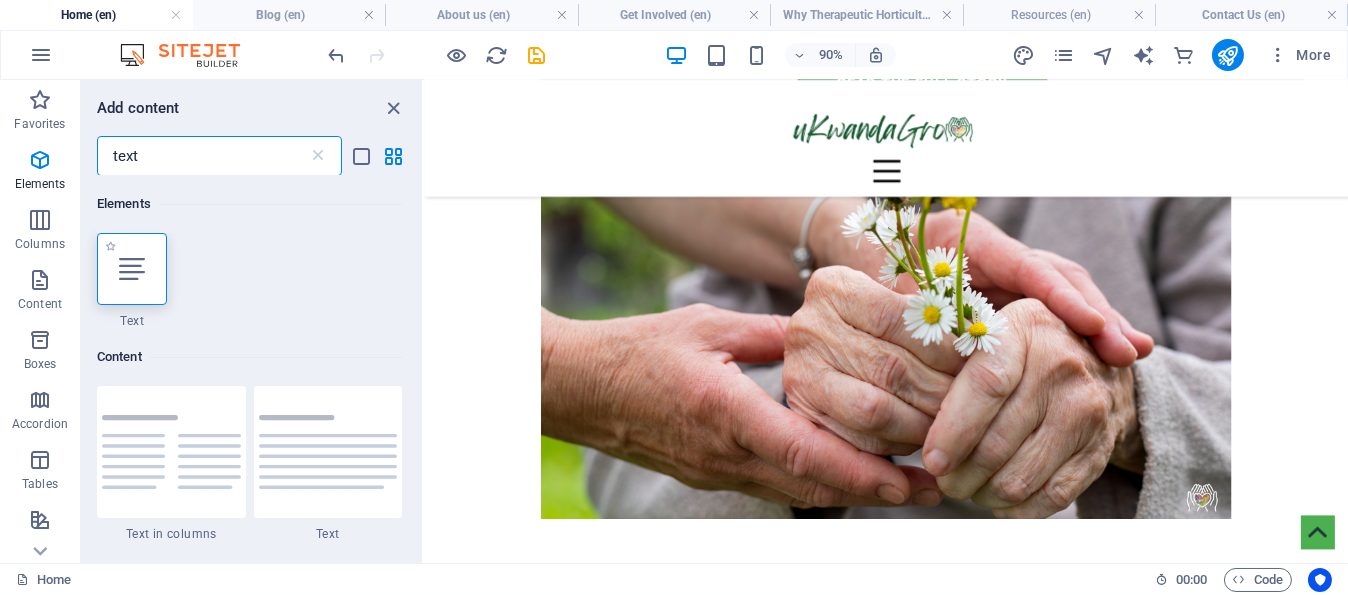 scroll, scrollTop: 0, scrollLeft: 0, axis: both 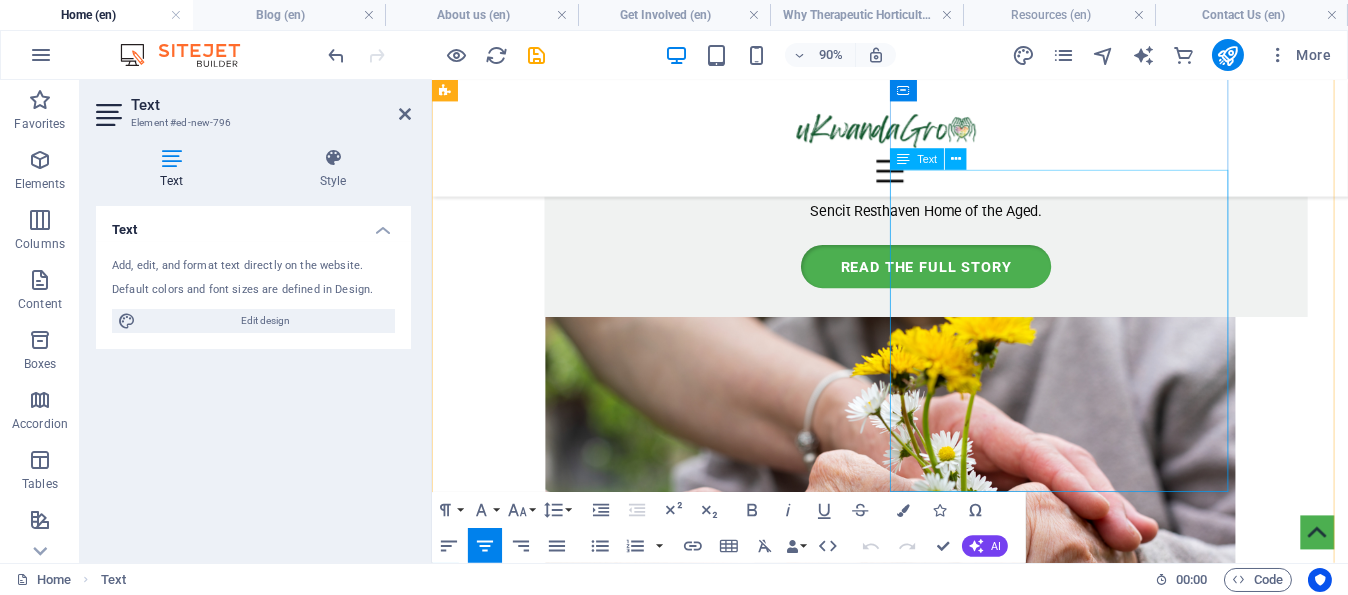 click on "We’re still buzzing from an incredible conversation with Dr. [FIRST] [LAST] – a true champion for horticulture and sustainable change. It’s not every day that you meet someone whose passion aligns so deeply with your own. Dr. [LAST] not only shares our vision for using gardens as tools for healing, learning, and transformation, but wholeheartedly supports the work we’re doing through uKwandaGro. We need more voices like his, more collaboration, and more shared purpose. Explore some of his inspiring work here: https://bit.ly/RA_Dr[LAST]_2004" at bounding box center [832, 2830] 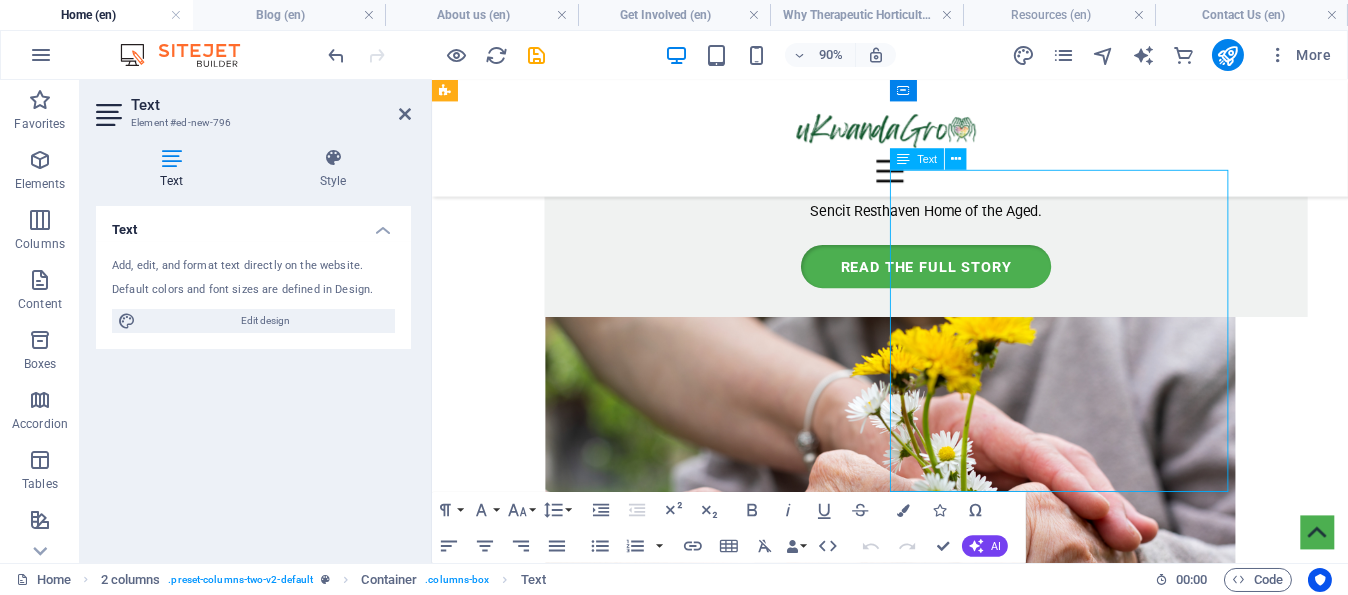 scroll, scrollTop: 3006, scrollLeft: 0, axis: vertical 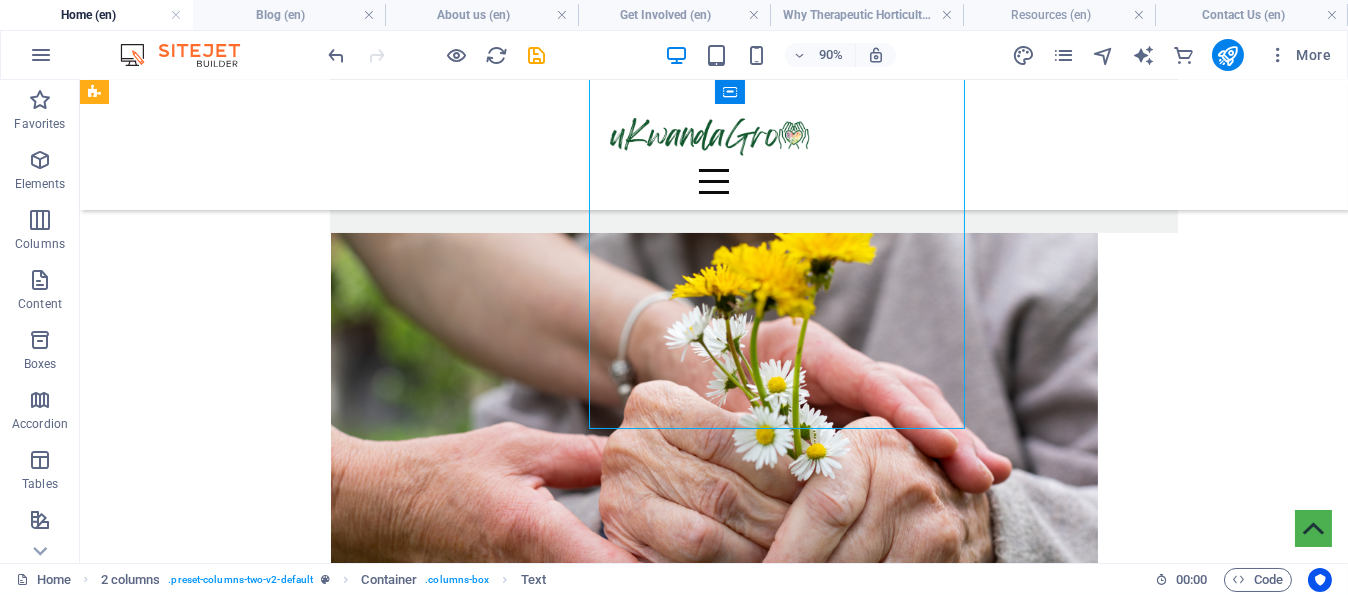 click on "We’re still buzzing from an incredible conversation with Dr. [FIRST] [LAST] – a true champion for horticulture and sustainable change. It’s not every day that you meet someone whose passion aligns so deeply with your own. Dr. [LAST] not only shares our vision for using gardens as tools for healing, learning, and transformation, but wholeheartedly supports the work we’re doing through uKwandaGro. We need more voices like his, more collaboration, and more shared purpose. Explore some of his inspiring work here: https://bit.ly/RA_Dr[LAST]_2004" at bounding box center (480, 2829) 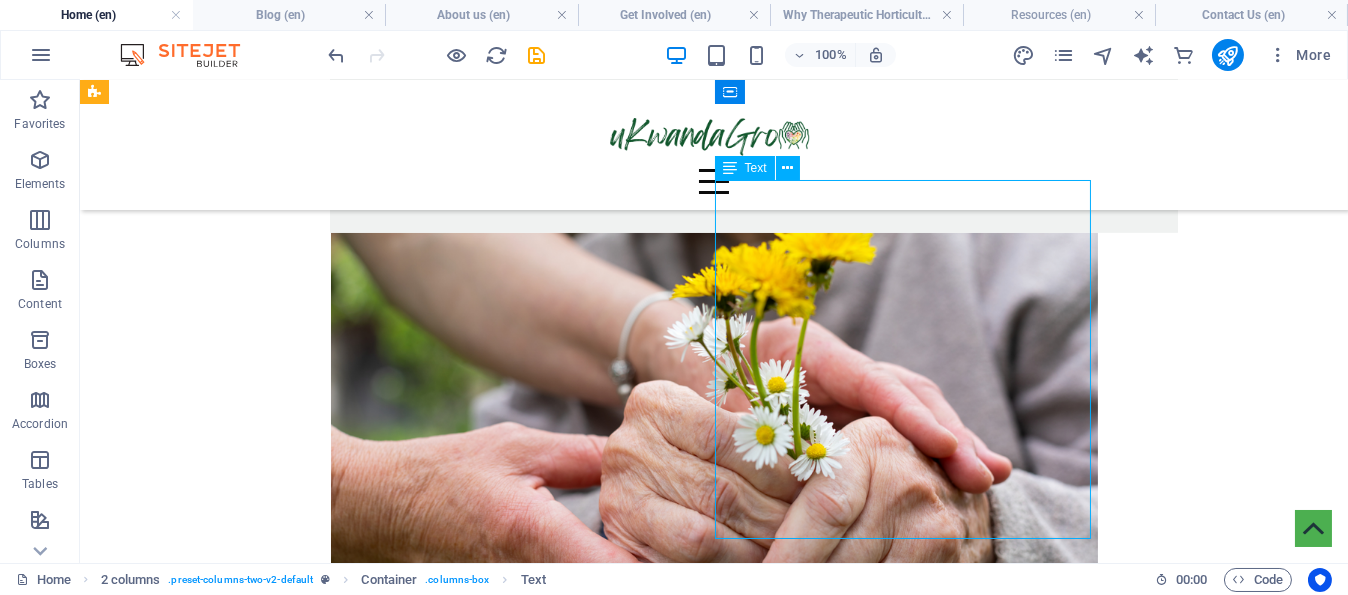 click on "We’re still buzzing from an incredible conversation with Dr. [FIRST] [LAST] – a true champion for horticulture and sustainable change. It’s not every day that you meet someone whose passion aligns so deeply with your own. Dr. [LAST] not only shares our vision for using gardens as tools for healing, learning, and transformation, but wholeheartedly supports the work we’re doing through uKwandaGro. We need more voices like his, more collaboration, and more shared purpose. Explore some of his inspiring work here: https://bit.ly/RA_Dr[LAST]_2004" at bounding box center (480, 2829) 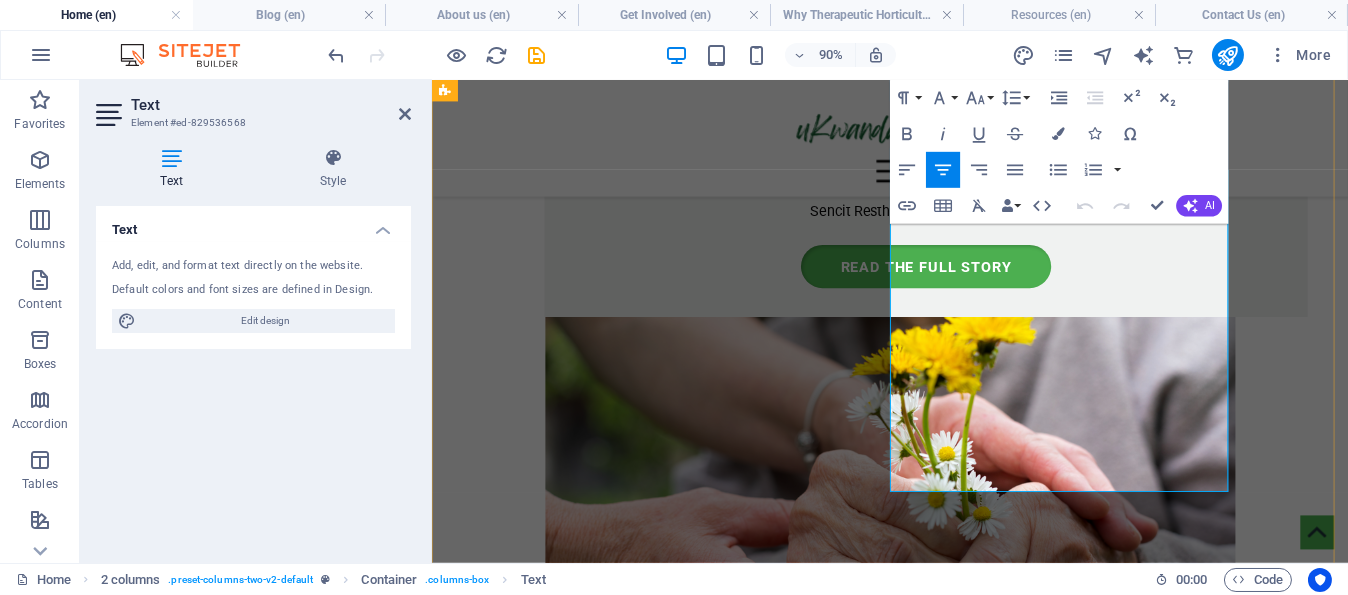 drag, startPoint x: 954, startPoint y: 344, endPoint x: 1271, endPoint y: 520, distance: 362.58102 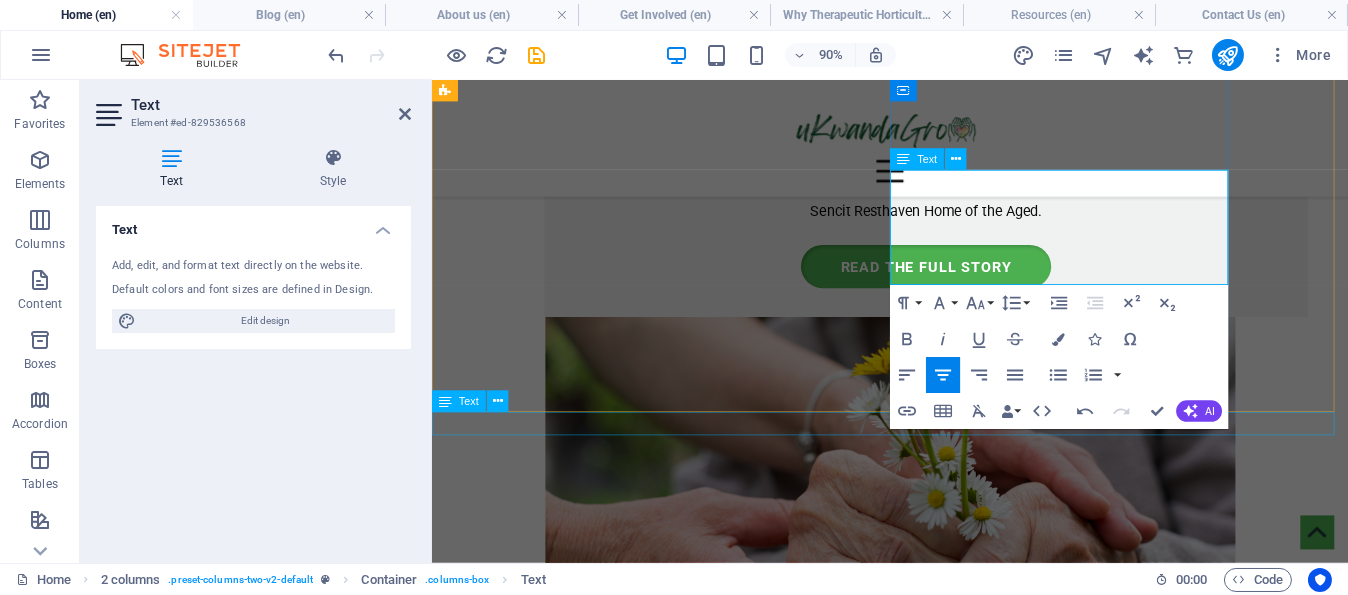 click on "New text element" at bounding box center (941, 2897) 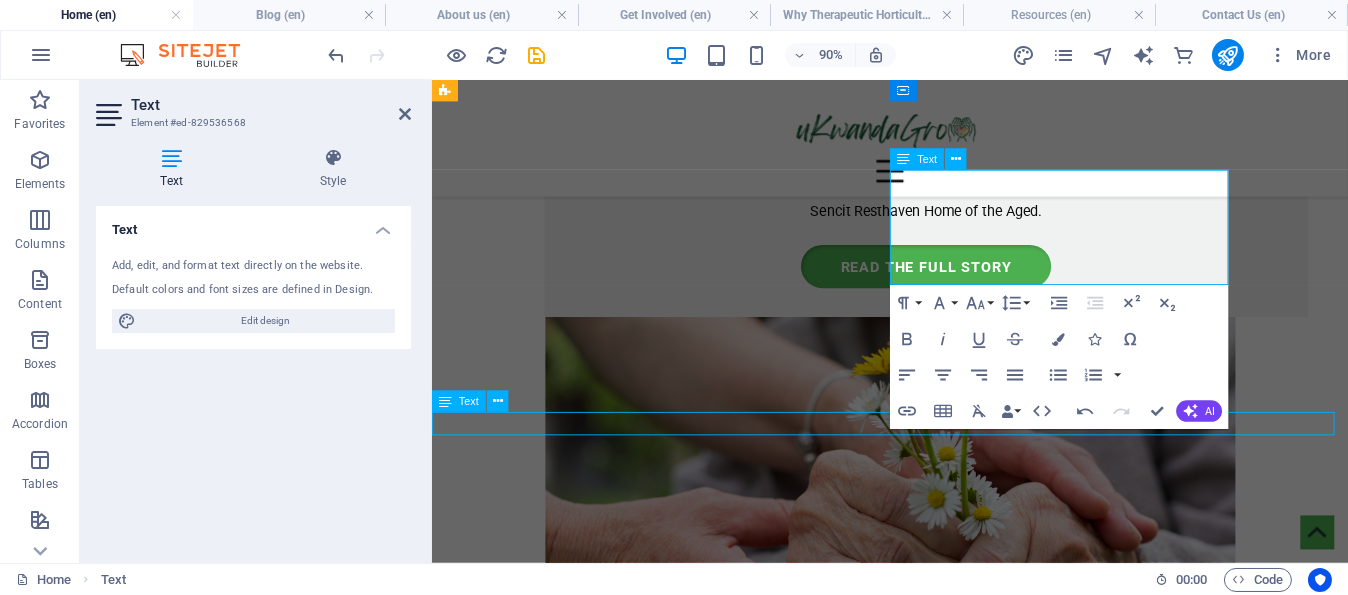 click on "New text element" at bounding box center (941, 2897) 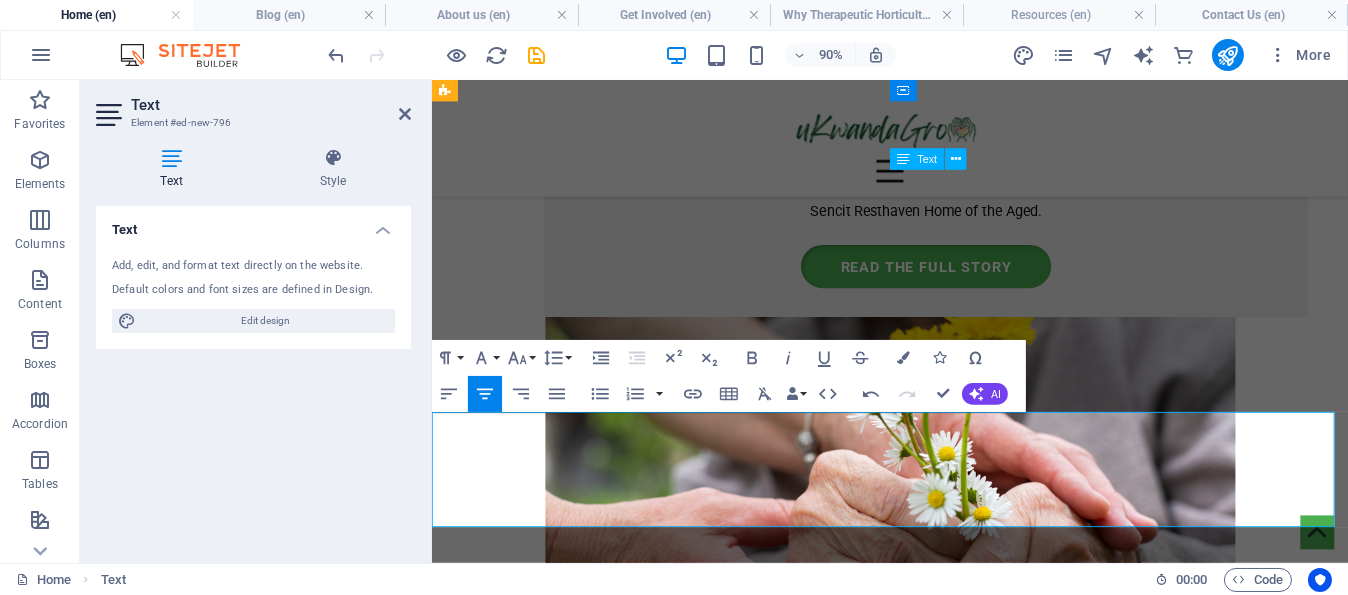 scroll, scrollTop: 5793, scrollLeft: 7, axis: both 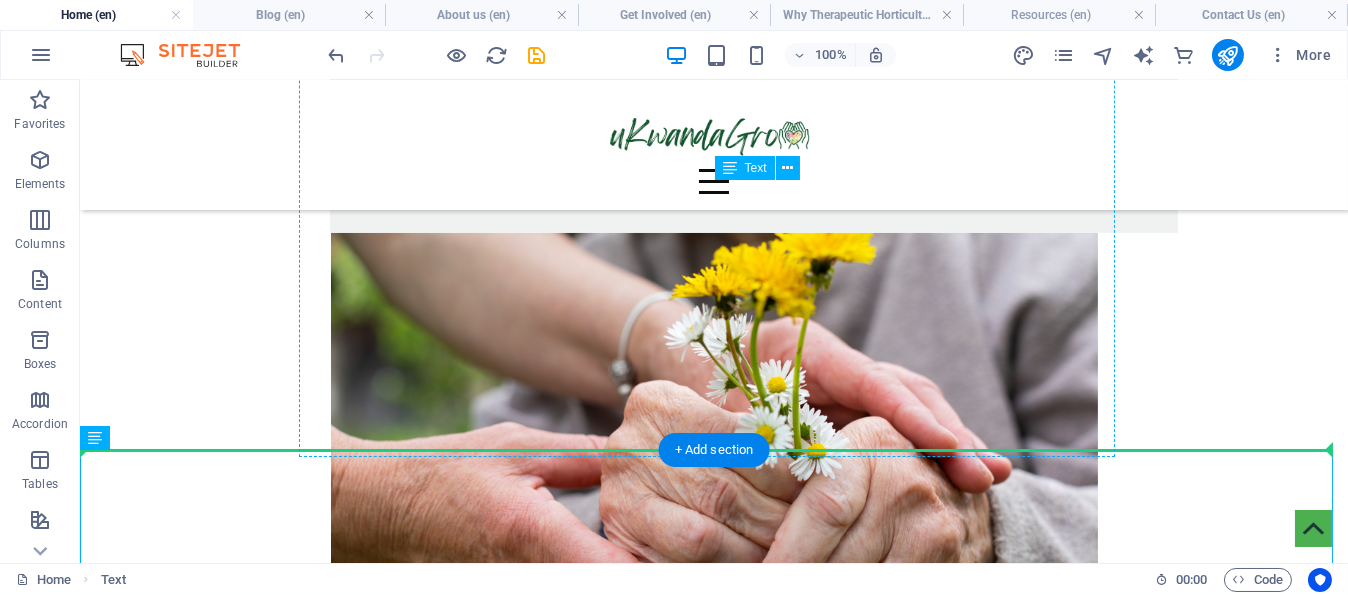 drag, startPoint x: 739, startPoint y: 478, endPoint x: 721, endPoint y: 365, distance: 114.424644 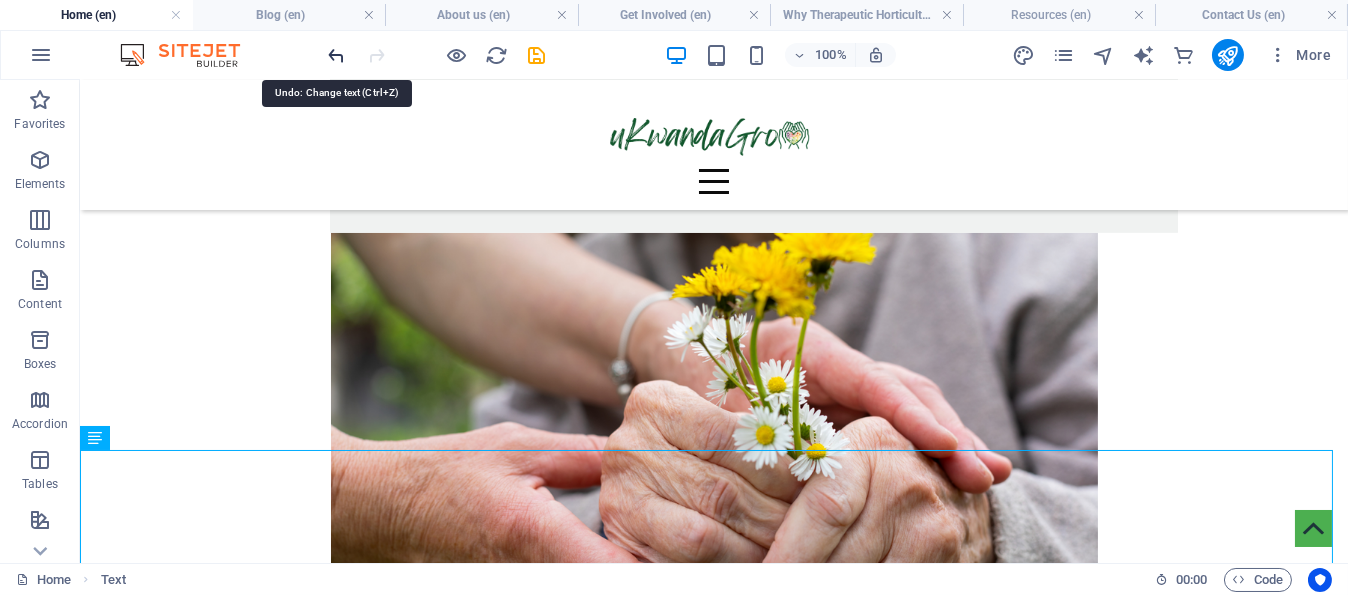 click at bounding box center [337, 55] 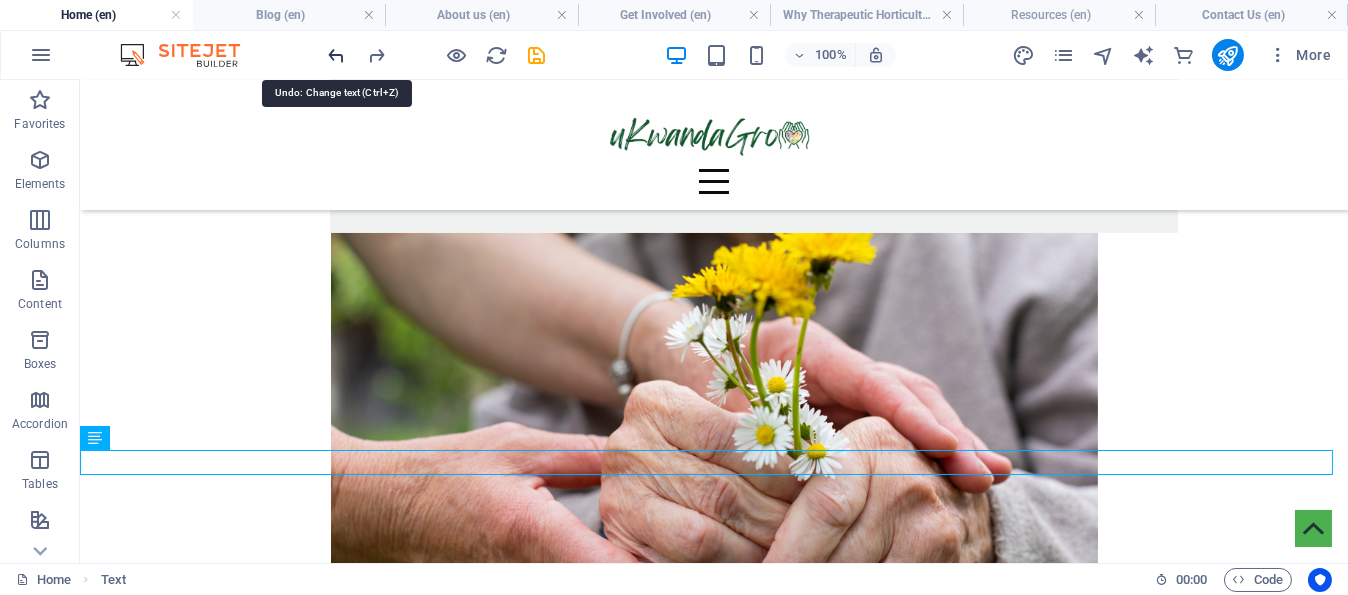 click at bounding box center [337, 55] 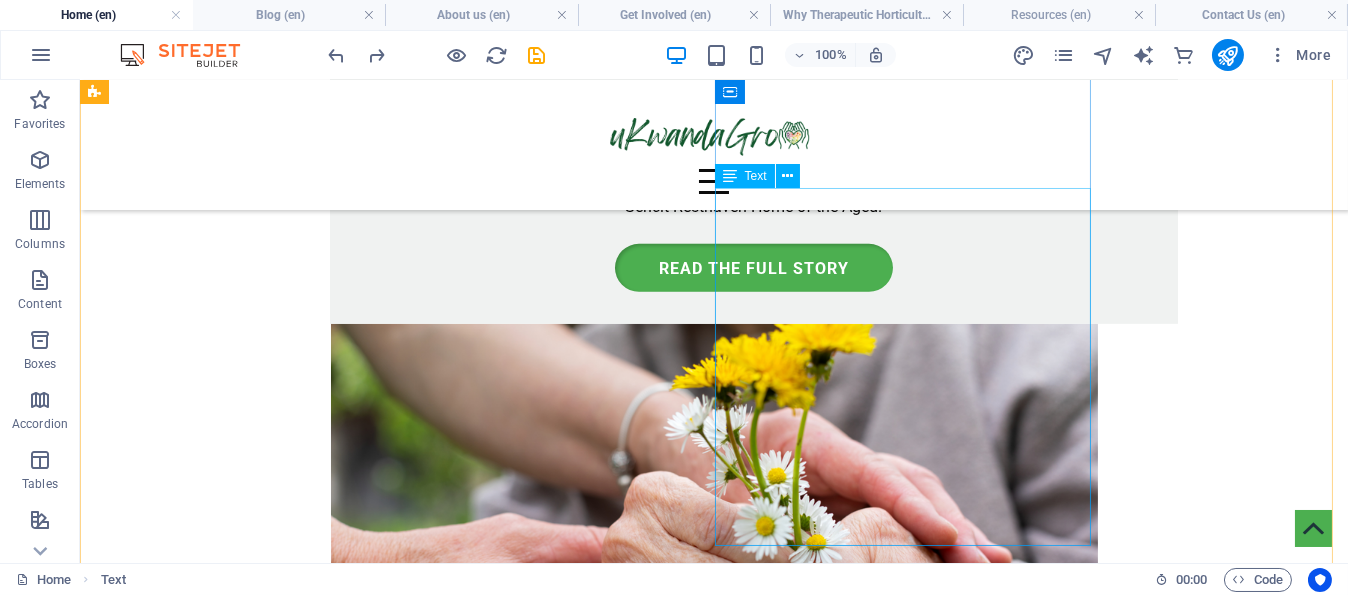 scroll, scrollTop: 2806, scrollLeft: 0, axis: vertical 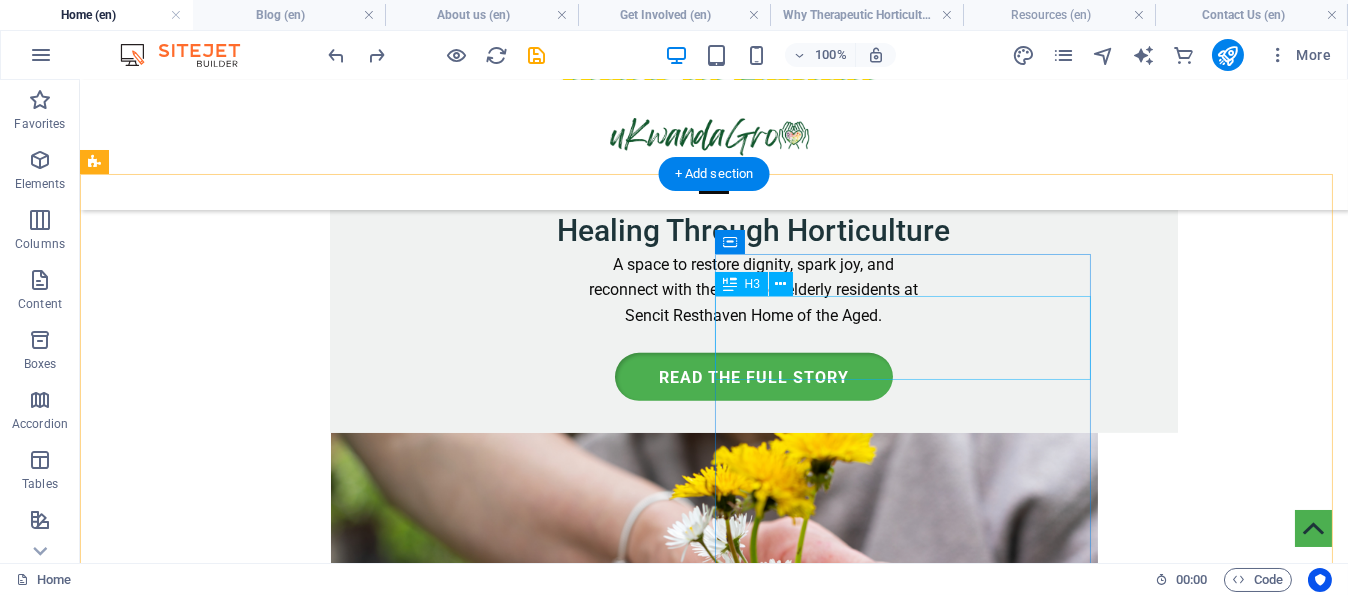 click on "Dr October’s Inspiring Role in Our Story" at bounding box center [480, 2906] 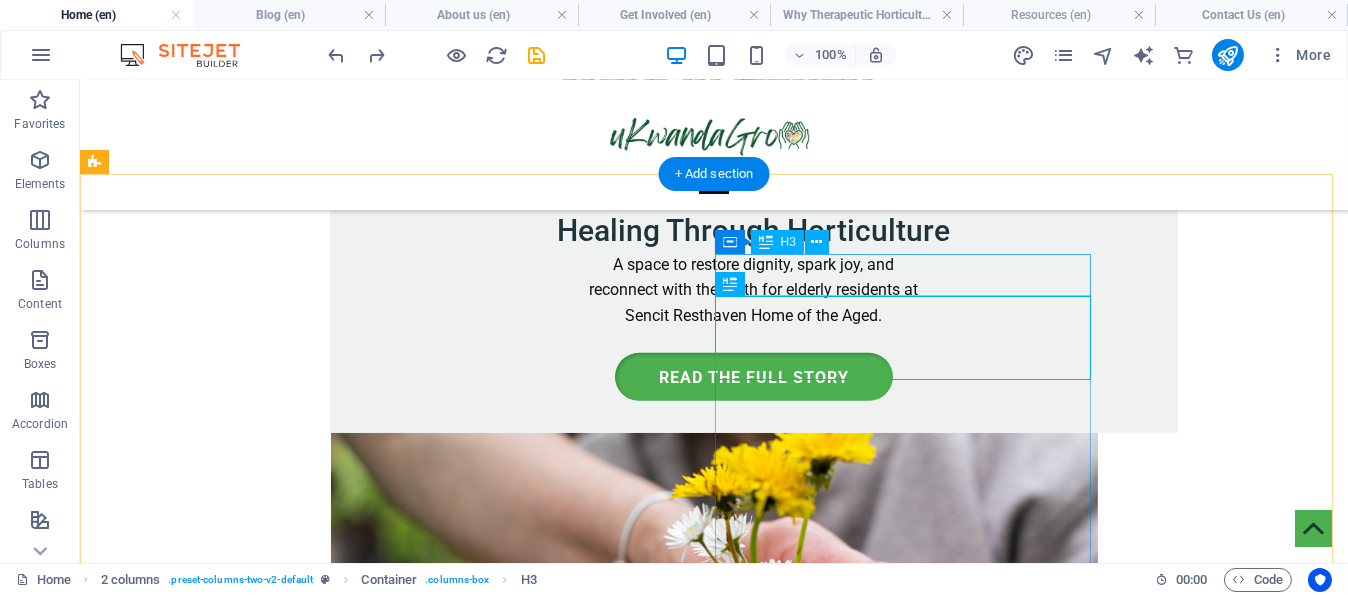 click on "The Seed Planter:" at bounding box center (480, 2864) 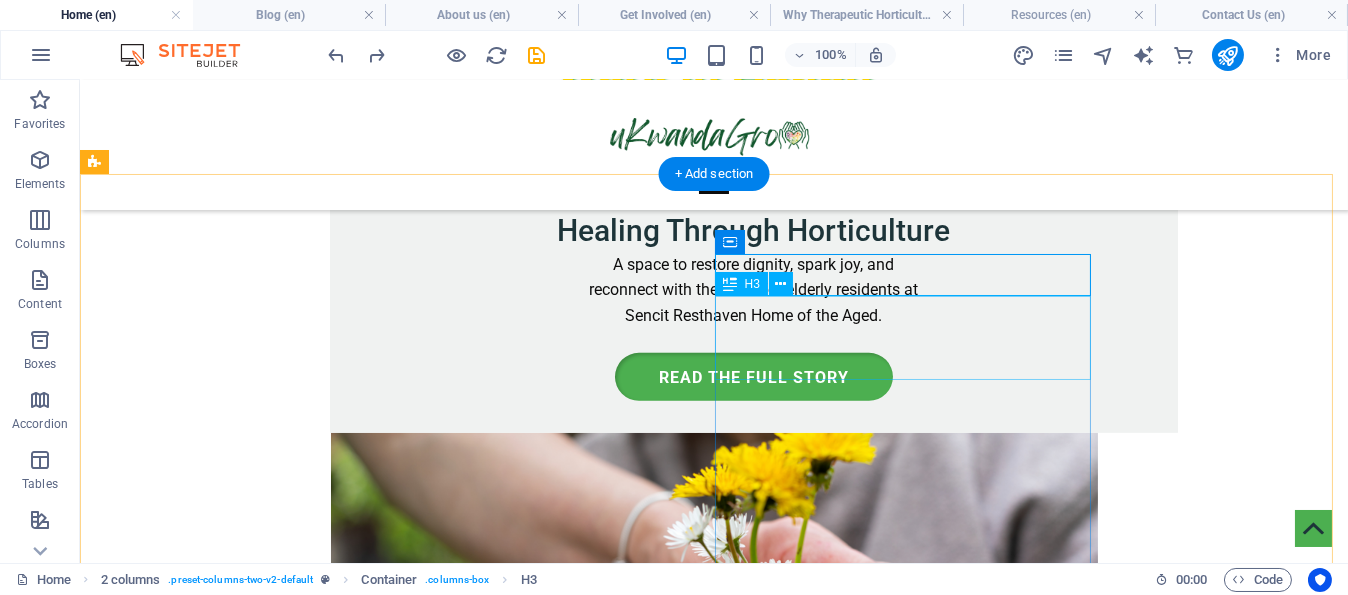 click on "Dr October’s Inspiring Role in Our Story" at bounding box center (480, 2906) 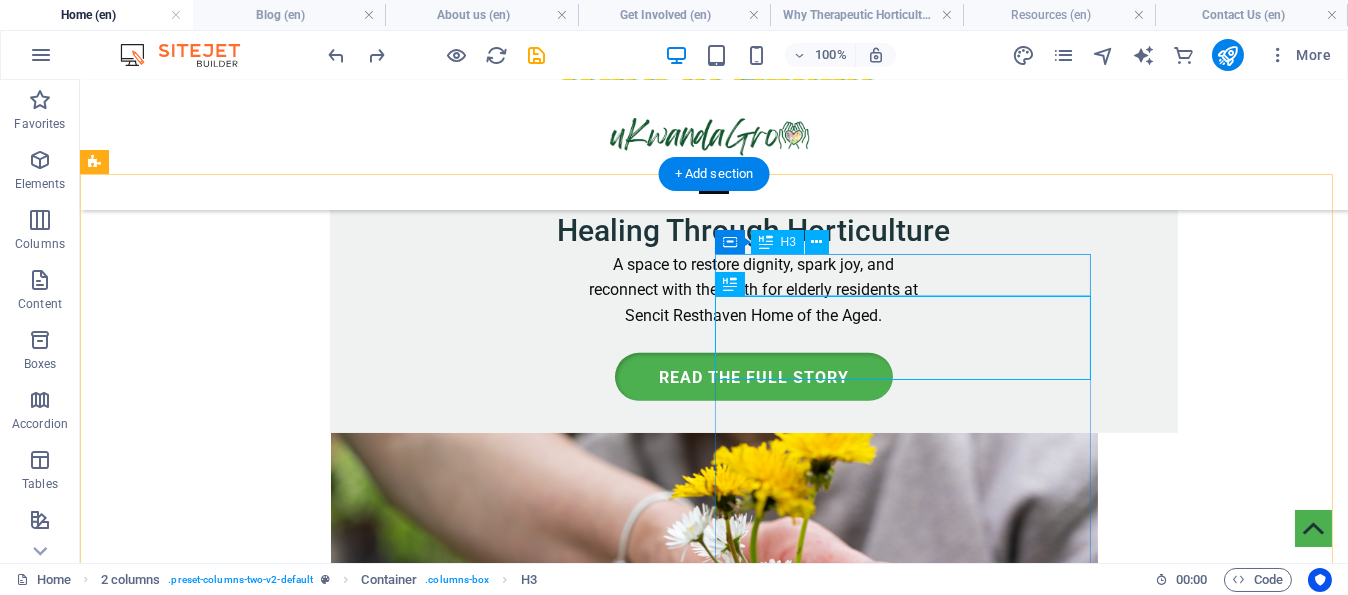 click on "The Seed Planter:" at bounding box center [480, 2864] 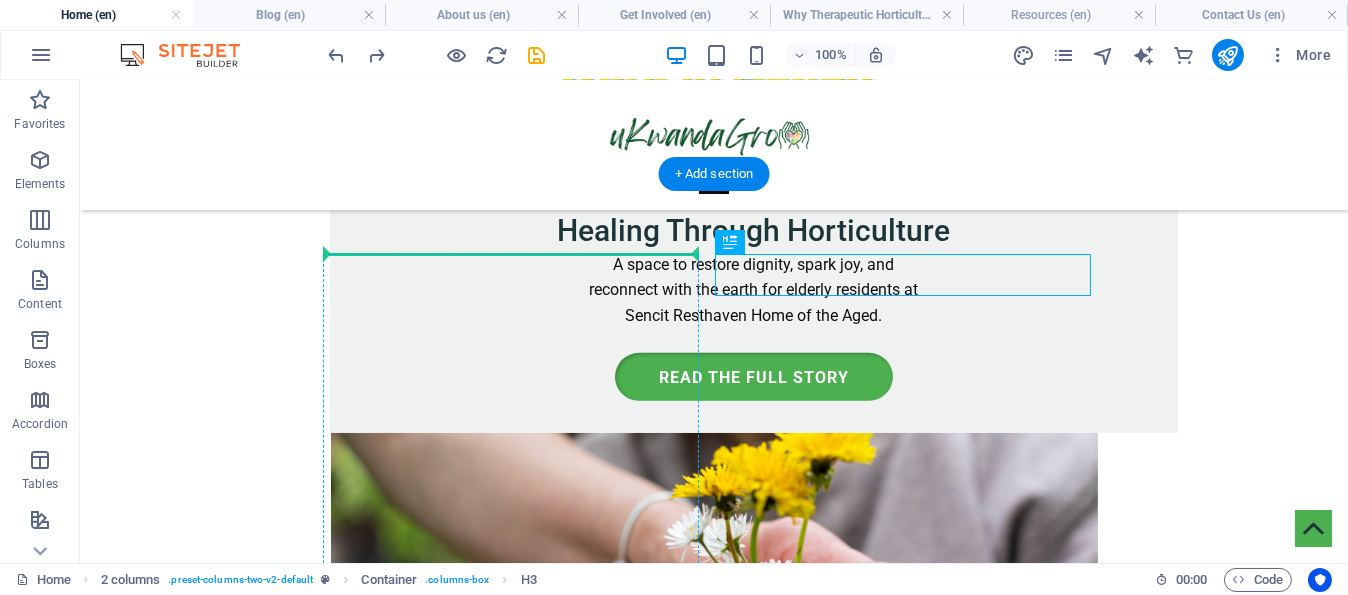 drag, startPoint x: 880, startPoint y: 269, endPoint x: 566, endPoint y: 264, distance: 314.0398 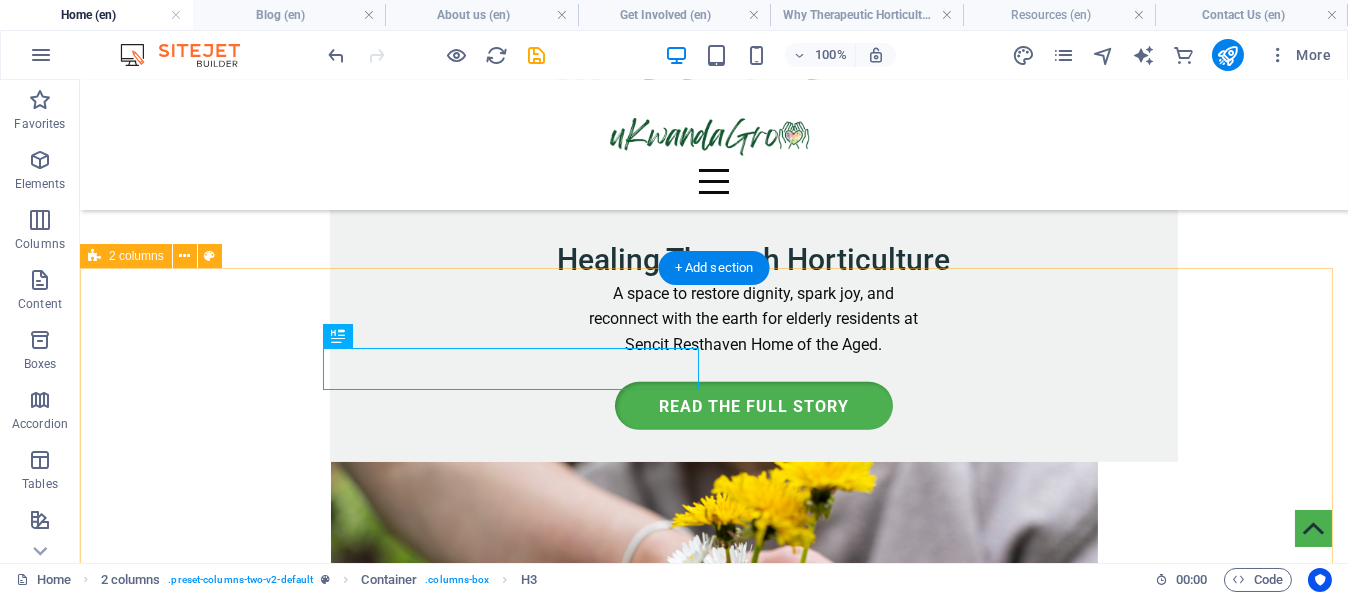 scroll, scrollTop: 2806, scrollLeft: 0, axis: vertical 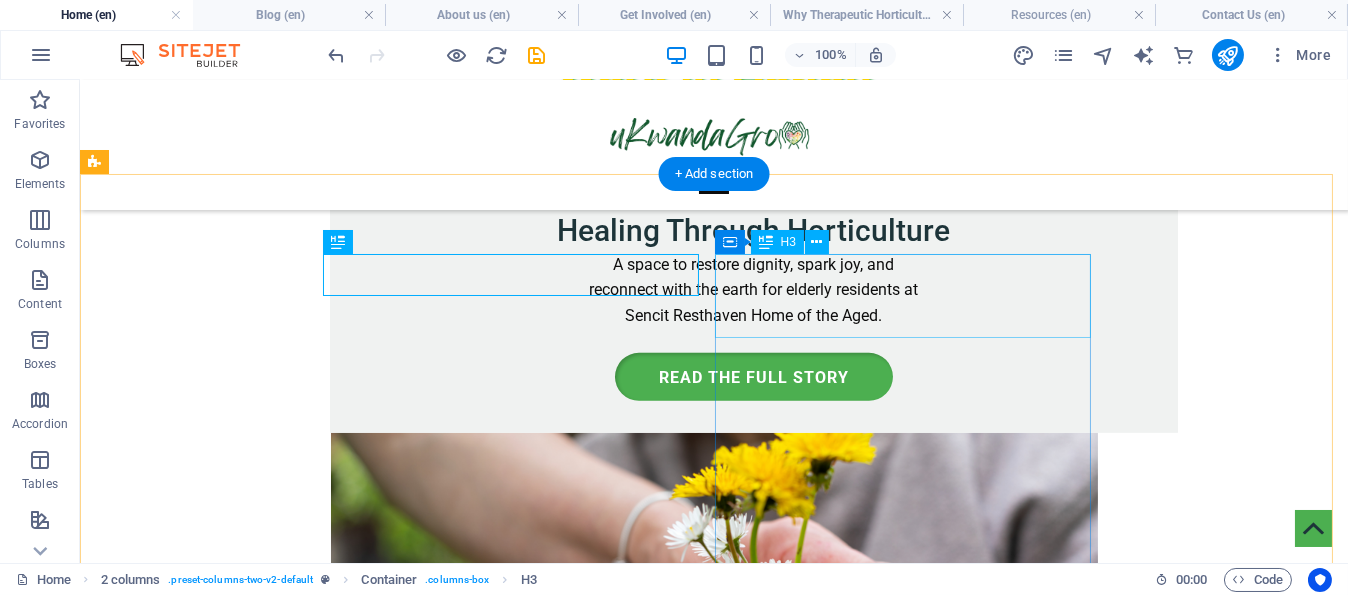 click on "Dr October’s Inspiring Role in Our Story" at bounding box center (480, 2906) 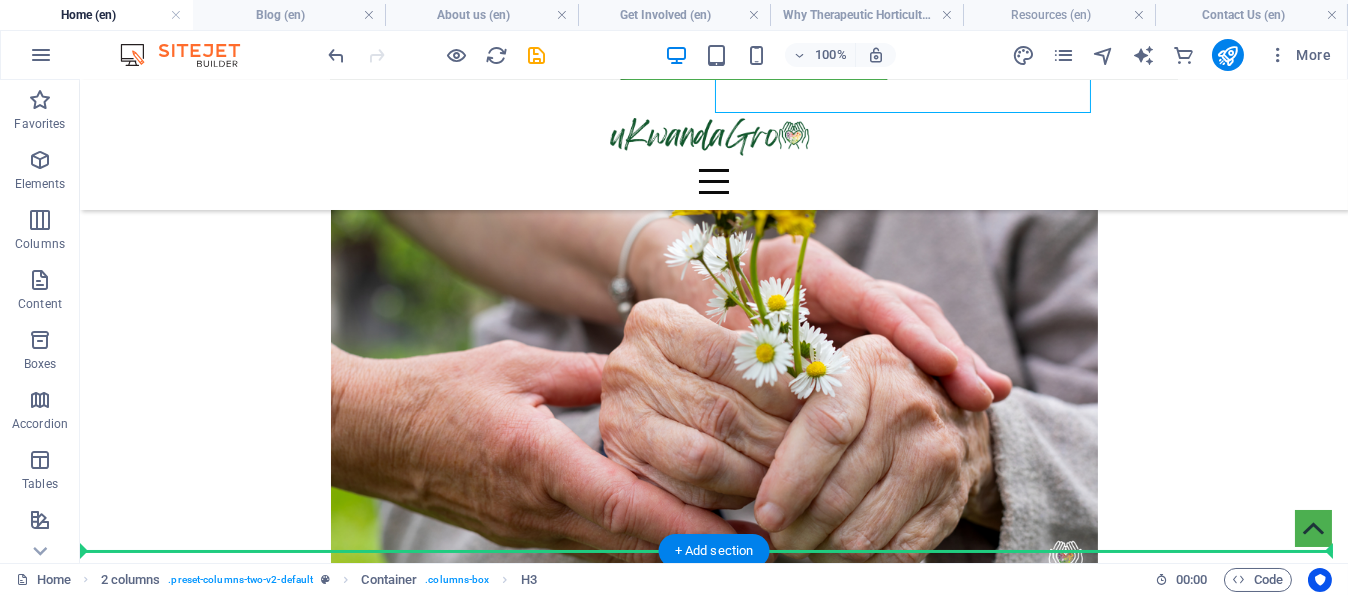 scroll, scrollTop: 3093, scrollLeft: 0, axis: vertical 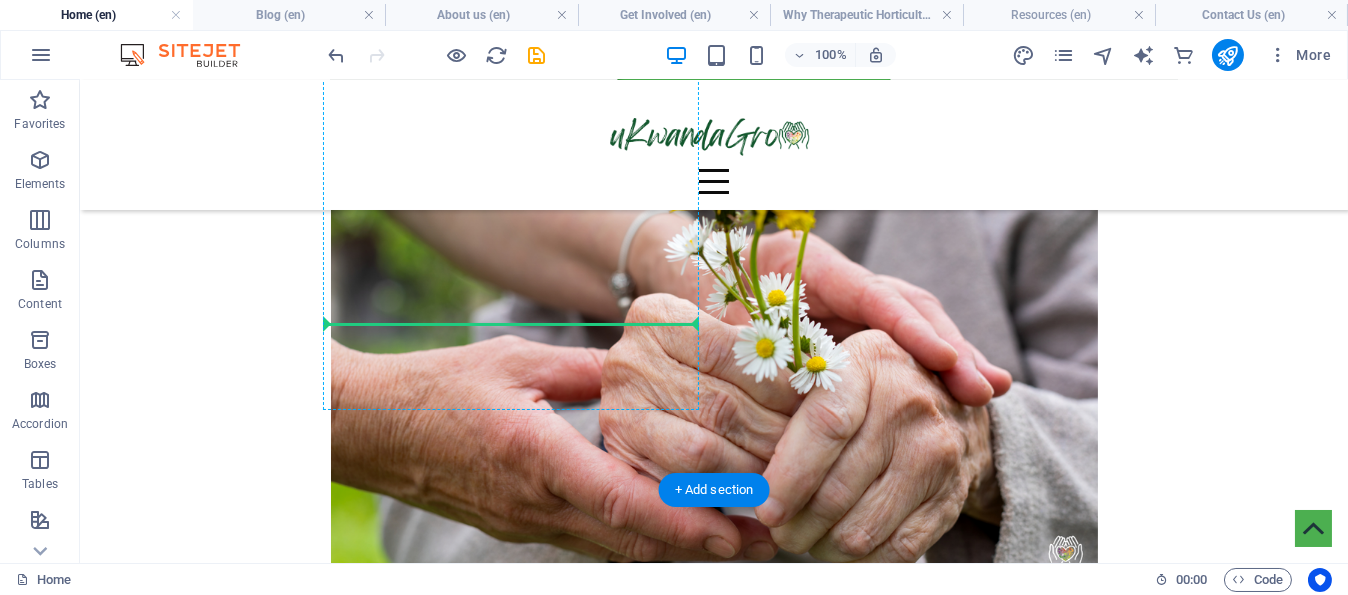 drag, startPoint x: 952, startPoint y: 300, endPoint x: 525, endPoint y: 321, distance: 427.51608 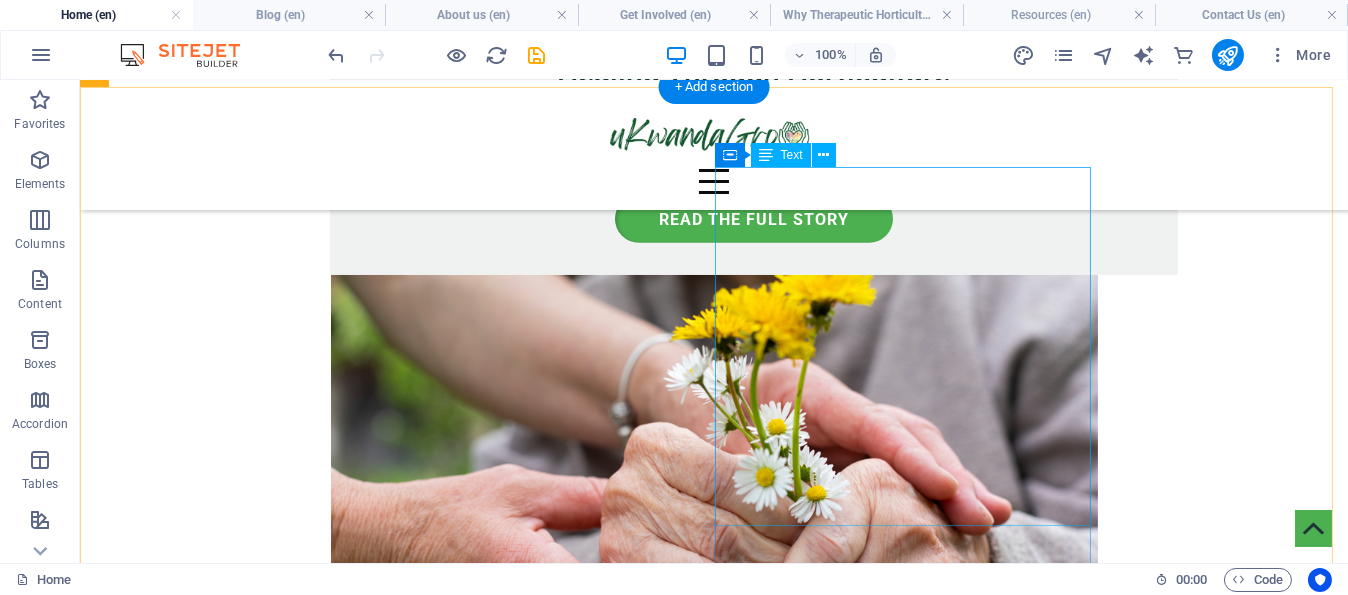 scroll, scrollTop: 2992, scrollLeft: 0, axis: vertical 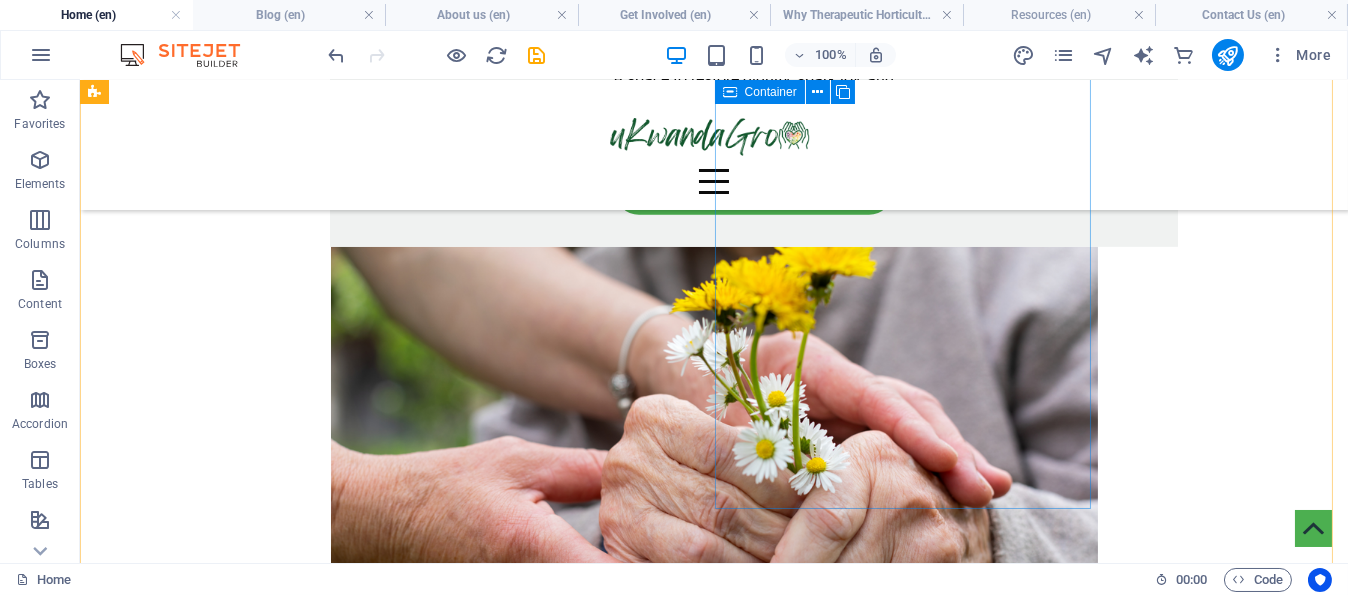 click on "We’re still buzzing from an incredible conversation with Dr. [FIRST] [LAST] – a true champion for horticulture and sustainable change. It’s not every day that you meet someone whose passion aligns so deeply with your own. Dr. [LAST] not only shares our vision for using gardens as tools for healing, learning, and transformation, but wholeheartedly supports the work we’re doing through uKwandaGro. We need more voices like his, more collaboration, and more shared purpose. Explore some of his inspiring work here: https://bit.ly/RA_Dr[LAST]_2004" at bounding box center (480, 2843) 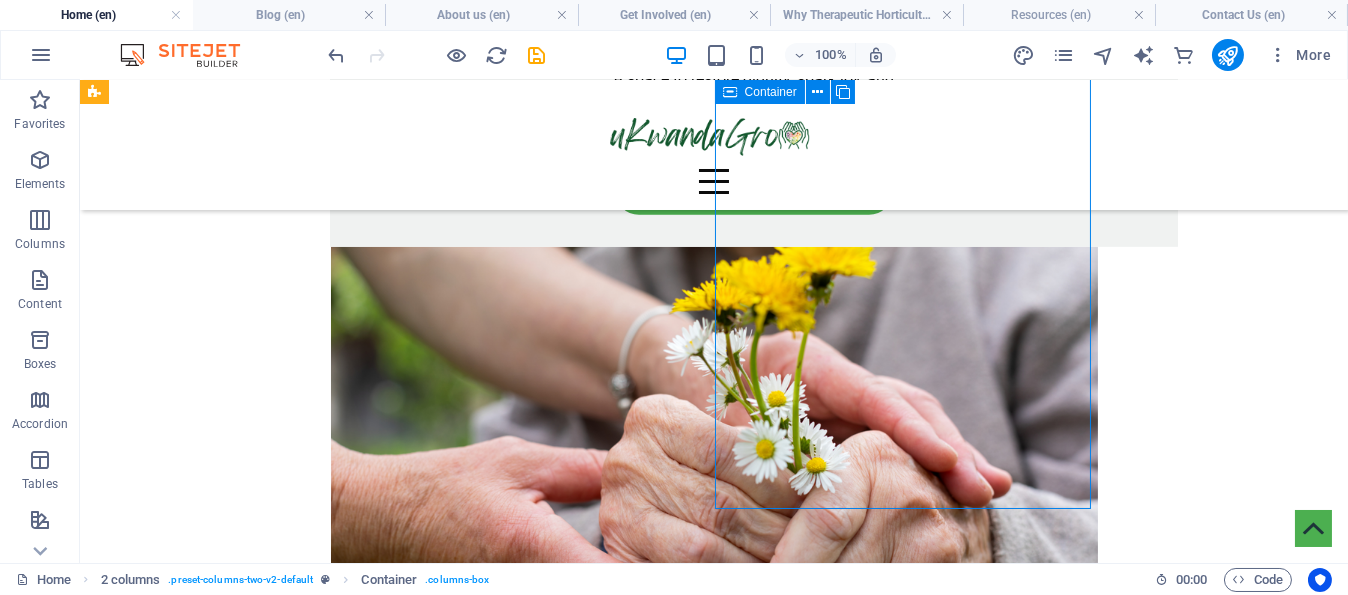drag, startPoint x: 795, startPoint y: 464, endPoint x: 809, endPoint y: 458, distance: 15.231546 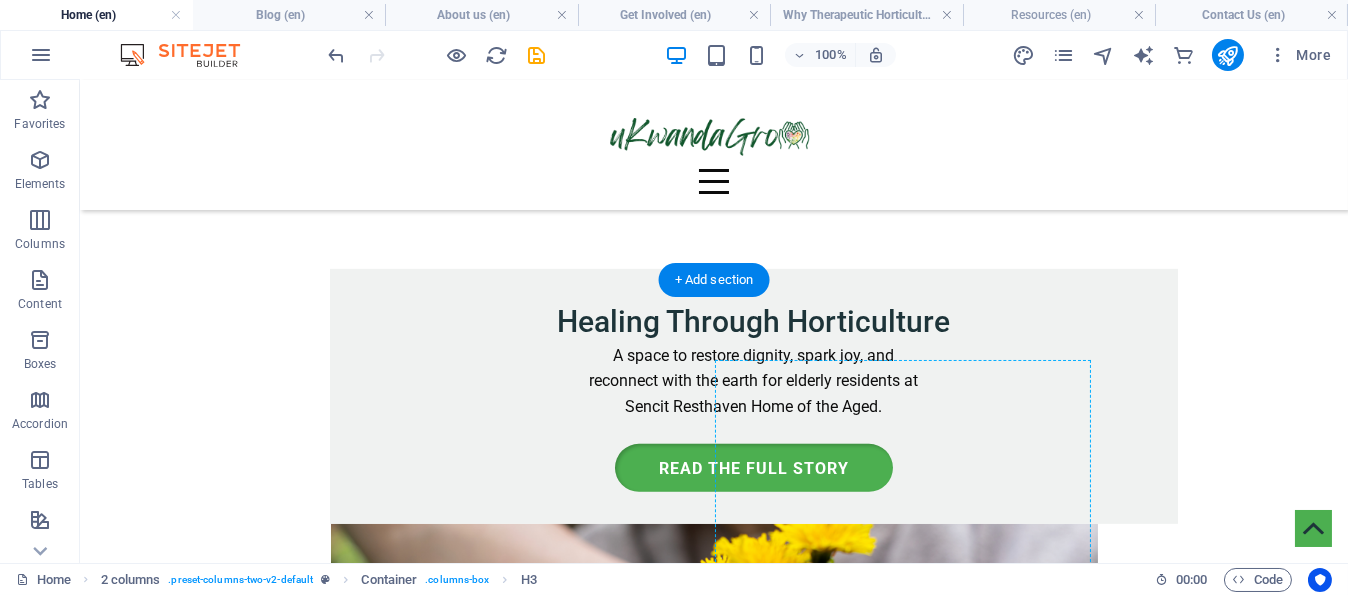 scroll, scrollTop: 2693, scrollLeft: 0, axis: vertical 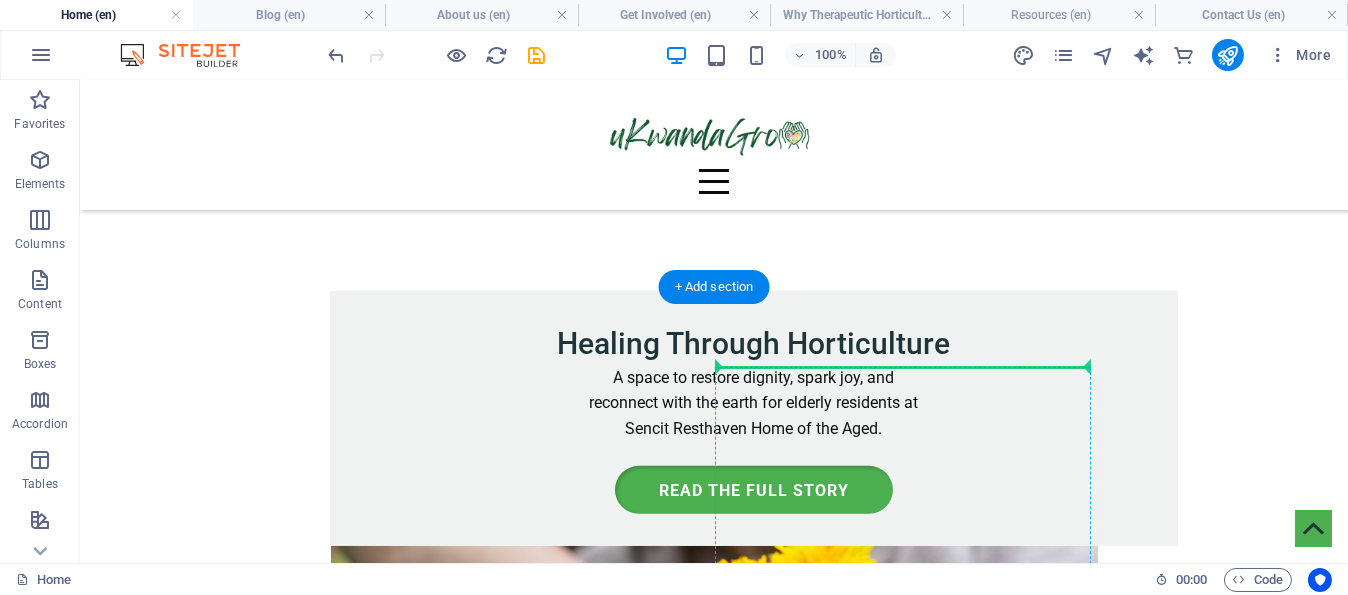 drag, startPoint x: 522, startPoint y: 467, endPoint x: 832, endPoint y: 373, distance: 323.93826 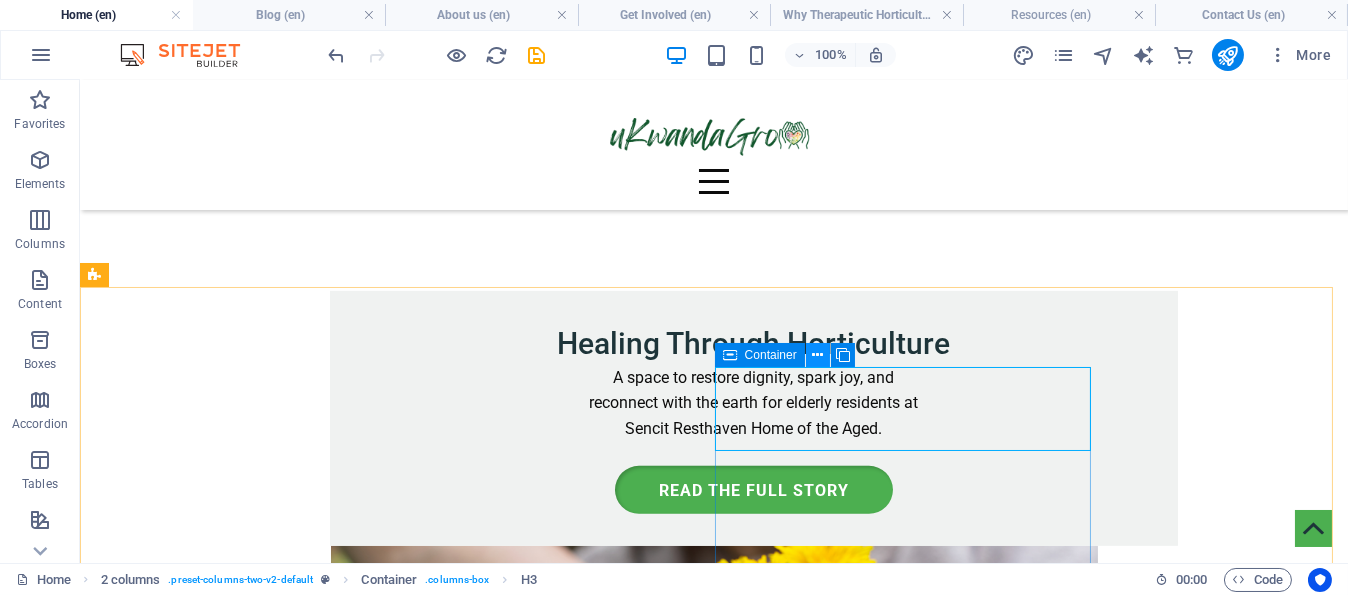click at bounding box center [817, 355] 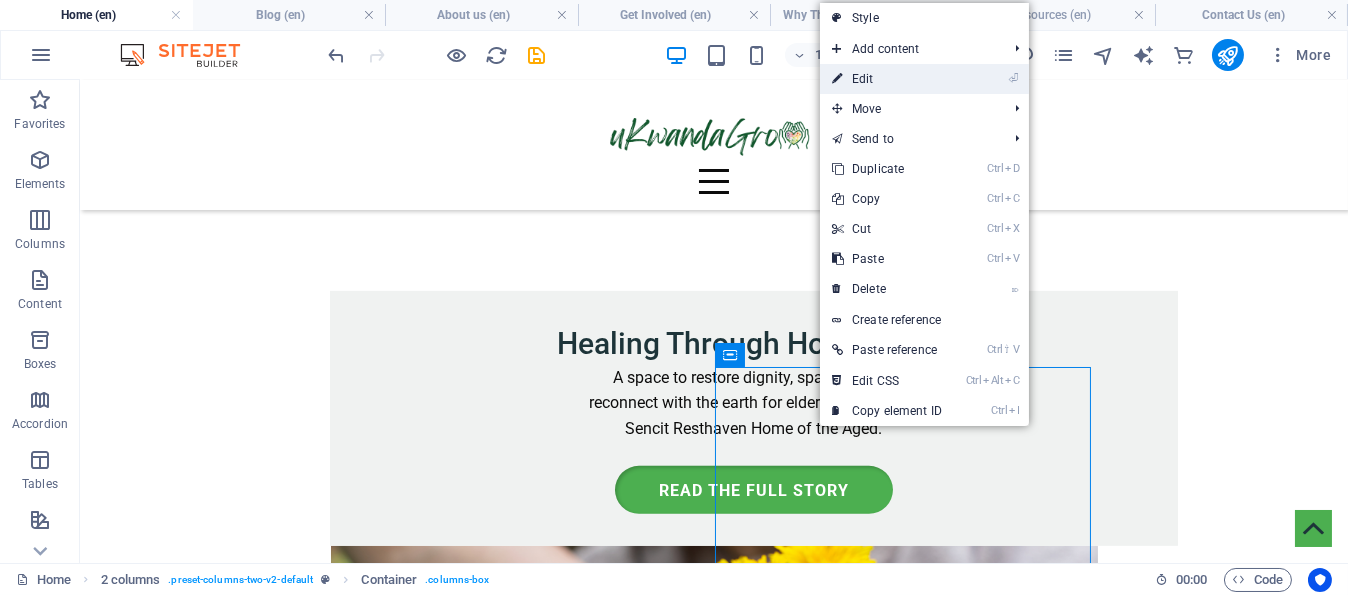 click on "⏎  Edit" at bounding box center [887, 79] 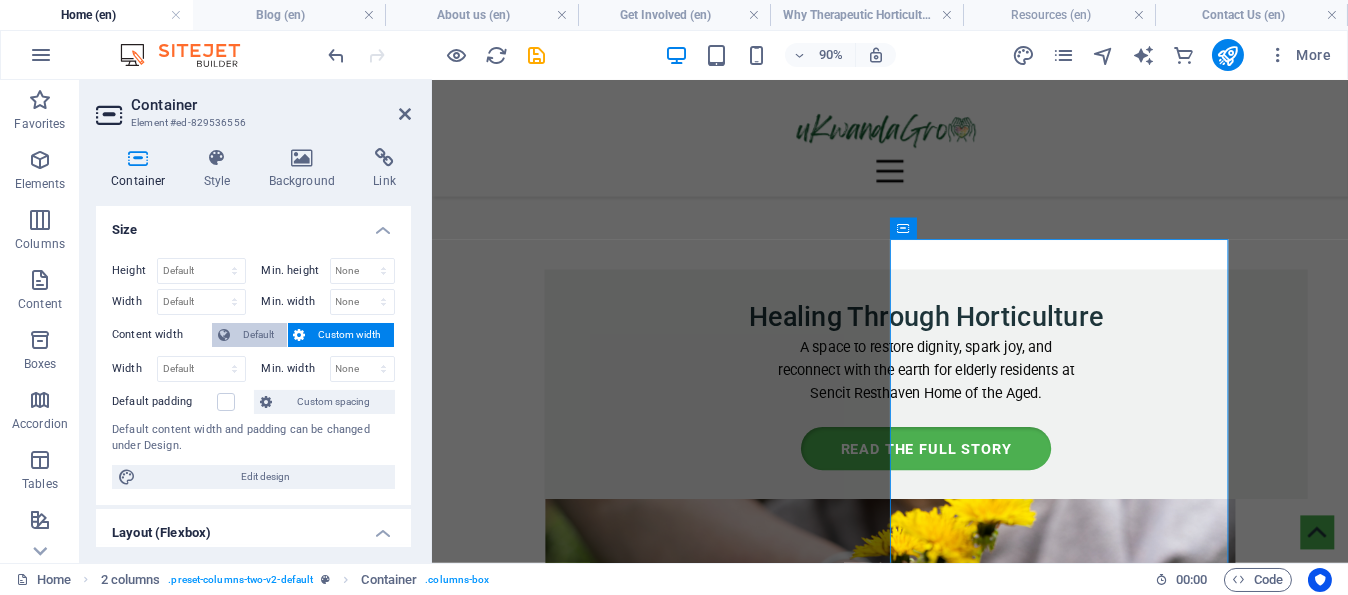 click on "Default" at bounding box center [258, 335] 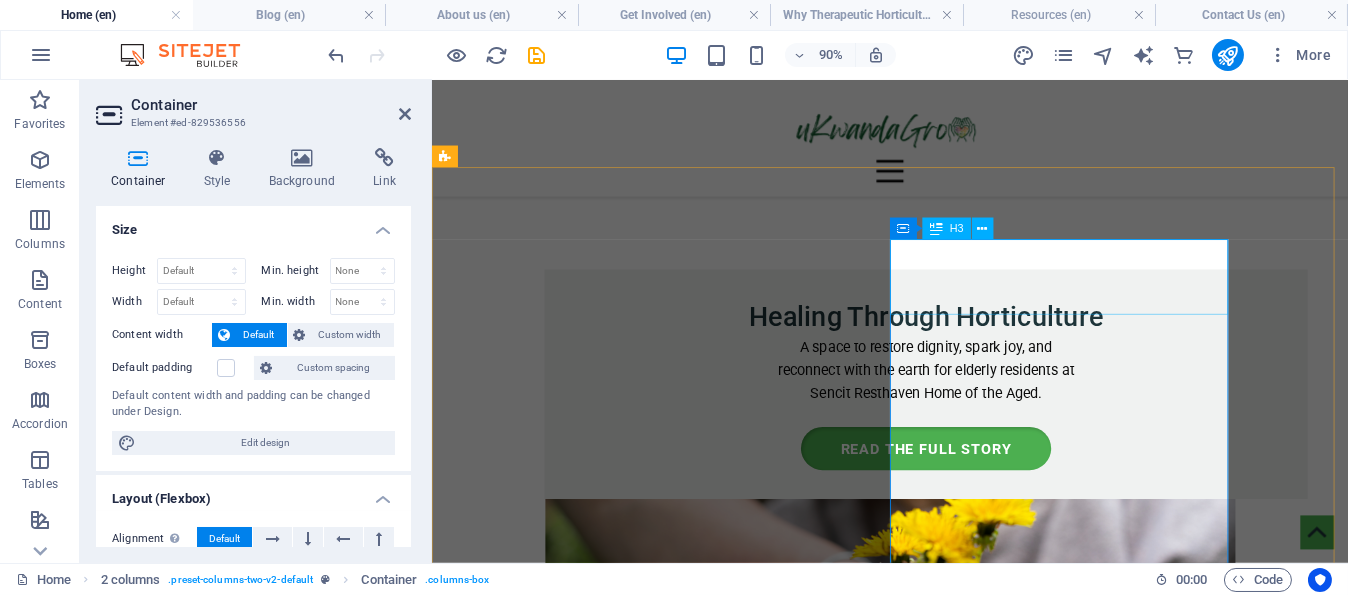 click at bounding box center (936, 229) 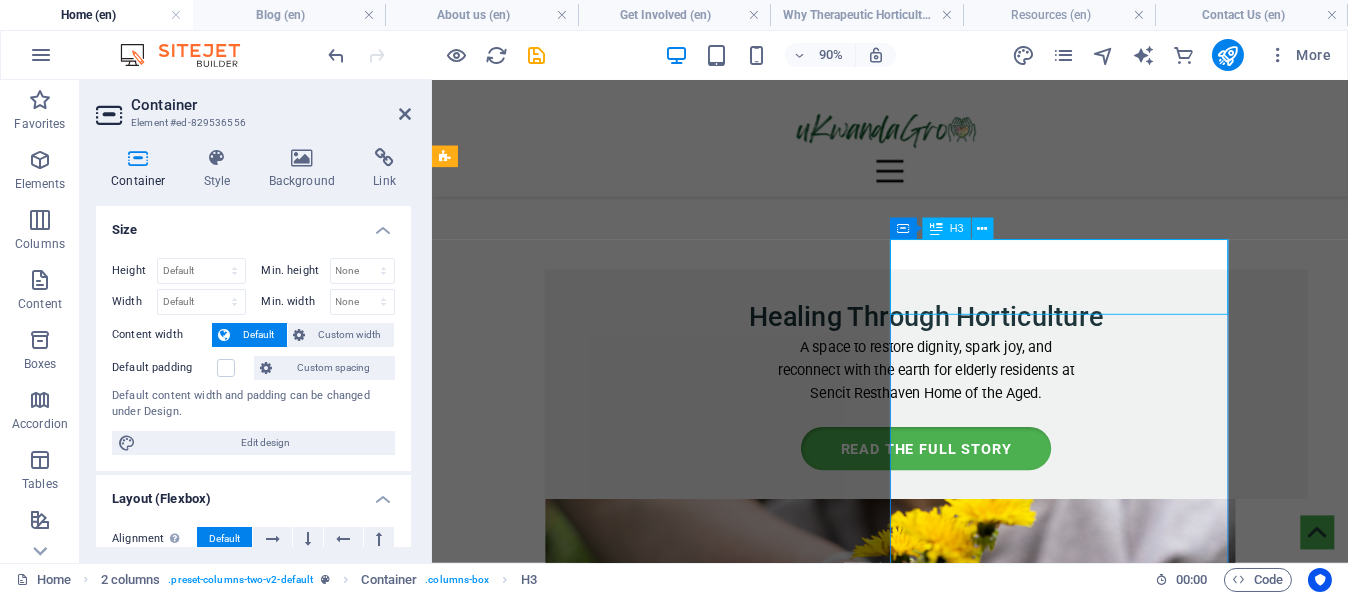click at bounding box center (936, 229) 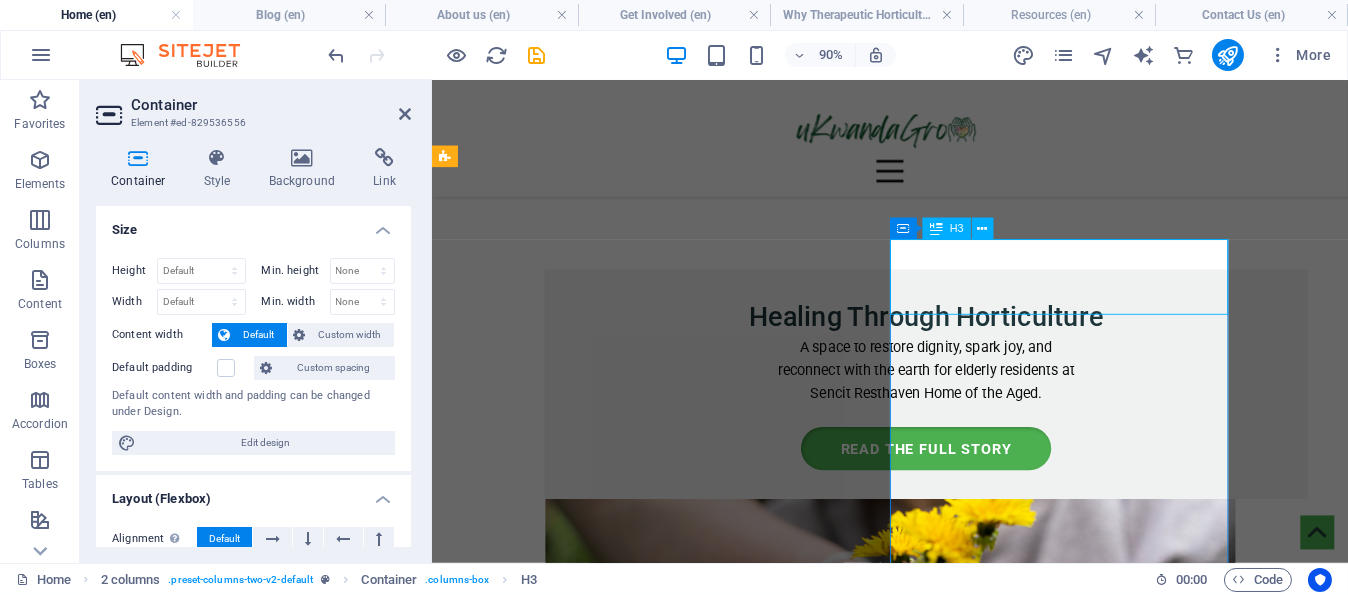 click at bounding box center [936, 229] 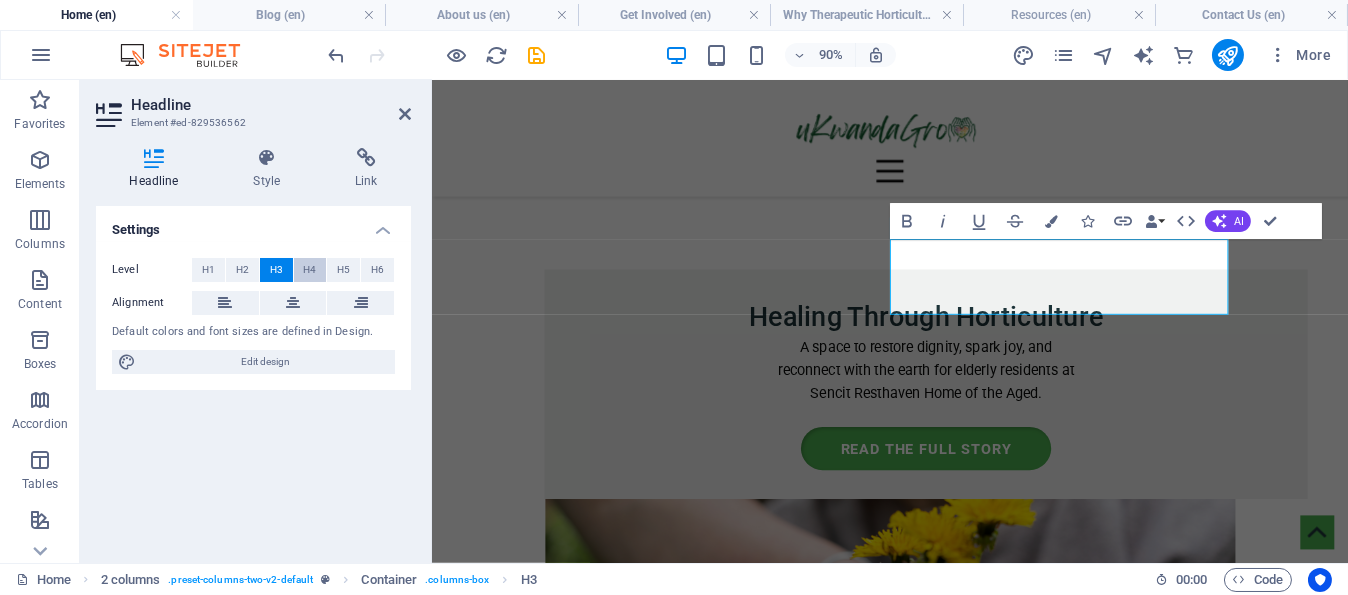 click on "H4" at bounding box center (309, 270) 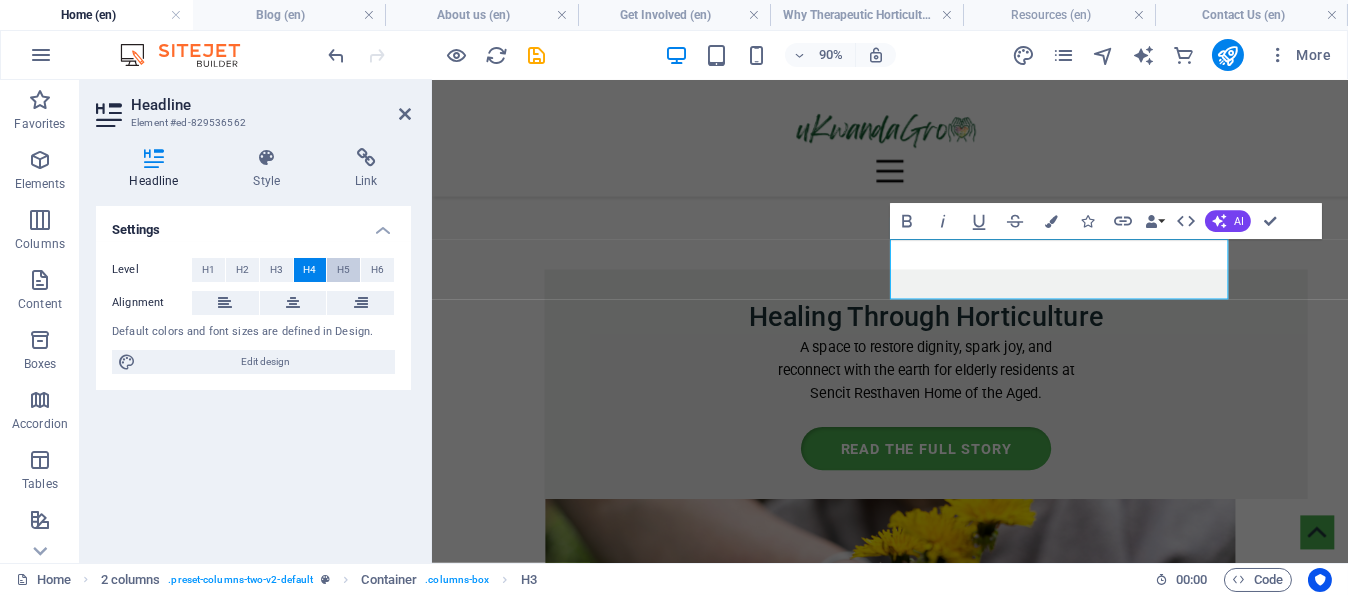 click on "H5" at bounding box center [343, 270] 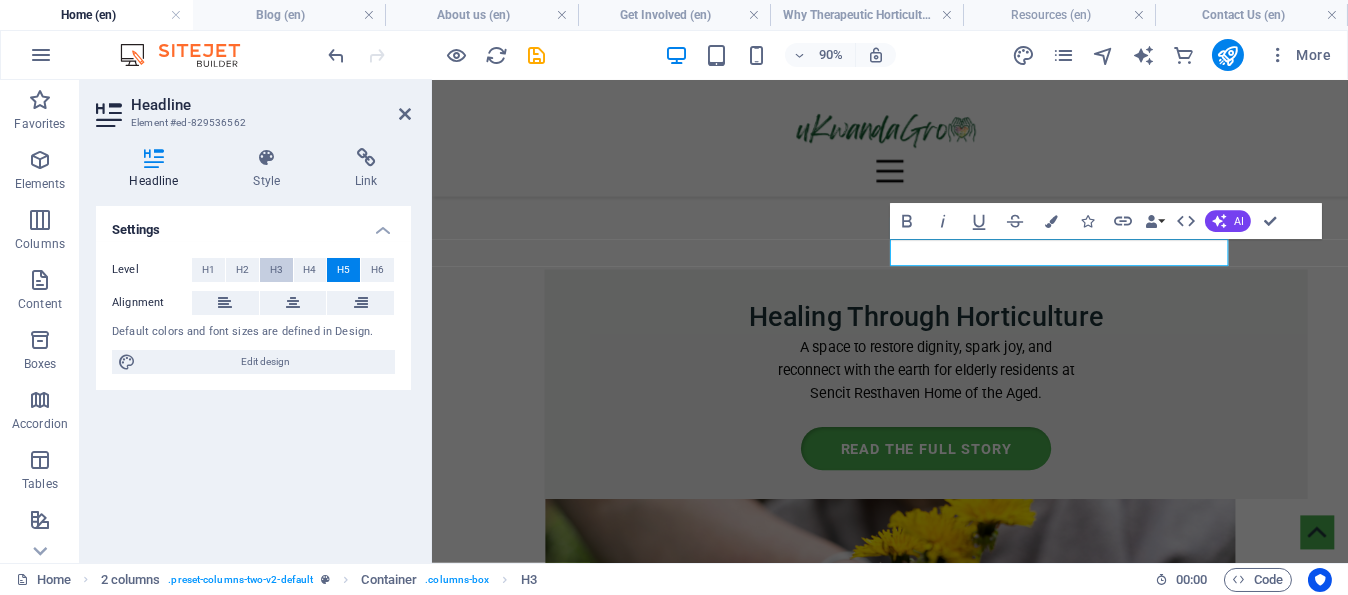 click on "H3" at bounding box center (276, 270) 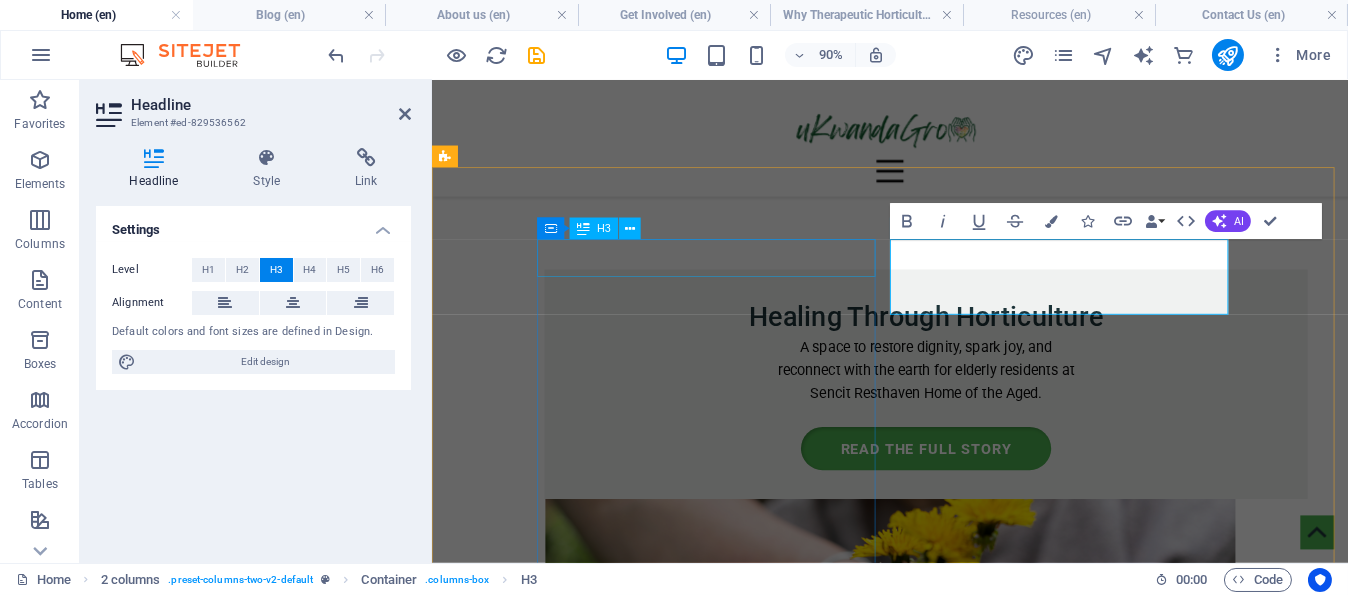 click on "The Seed Planter:" at bounding box center [832, 2476] 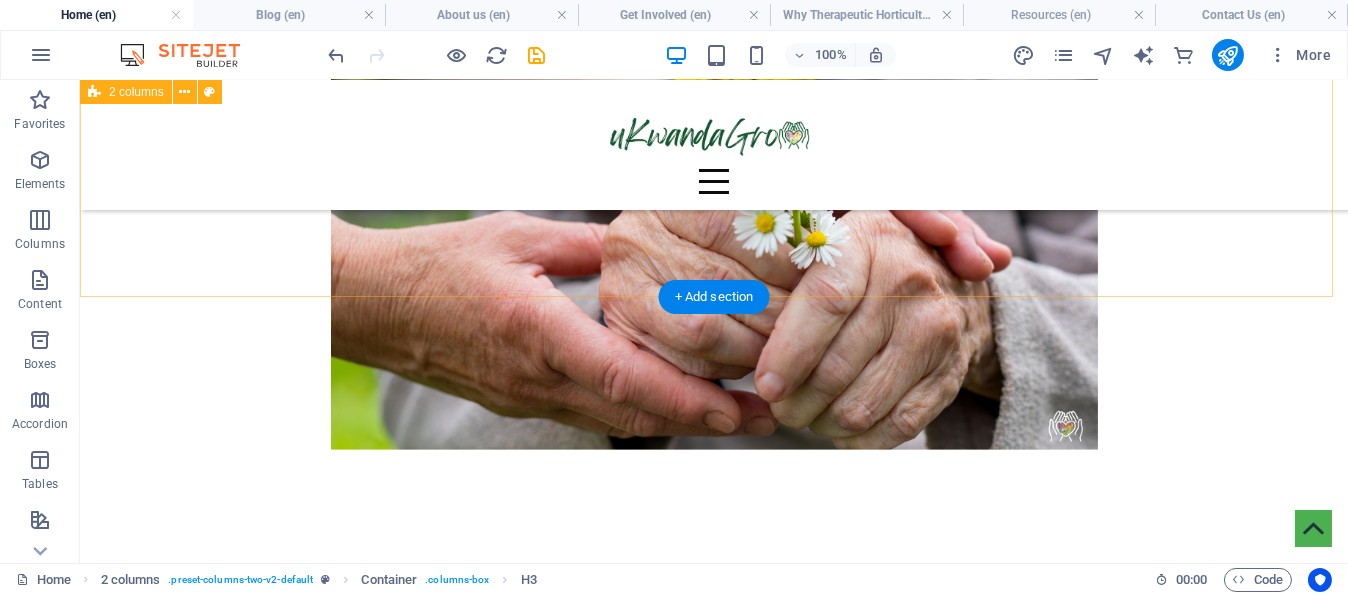 scroll, scrollTop: 3192, scrollLeft: 0, axis: vertical 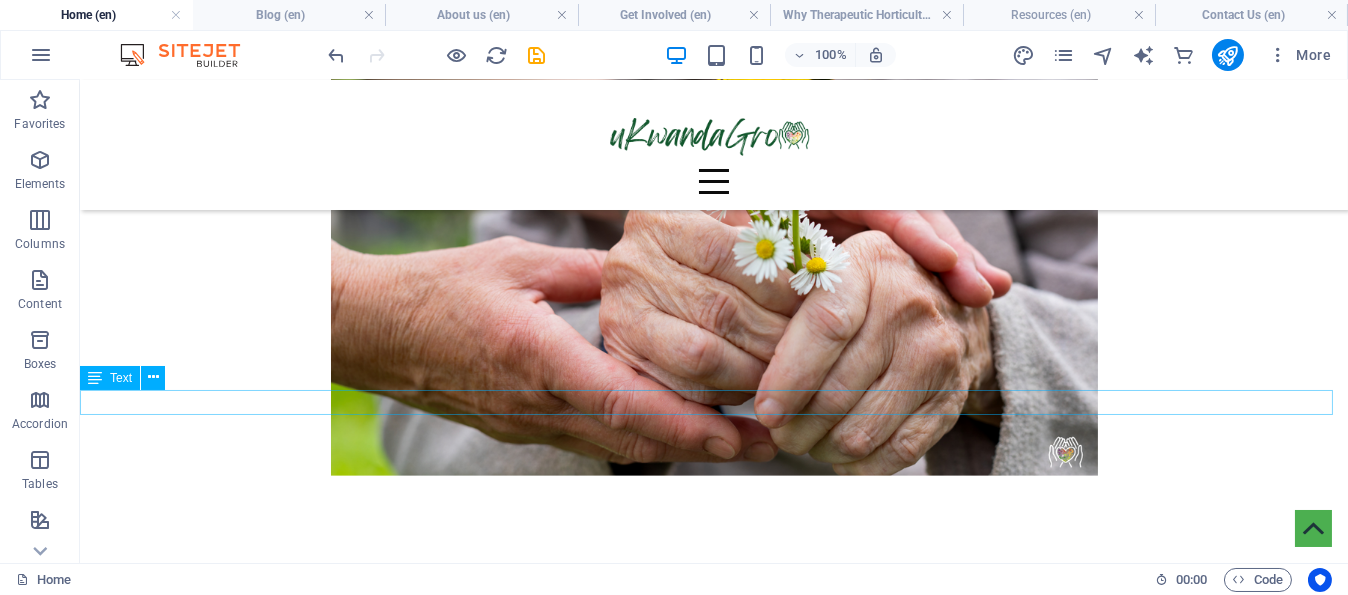 click on "New text element" at bounding box center (714, 2839) 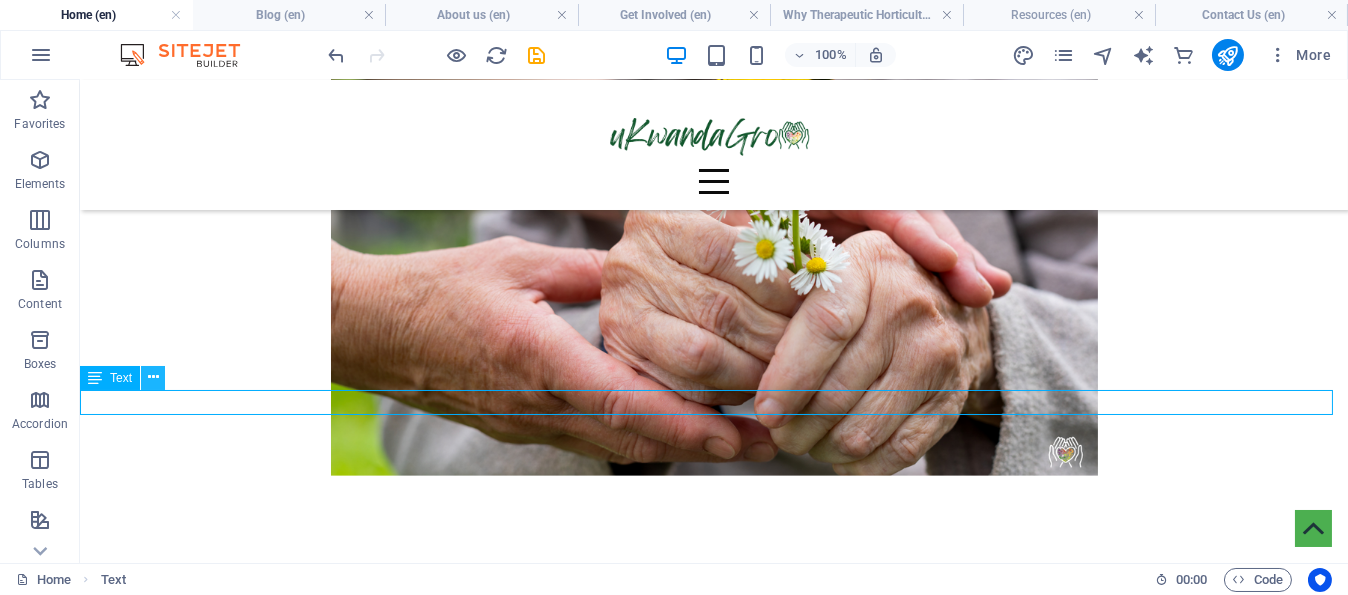 click at bounding box center [153, 377] 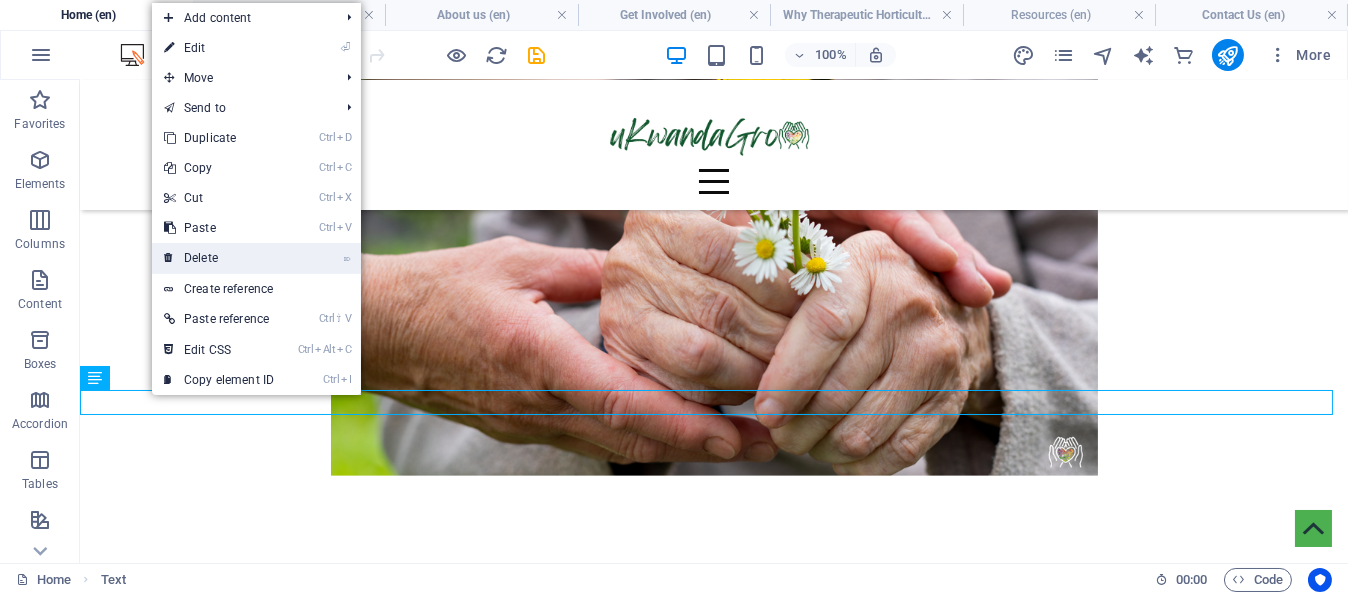 click on "⌦  Delete" at bounding box center (219, 258) 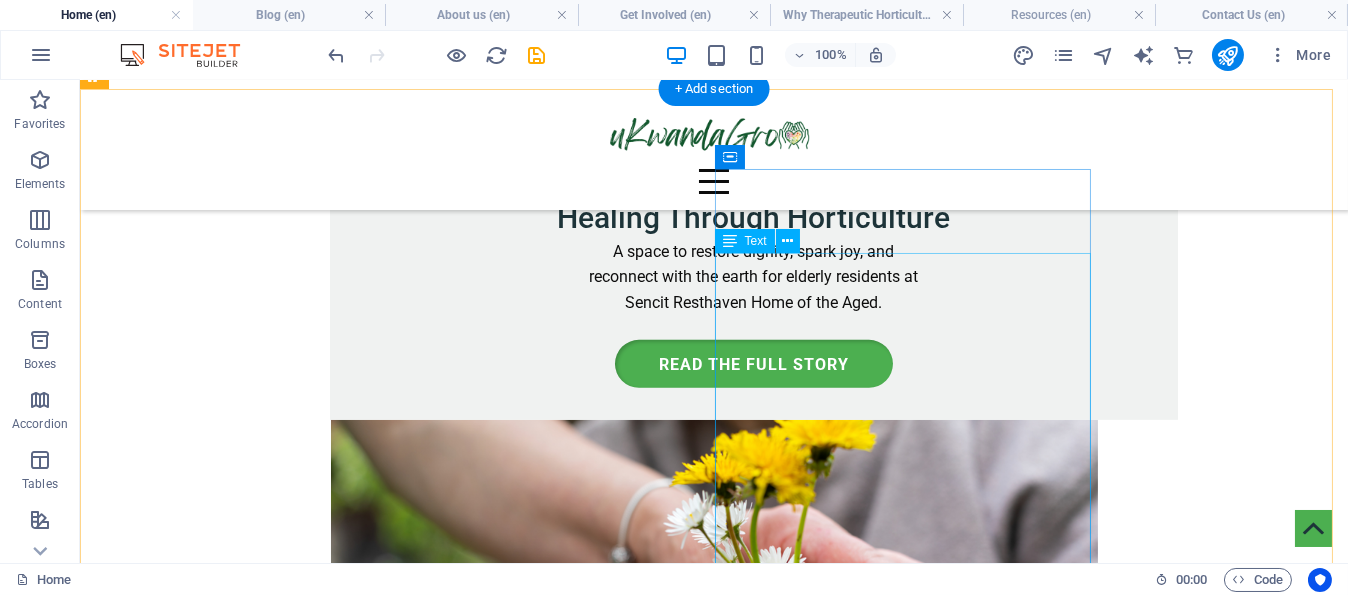 scroll, scrollTop: 2792, scrollLeft: 0, axis: vertical 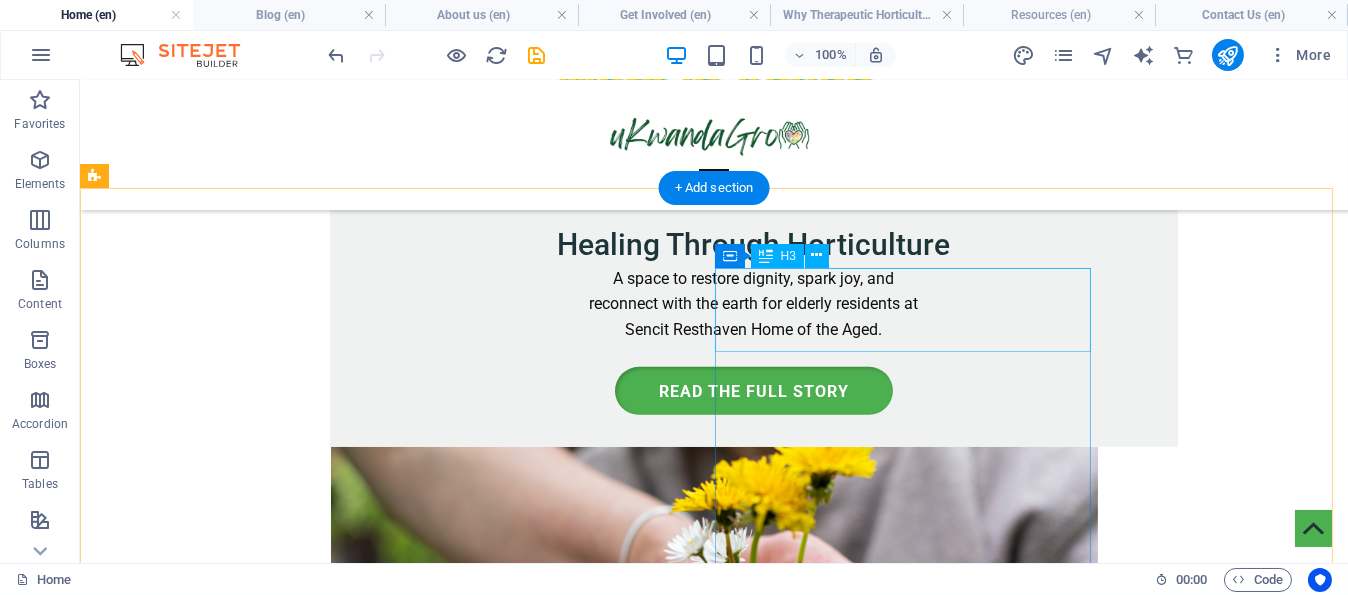 click on "Dr October’s Inspiring Role in Our Story" at bounding box center (480, 2920) 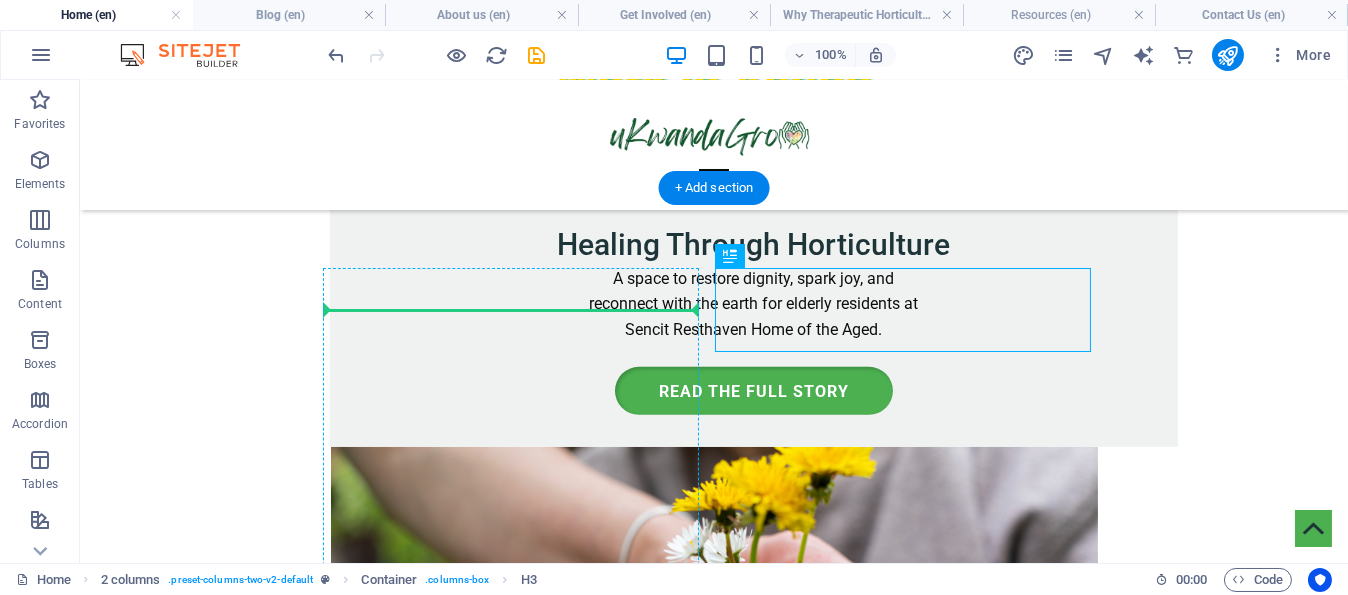 drag, startPoint x: 891, startPoint y: 310, endPoint x: 586, endPoint y: 316, distance: 305.05902 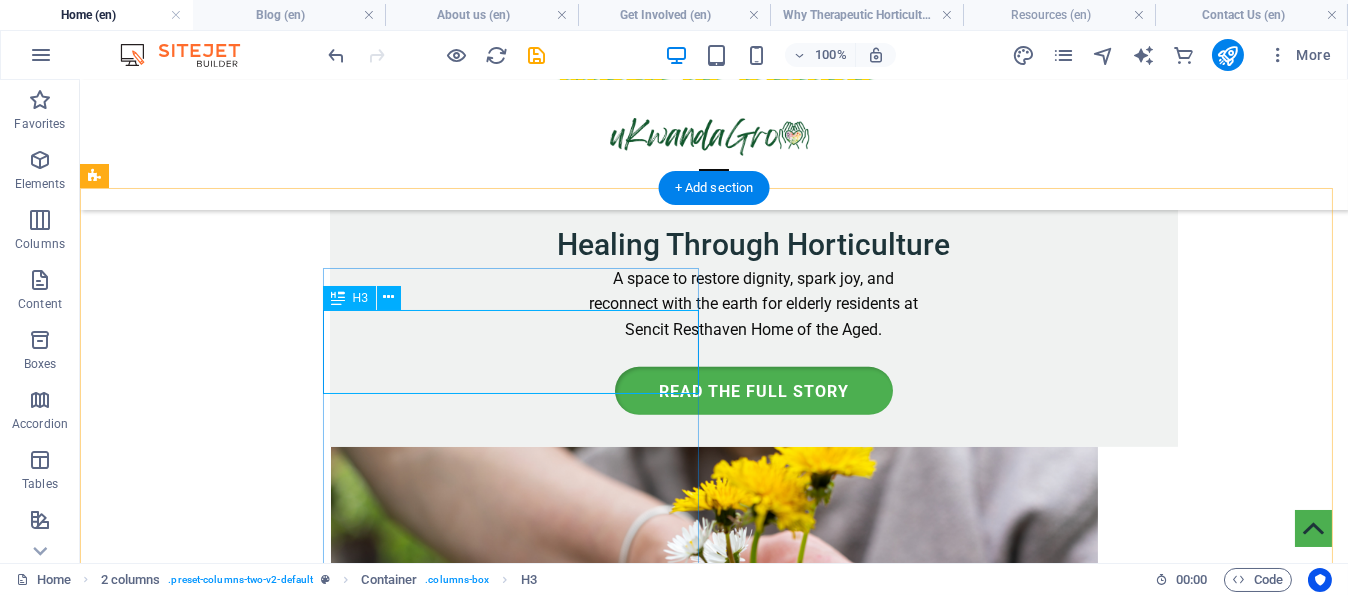 click on "Dr October’s Inspiring Role in Our Story" at bounding box center [480, 2528] 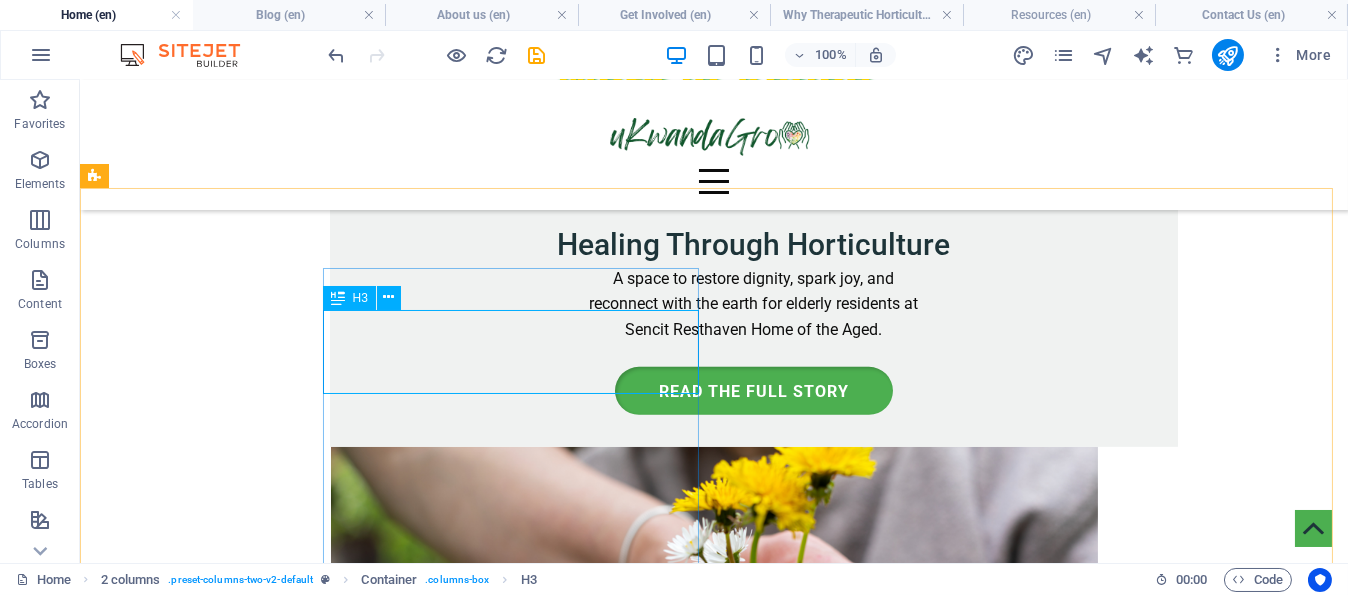 click on "H3" at bounding box center [360, 298] 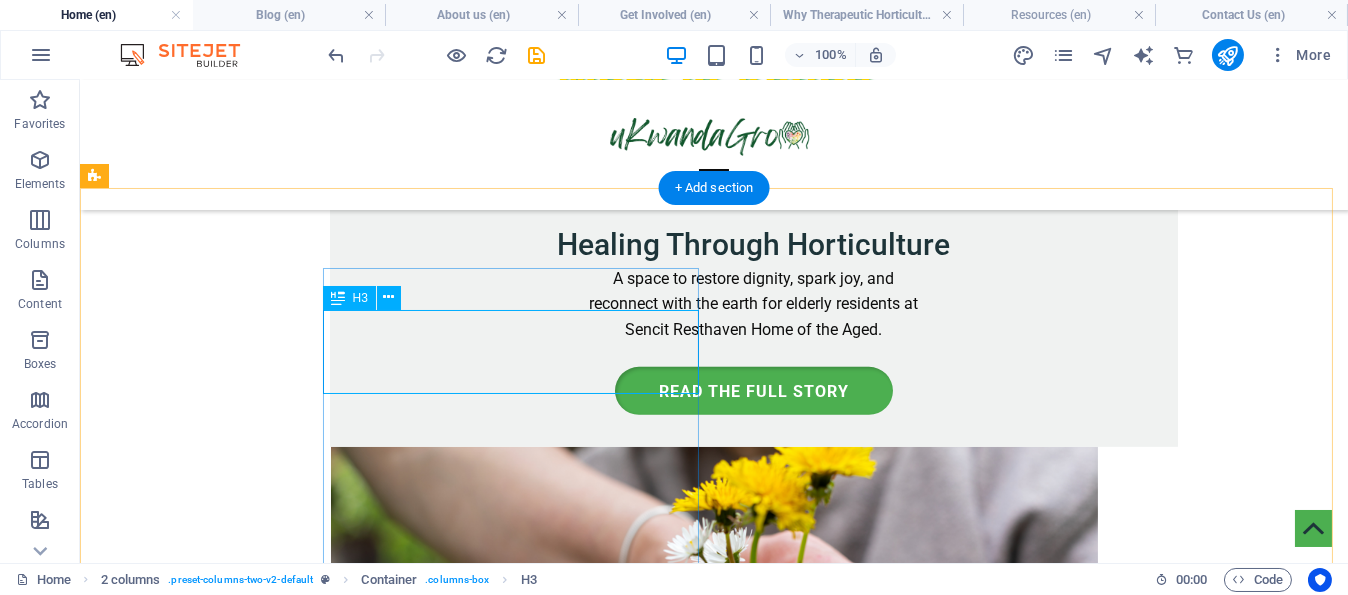 click on "Dr October’s Inspiring Role in Our Story" at bounding box center [480, 2528] 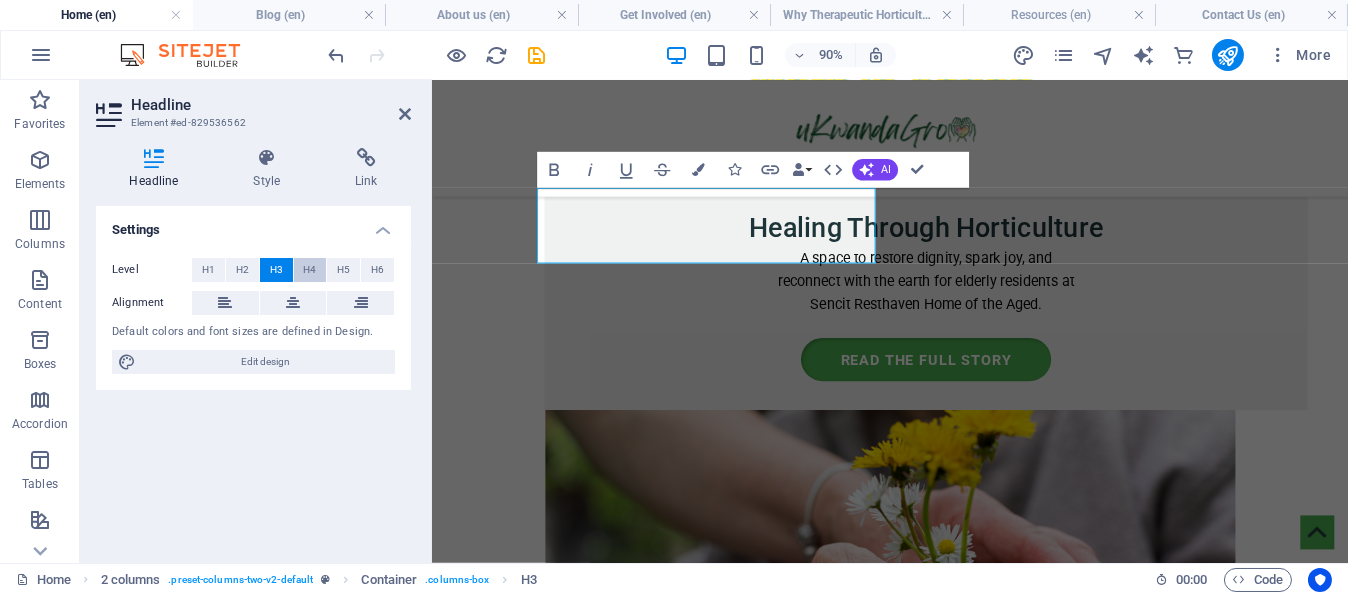 click on "H4" at bounding box center [309, 270] 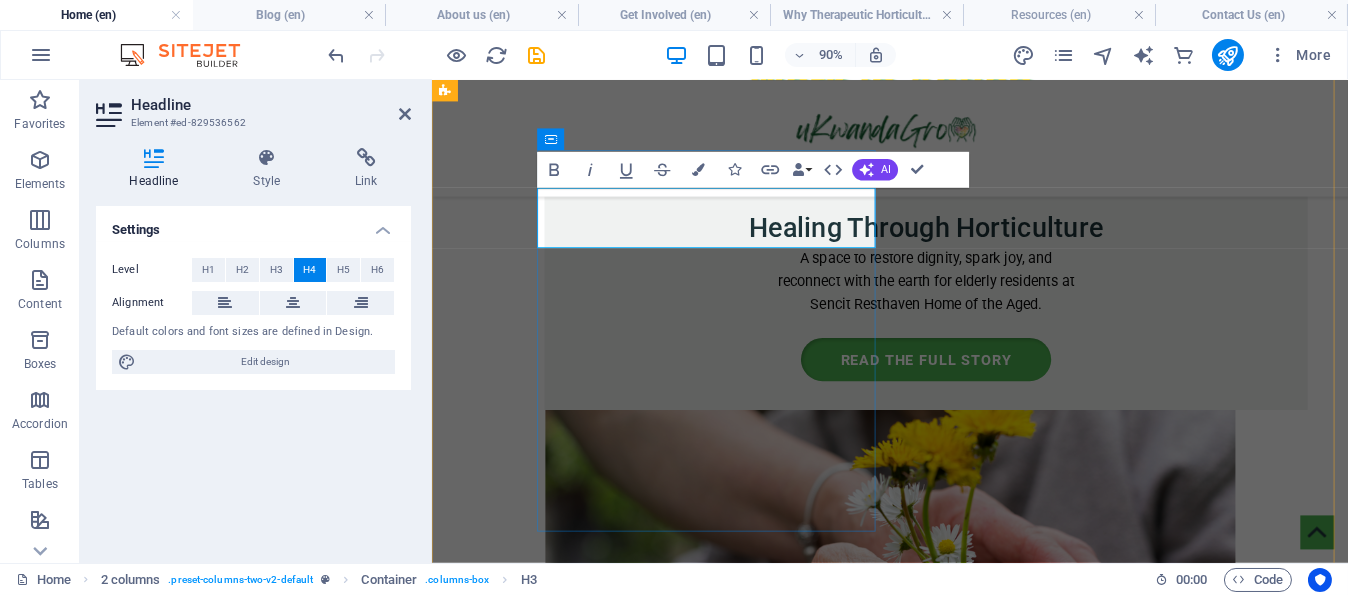 click on "Dr October’s Inspiring Role in Our Story" at bounding box center [832, 2415] 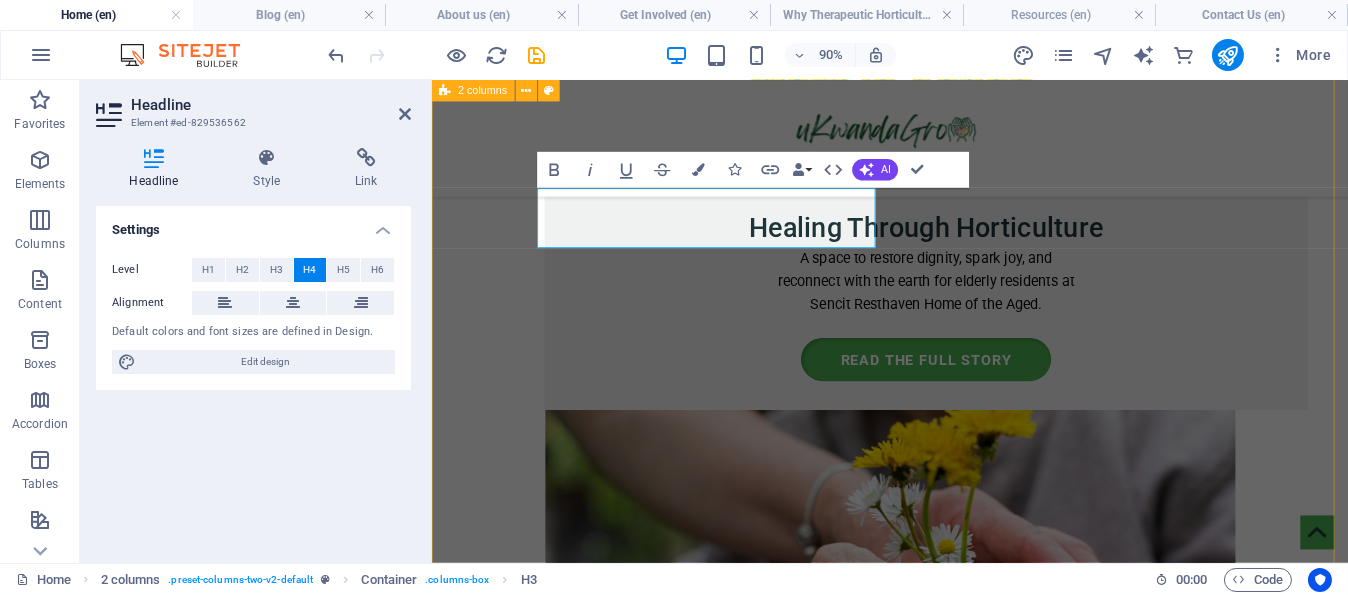 drag, startPoint x: 782, startPoint y: 247, endPoint x: 545, endPoint y: 209, distance: 240.02708 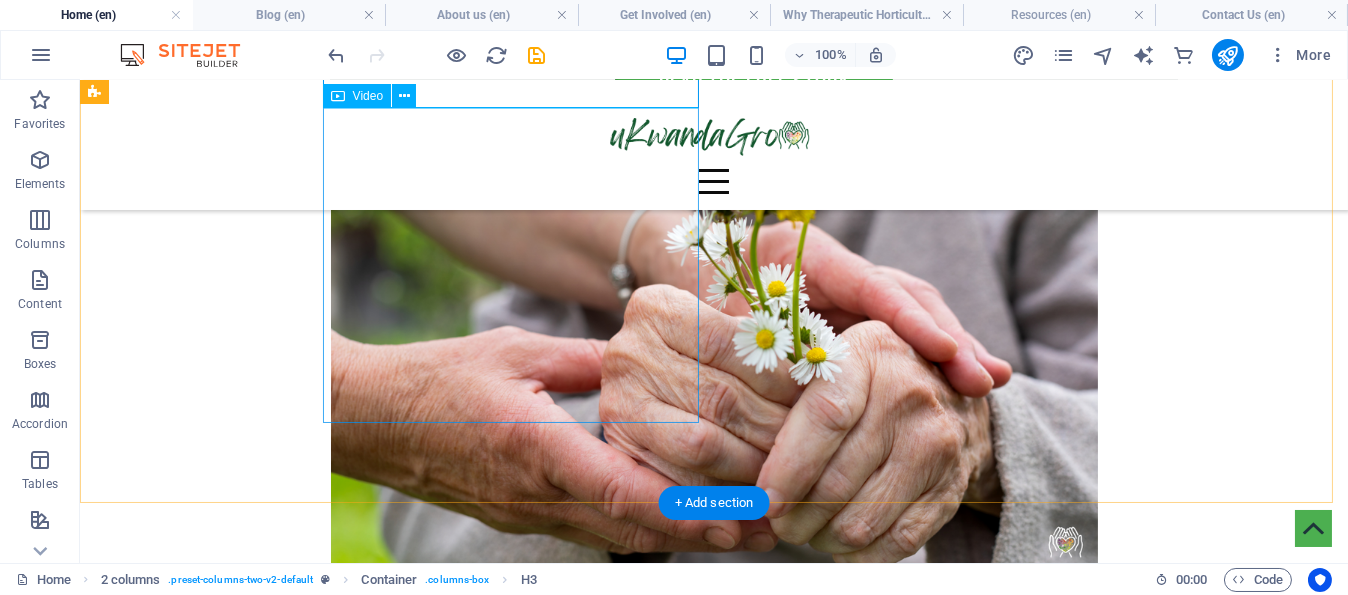 scroll, scrollTop: 3103, scrollLeft: 0, axis: vertical 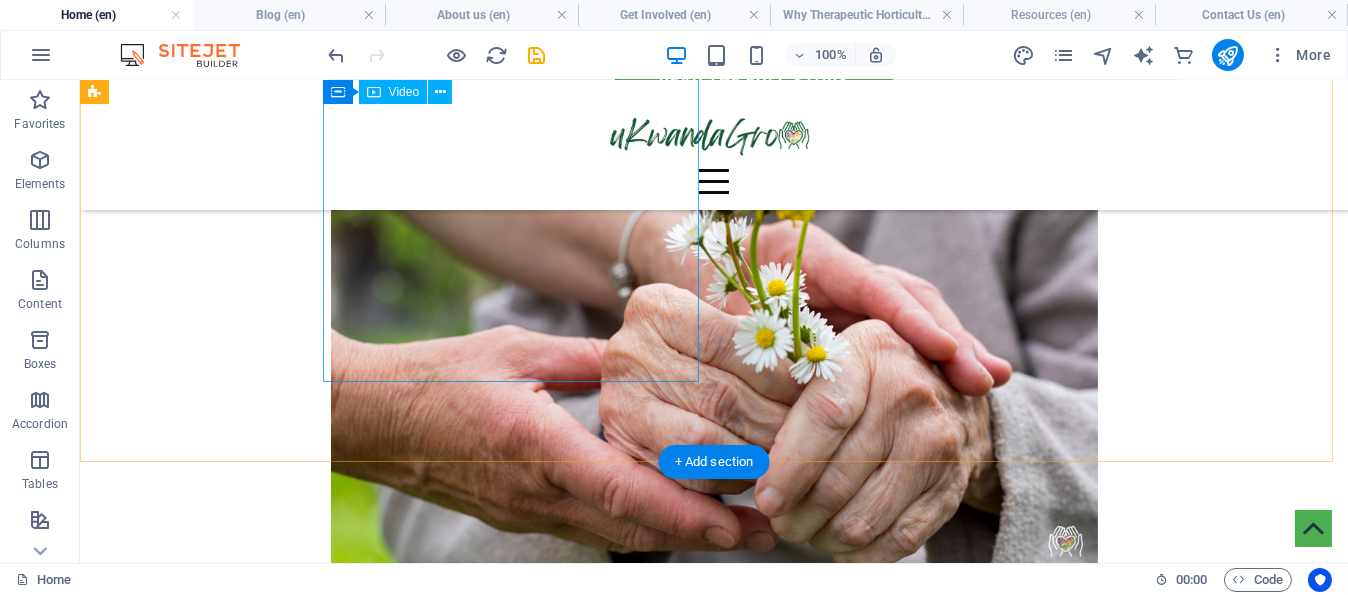 click on "Still buzzing from an amazing conversation with Dr. [NAME] [LAST]! It's rare to meet someone so genuinely passionate about horticulture, and our chat was truly a highlight. You can explore some of his fantastic work yourself right here: https://bit.ly/RA_DrOctober_2004" at bounding box center [480, 2422] 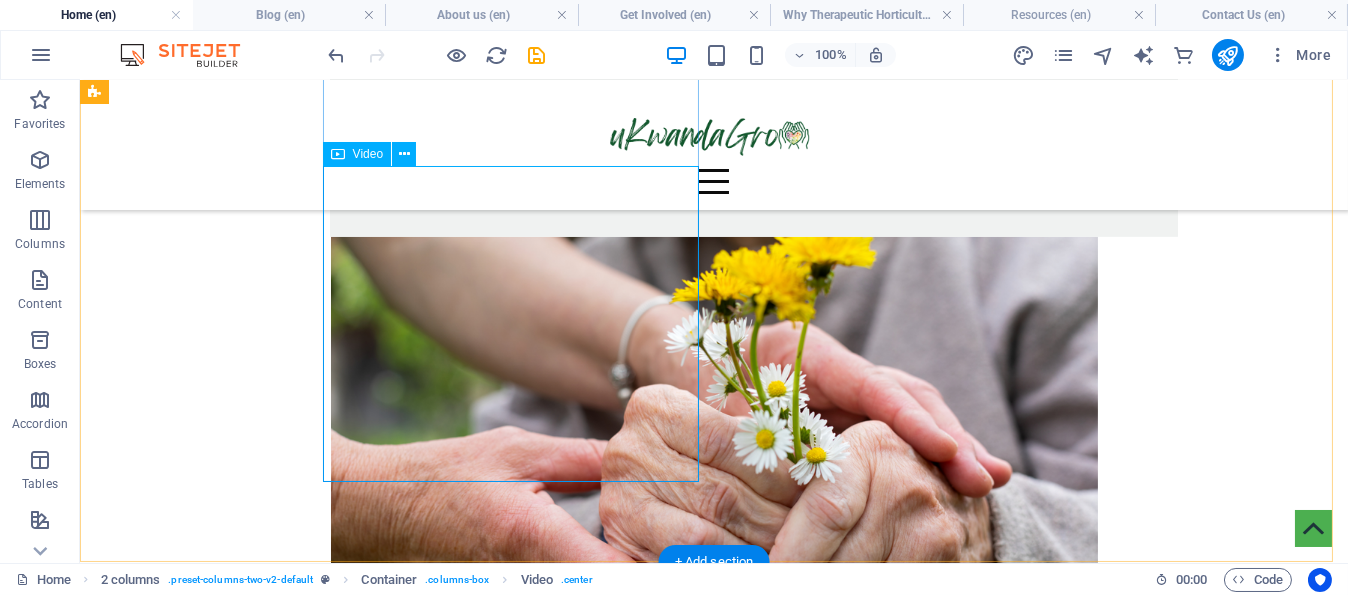 scroll, scrollTop: 3003, scrollLeft: 0, axis: vertical 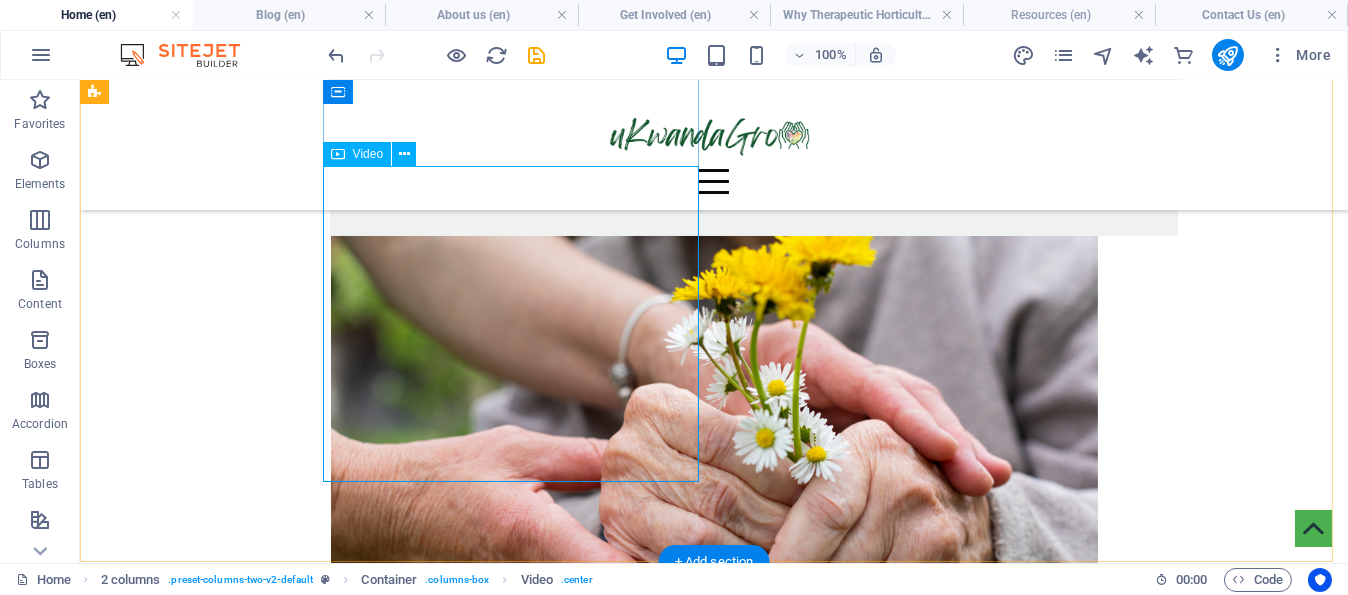 click on "Still buzzing from an amazing conversation with Dr. [NAME] [LAST]! It's rare to meet someone so genuinely passionate about horticulture, and our chat was truly a highlight. You can explore some of his fantastic work yourself right here: https://bit.ly/RA_DrOctober_2004" at bounding box center (480, 2522) 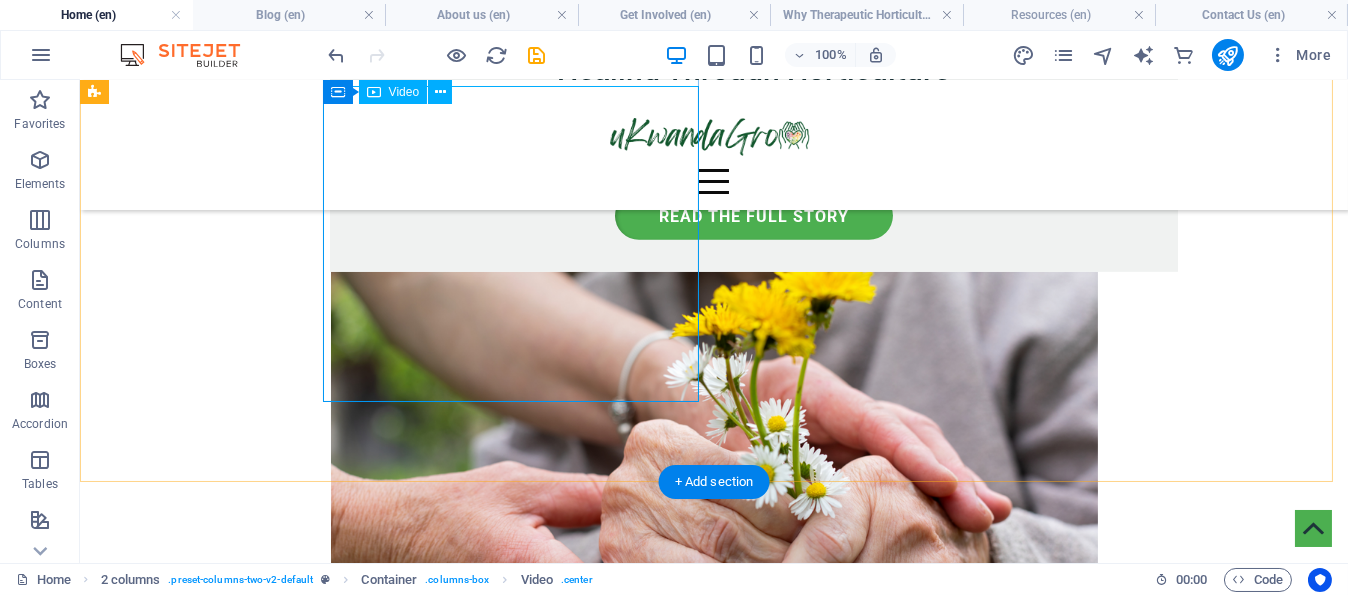 scroll, scrollTop: 2903, scrollLeft: 0, axis: vertical 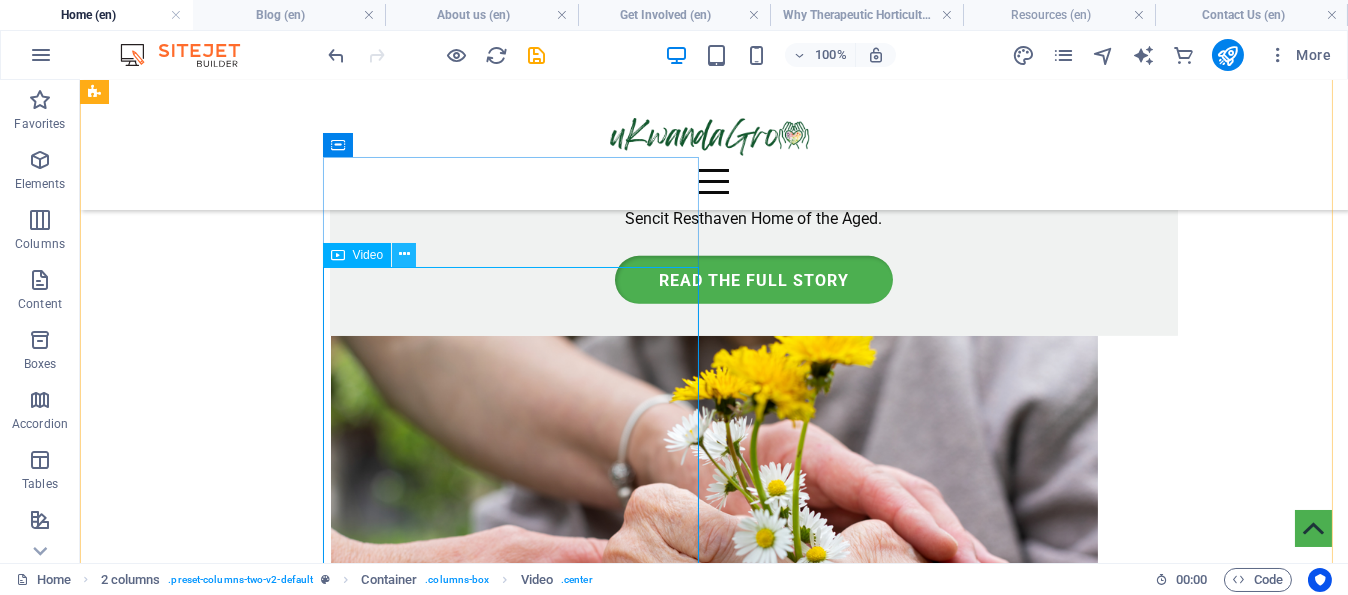 click at bounding box center [404, 254] 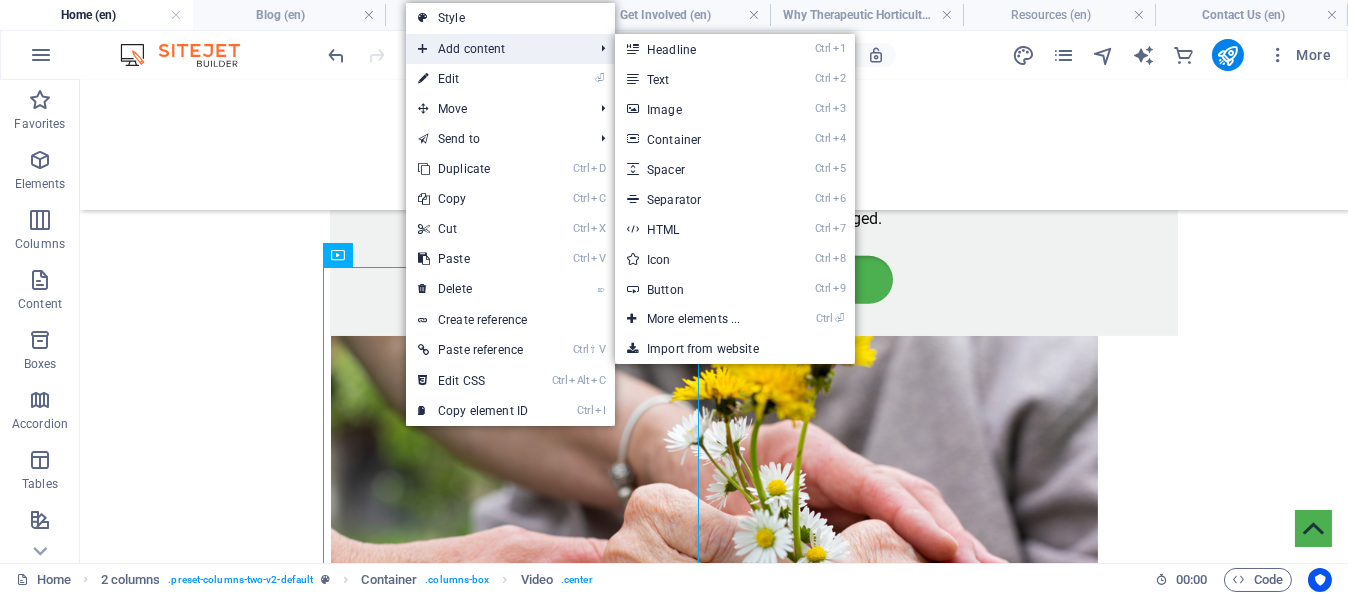 click on "Add content" at bounding box center (495, 49) 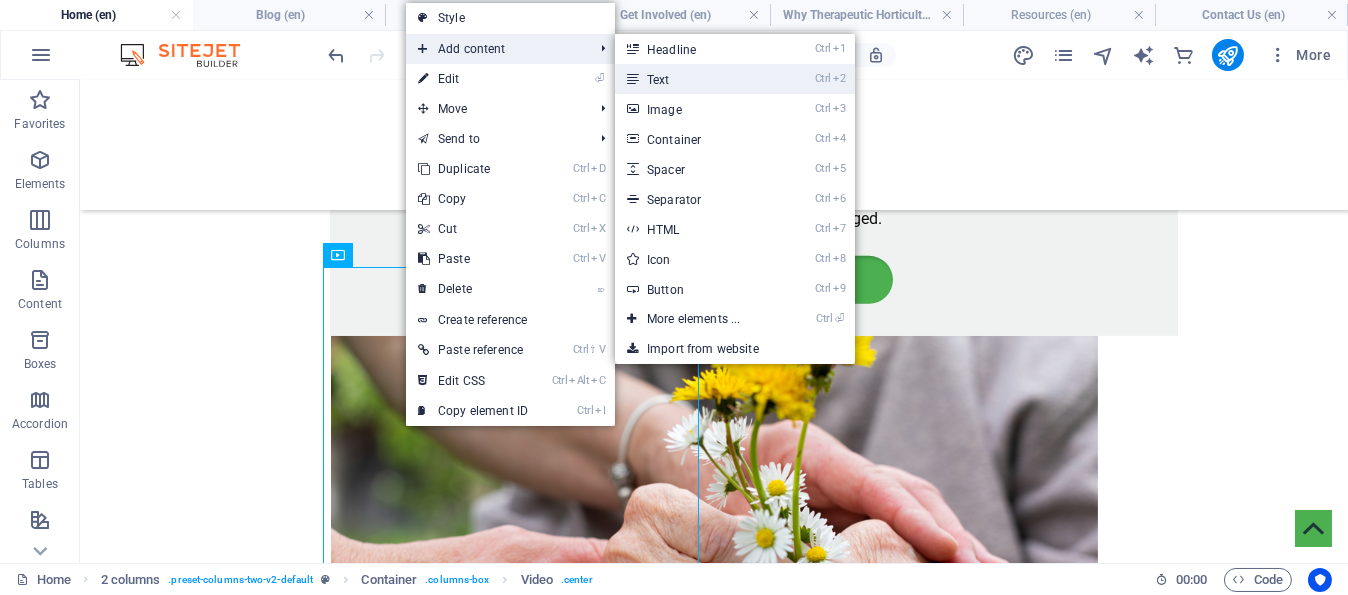 click on "Ctrl 2  Text" at bounding box center (697, 79) 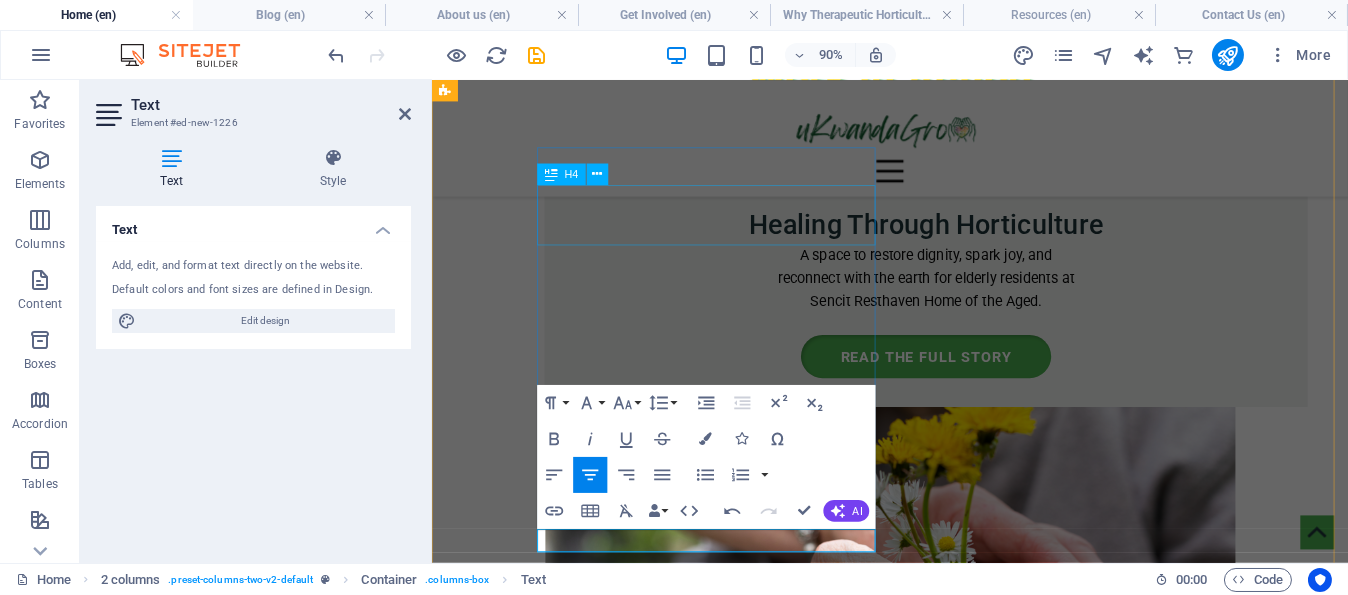 scroll, scrollTop: 0, scrollLeft: 5, axis: horizontal 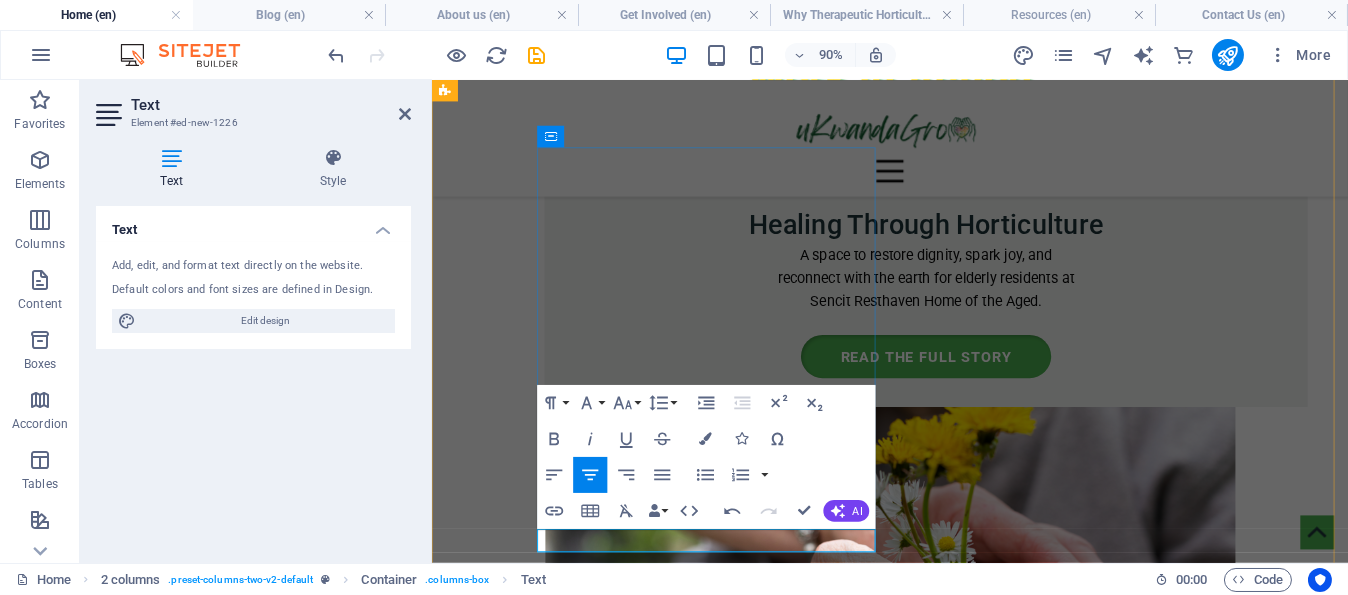 drag, startPoint x: 829, startPoint y: 589, endPoint x: 635, endPoint y: 594, distance: 194.06442 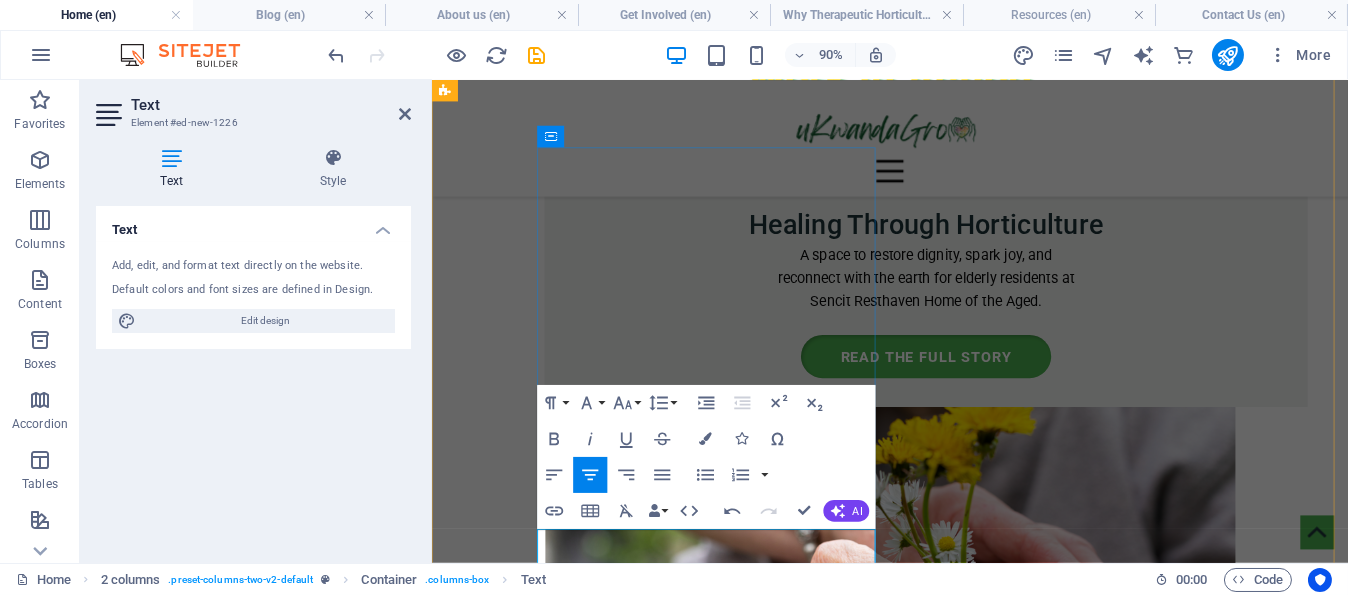 scroll, scrollTop: 0, scrollLeft: 4, axis: horizontal 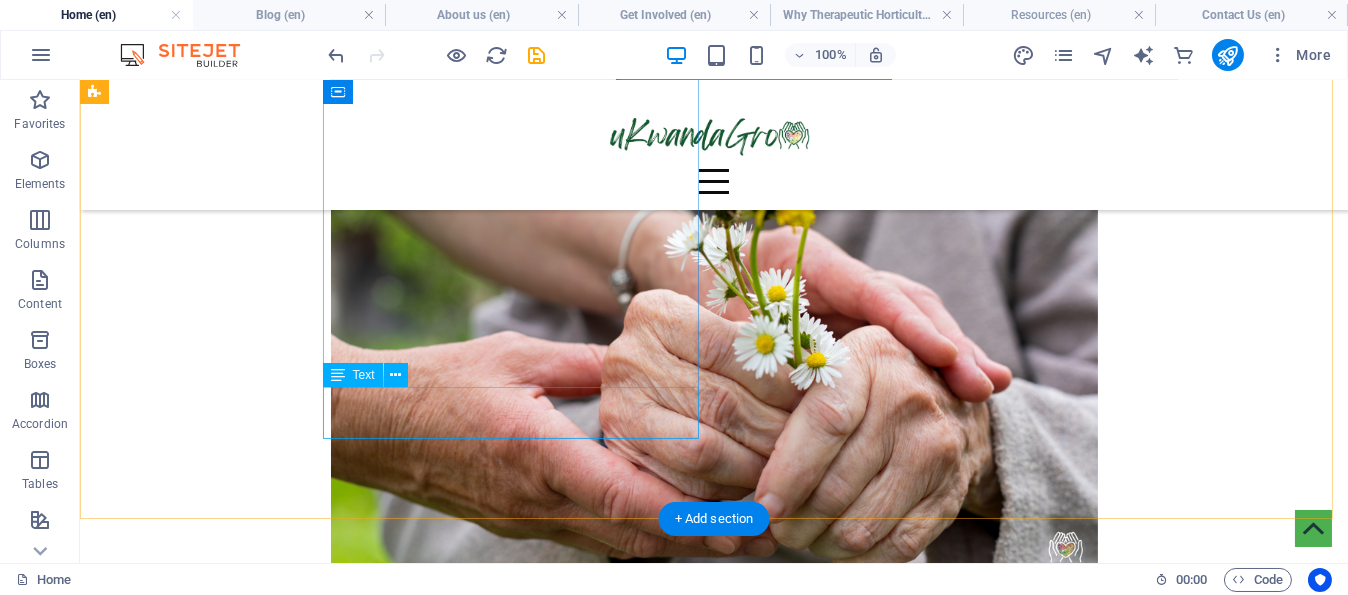click on "Horticultural Sciences,  Head of Department" at bounding box center [480, 2645] 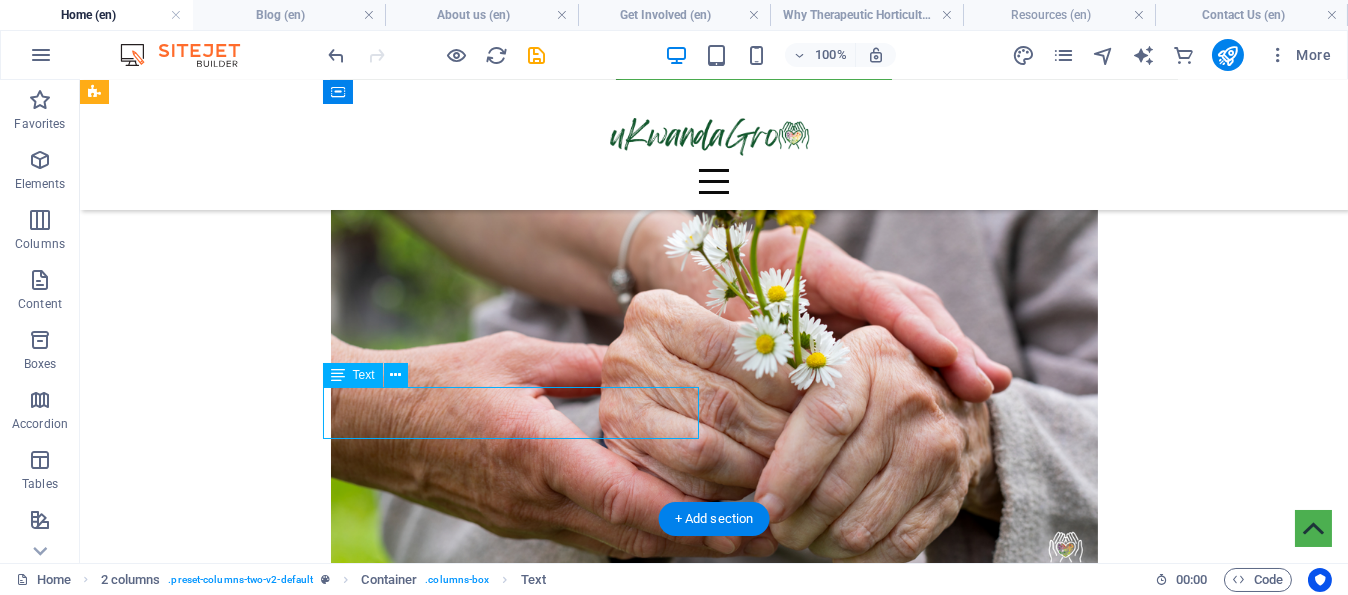 click on "Horticultural Sciences,  Head of Department" at bounding box center (480, 2645) 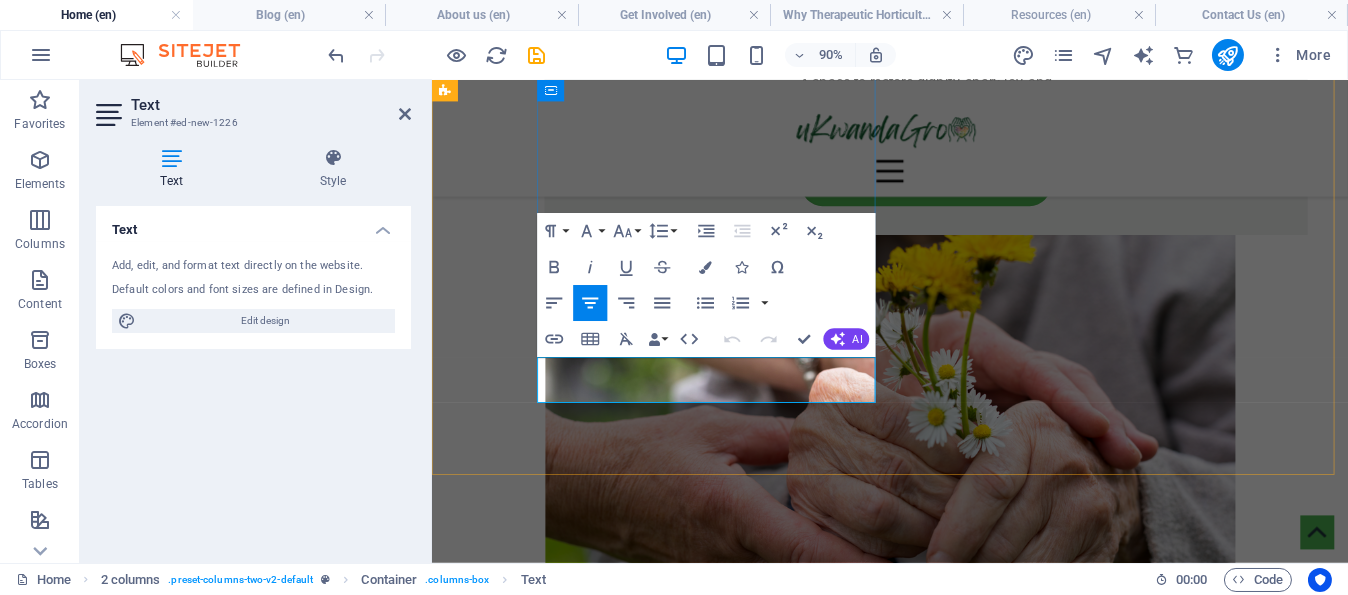 type 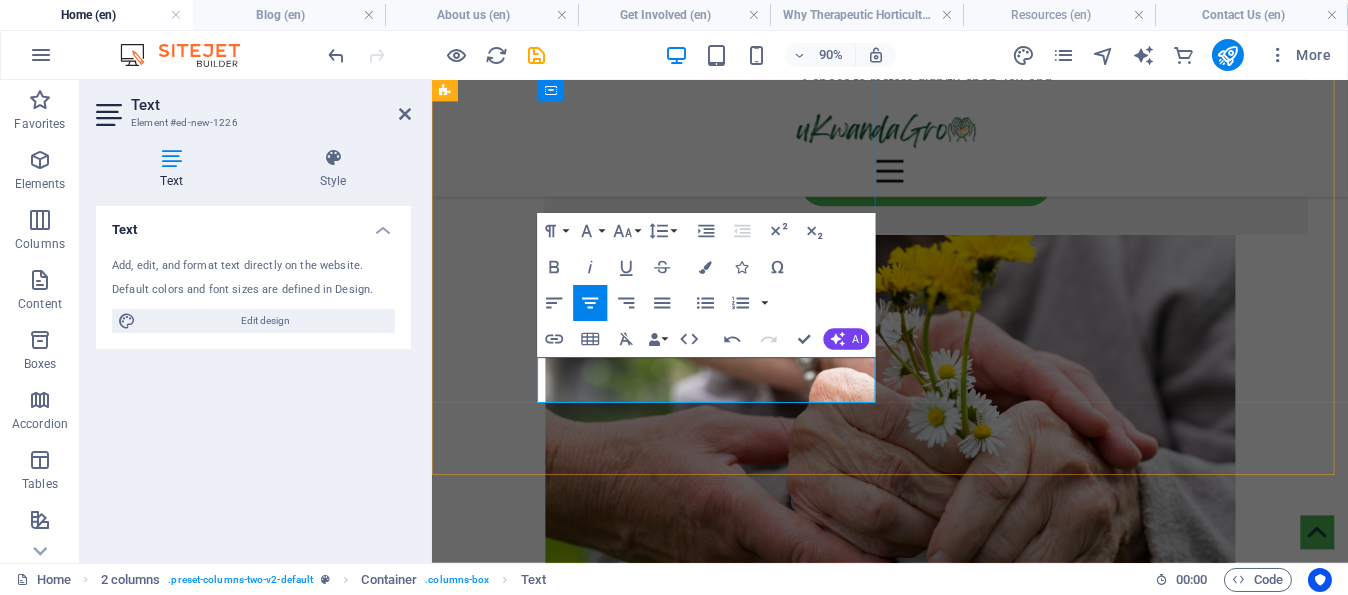 drag, startPoint x: 662, startPoint y: 431, endPoint x: 814, endPoint y: 428, distance: 152.0296 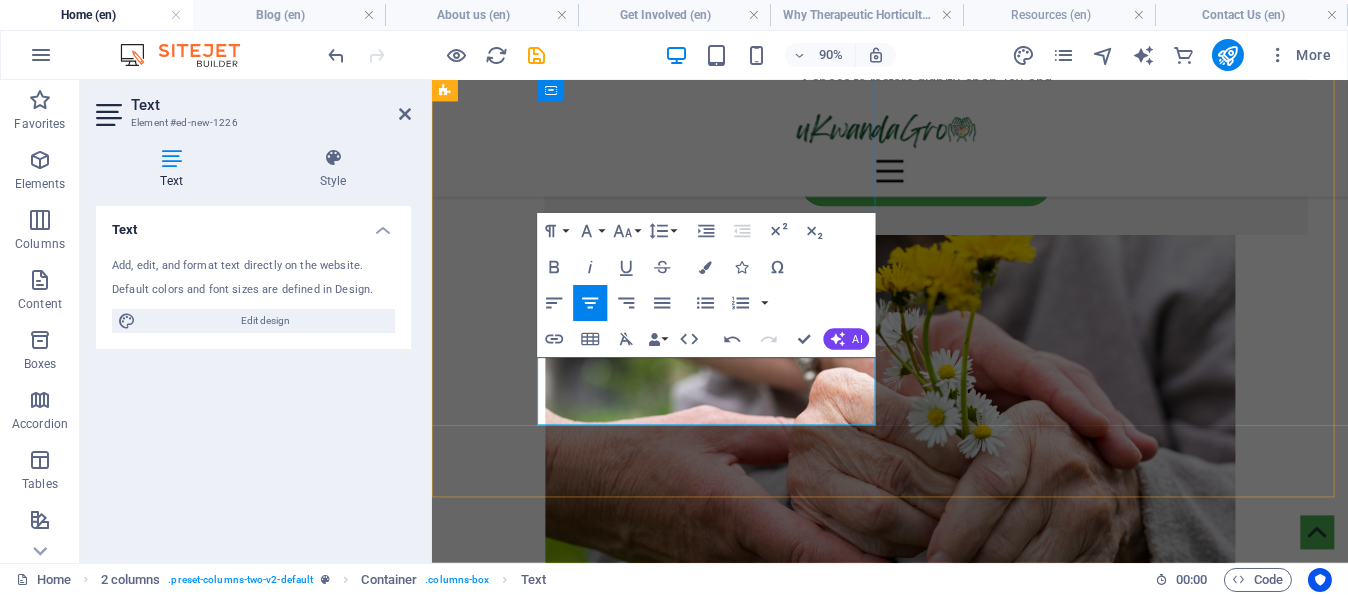 drag, startPoint x: 772, startPoint y: 425, endPoint x: 762, endPoint y: 426, distance: 10.049875 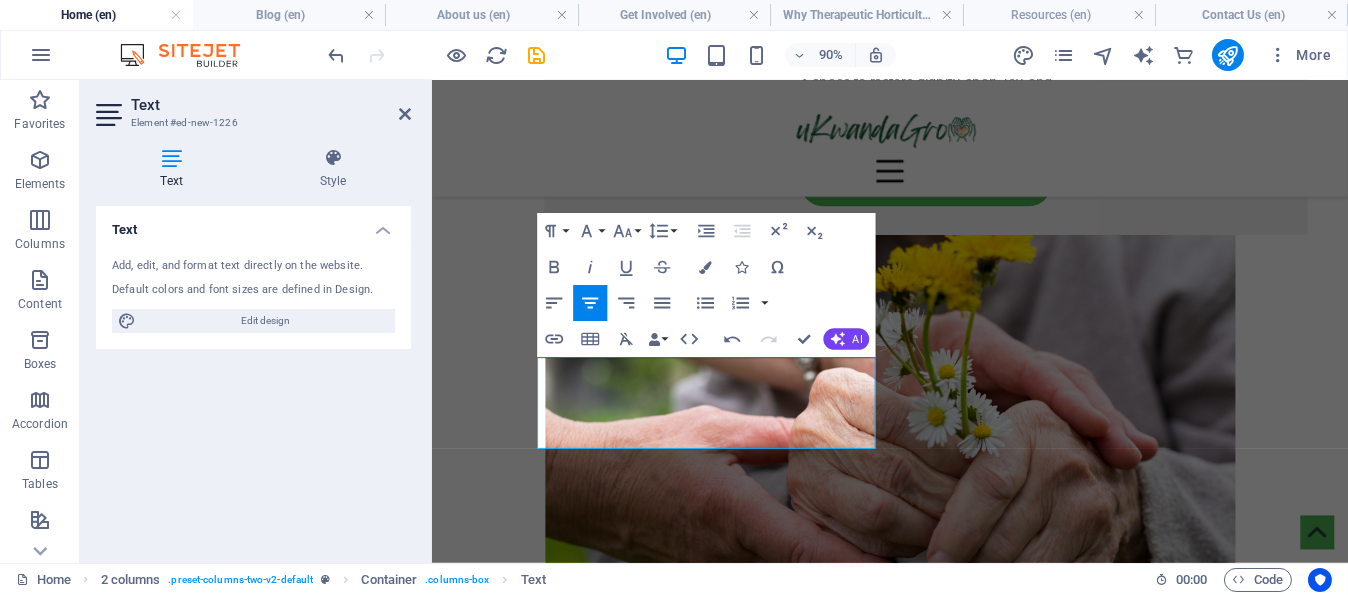scroll, scrollTop: 282, scrollLeft: 2, axis: both 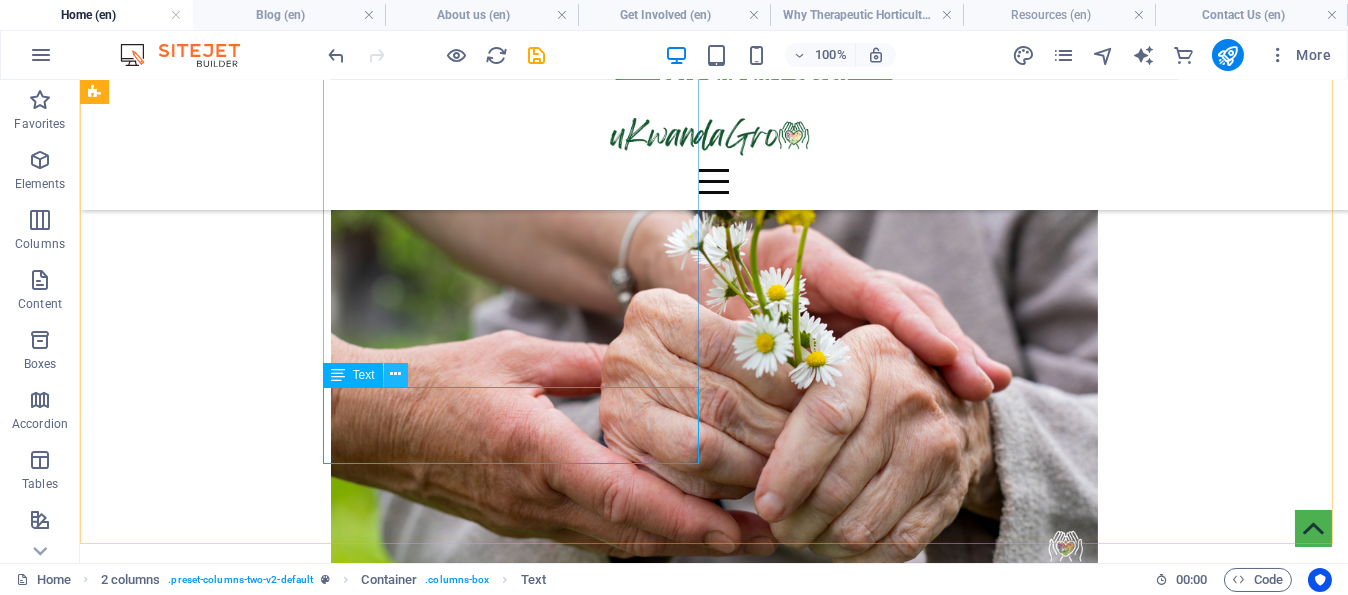 click at bounding box center (395, 374) 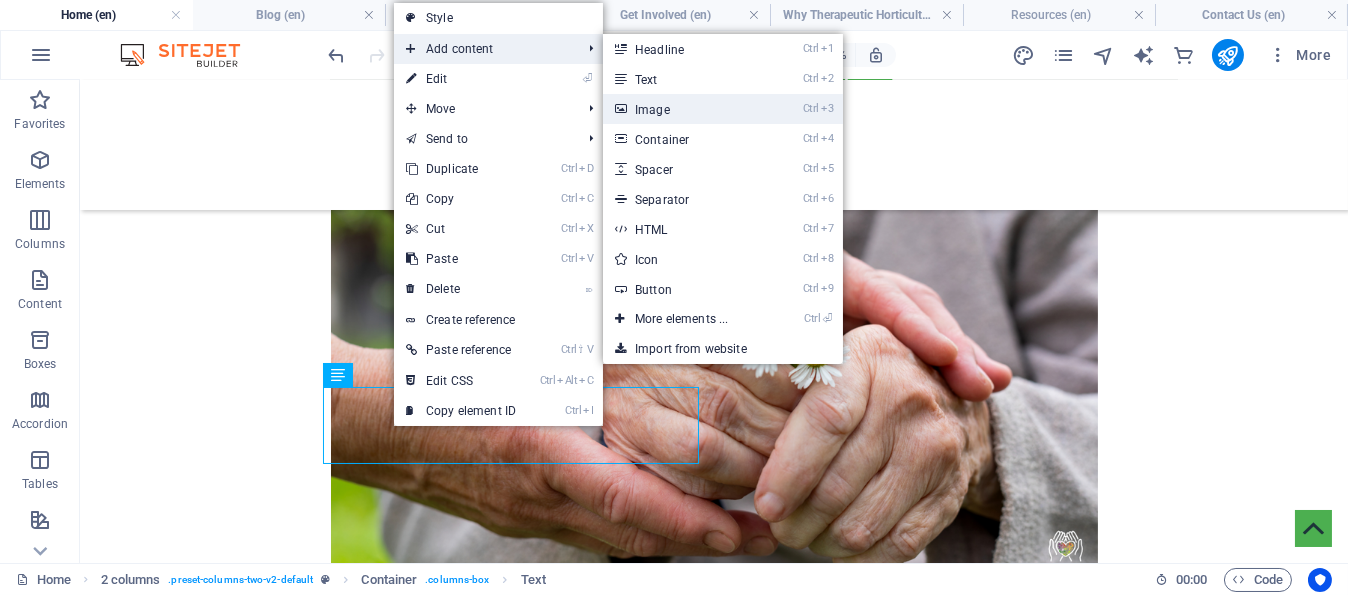 click on "Ctrl 3  Image" at bounding box center [685, 109] 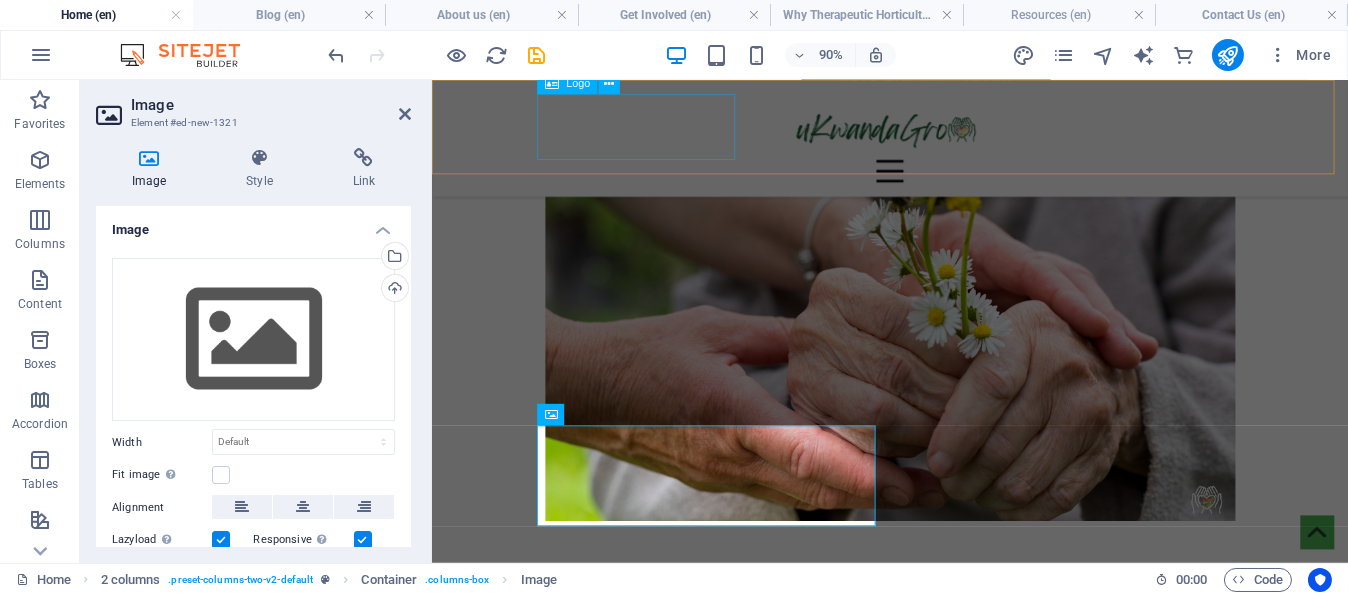 scroll, scrollTop: 2988, scrollLeft: 0, axis: vertical 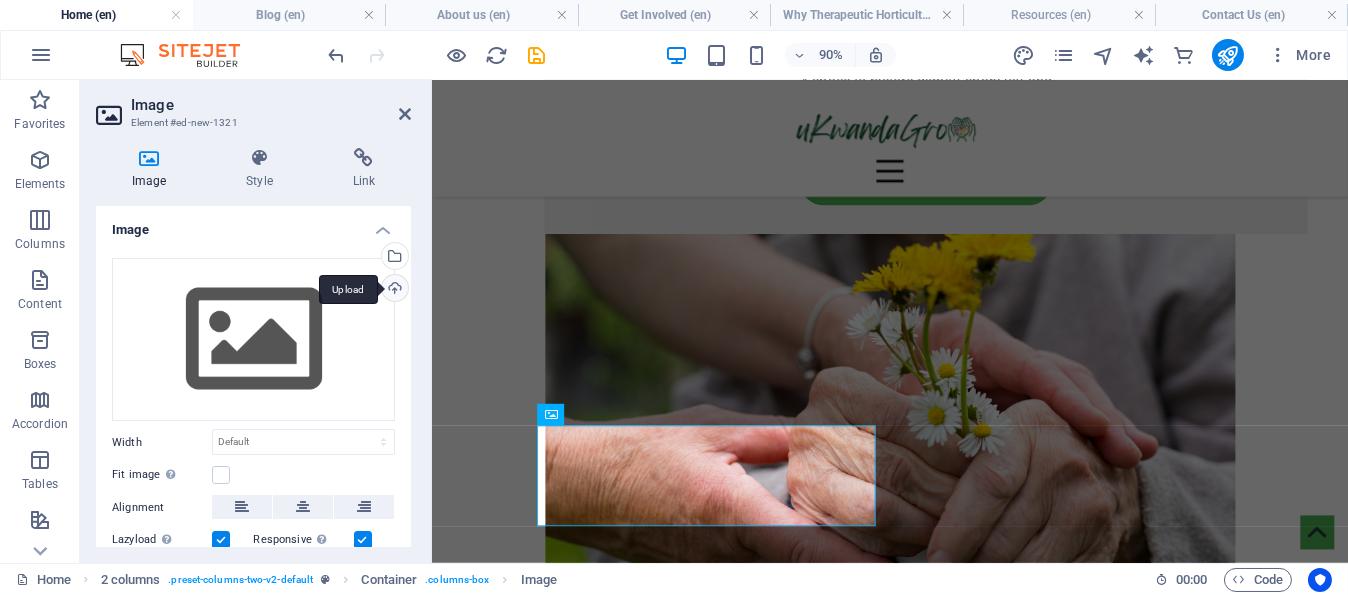 click on "Upload" at bounding box center (393, 290) 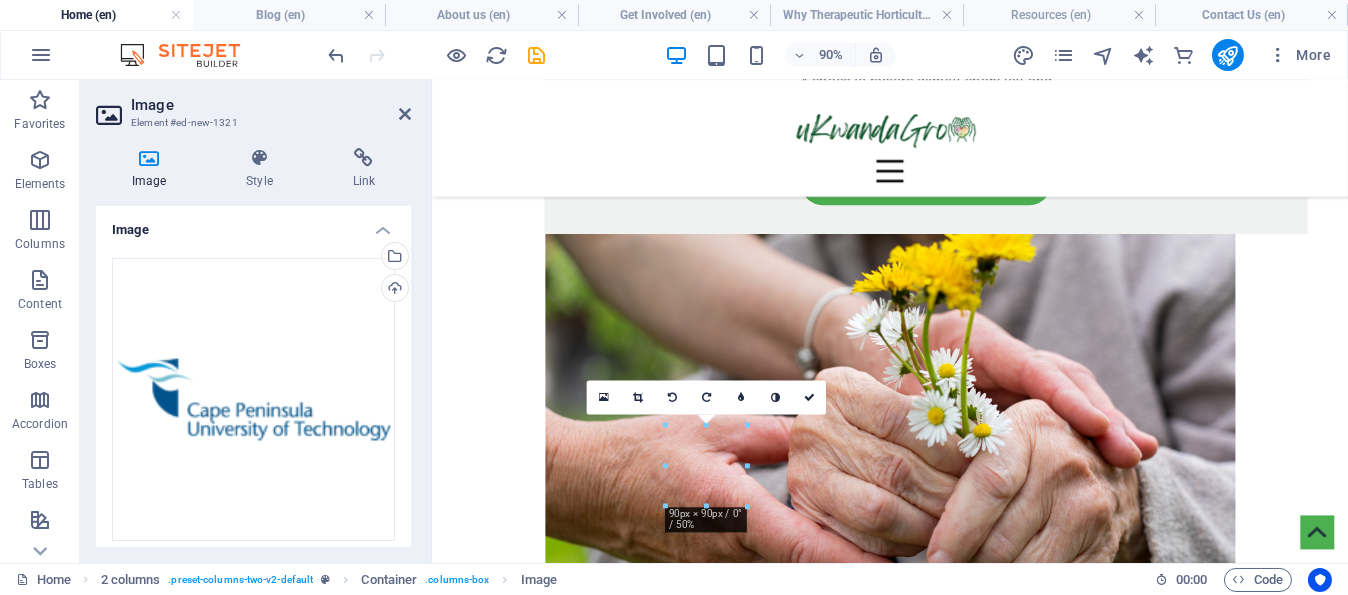 drag, startPoint x: 740, startPoint y: 513, endPoint x: 865, endPoint y: 445, distance: 142.29898 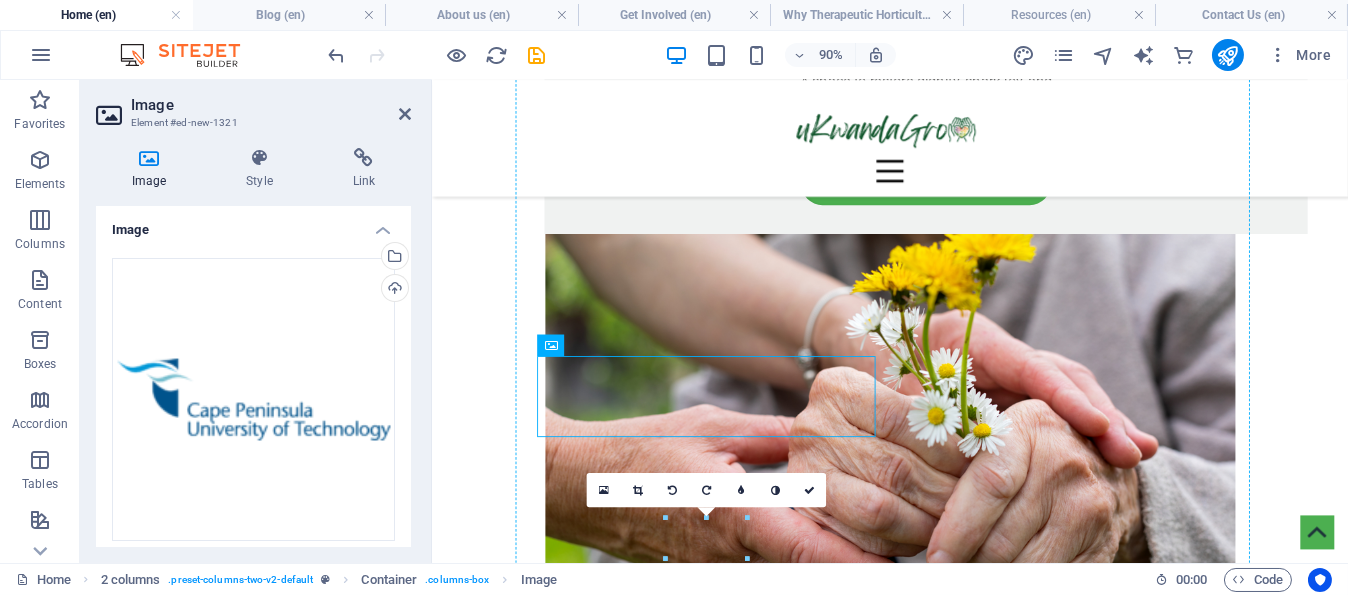 drag, startPoint x: 677, startPoint y: 433, endPoint x: 1139, endPoint y: 425, distance: 462.06924 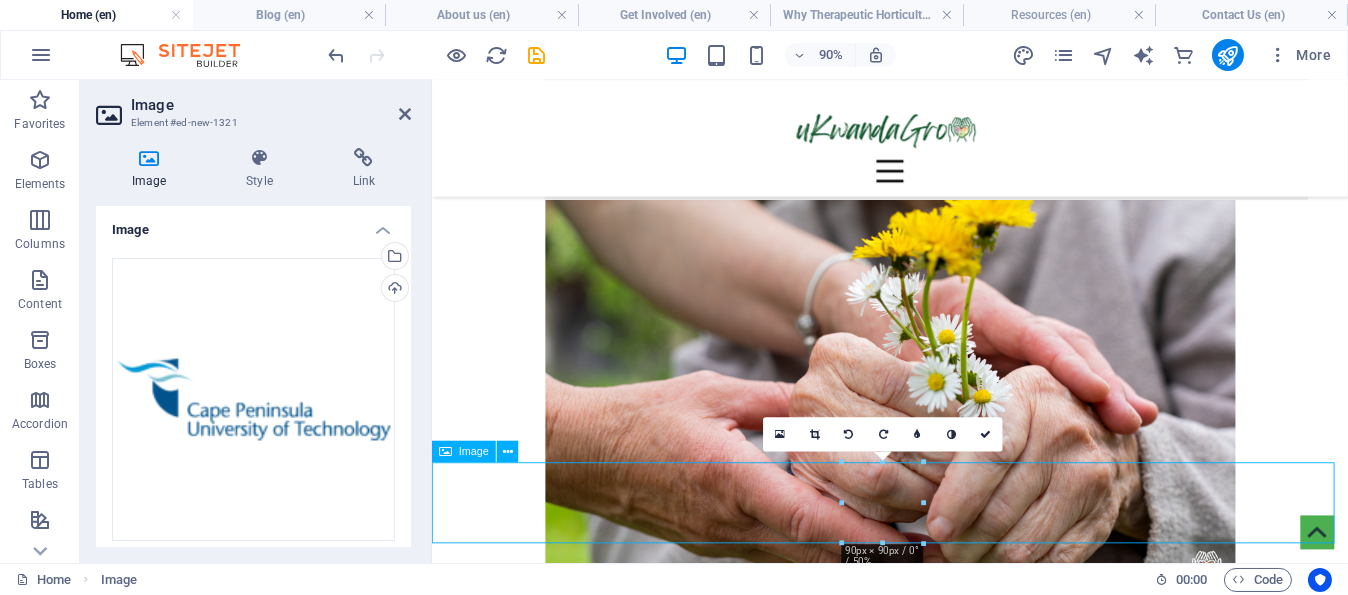 scroll, scrollTop: 3026, scrollLeft: 0, axis: vertical 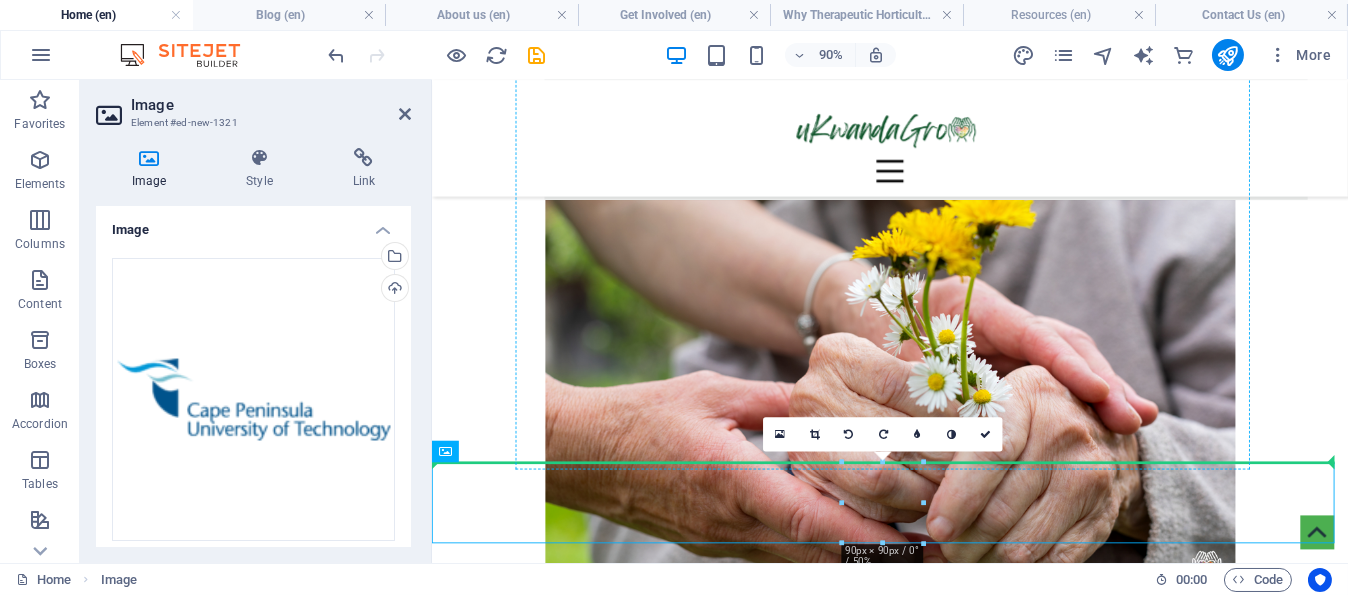 drag, startPoint x: 921, startPoint y: 570, endPoint x: 1045, endPoint y: 283, distance: 312.64197 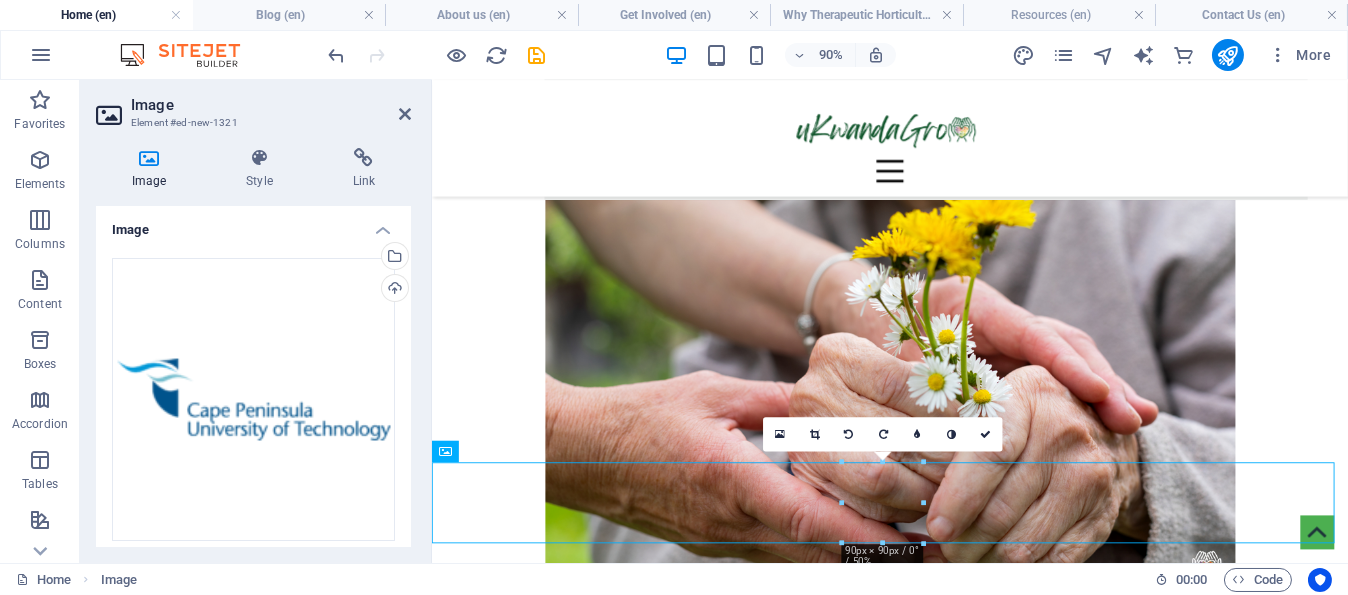scroll, scrollTop: 3136, scrollLeft: 0, axis: vertical 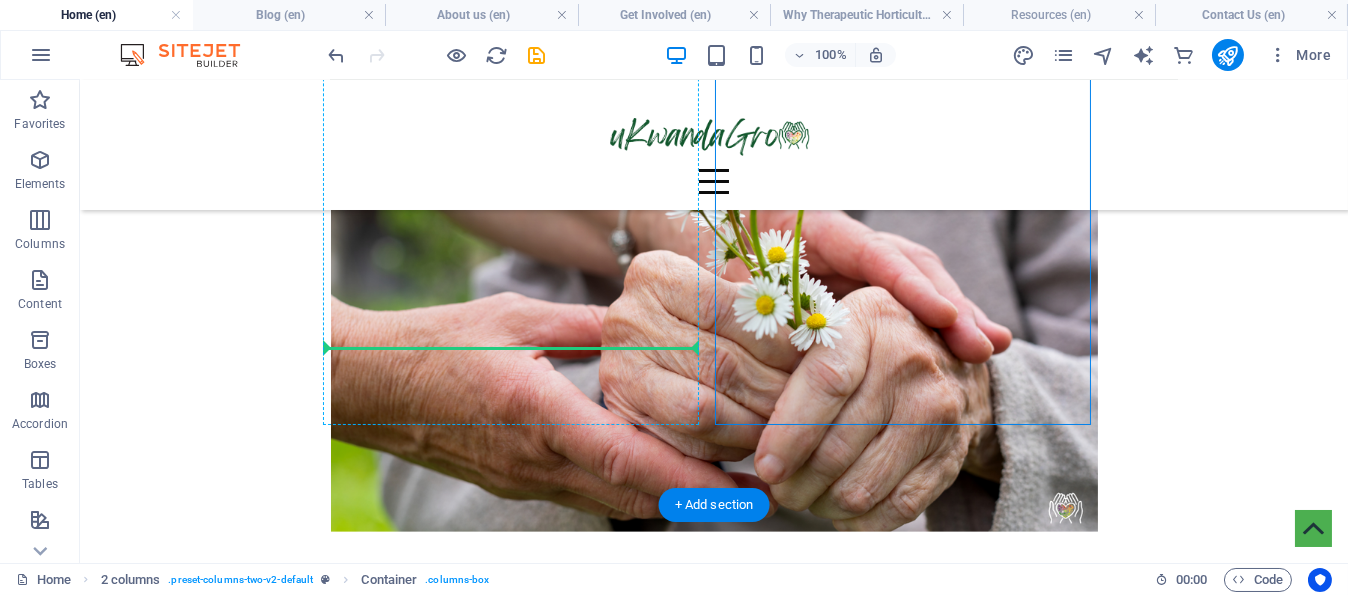 drag, startPoint x: 693, startPoint y: 283, endPoint x: 658, endPoint y: 344, distance: 70.327805 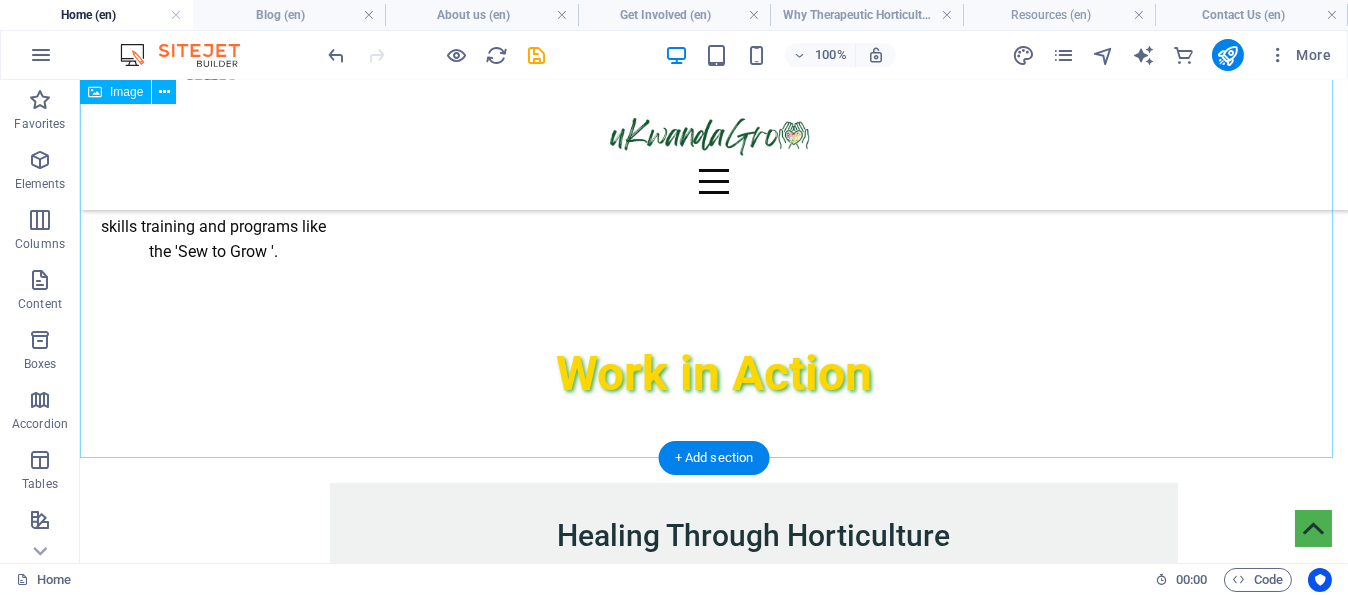 scroll, scrollTop: 2468, scrollLeft: 0, axis: vertical 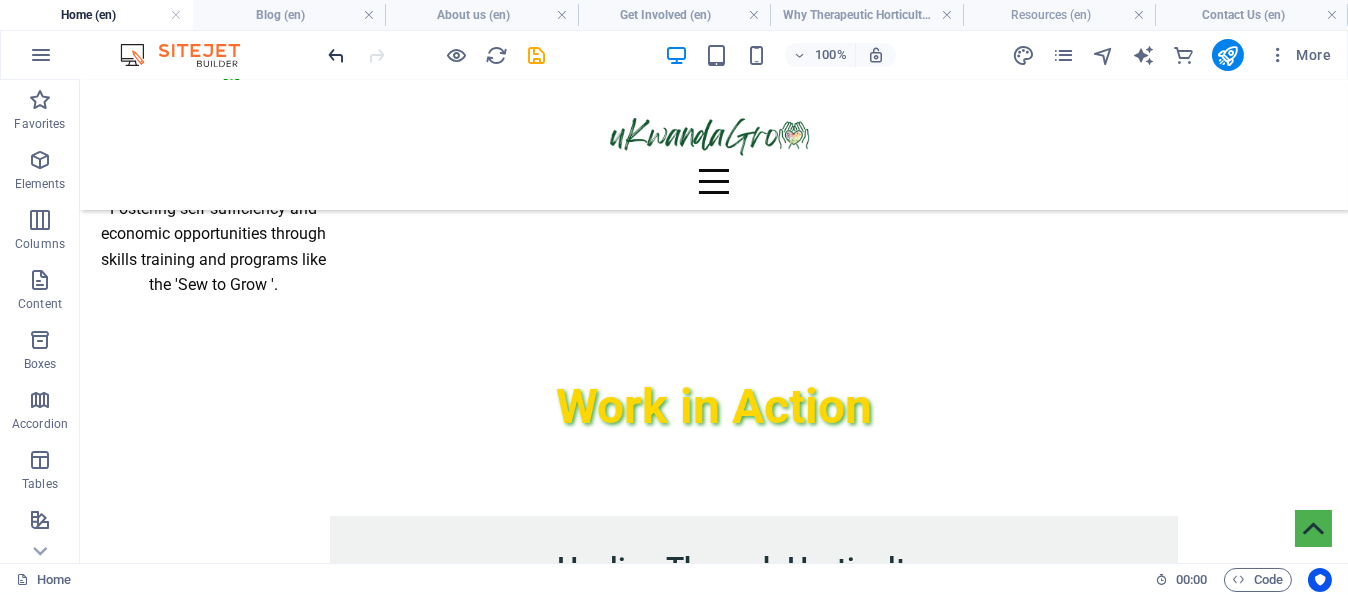 click at bounding box center (337, 55) 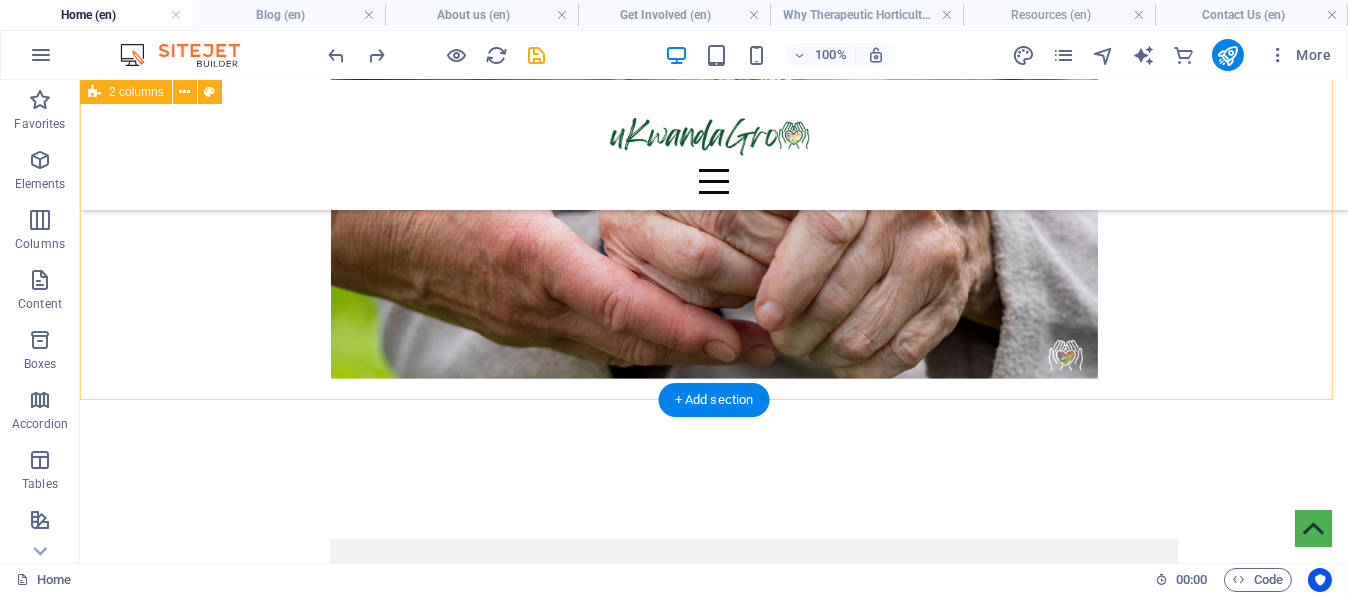 scroll, scrollTop: 3297, scrollLeft: 0, axis: vertical 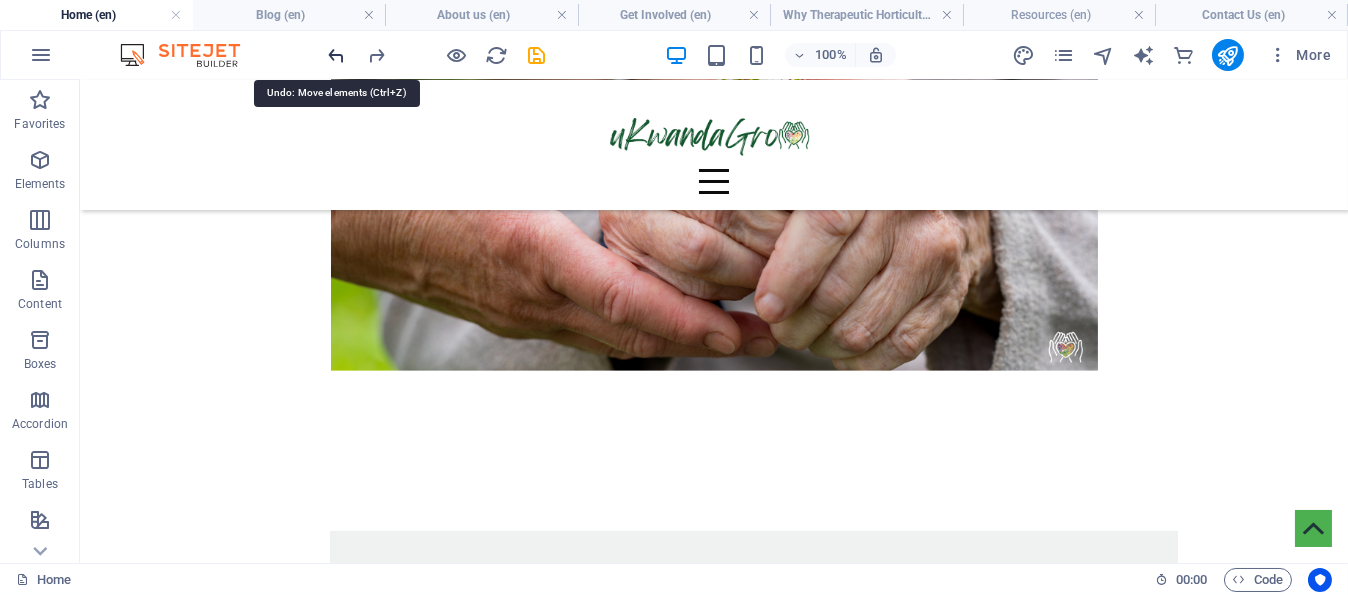 click at bounding box center (337, 55) 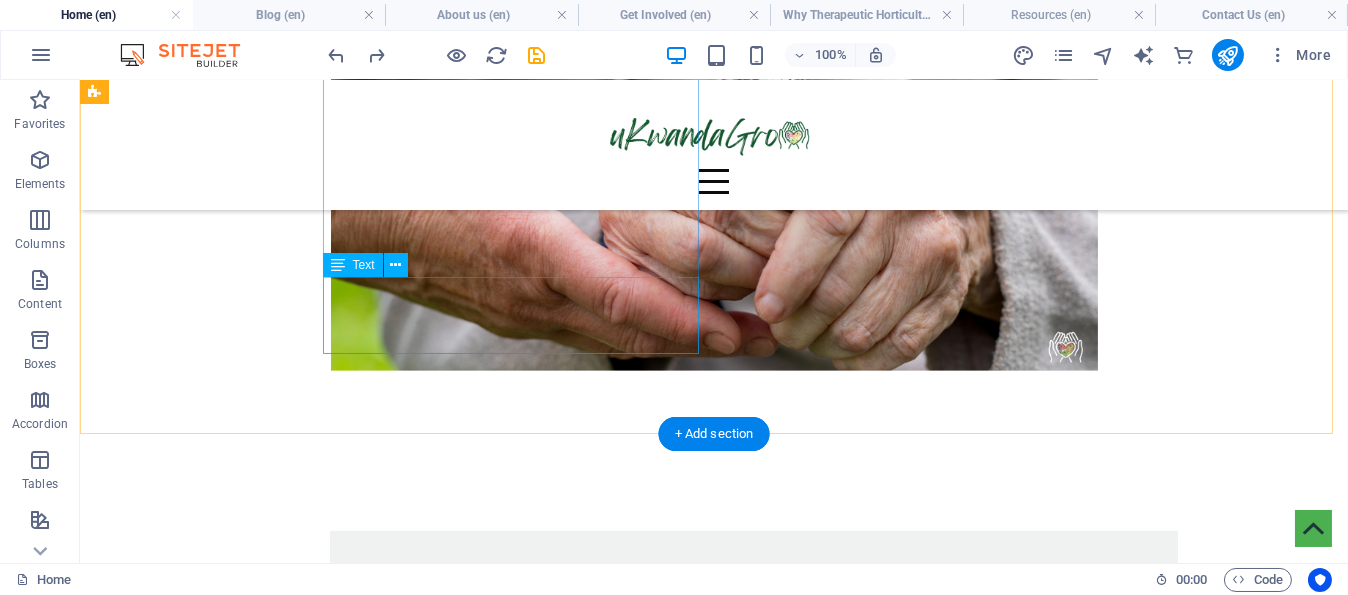 scroll, scrollTop: 3197, scrollLeft: 0, axis: vertical 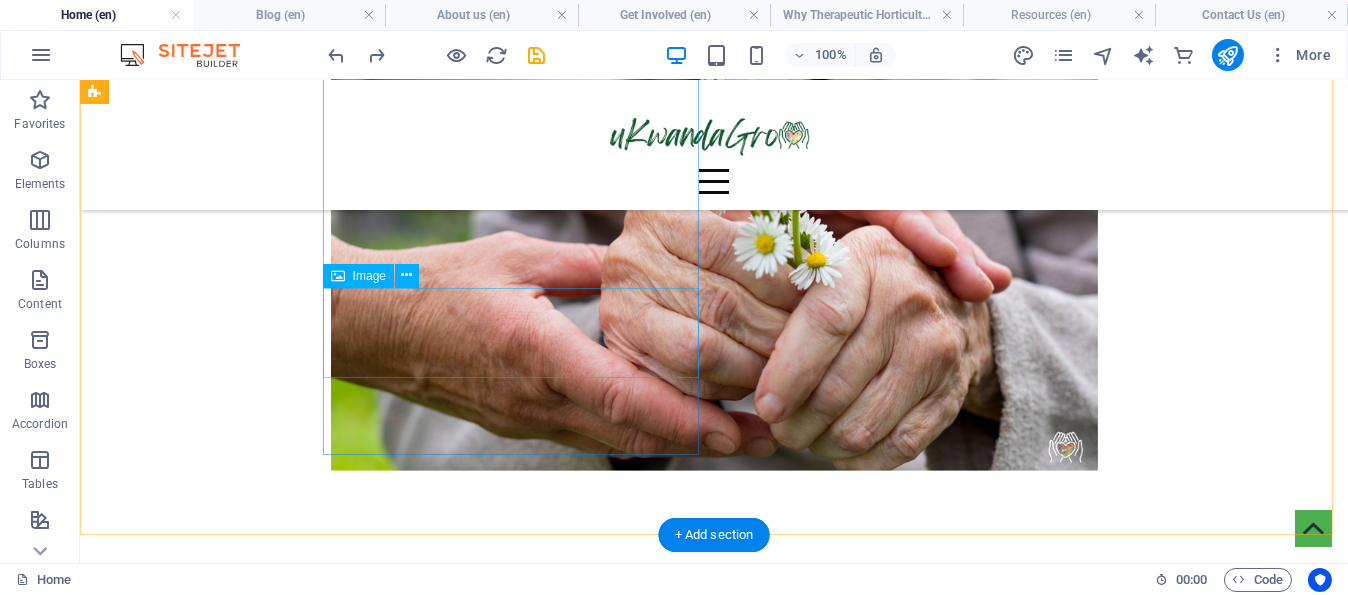 click at bounding box center [480, 2610] 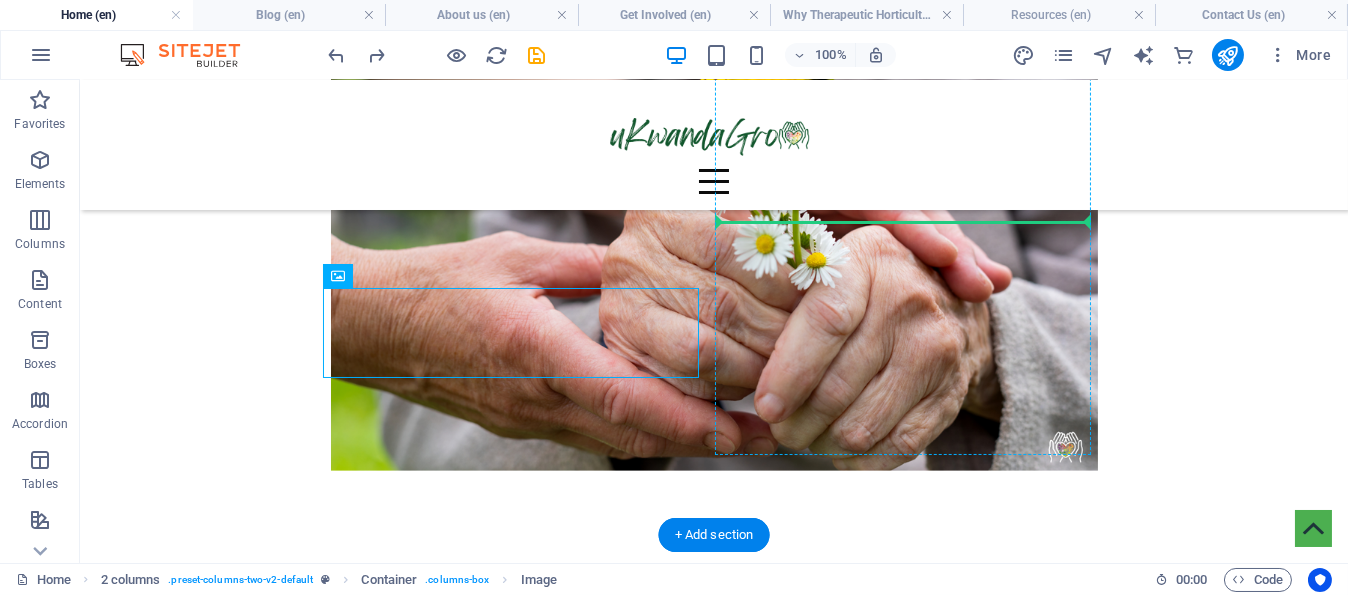 drag, startPoint x: 534, startPoint y: 330, endPoint x: 818, endPoint y: 212, distance: 307.5386 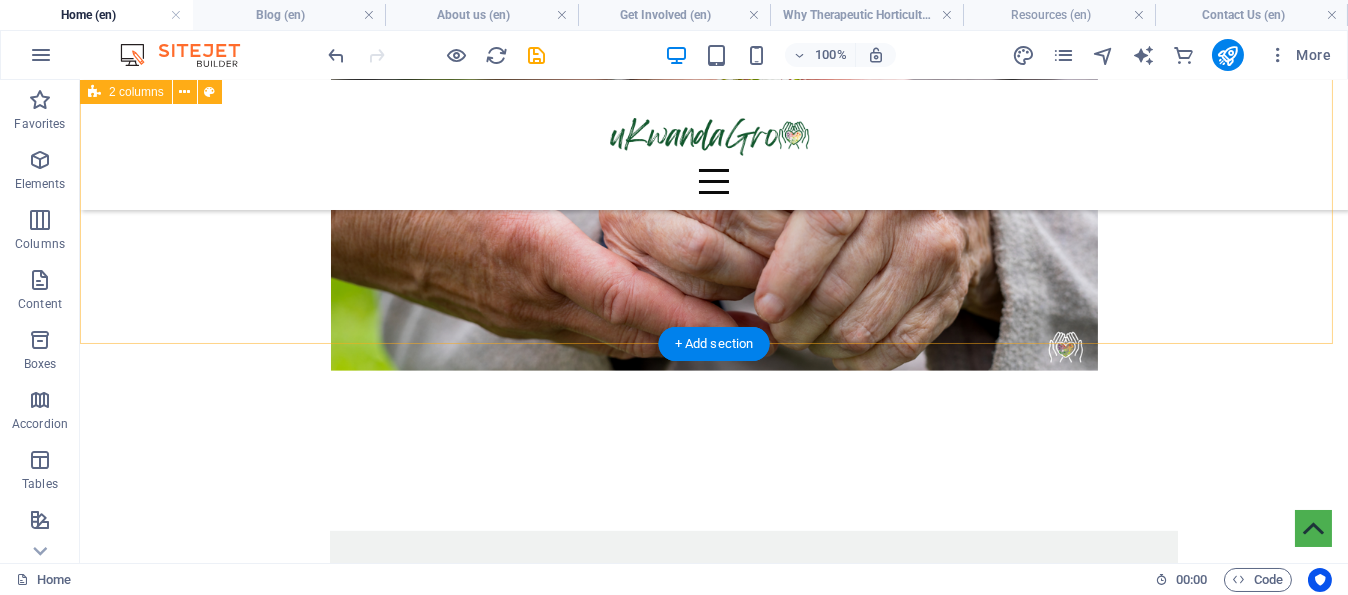 scroll, scrollTop: 3097, scrollLeft: 0, axis: vertical 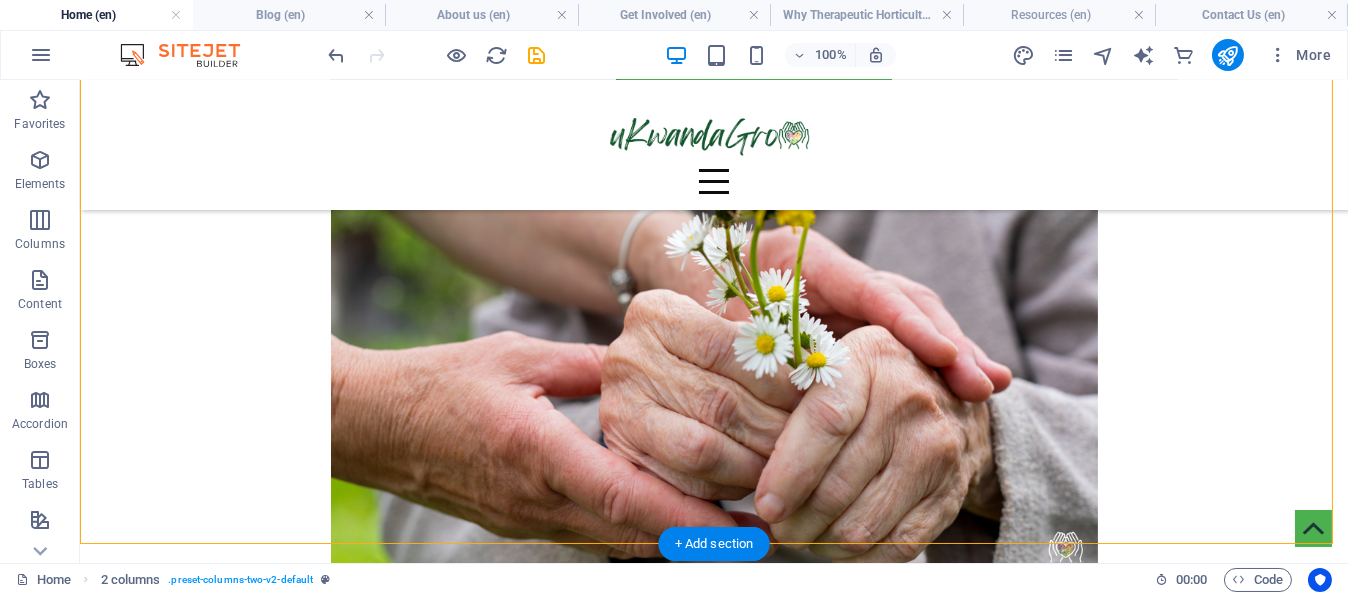 drag, startPoint x: 541, startPoint y: 434, endPoint x: 570, endPoint y: 417, distance: 33.61547 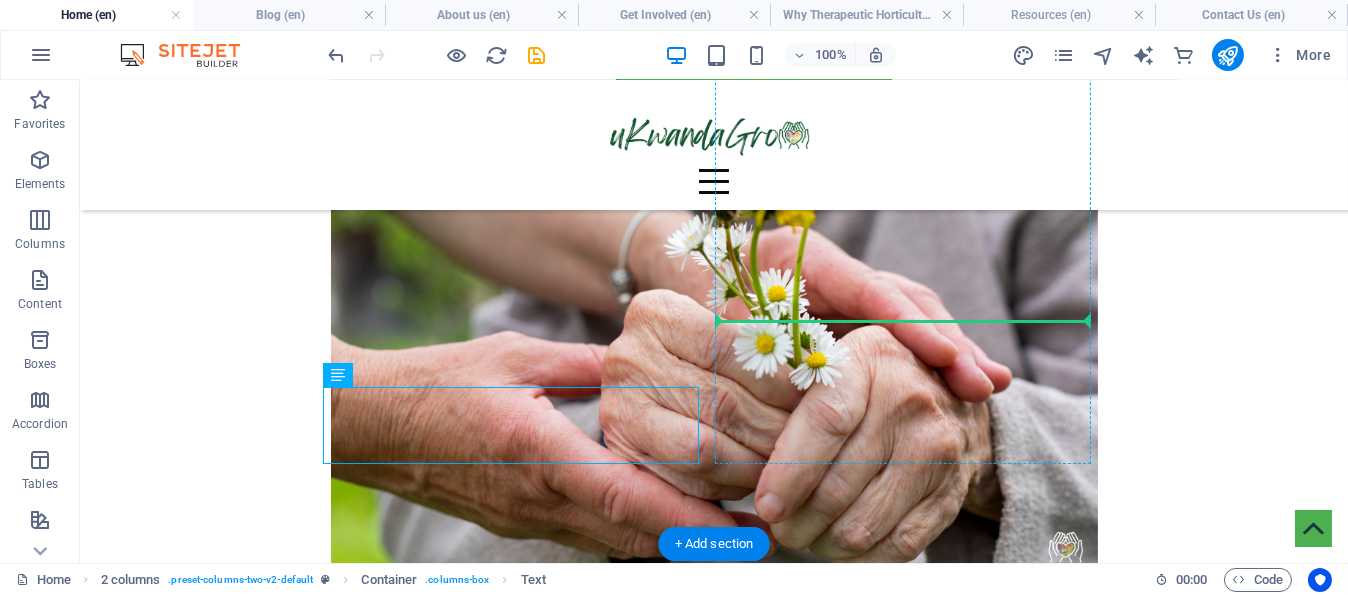 drag, startPoint x: 488, startPoint y: 413, endPoint x: 872, endPoint y: 336, distance: 391.64398 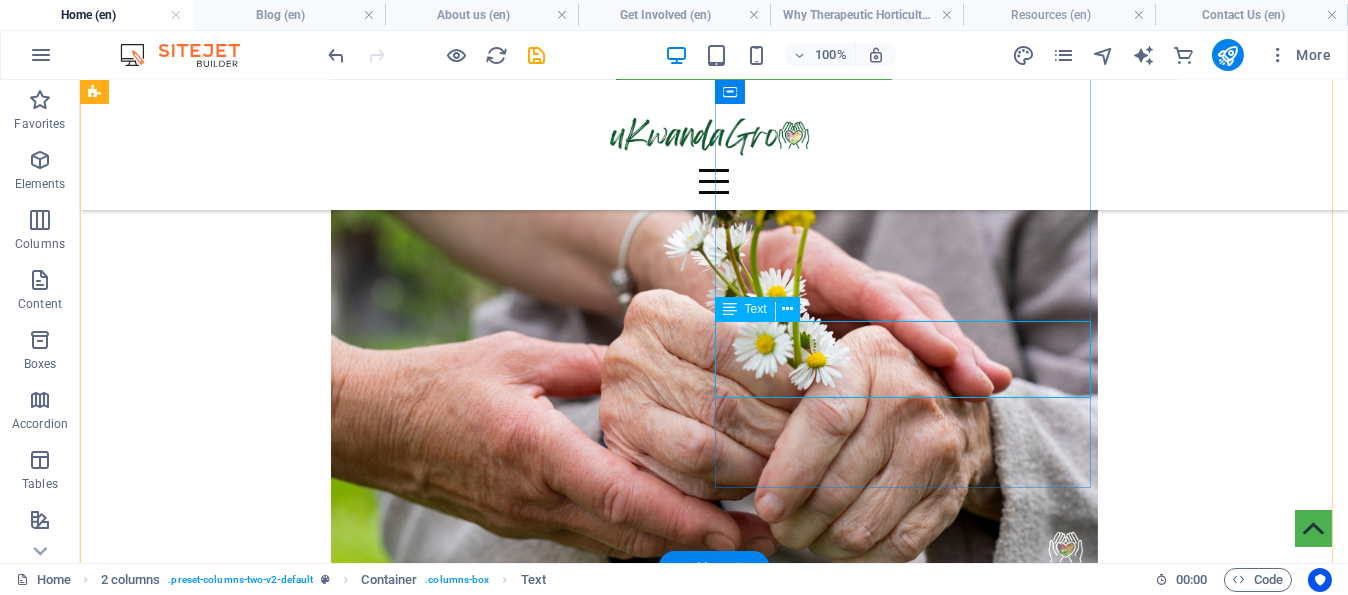 click on "Dr. [NAME] [LAST], Head of Department Horticultural Sciences at Cape Peninsula University of Technology." at bounding box center (480, 2846) 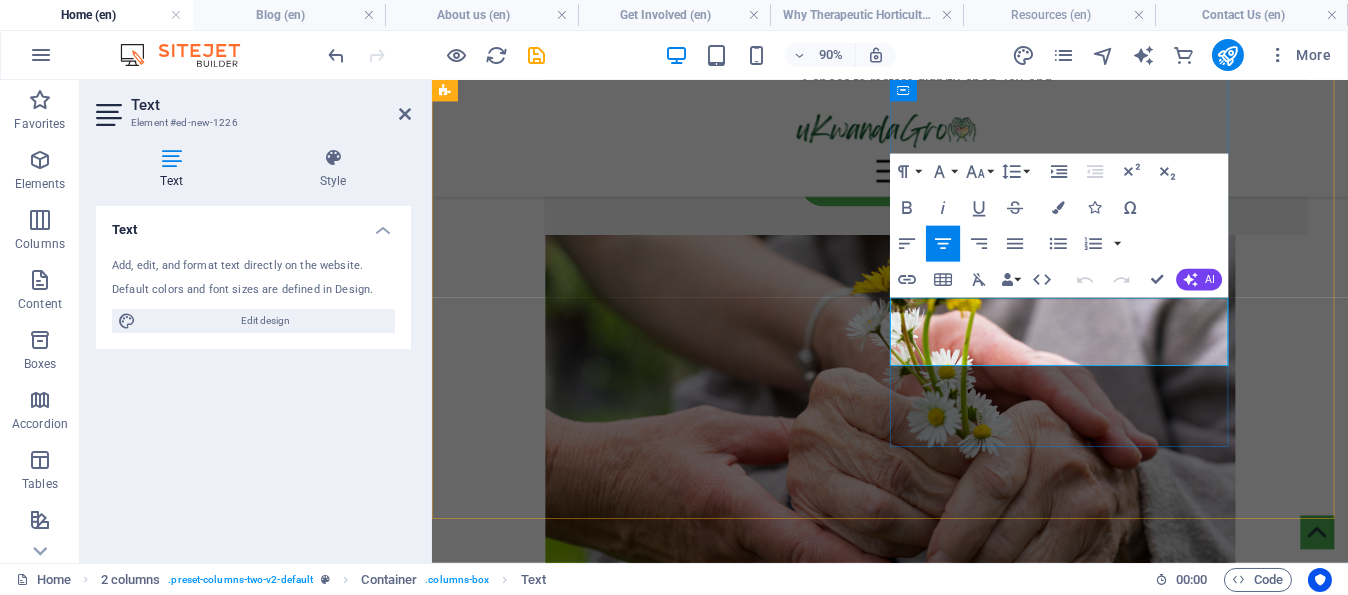 click on "Dr. [NAME] [LAST], Head of Department Horticultural Sciences at Cape Peninsula University of Technology." at bounding box center (832, 2846) 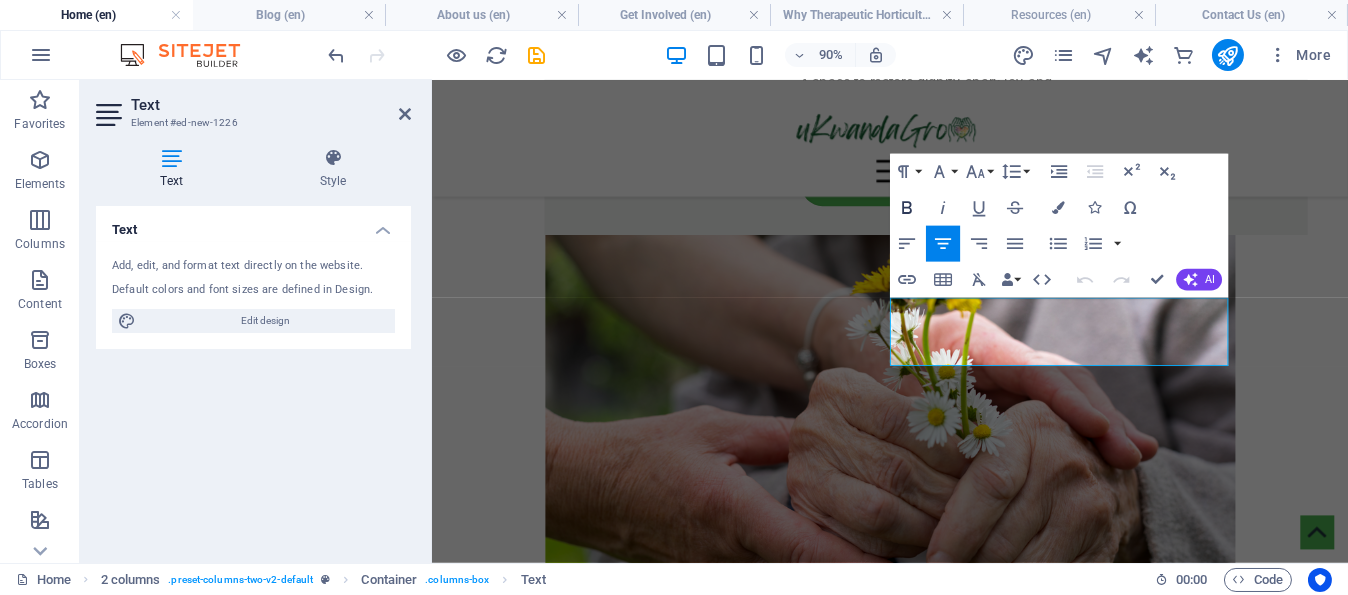 click 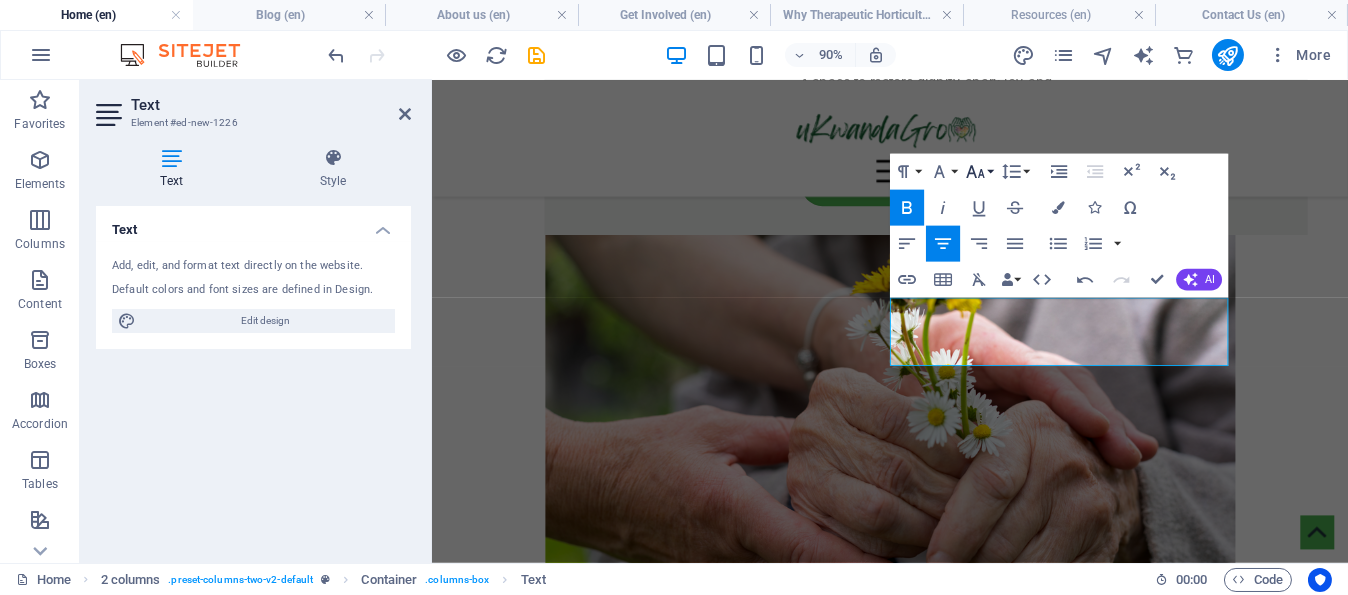 click 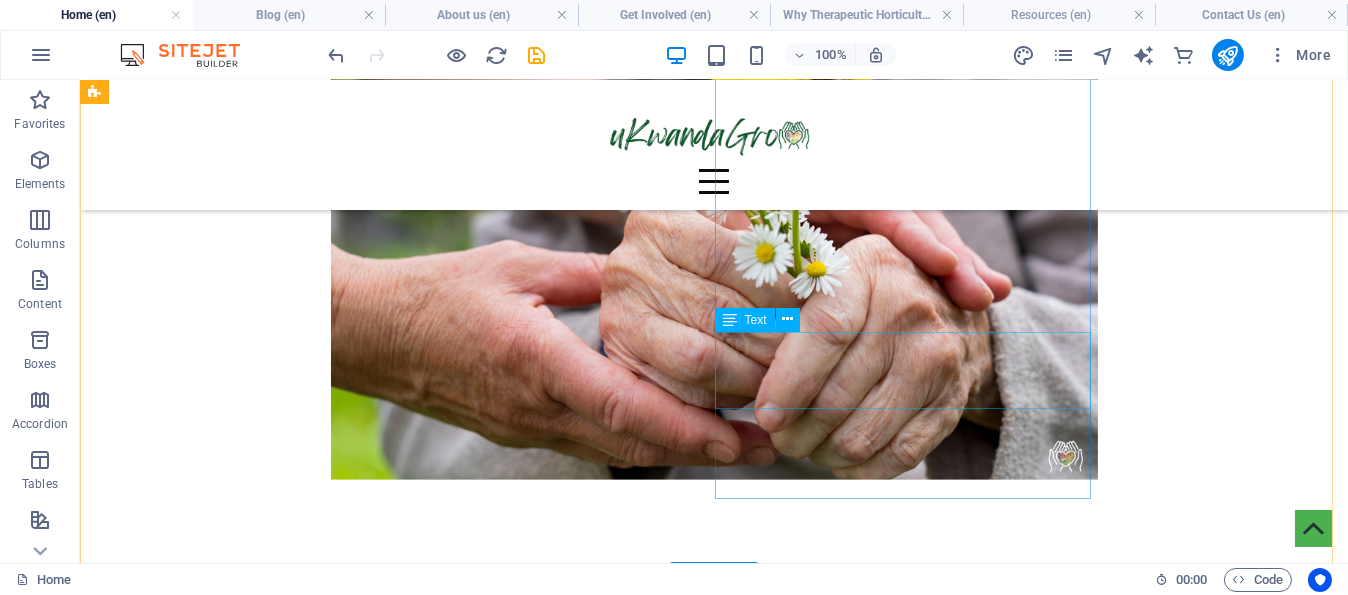 scroll, scrollTop: 3197, scrollLeft: 0, axis: vertical 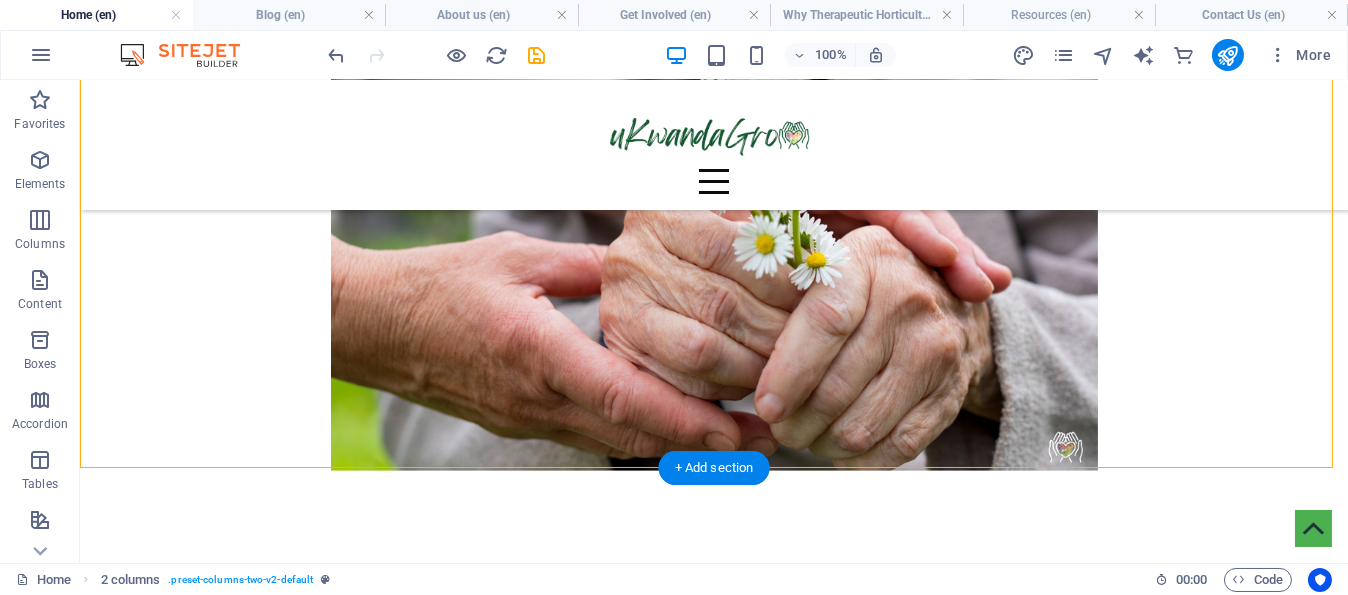 drag, startPoint x: 864, startPoint y: 253, endPoint x: 720, endPoint y: 276, distance: 145.82524 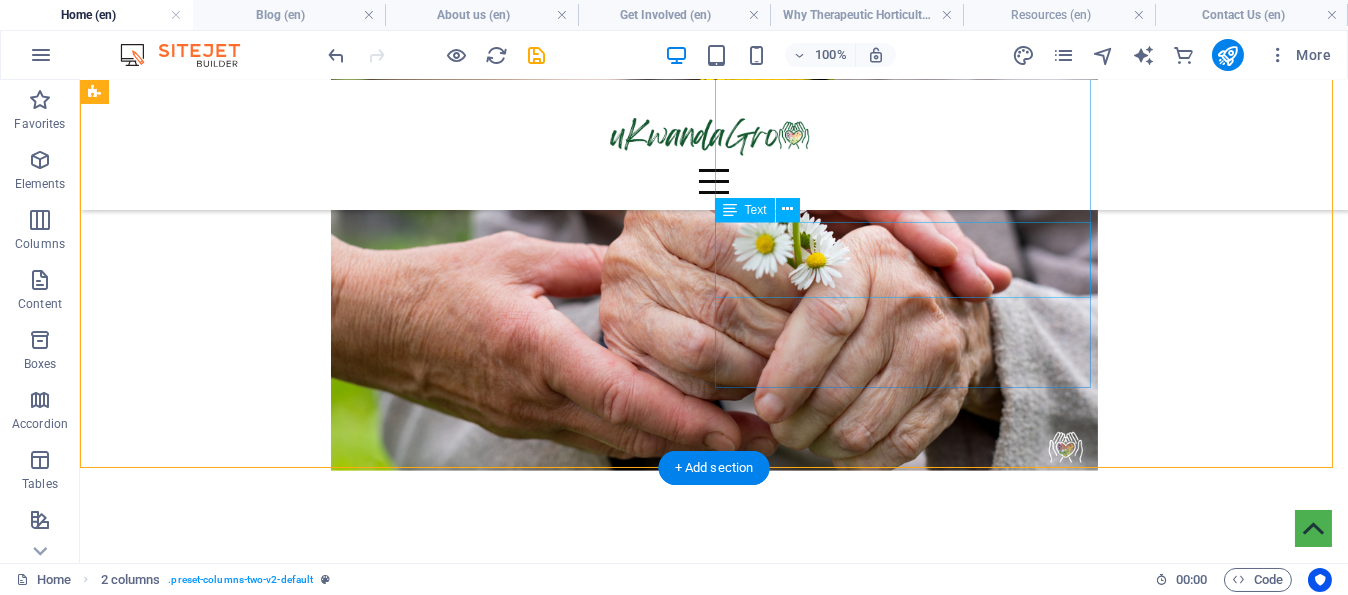 click on "Dr. [NAME] [LAST], Head of Department Horticultural Sciences at Cape Peninsula University of Technology." at bounding box center [480, 2746] 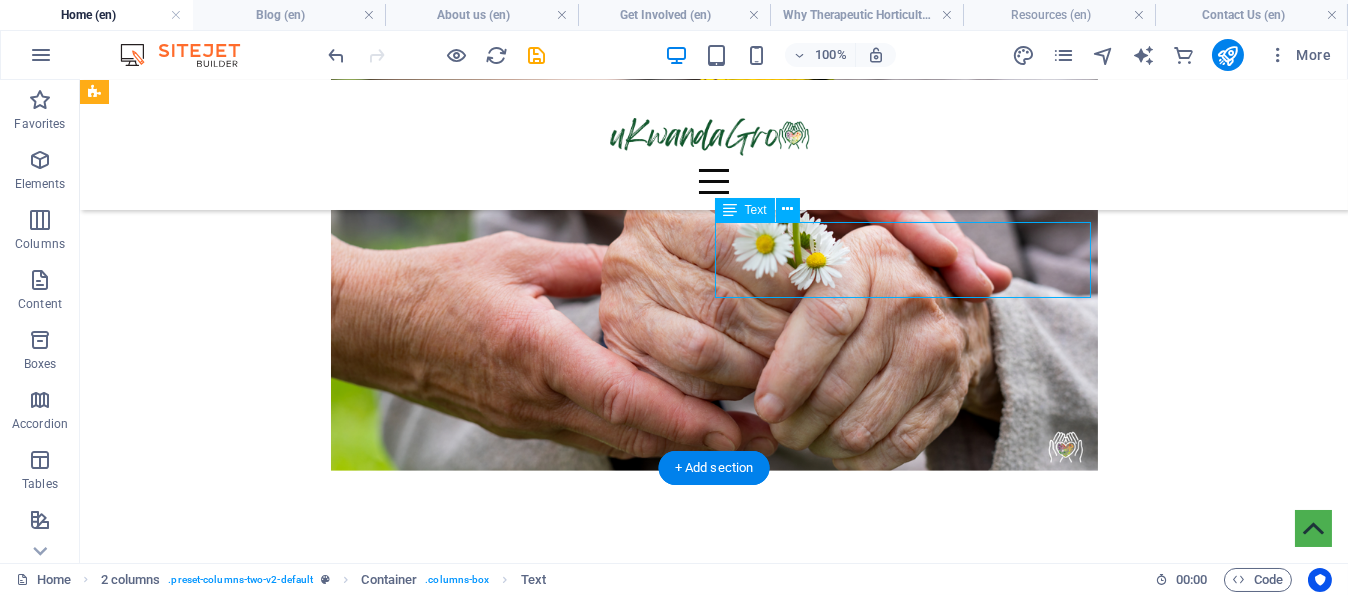 click on "Dr. [NAME] [LAST], Head of Department Horticultural Sciences at Cape Peninsula University of Technology." at bounding box center (480, 2746) 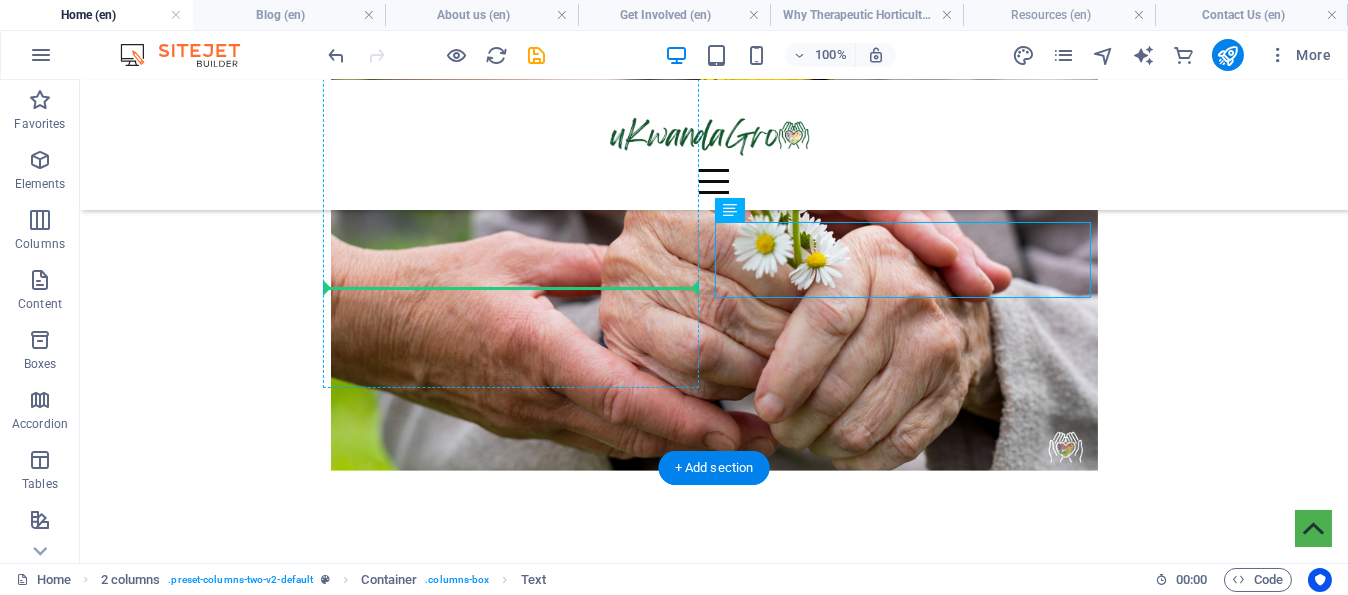 drag, startPoint x: 852, startPoint y: 251, endPoint x: 505, endPoint y: 280, distance: 348.20972 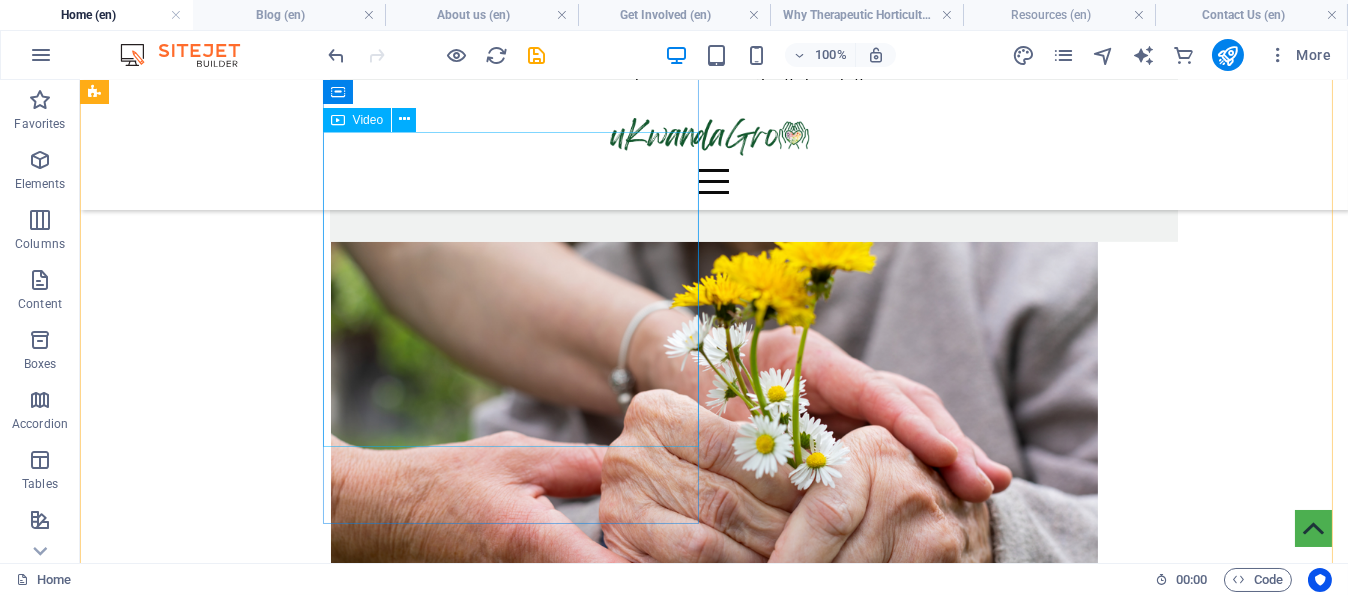 scroll, scrollTop: 2997, scrollLeft: 0, axis: vertical 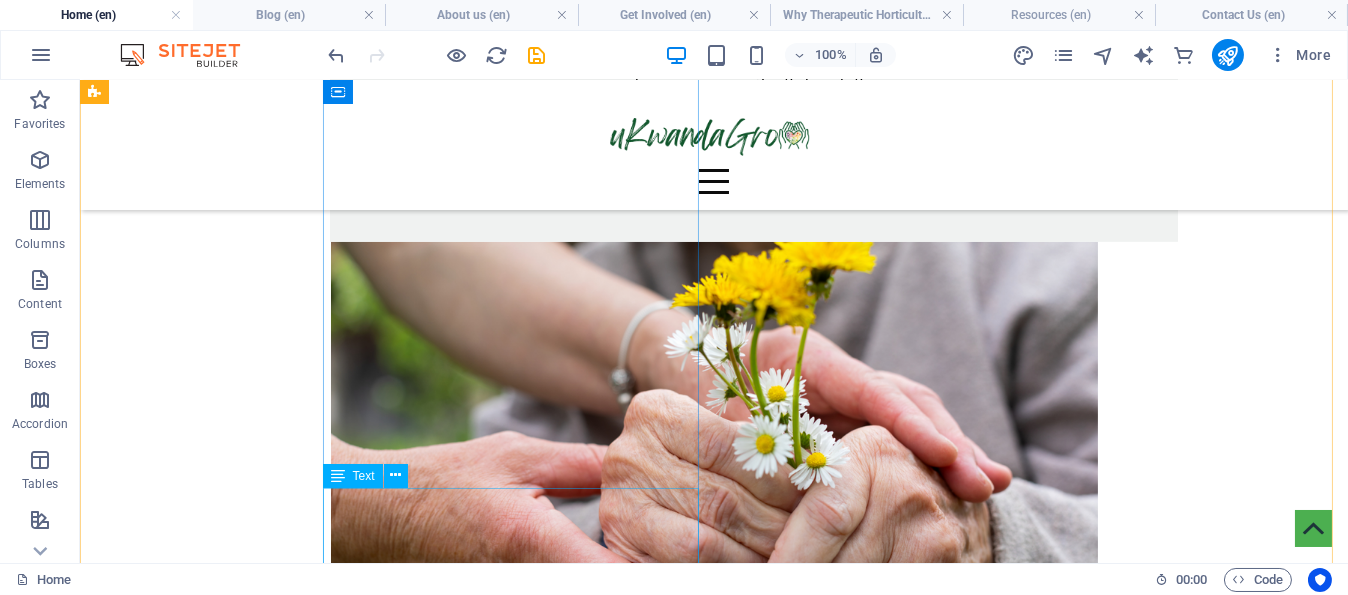 click on "Dr. [NAME] [LAST], Head of Department Horticultural Sciences at Cape Peninsula University of Technology." at bounding box center [480, 2733] 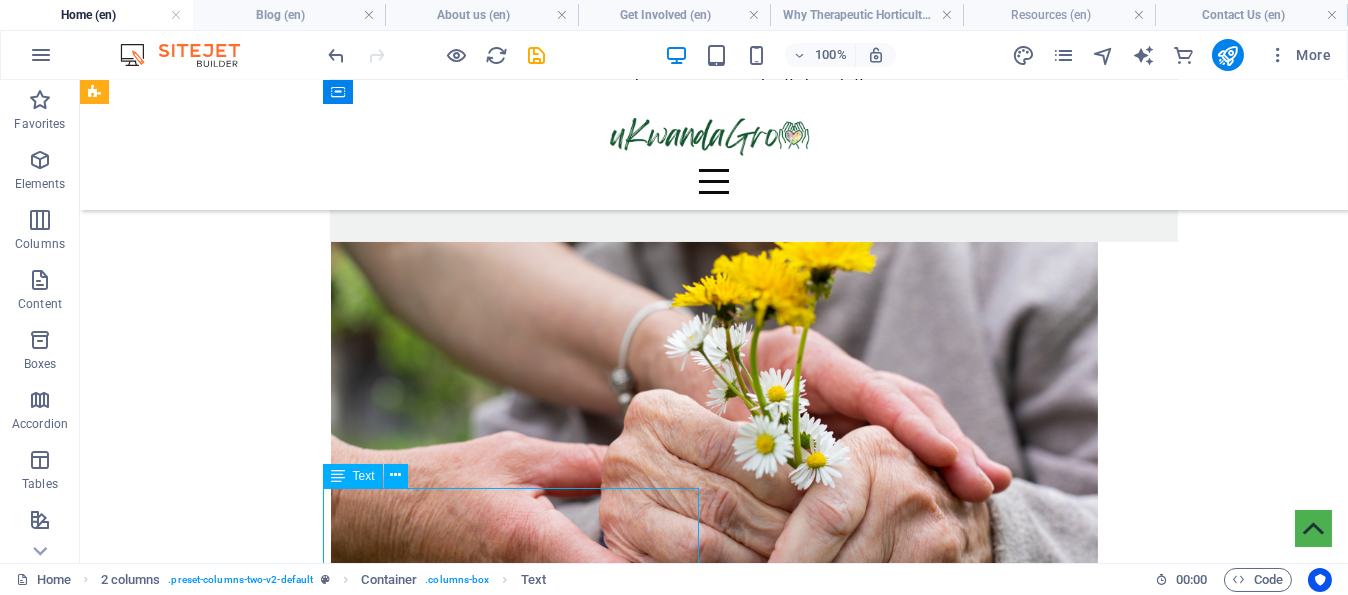 scroll, scrollTop: 3023, scrollLeft: 0, axis: vertical 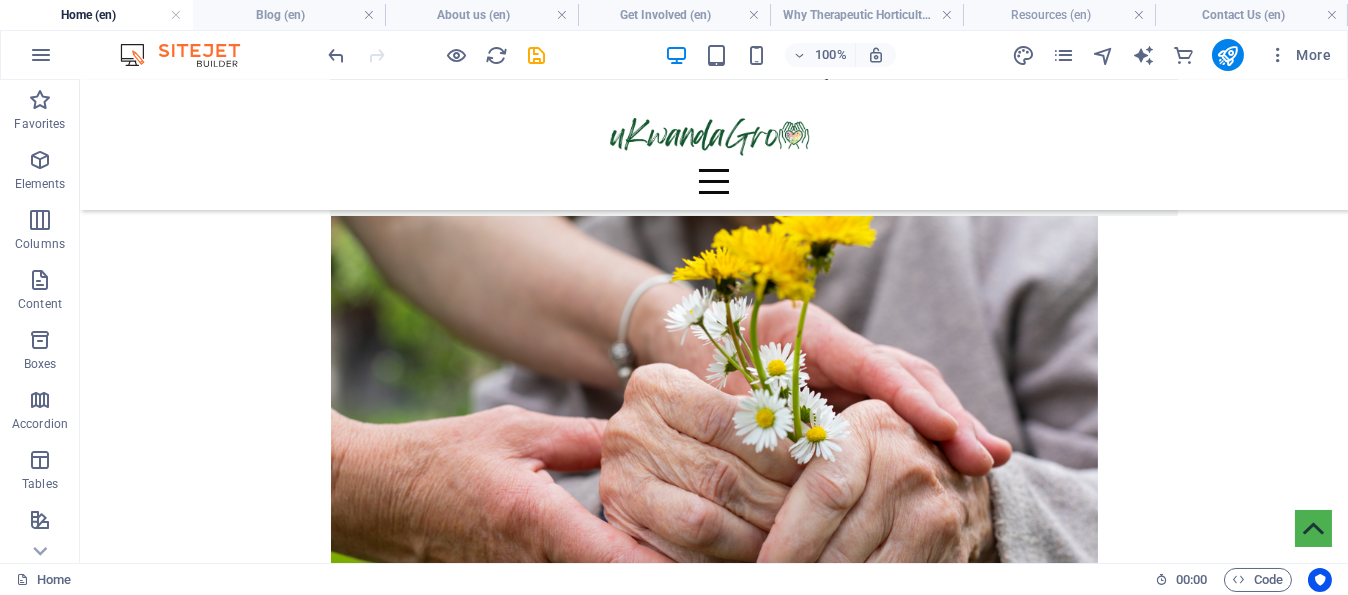 drag, startPoint x: 572, startPoint y: 511, endPoint x: 479, endPoint y: 227, distance: 298.83942 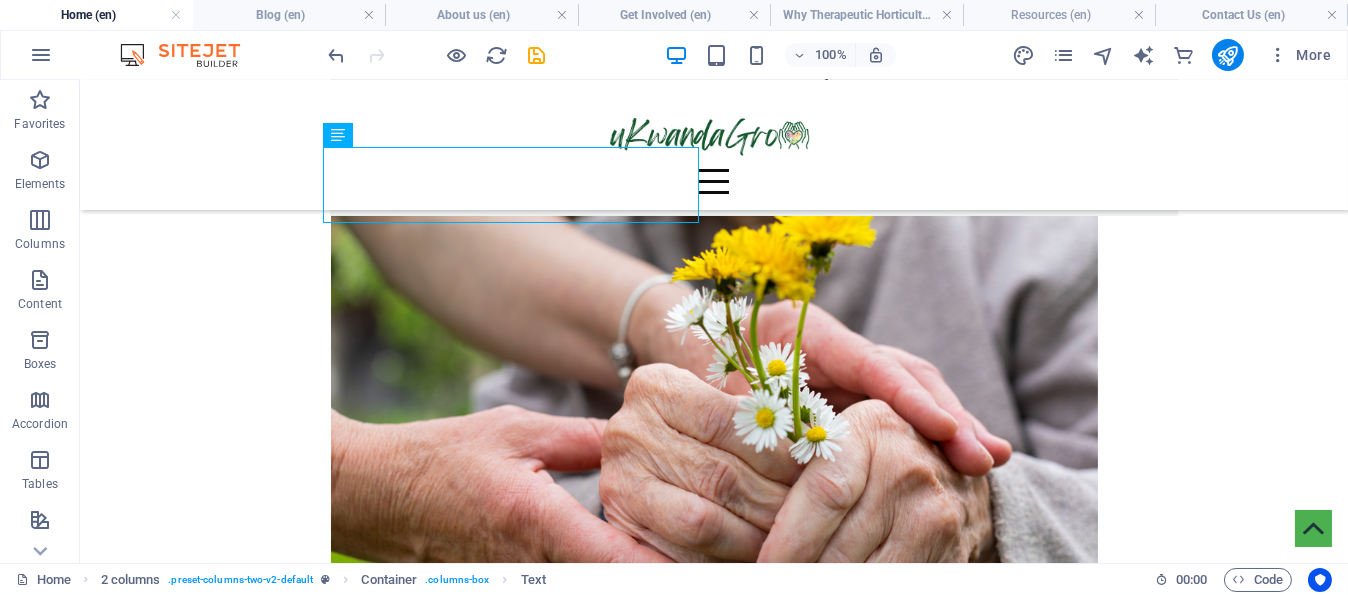 scroll, scrollTop: 2823, scrollLeft: 0, axis: vertical 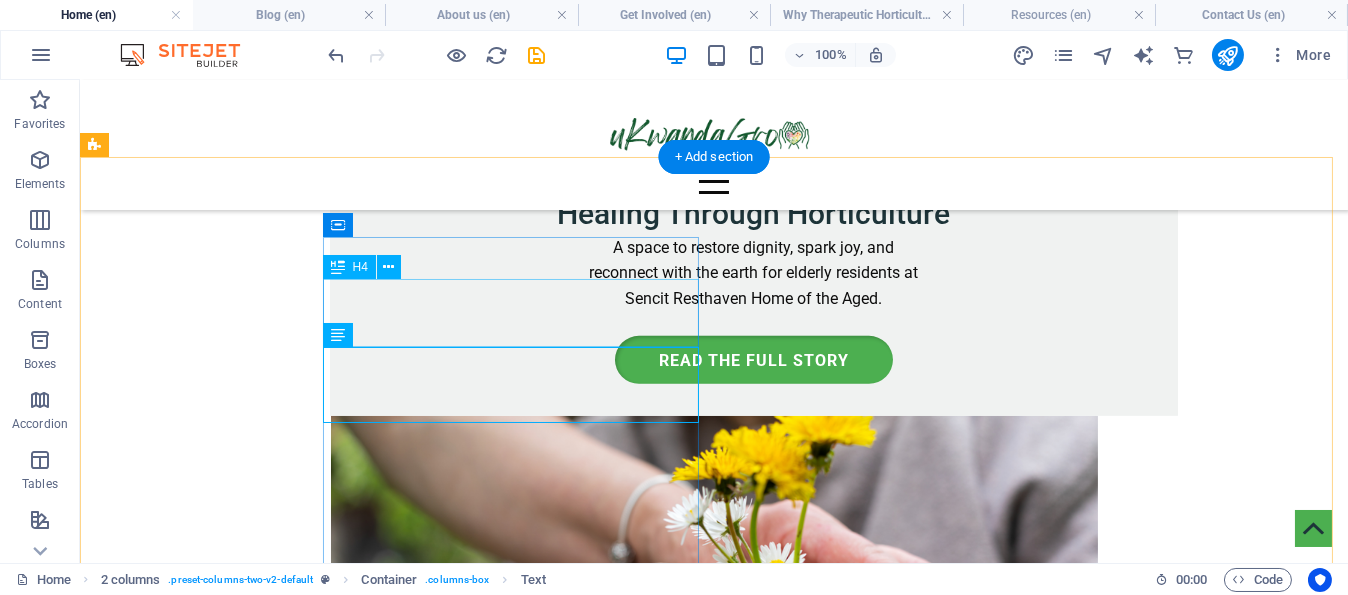 click on "Inspiring Conversations That Fuel Our Mission" at bounding box center [480, 2493] 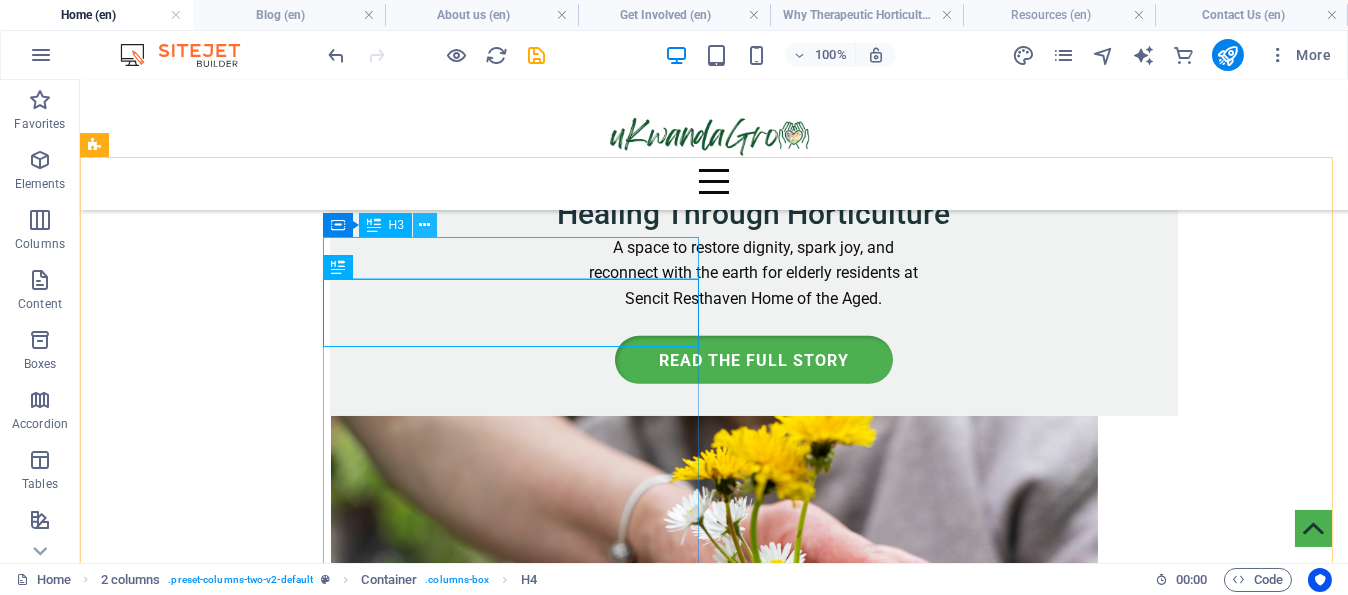 click at bounding box center [424, 225] 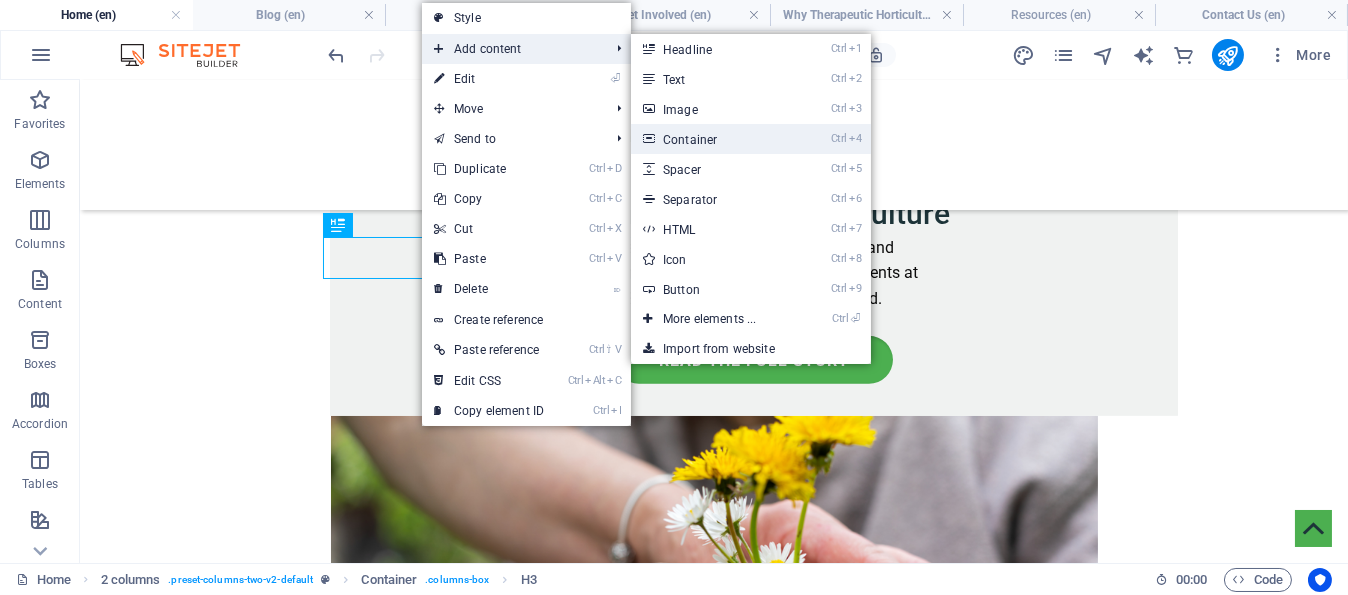 click on "Ctrl 4  Container" at bounding box center (713, 139) 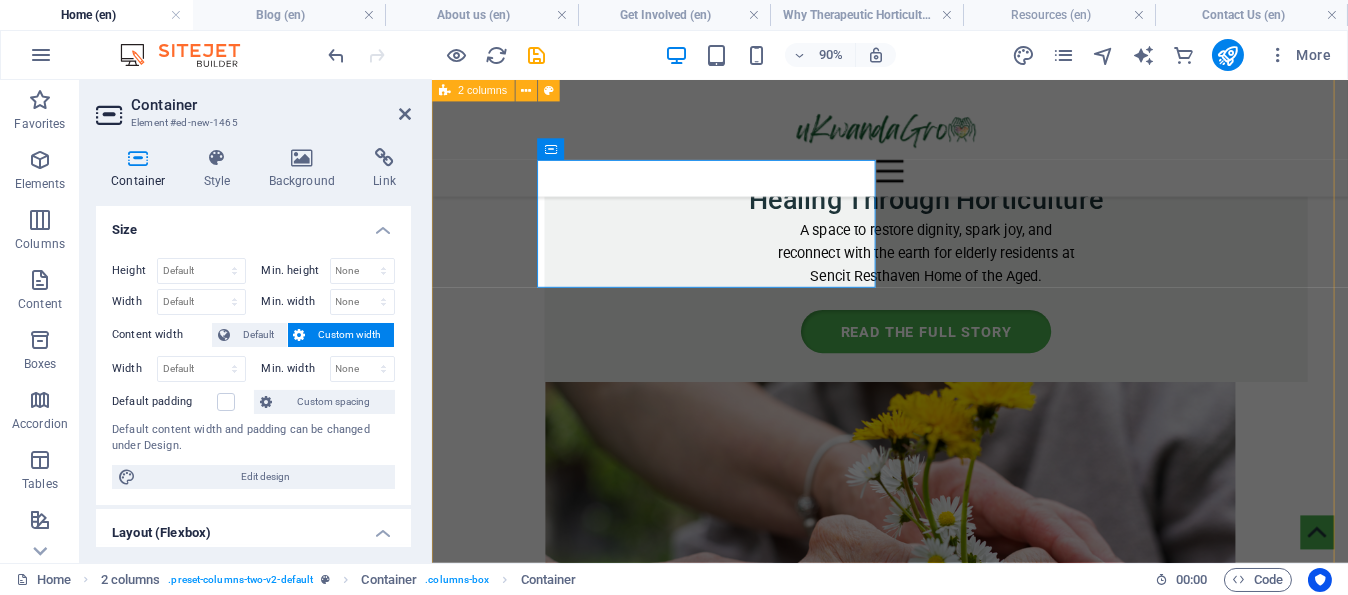 click on "The Seed Planter: Drop content here or  Add elements  Paste clipboard Inspiring Conversations That Fuel Our Mission Dr. [NAME] [LAST], Head of Department Horticultural Sciences at Cape Peninsula University of Technology. Still buzzing from an amazing conversation with Dr. [NAME] [LAST]! It's rare to meet someone so genuinely passionate about horticulture, and our chat was truly a highlight. You can explore some of his fantastic work yourself right here: https://bit.ly/RA_DrOctober_2004 We’re still buzzing from an incredible conversation with Dr. [NAME] [LAST] – a true champion for horticulture and sustainable change. It’s not every day that you meet someone whose passion aligns so deeply with your own.  Dr. [LAST] not only shares our vision for using gardens as tools for healing, learning, and transformation, but wholeheartedly supports the work we’re doing through uKwandaGro. We need more voices like his, more collaboration, and more shared purpose. Explore some of his inspiring work here:" at bounding box center (941, 2835) 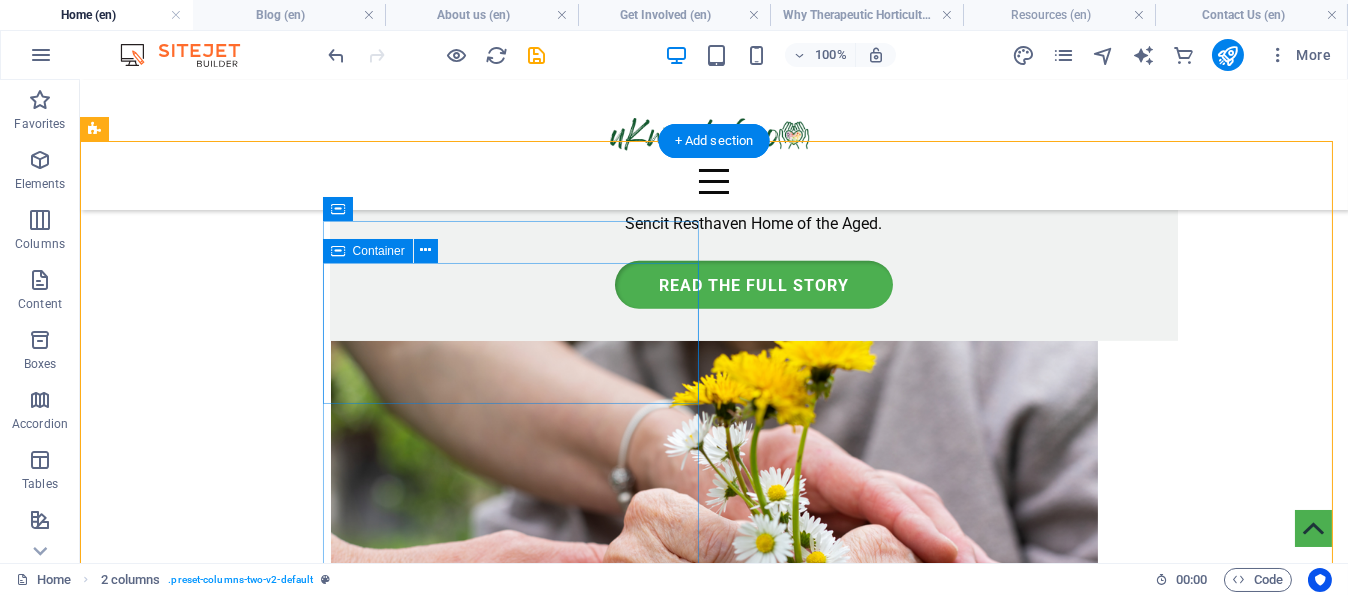 scroll, scrollTop: 2923, scrollLeft: 0, axis: vertical 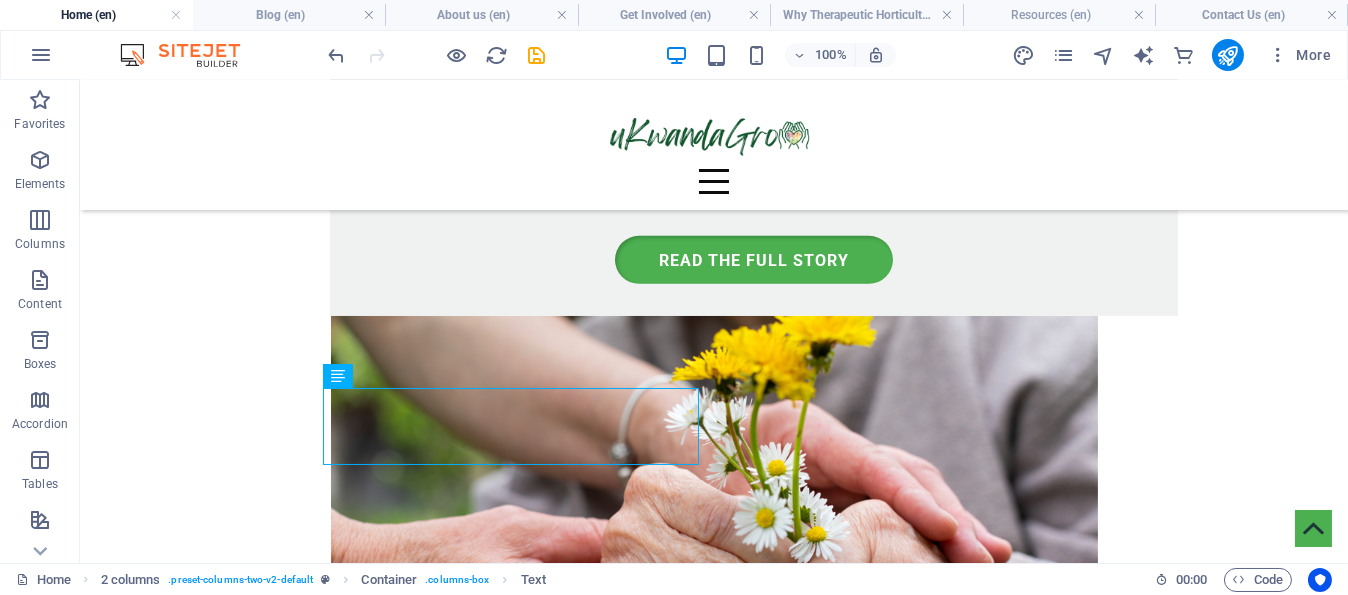 drag, startPoint x: 489, startPoint y: 409, endPoint x: 434, endPoint y: 277, distance: 143 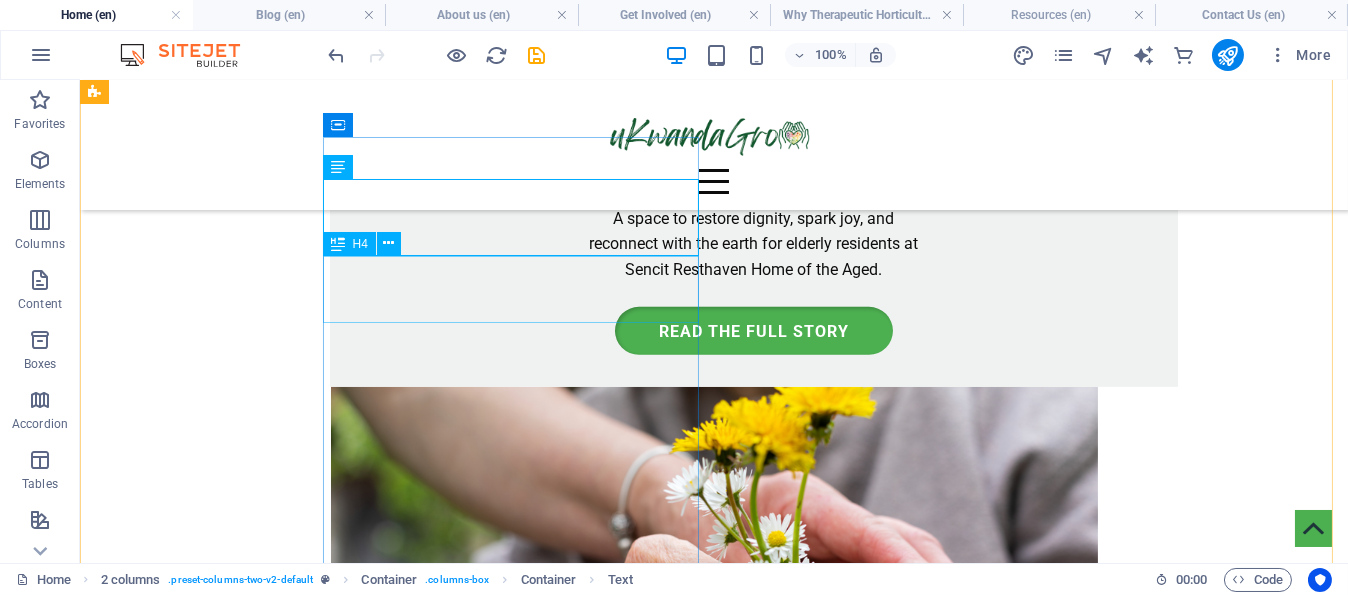 scroll, scrollTop: 2823, scrollLeft: 0, axis: vertical 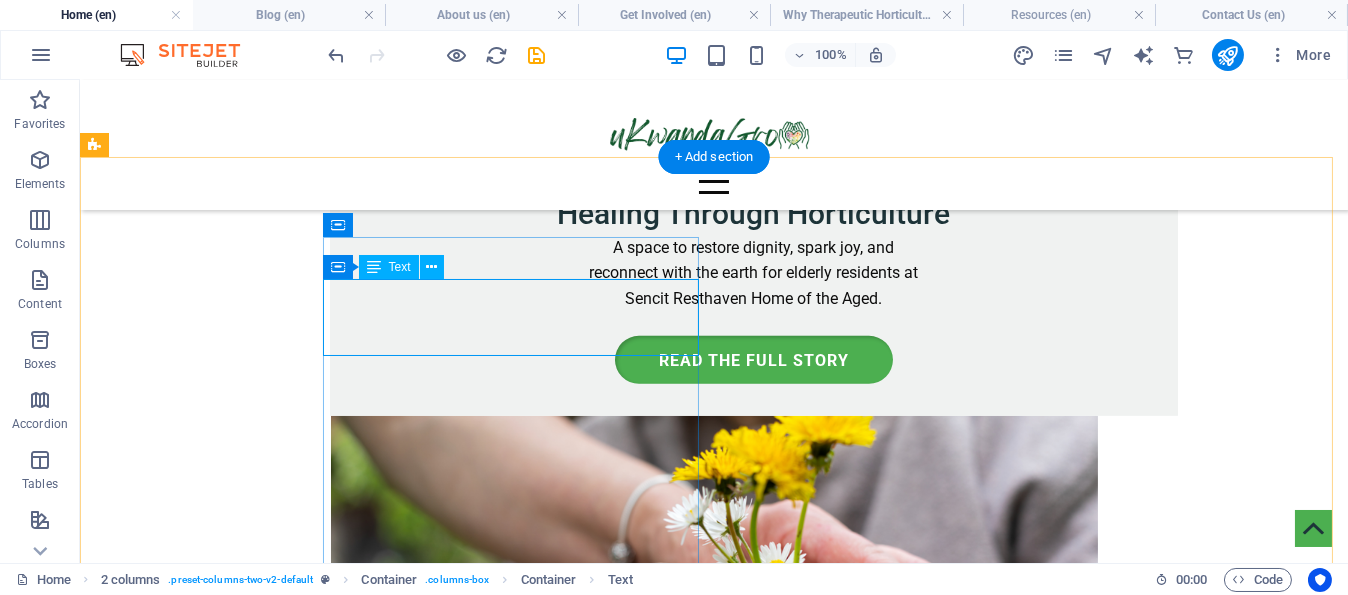 drag, startPoint x: 524, startPoint y: 309, endPoint x: 538, endPoint y: 308, distance: 14.035668 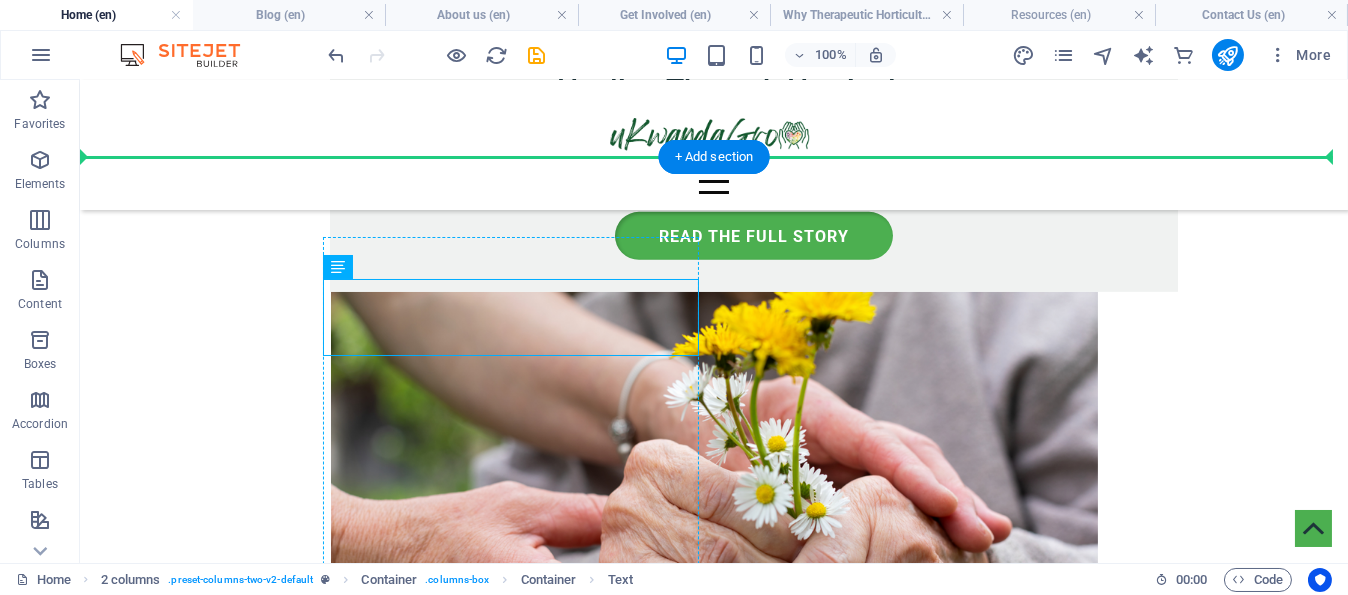 scroll, scrollTop: 3123, scrollLeft: 0, axis: vertical 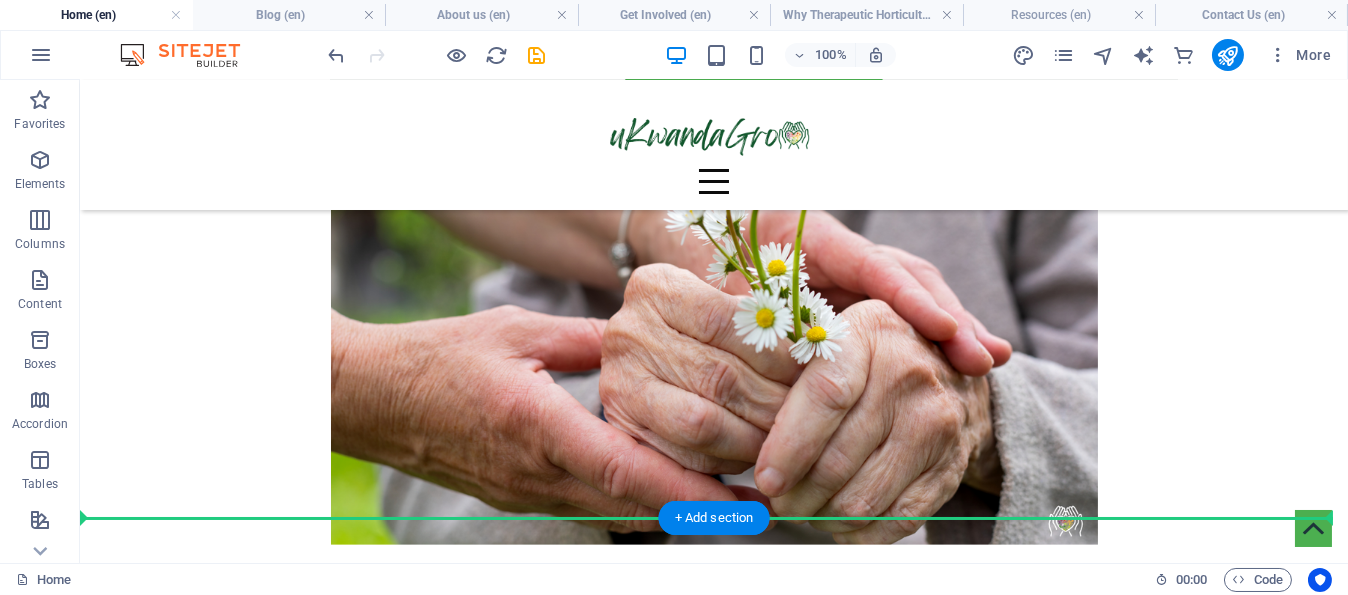 drag, startPoint x: 520, startPoint y: 308, endPoint x: 531, endPoint y: 443, distance: 135.4474 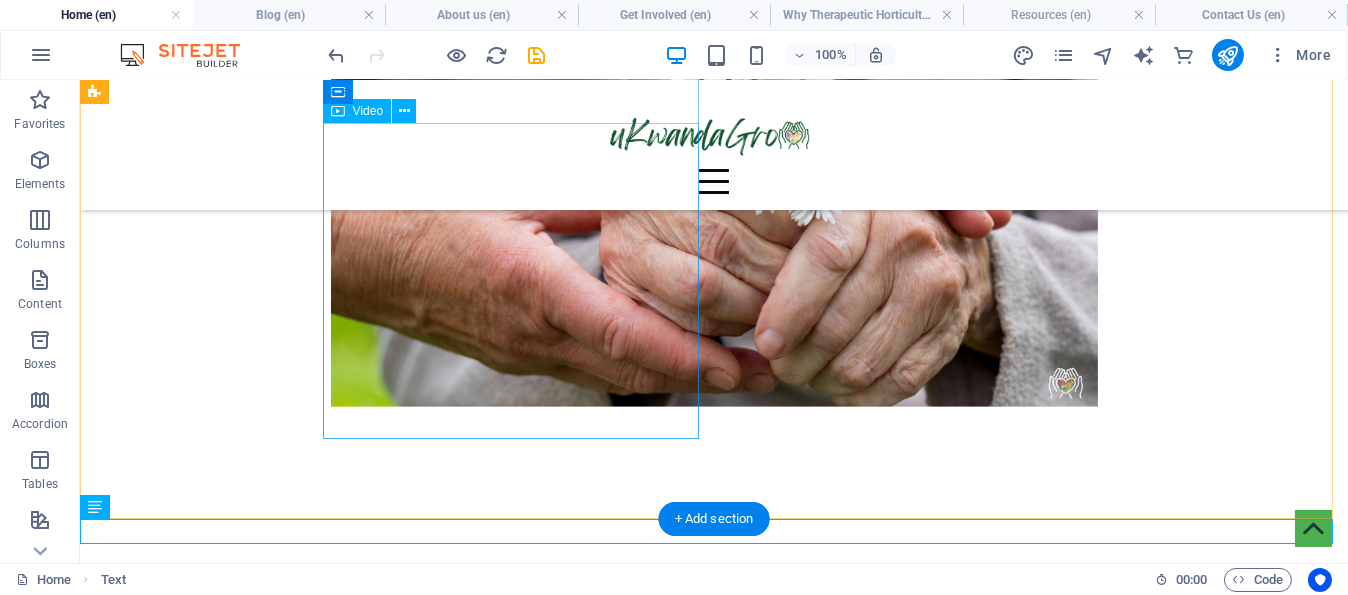 scroll, scrollTop: 3287, scrollLeft: 0, axis: vertical 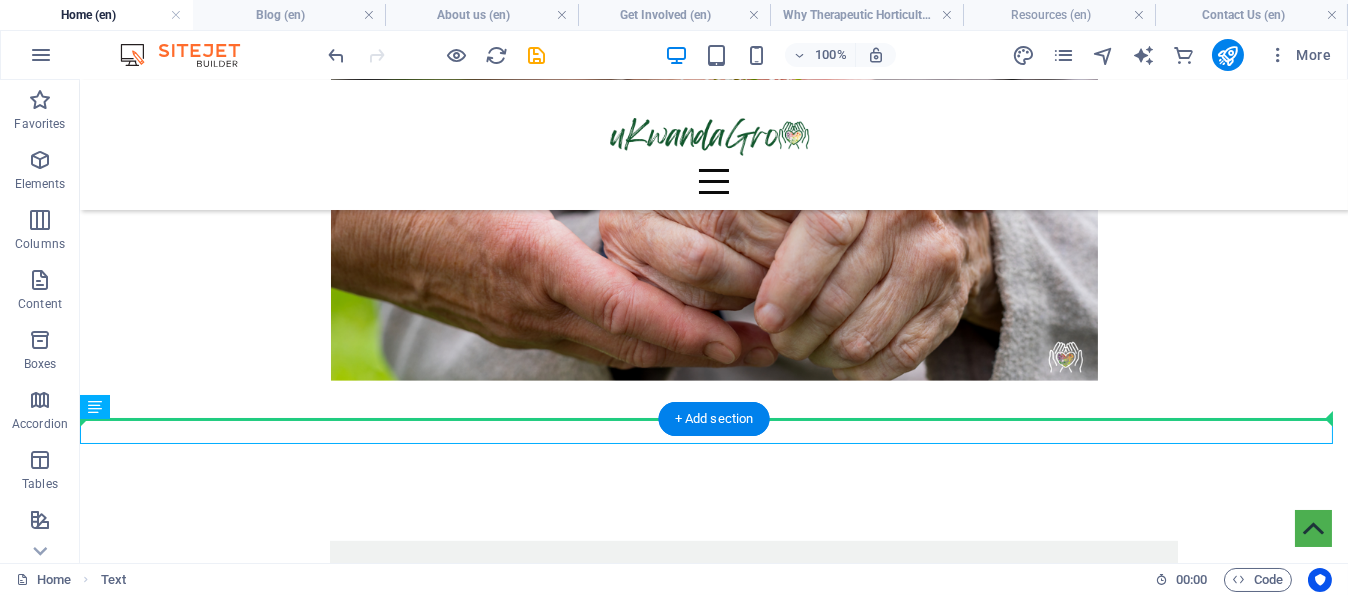drag, startPoint x: 569, startPoint y: 434, endPoint x: 564, endPoint y: 368, distance: 66.189125 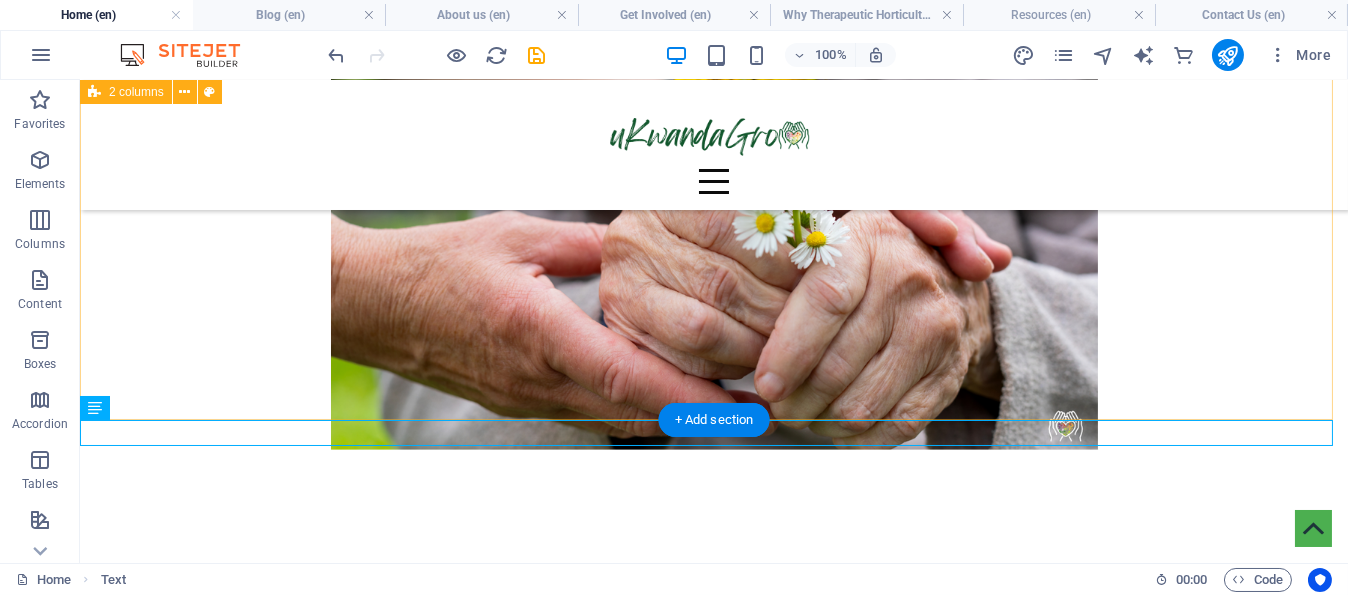 scroll, scrollTop: 3188, scrollLeft: 0, axis: vertical 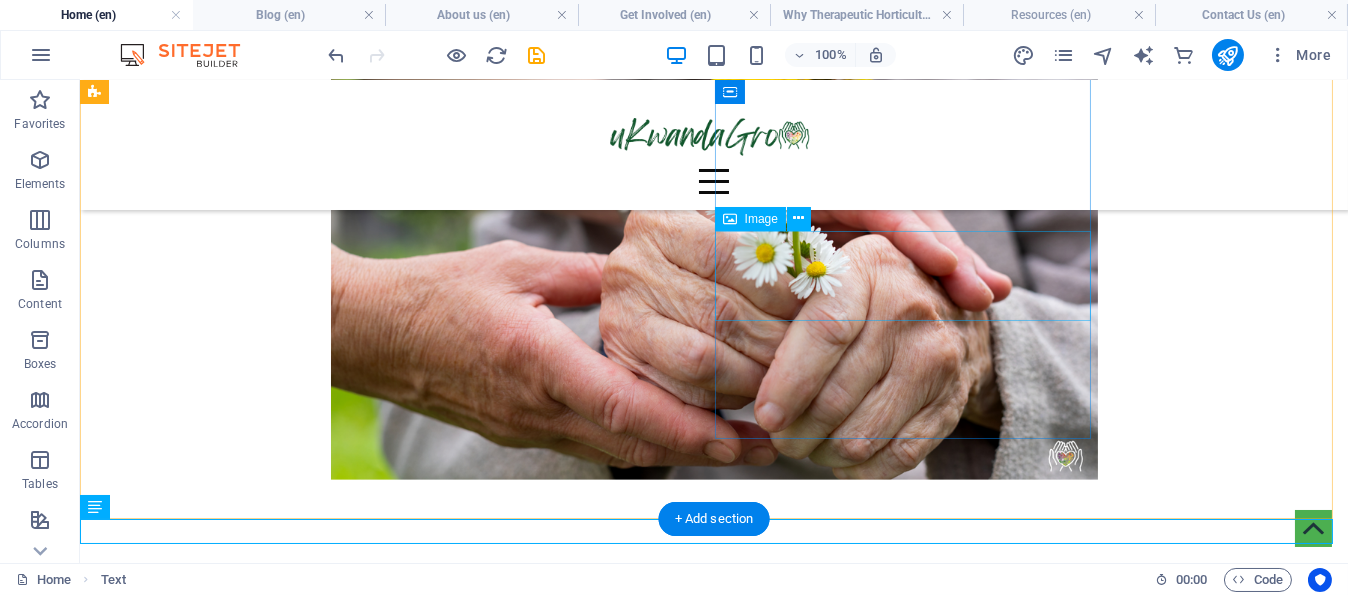 click at bounding box center (480, 2974) 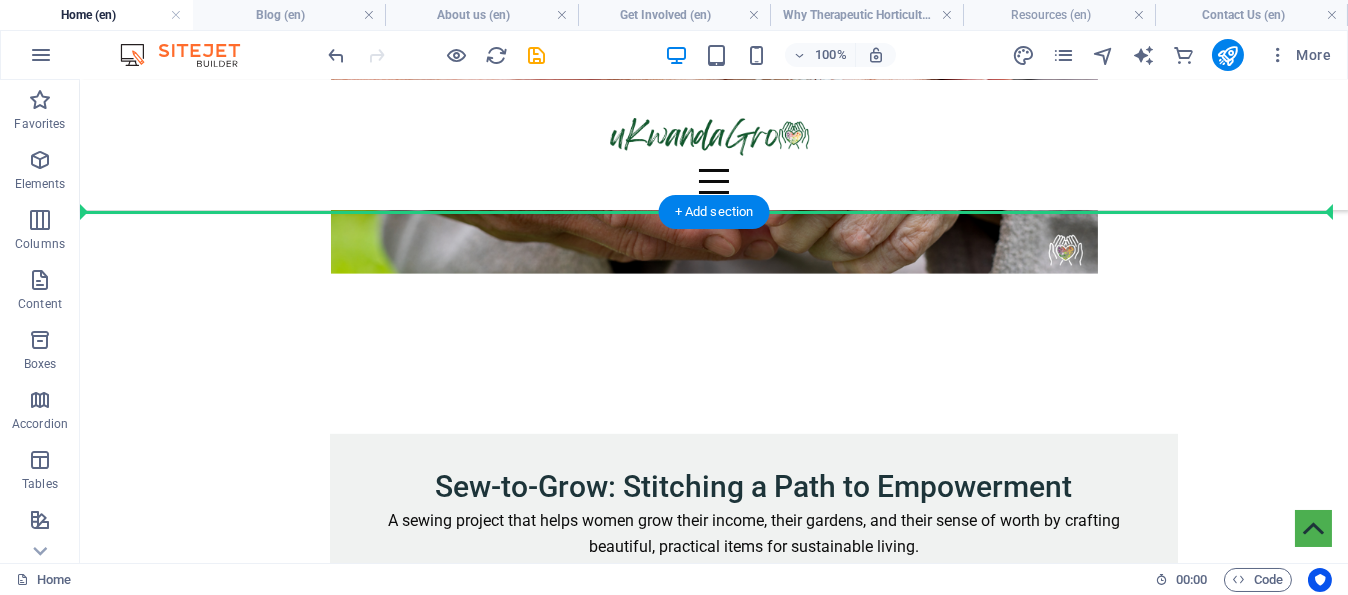 scroll, scrollTop: 3277, scrollLeft: 0, axis: vertical 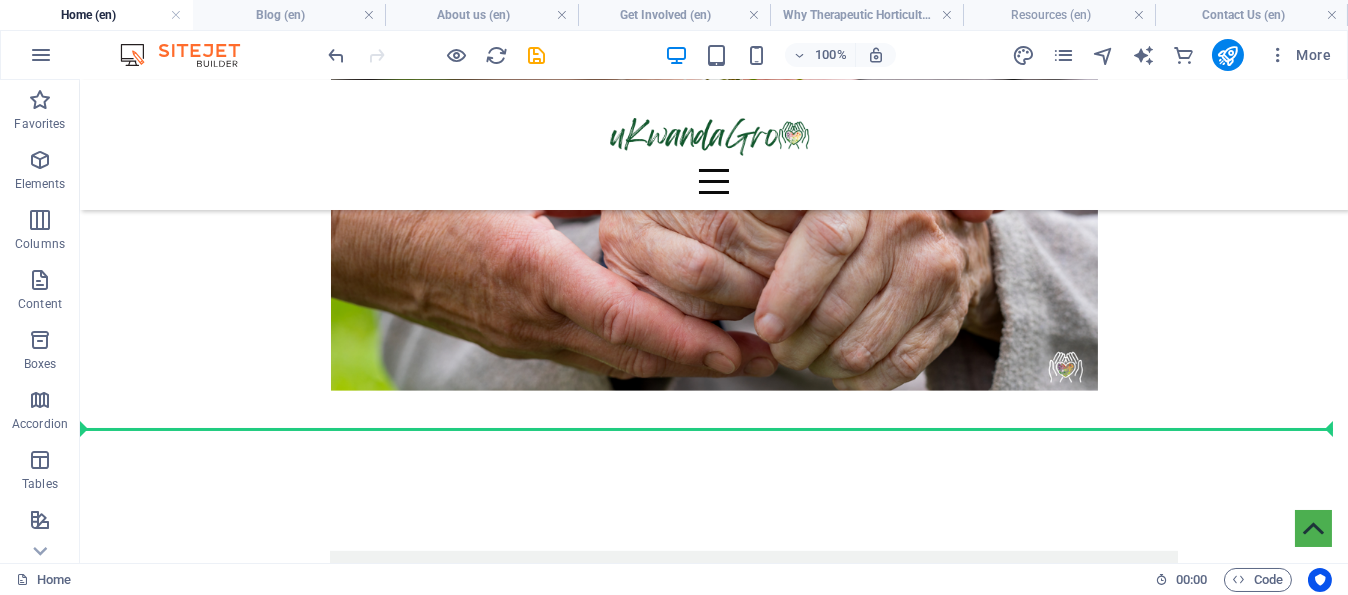 drag, startPoint x: 905, startPoint y: 293, endPoint x: 899, endPoint y: 436, distance: 143.12582 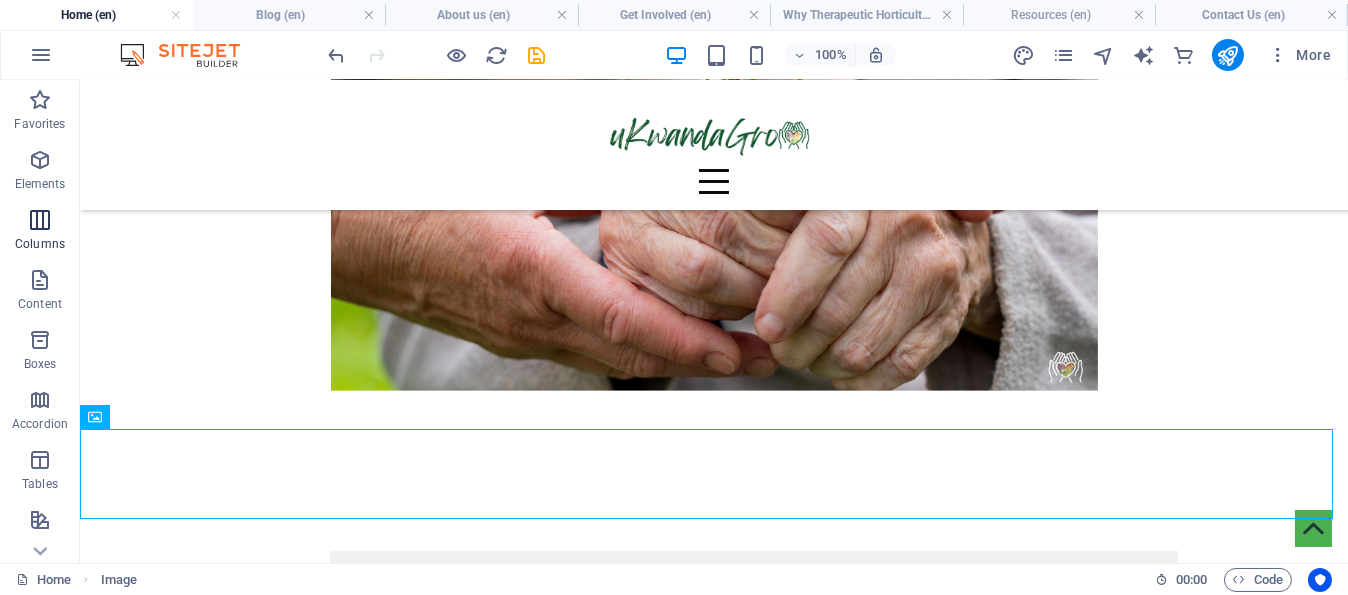 click at bounding box center (40, 220) 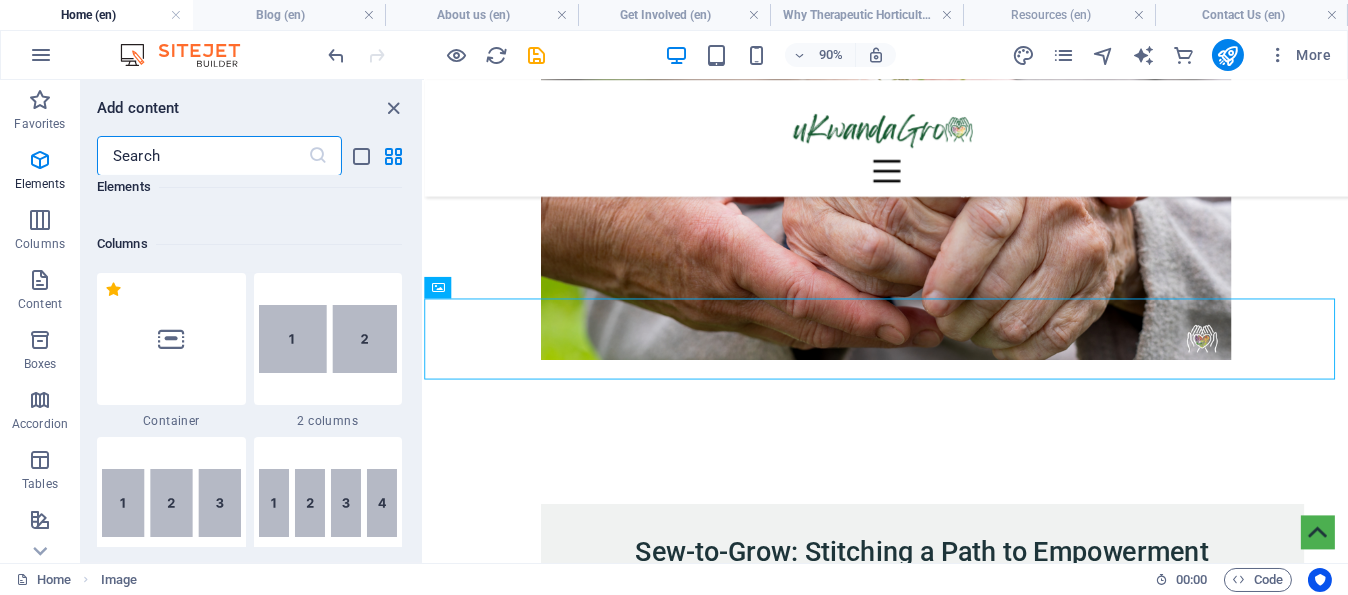 scroll, scrollTop: 990, scrollLeft: 0, axis: vertical 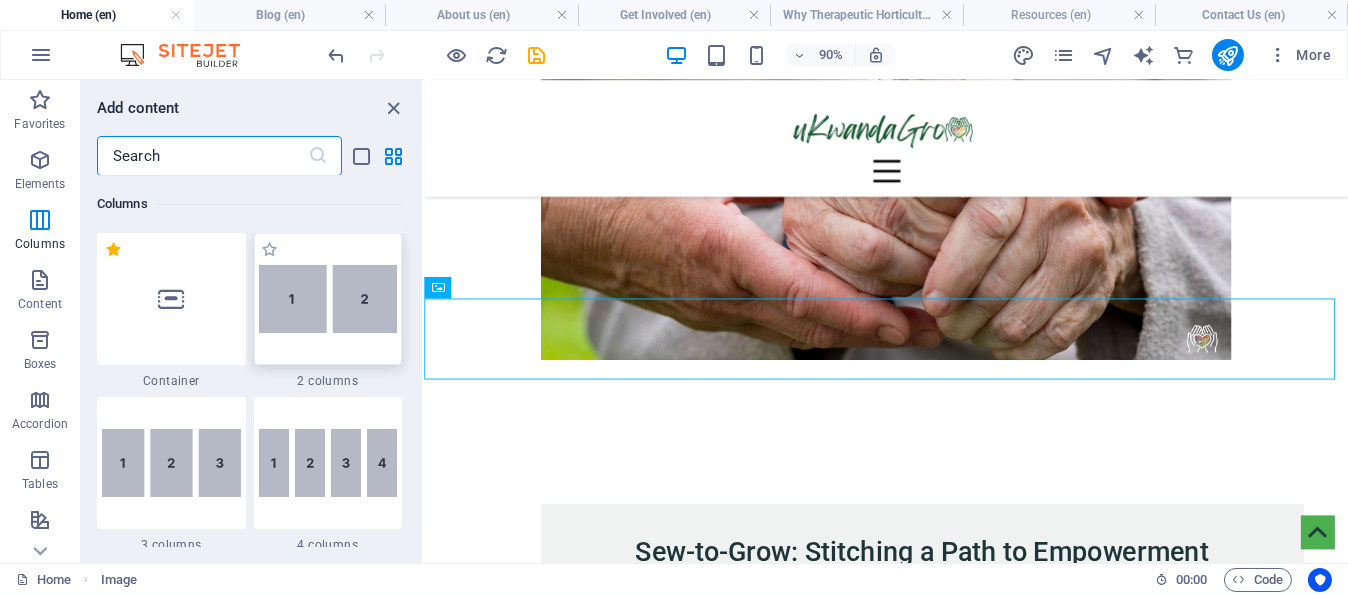 click at bounding box center [328, 299] 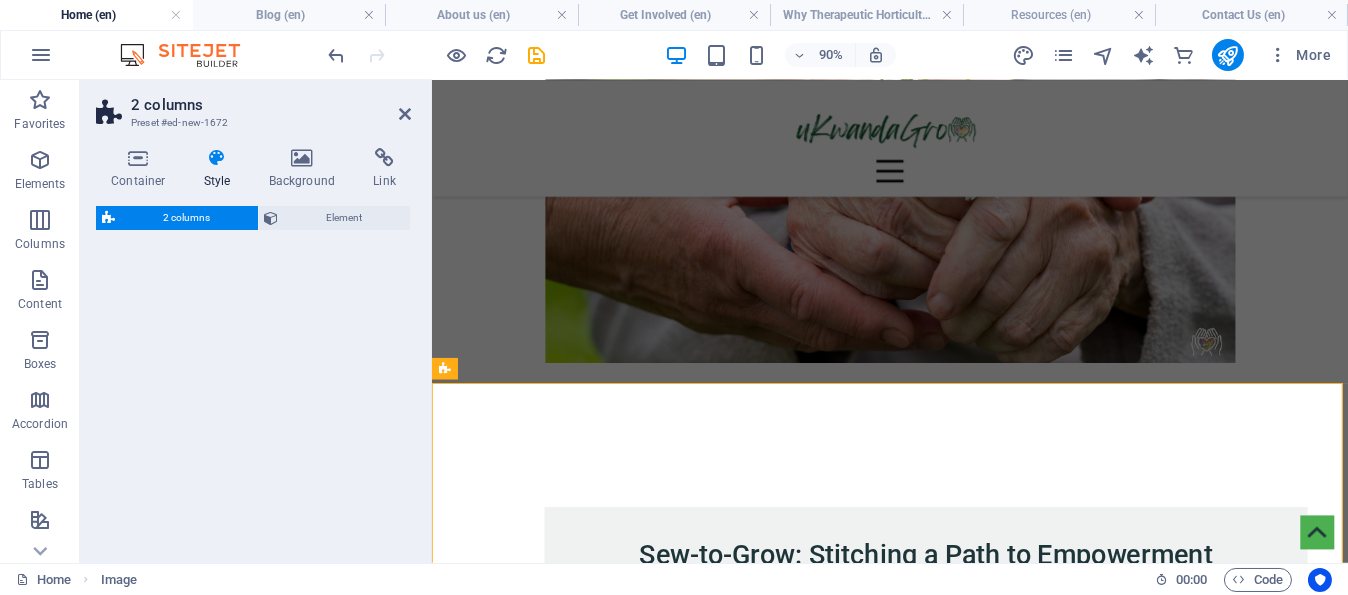 select on "rem" 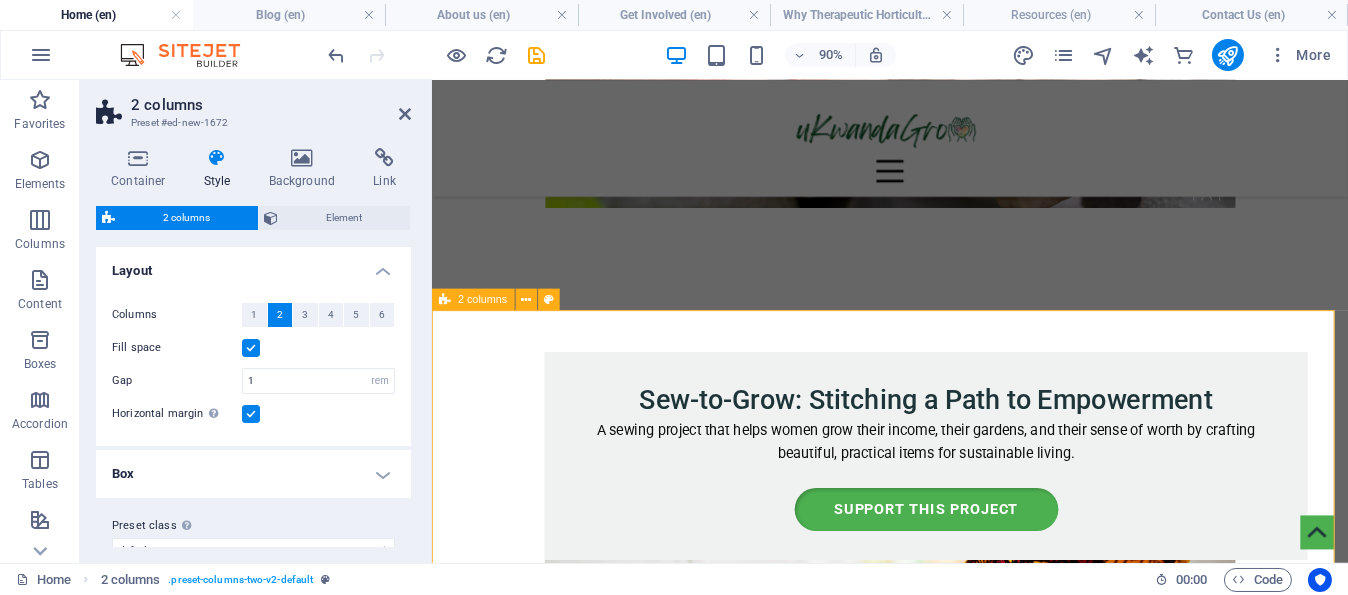 scroll, scrollTop: 3473, scrollLeft: 0, axis: vertical 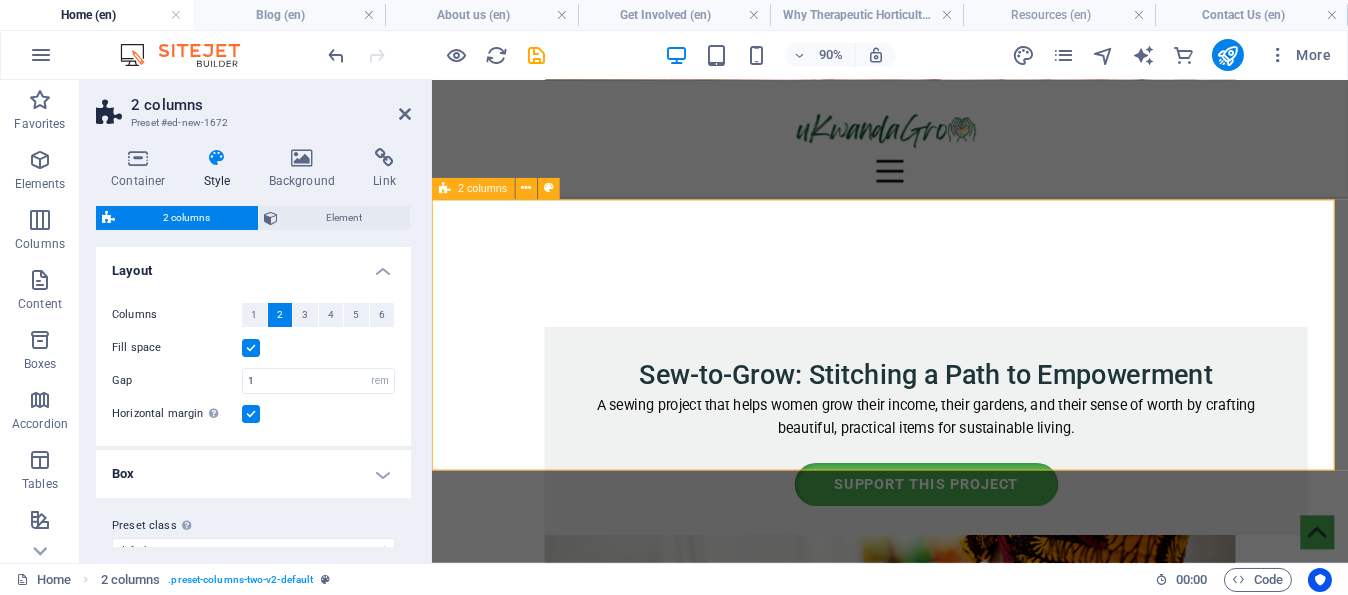 click on "Drop content here or  Add elements  Paste clipboard Drop content here or  Add elements  Paste clipboard" at bounding box center [941, 2975] 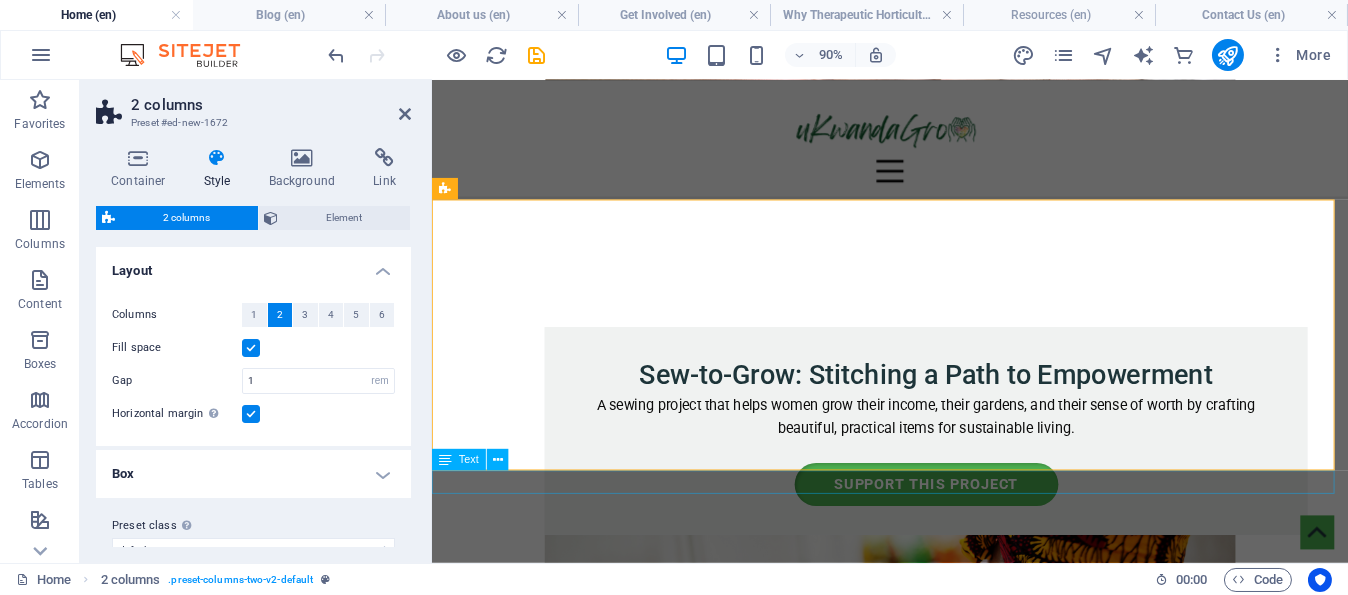 scroll, scrollTop: 3583, scrollLeft: 0, axis: vertical 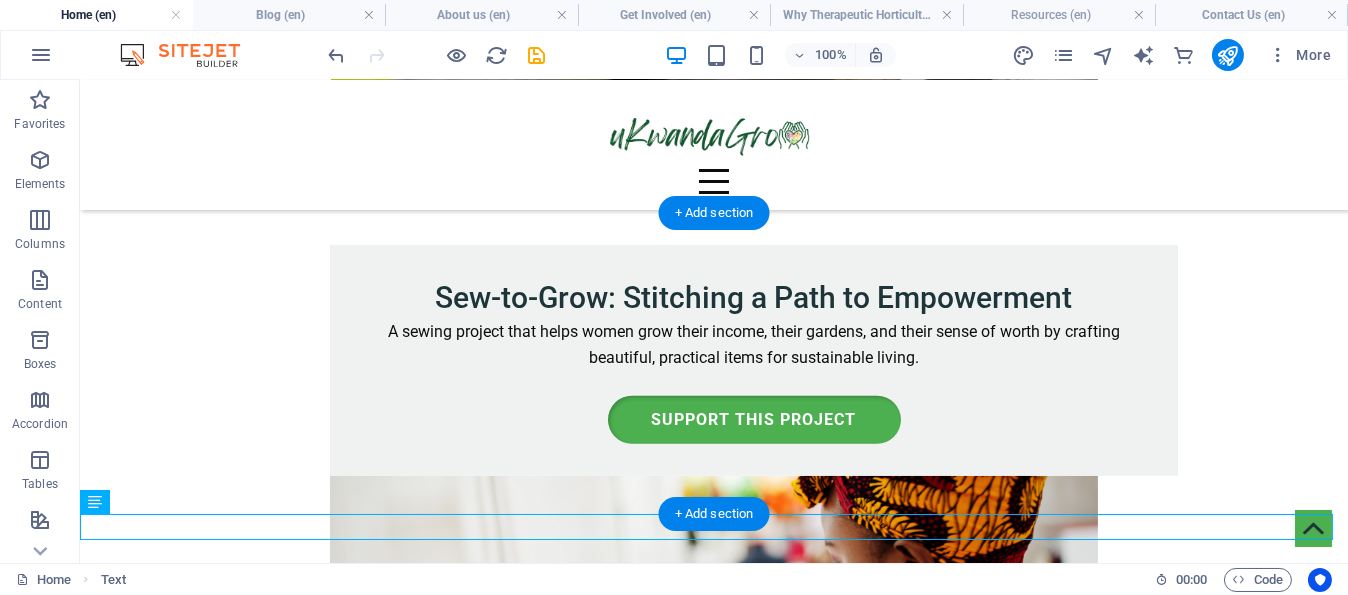 drag, startPoint x: 336, startPoint y: 525, endPoint x: 594, endPoint y: 378, distance: 296.9394 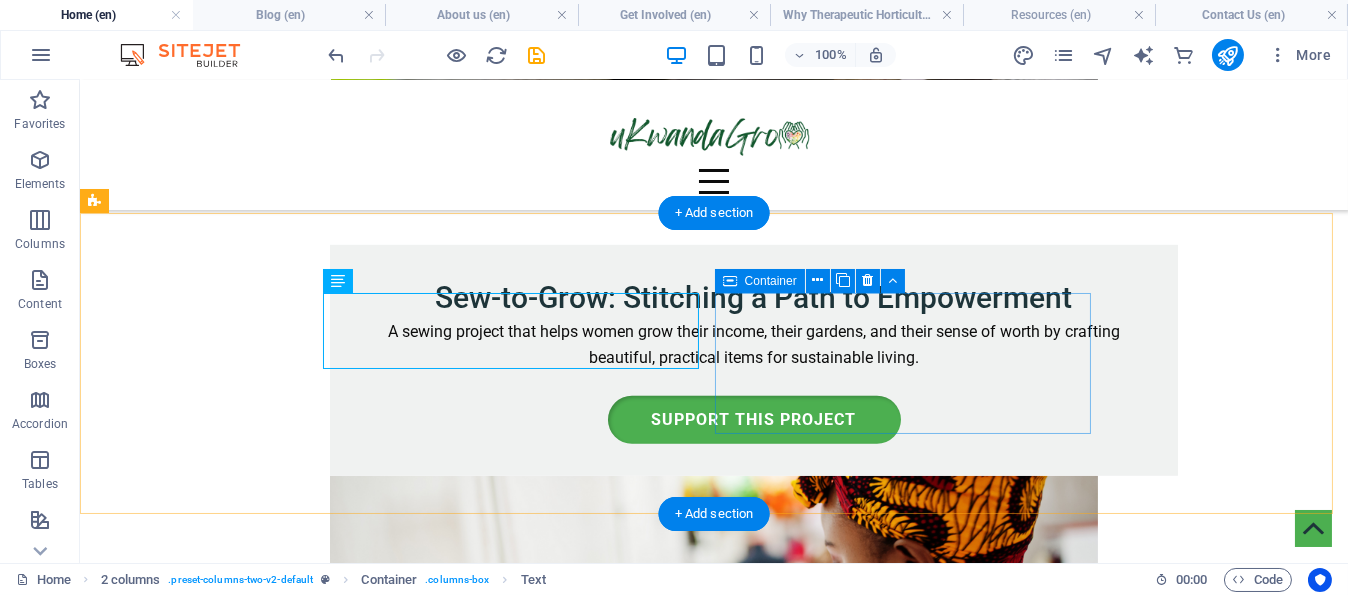 scroll, scrollTop: 3484, scrollLeft: 0, axis: vertical 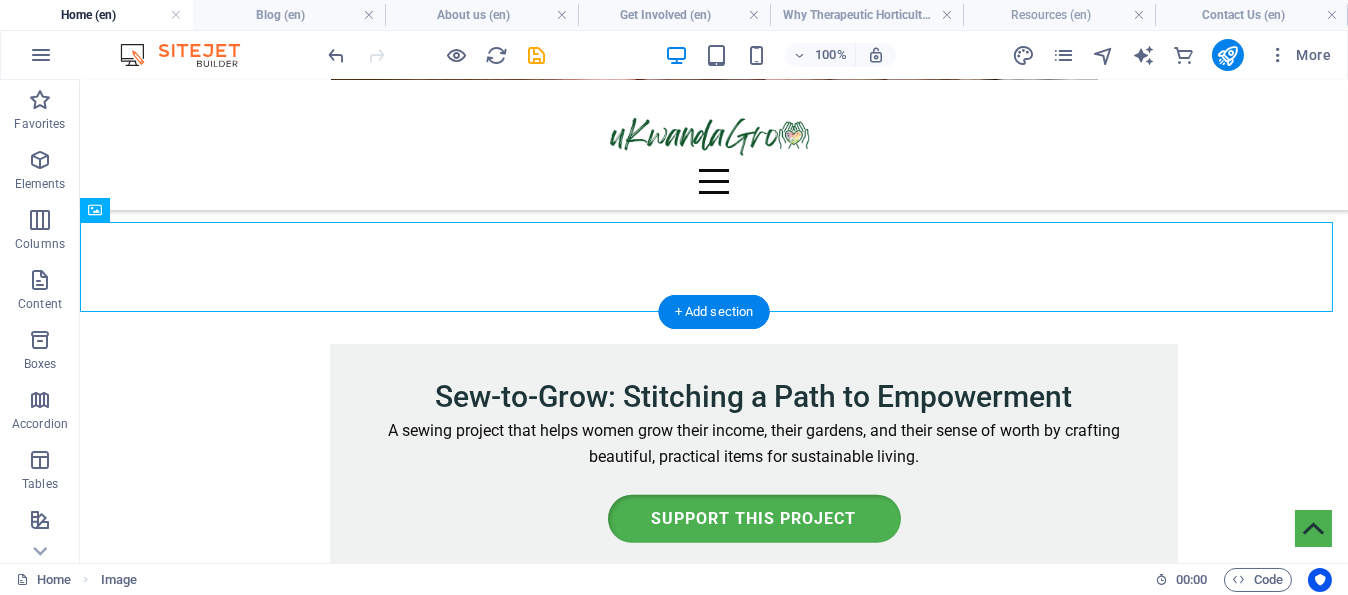 drag, startPoint x: 702, startPoint y: 267, endPoint x: 884, endPoint y: 437, distance: 249.04617 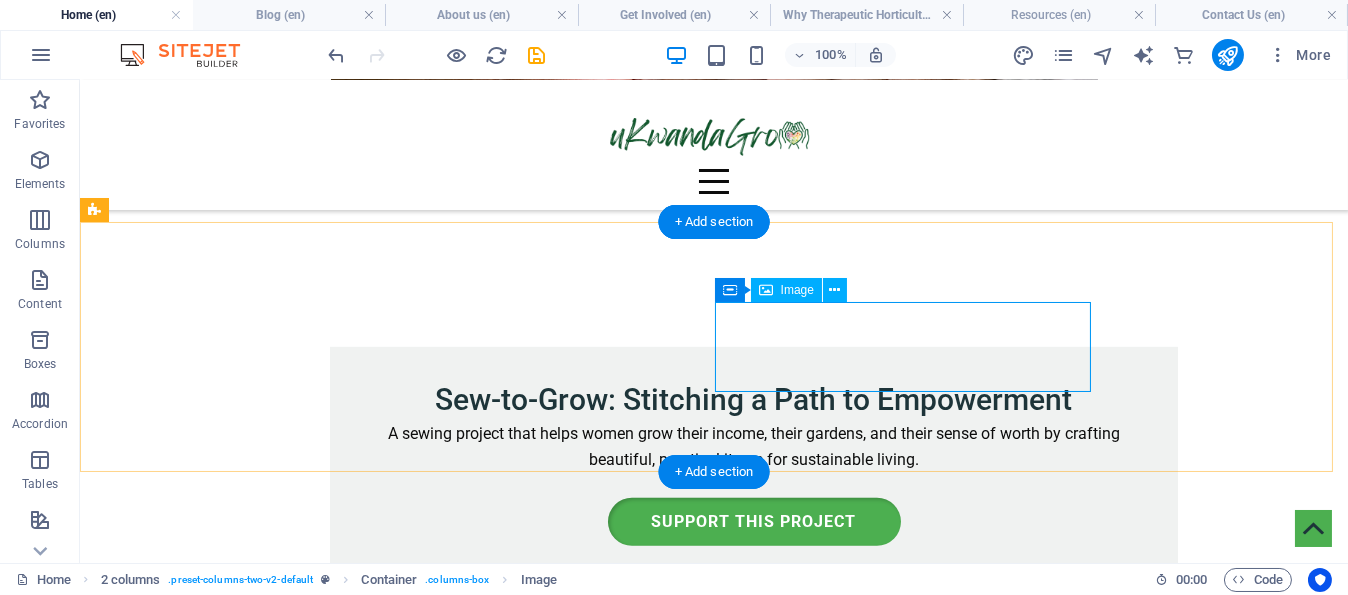 scroll, scrollTop: 3484, scrollLeft: 0, axis: vertical 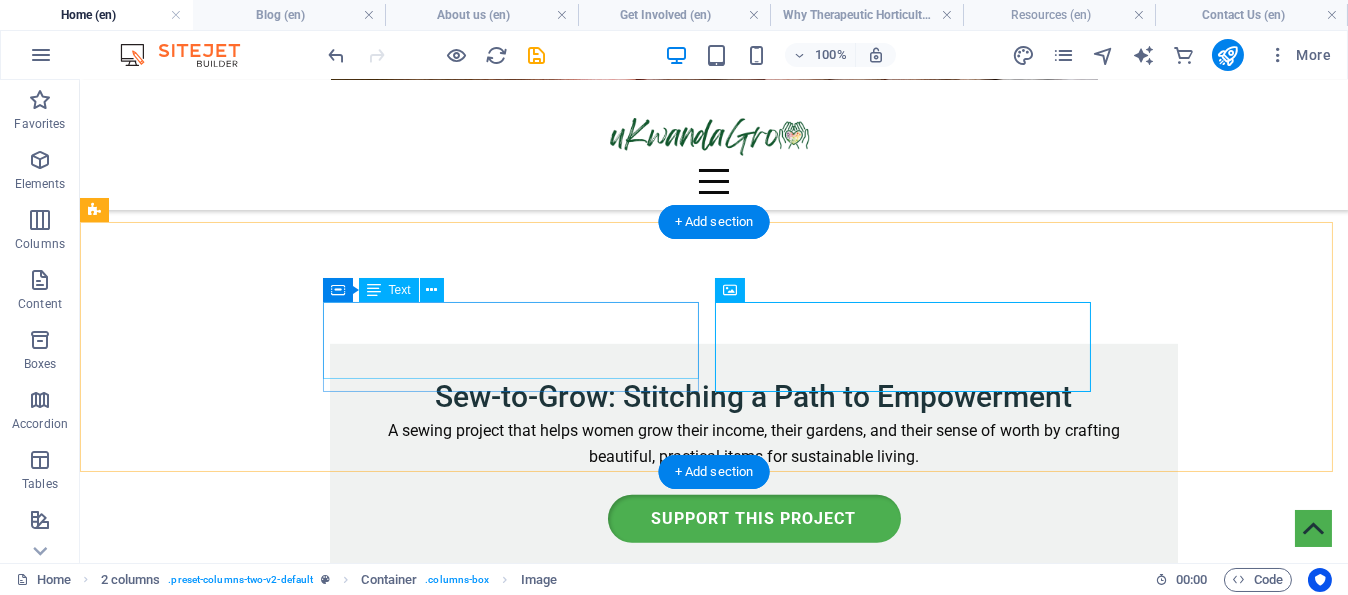 click on "Dr. [NAME] [LAST], Head of Department Horticultural Sciences at Cape Peninsula University of Technology." at bounding box center [480, 2761] 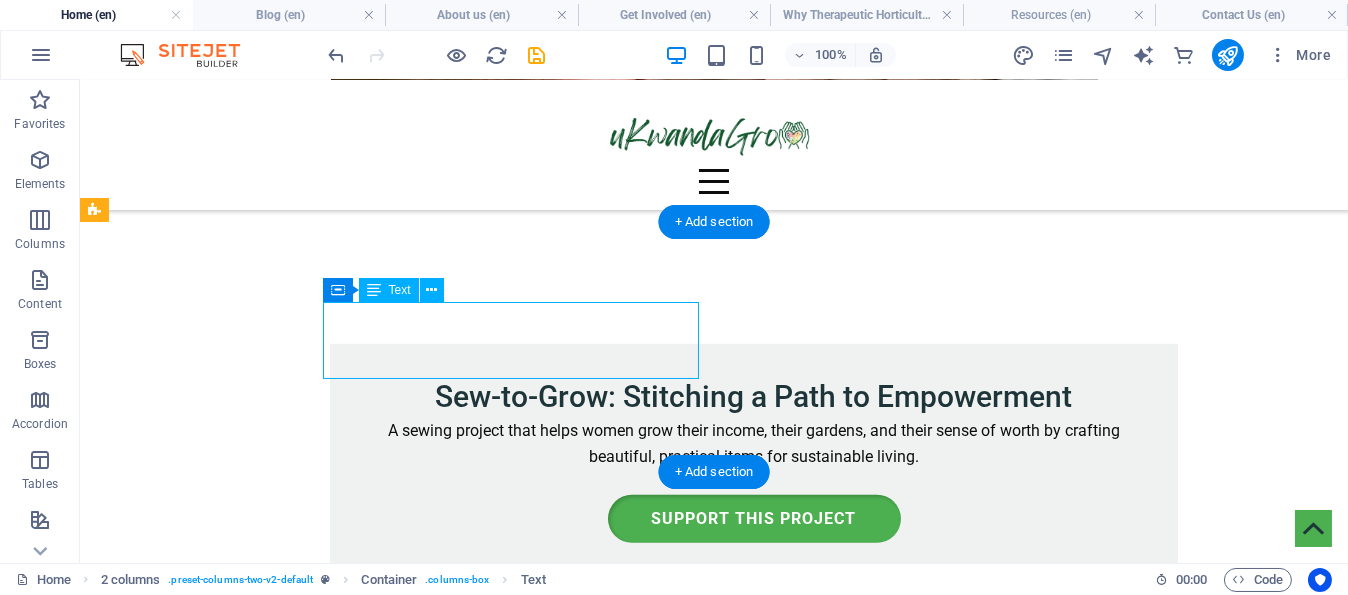 drag, startPoint x: 490, startPoint y: 316, endPoint x: 468, endPoint y: 318, distance: 22.090721 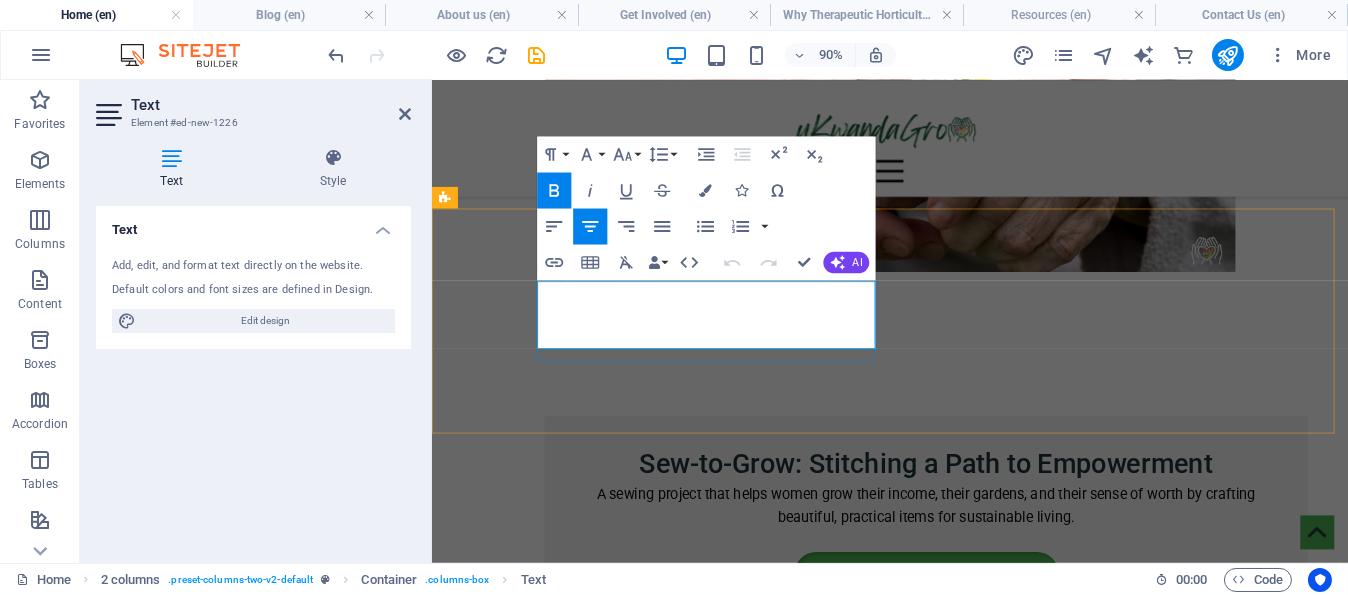 click on "Dr. [NAME] [LAST], Head of Department Horticultural Sciences at Cape Peninsula University of Technology." at bounding box center [832, 2760] 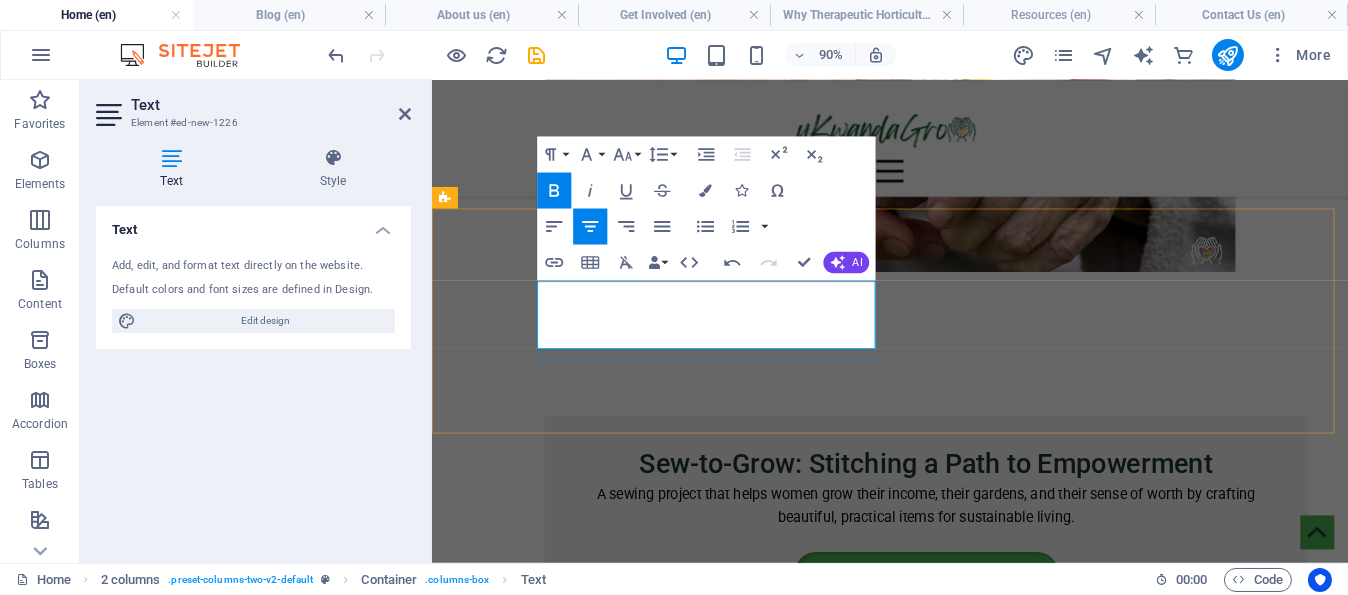 drag, startPoint x: 721, startPoint y: 343, endPoint x: 735, endPoint y: 340, distance: 14.3178215 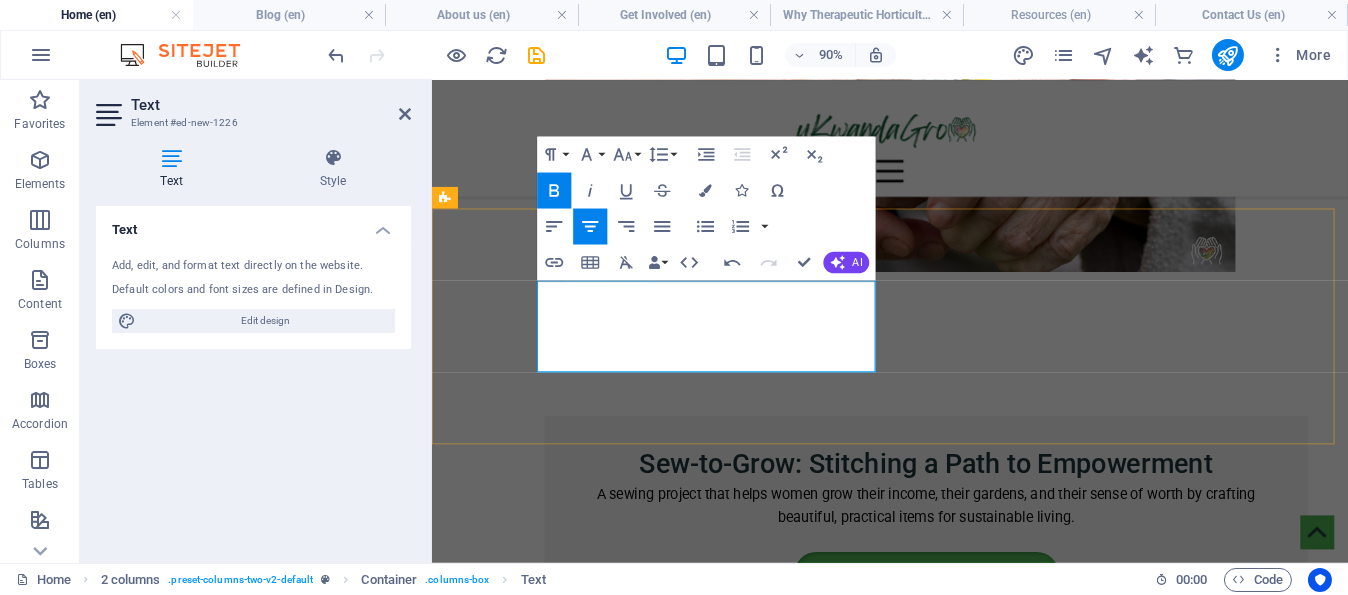click on "Head of Department" at bounding box center [832, 2787] 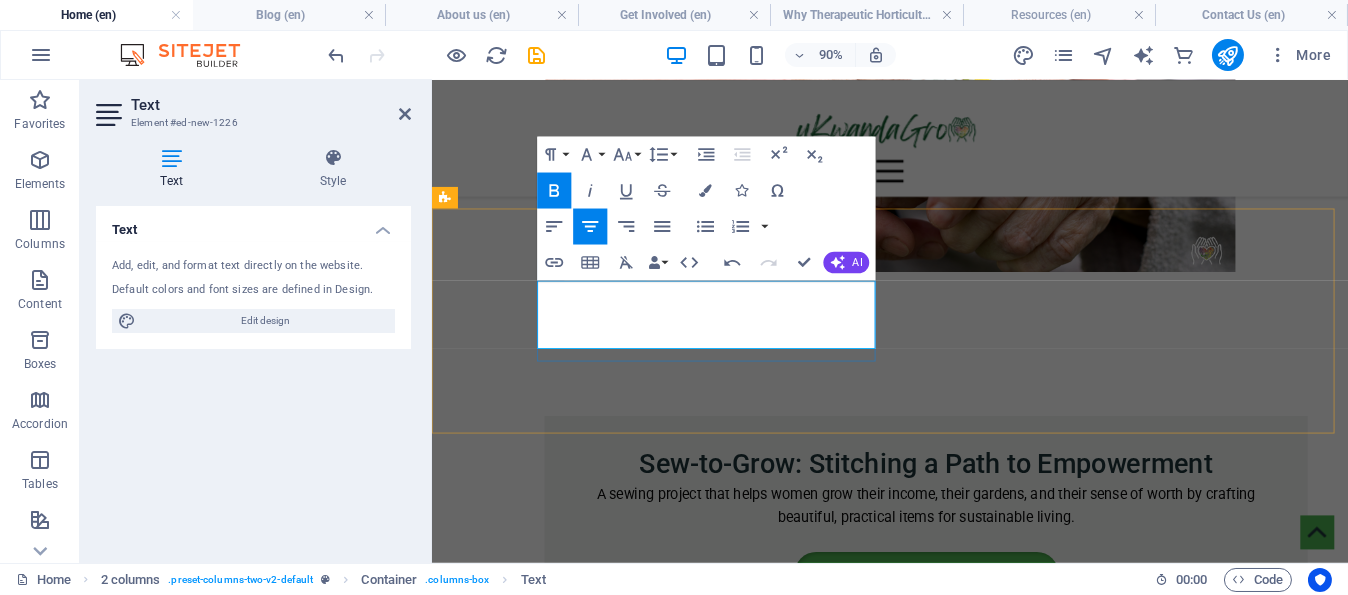 click on "Dr. [NAME] [LAST]," at bounding box center [832, 2761] 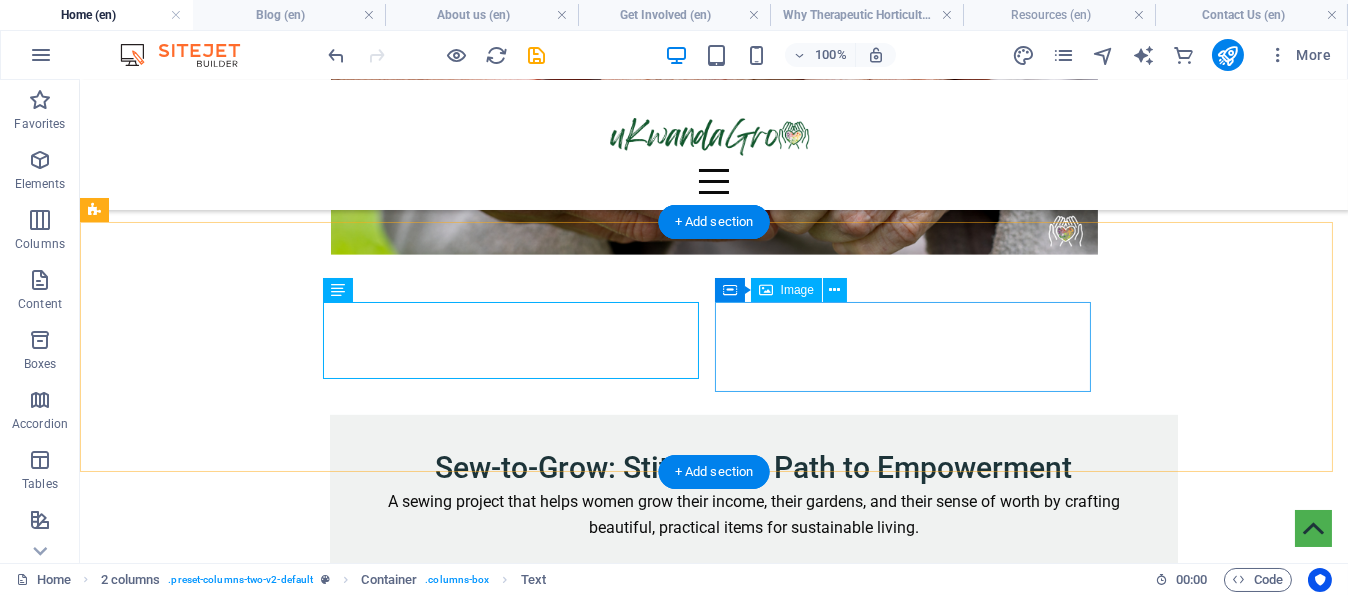 scroll, scrollTop: 3383, scrollLeft: 0, axis: vertical 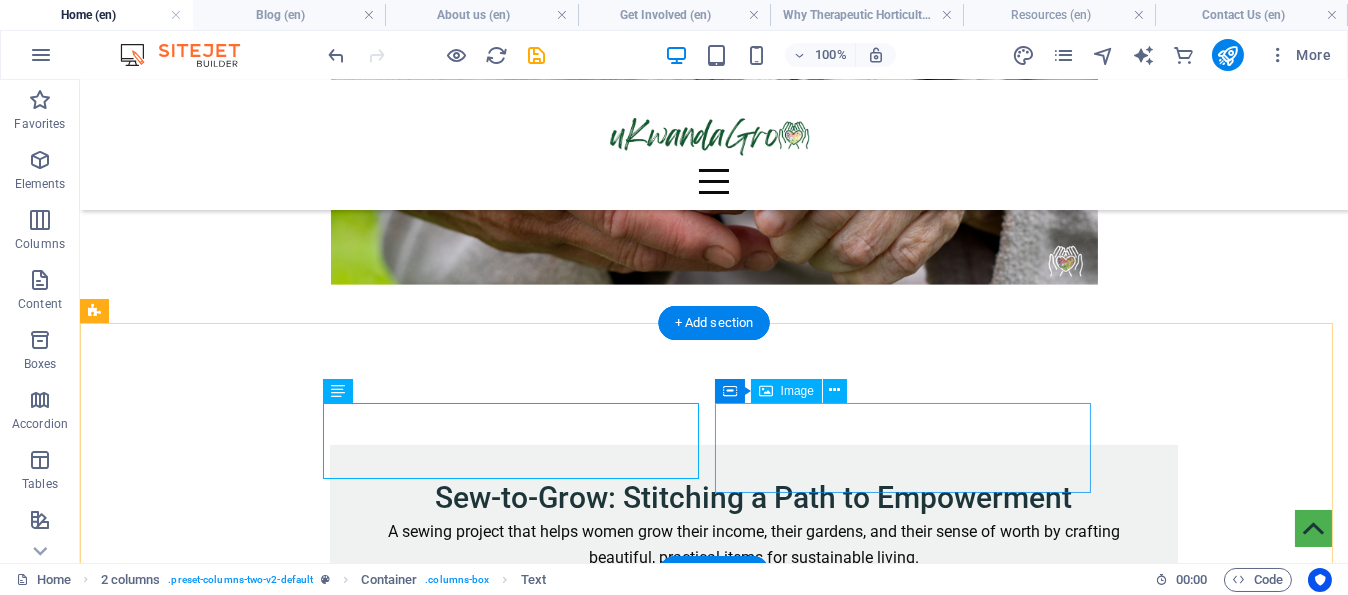 click at bounding box center (480, 3024) 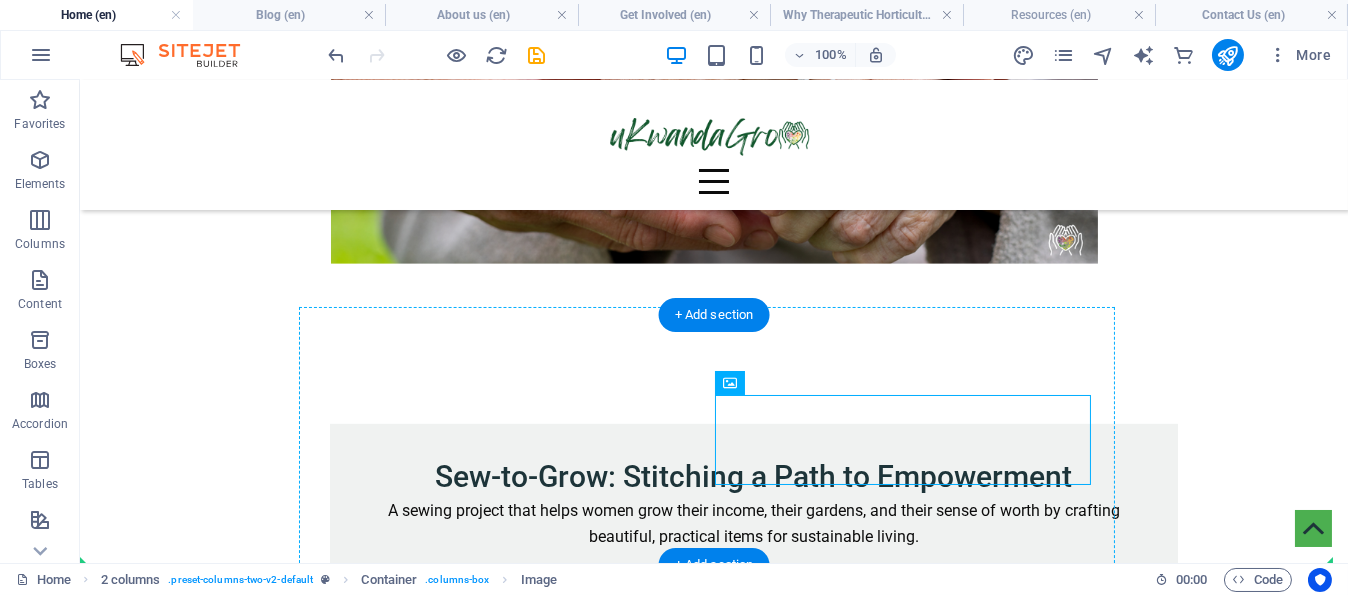 scroll, scrollTop: 3409, scrollLeft: 0, axis: vertical 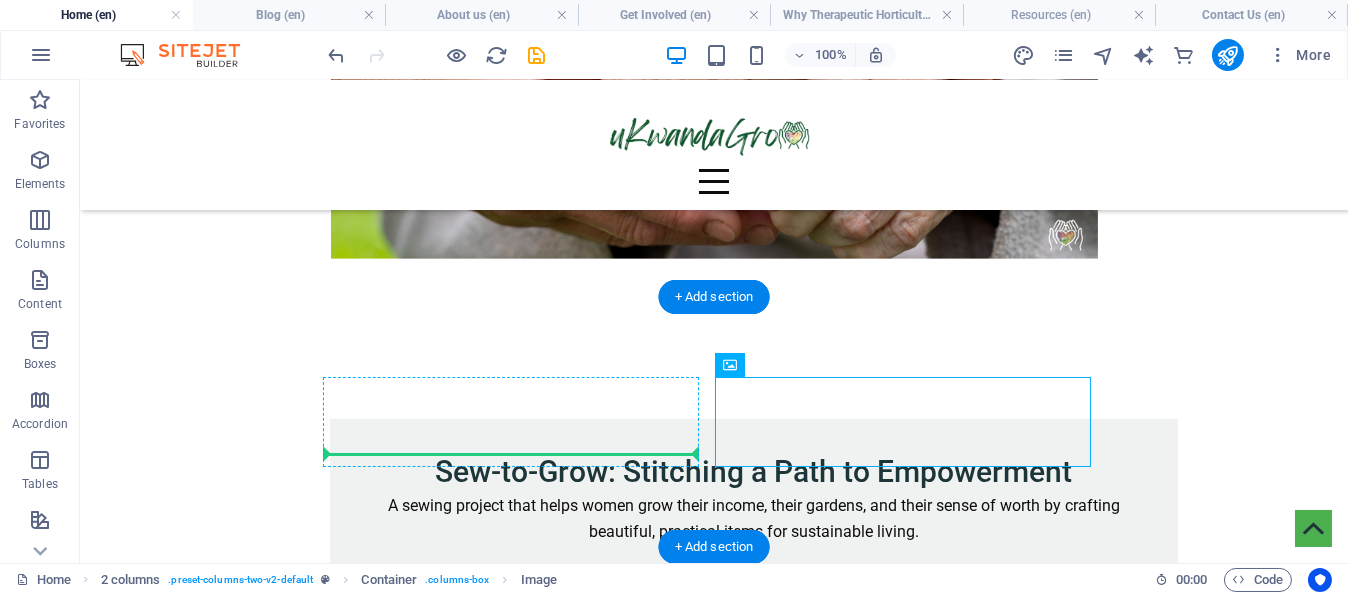 drag, startPoint x: 913, startPoint y: 451, endPoint x: 557, endPoint y: 439, distance: 356.20218 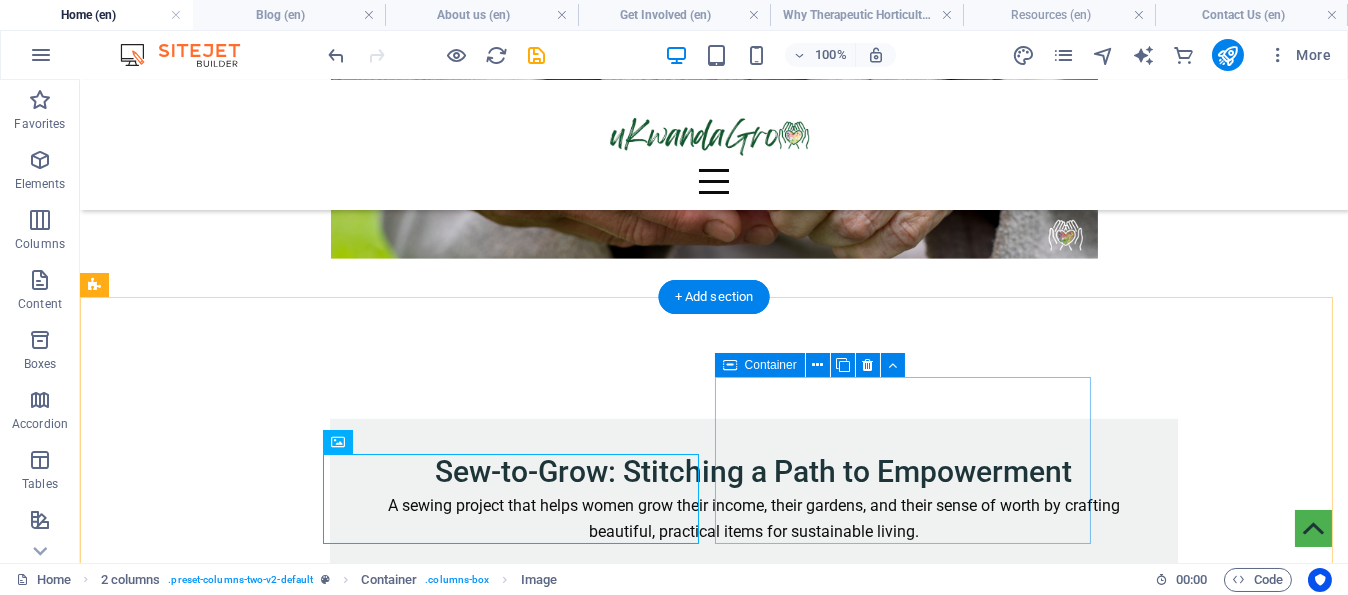 click on "Drop content here or  Add elements  Paste clipboard" at bounding box center (480, 3159) 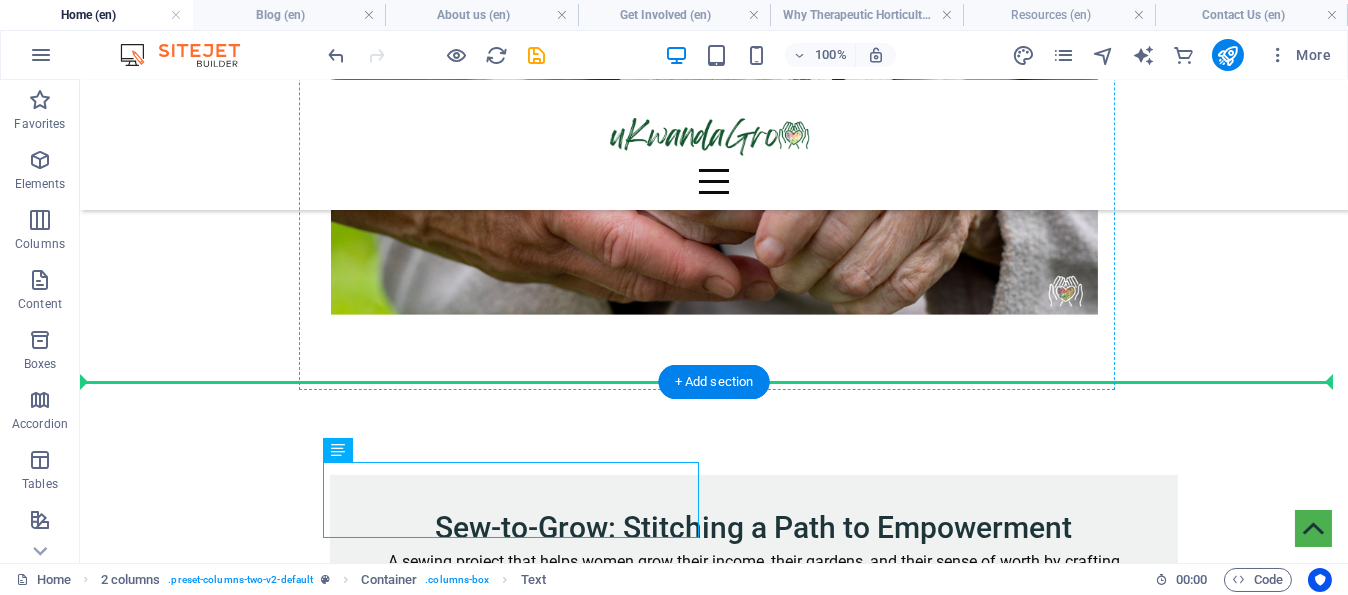 scroll, scrollTop: 3209, scrollLeft: 0, axis: vertical 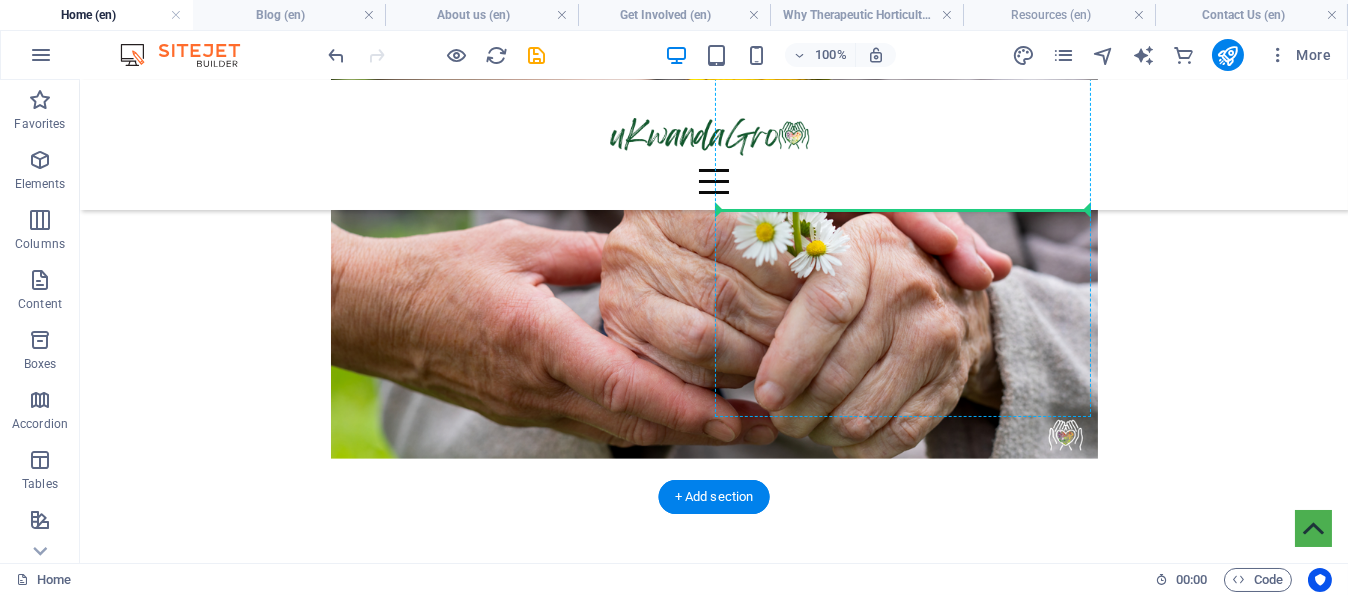 drag, startPoint x: 420, startPoint y: 421, endPoint x: 798, endPoint y: 207, distance: 434.3731 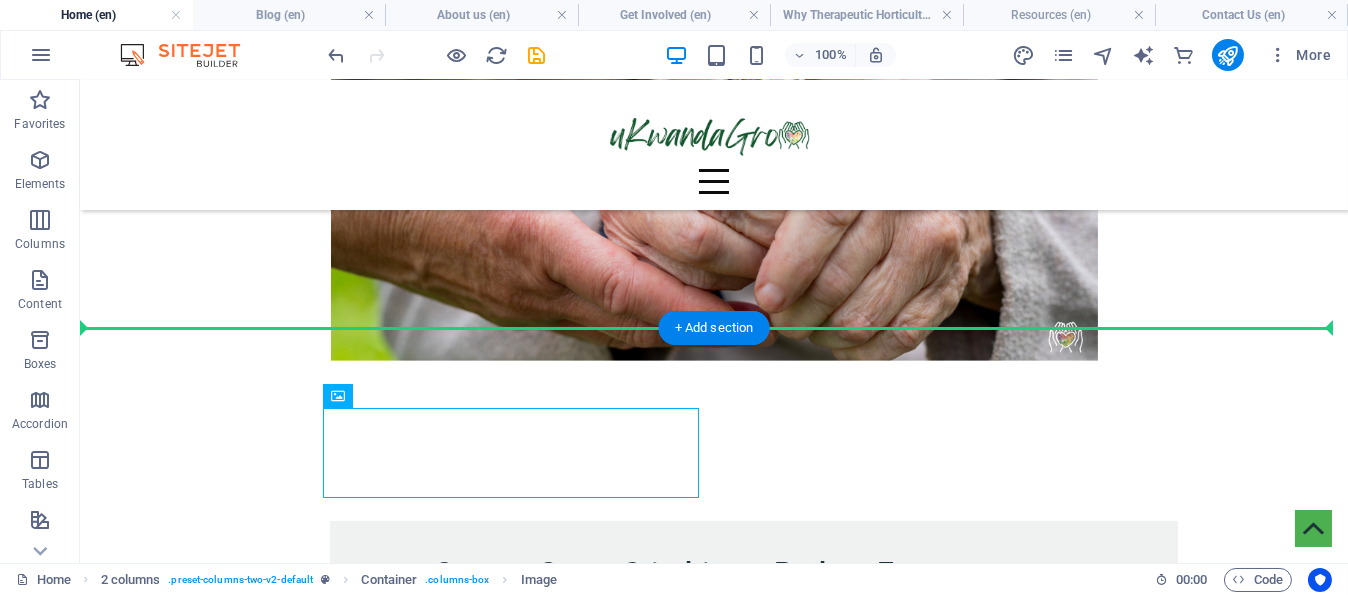 scroll, scrollTop: 3209, scrollLeft: 0, axis: vertical 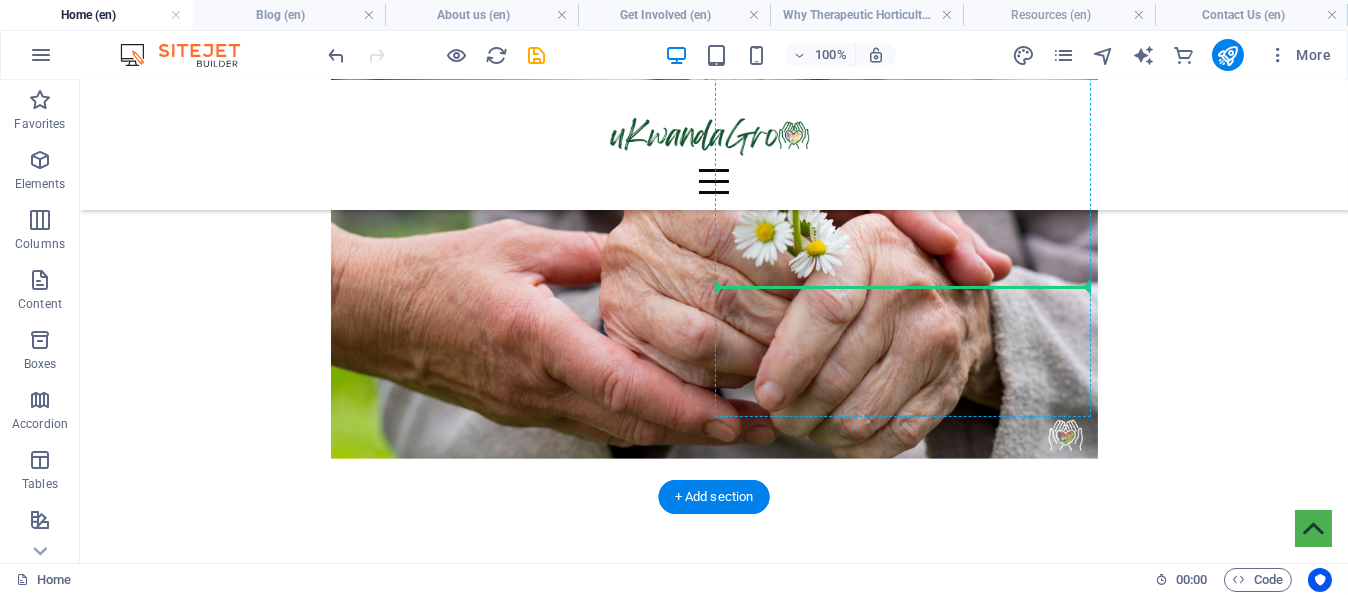 drag, startPoint x: 475, startPoint y: 431, endPoint x: 858, endPoint y: 285, distance: 409.88412 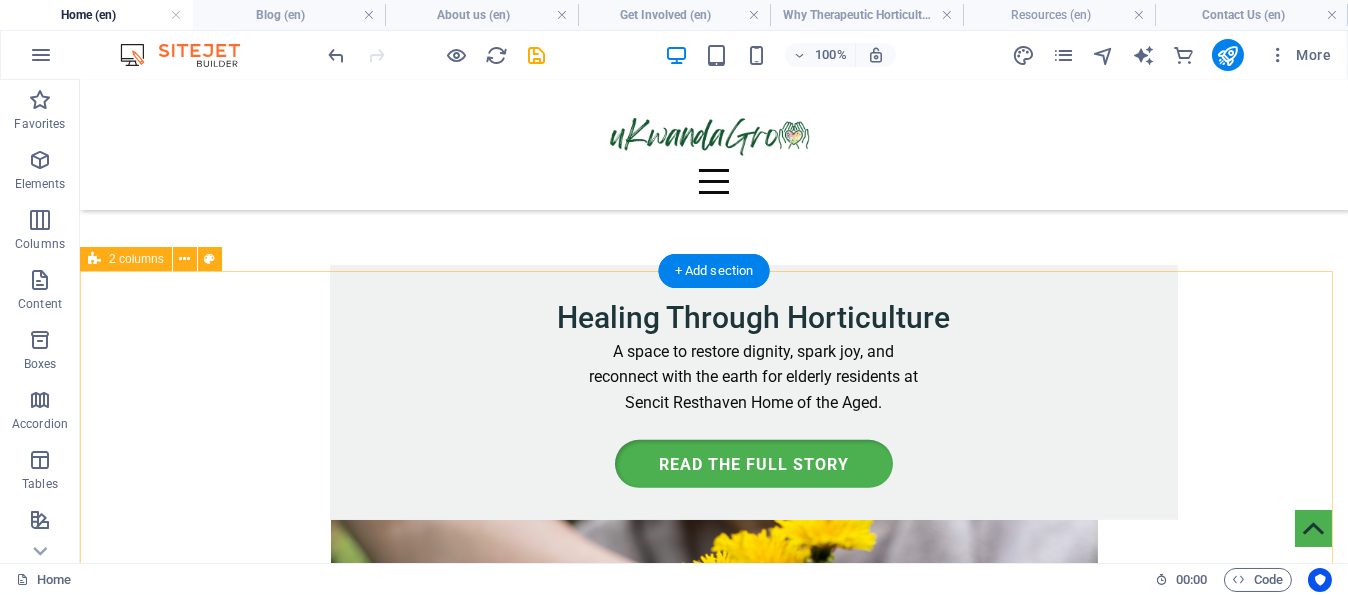 scroll, scrollTop: 2709, scrollLeft: 0, axis: vertical 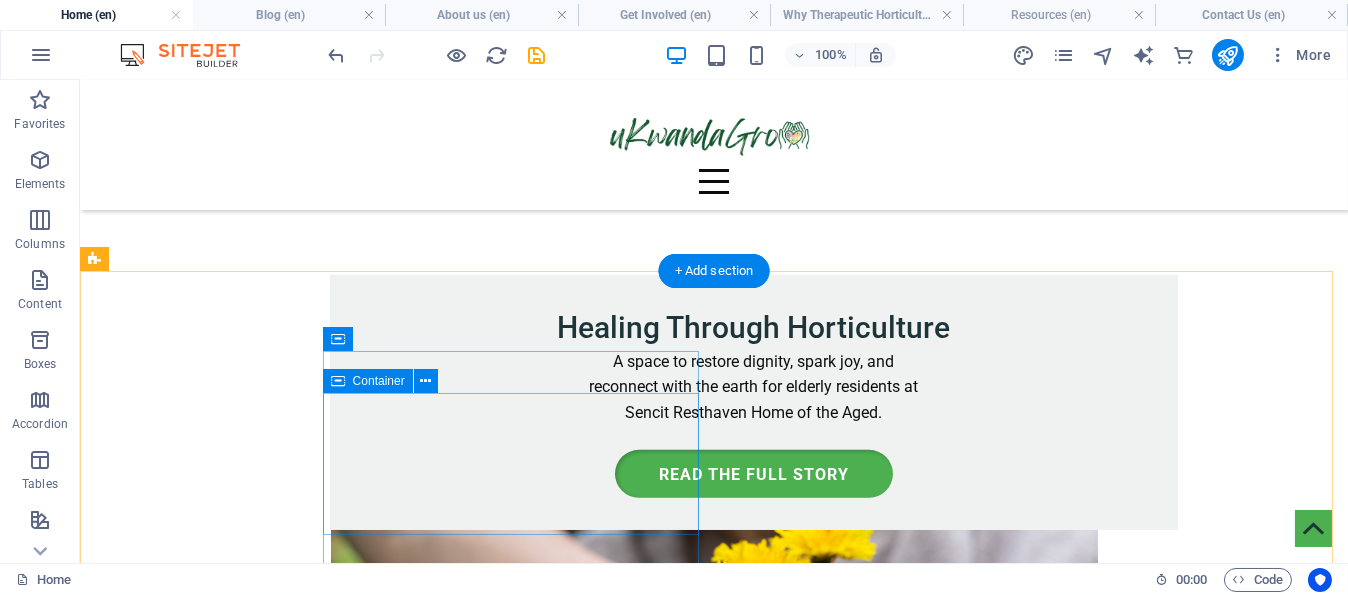 click on "Drop content here or  Add elements  Paste clipboard" at bounding box center [480, 2661] 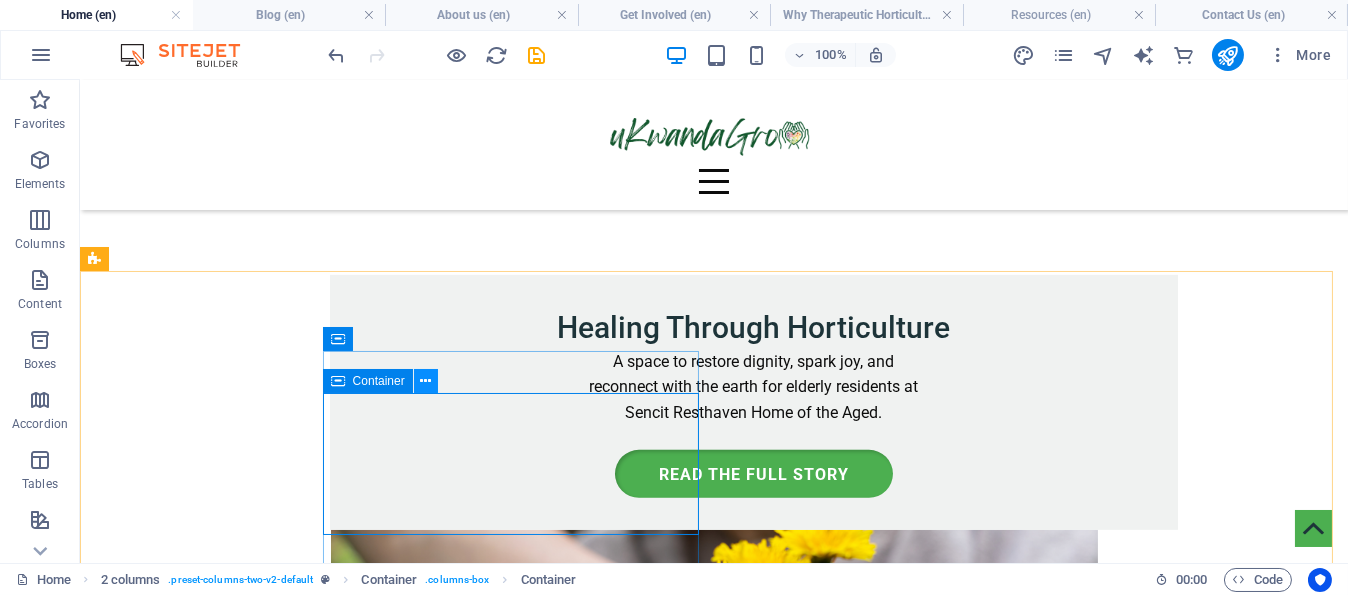 click at bounding box center [425, 381] 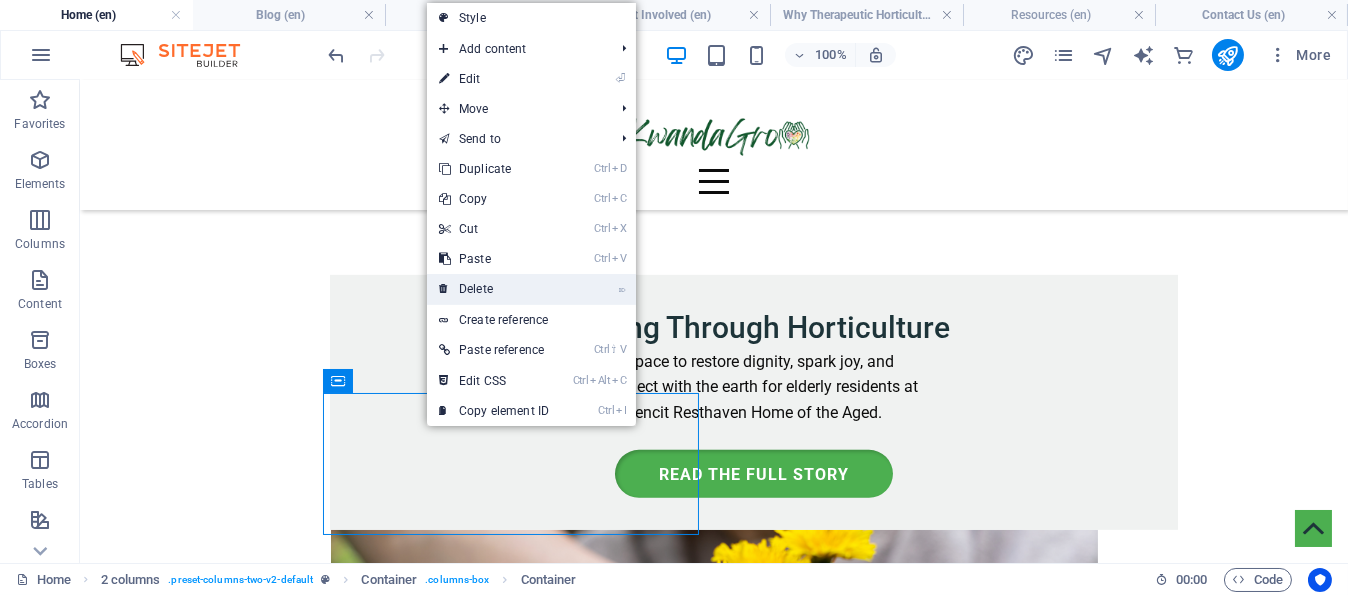 click on "⌦  Delete" at bounding box center [494, 289] 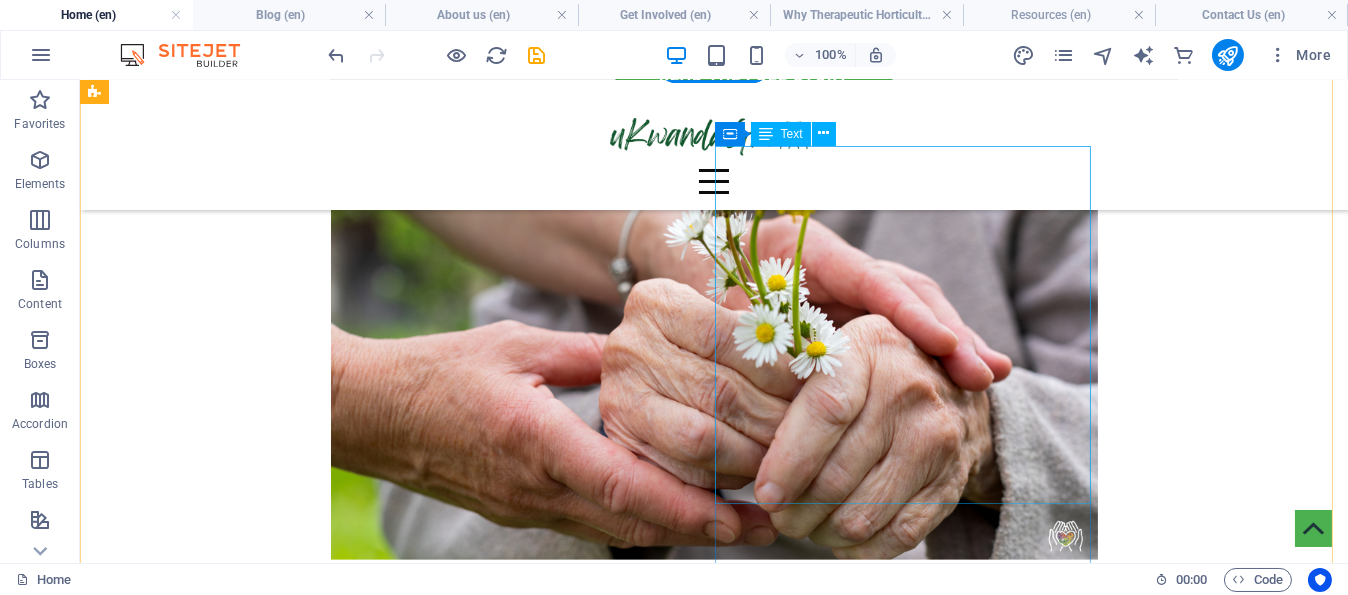 scroll, scrollTop: 3109, scrollLeft: 0, axis: vertical 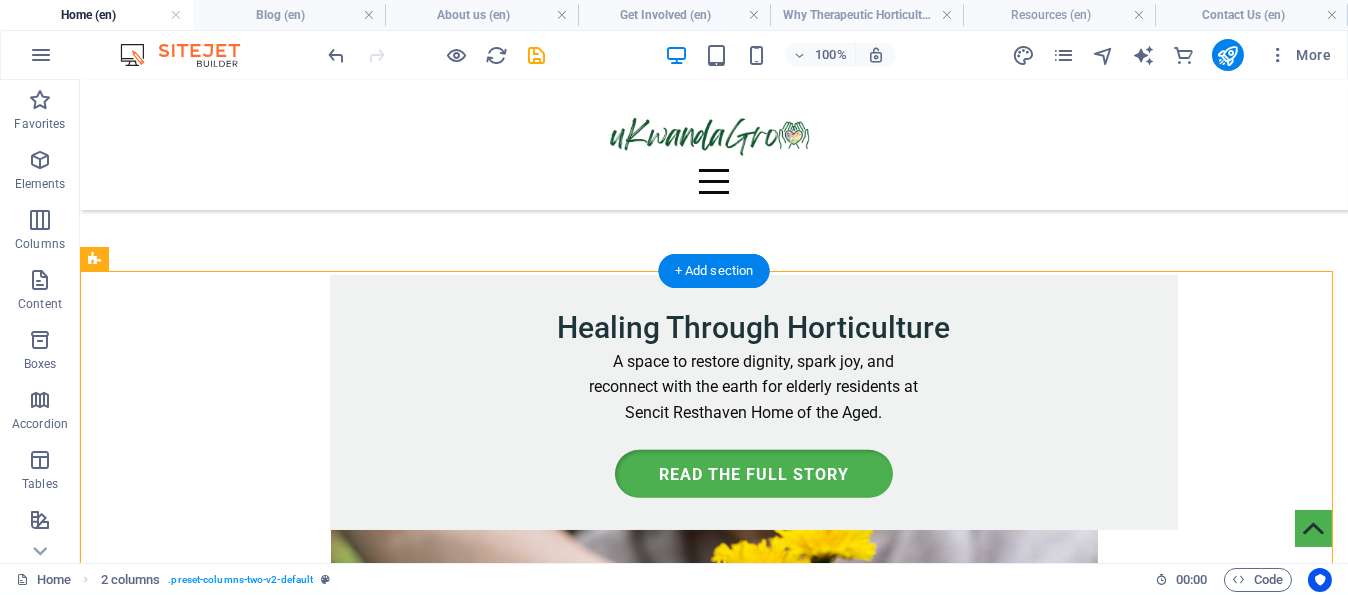 drag, startPoint x: 733, startPoint y: 353, endPoint x: 800, endPoint y: 361, distance: 67.47592 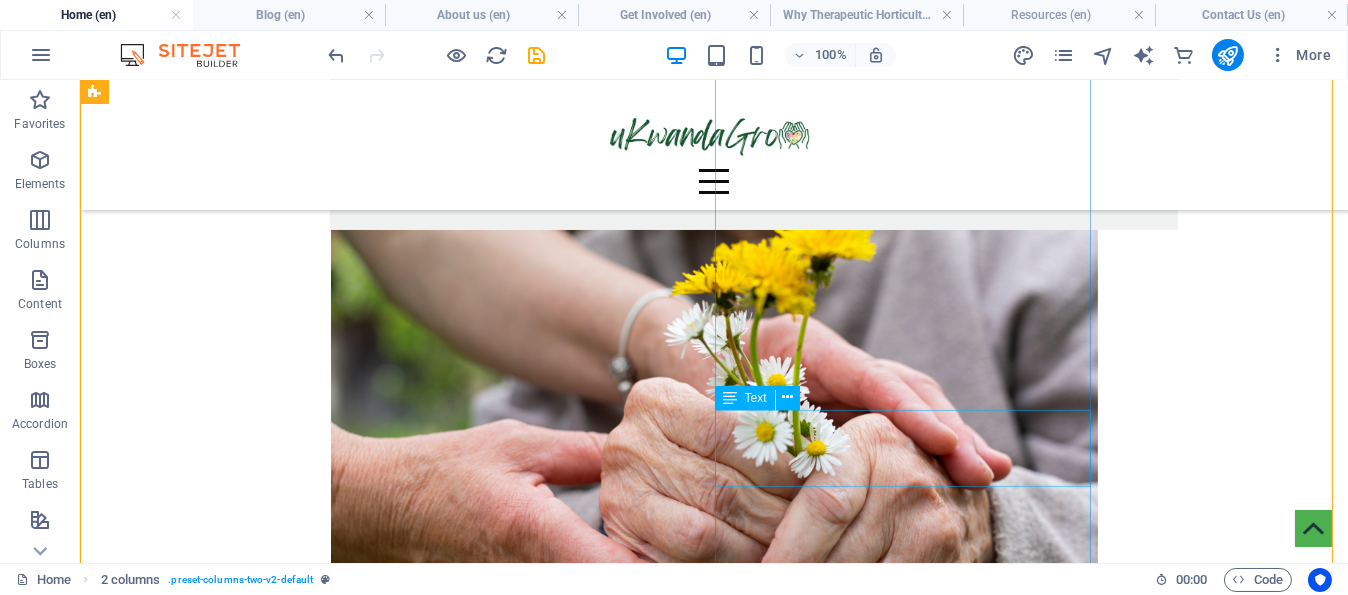click on "Dr. [NAME] [LAST], Head of Department,  Horticultural Sciences  Cape Peninsula University of Technology." at bounding box center (480, 2959) 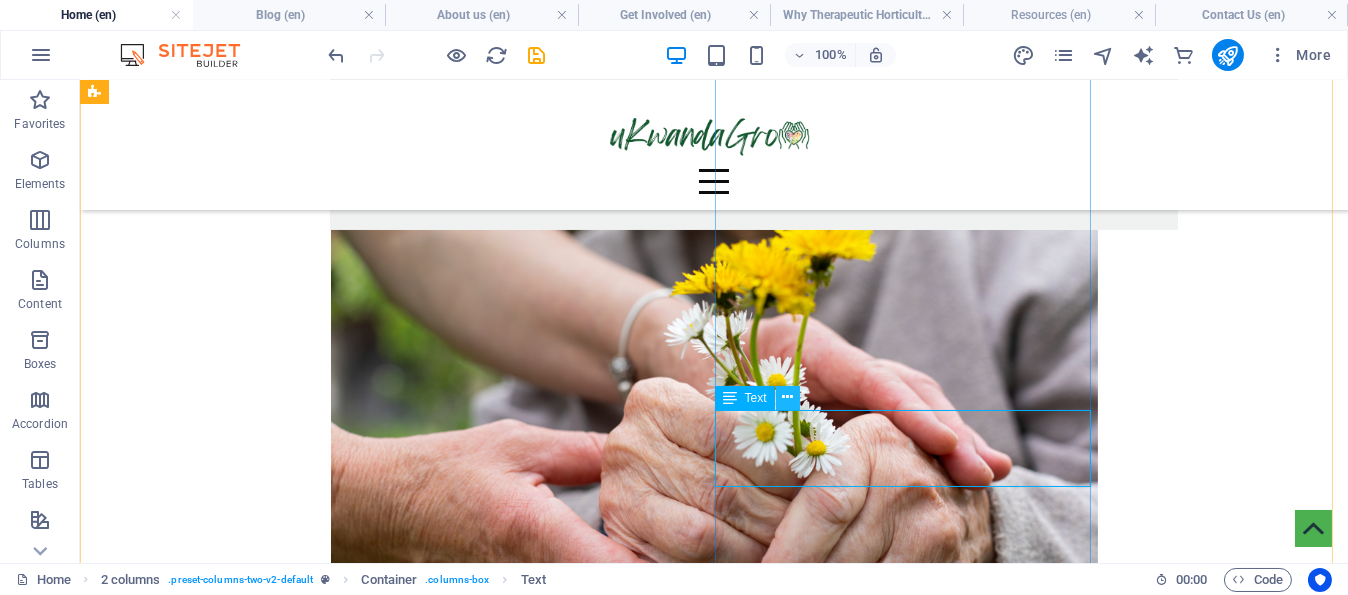 click at bounding box center (787, 397) 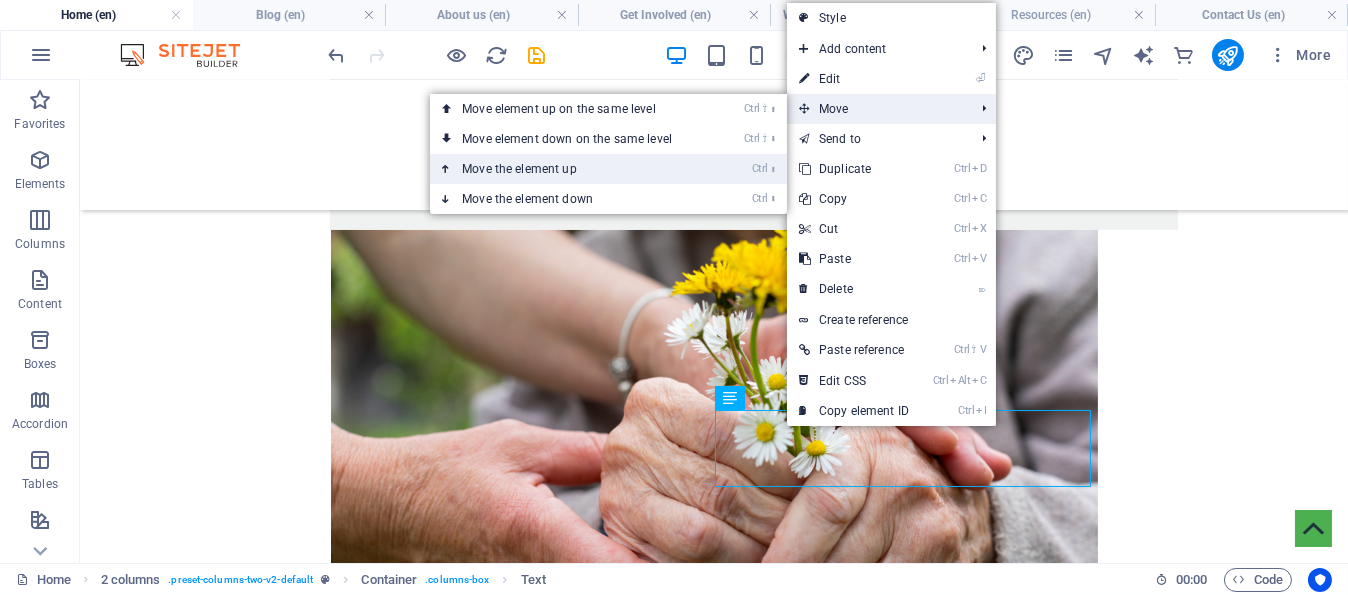 click on "Ctrl ⬆  Move the element up" at bounding box center (571, 169) 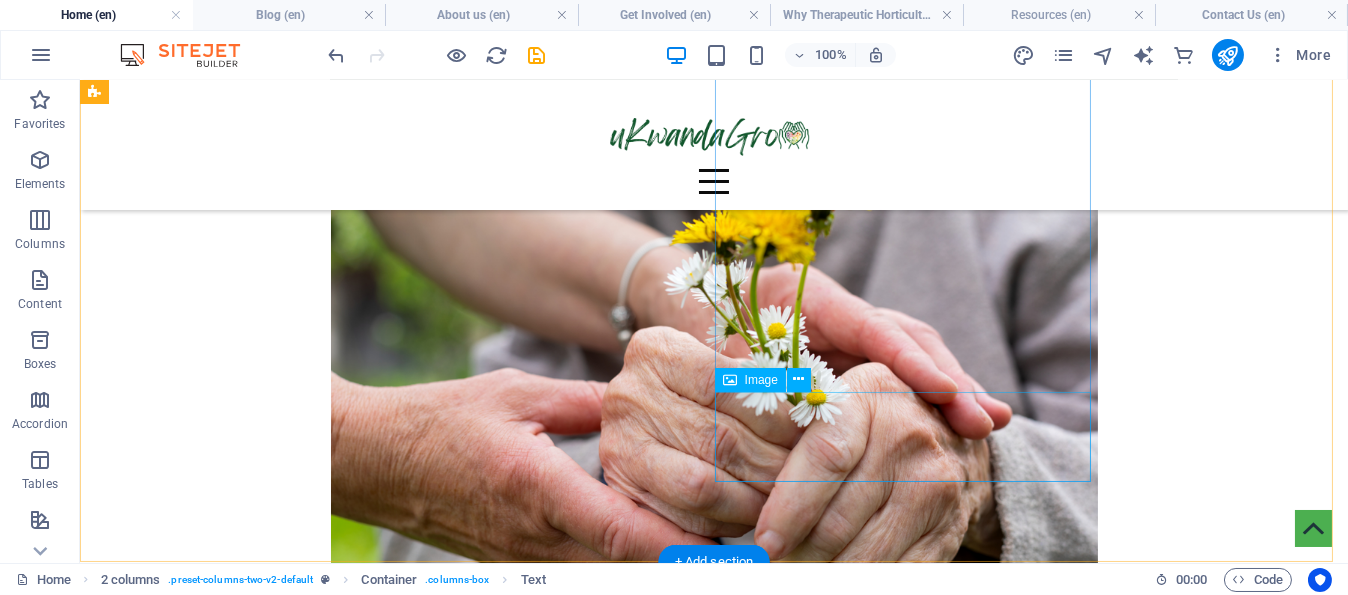 scroll, scrollTop: 3109, scrollLeft: 0, axis: vertical 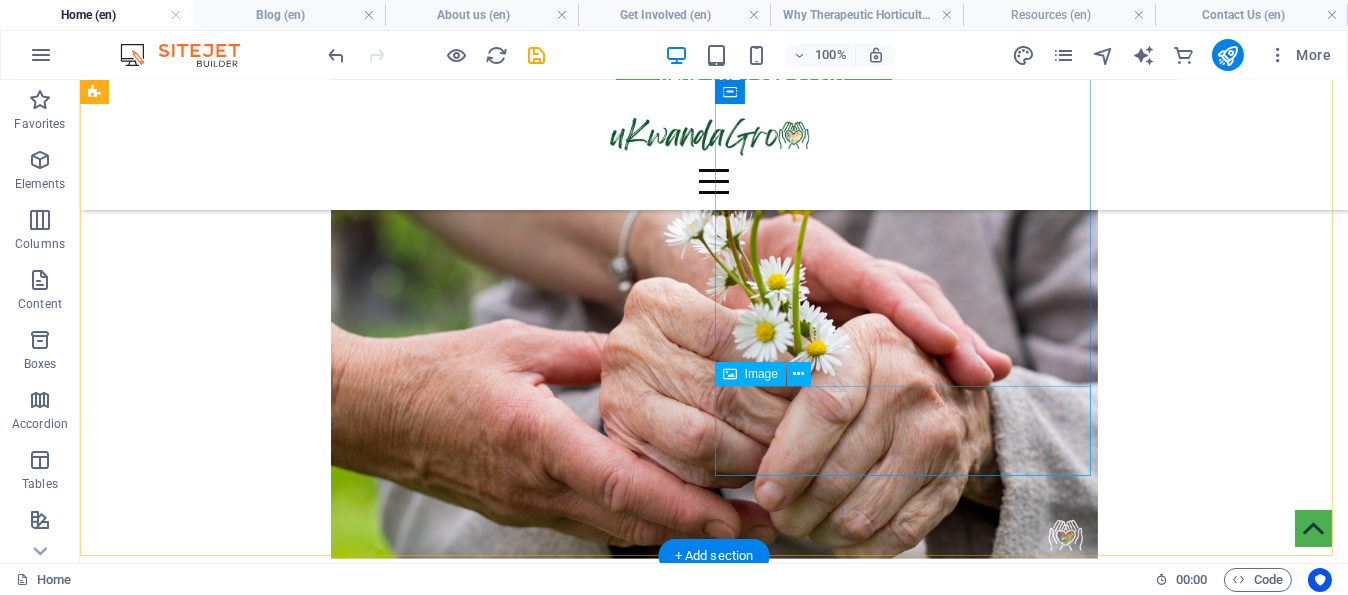 click at bounding box center (480, 2988) 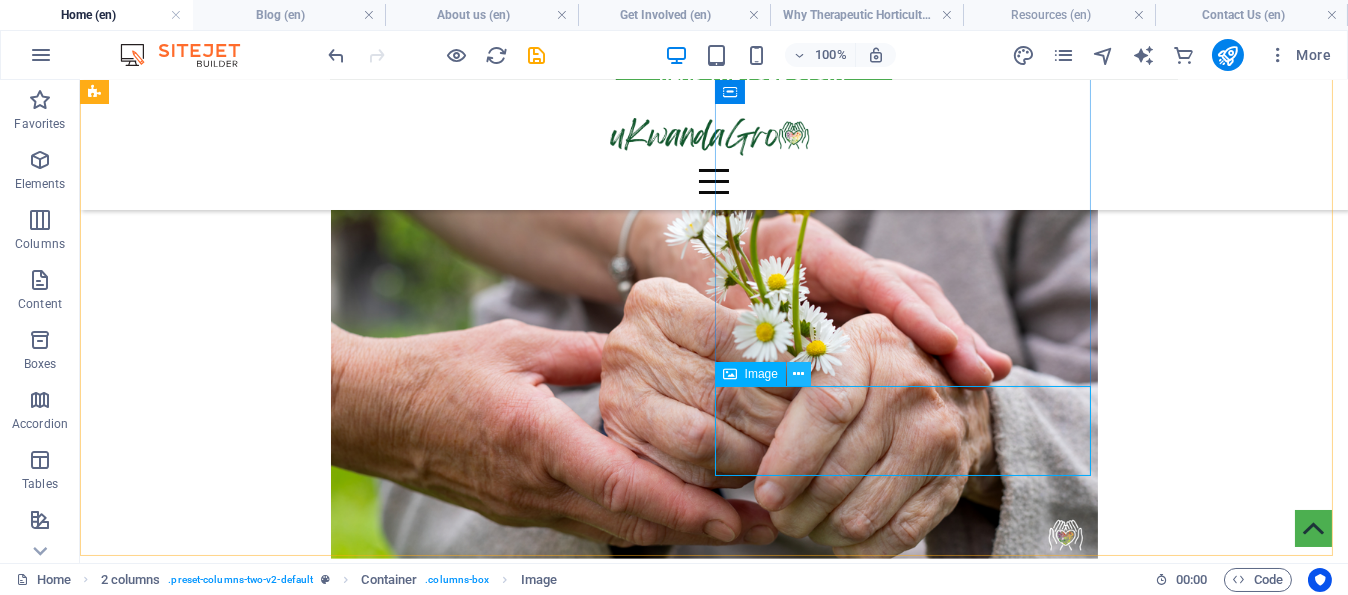 click at bounding box center [799, 374] 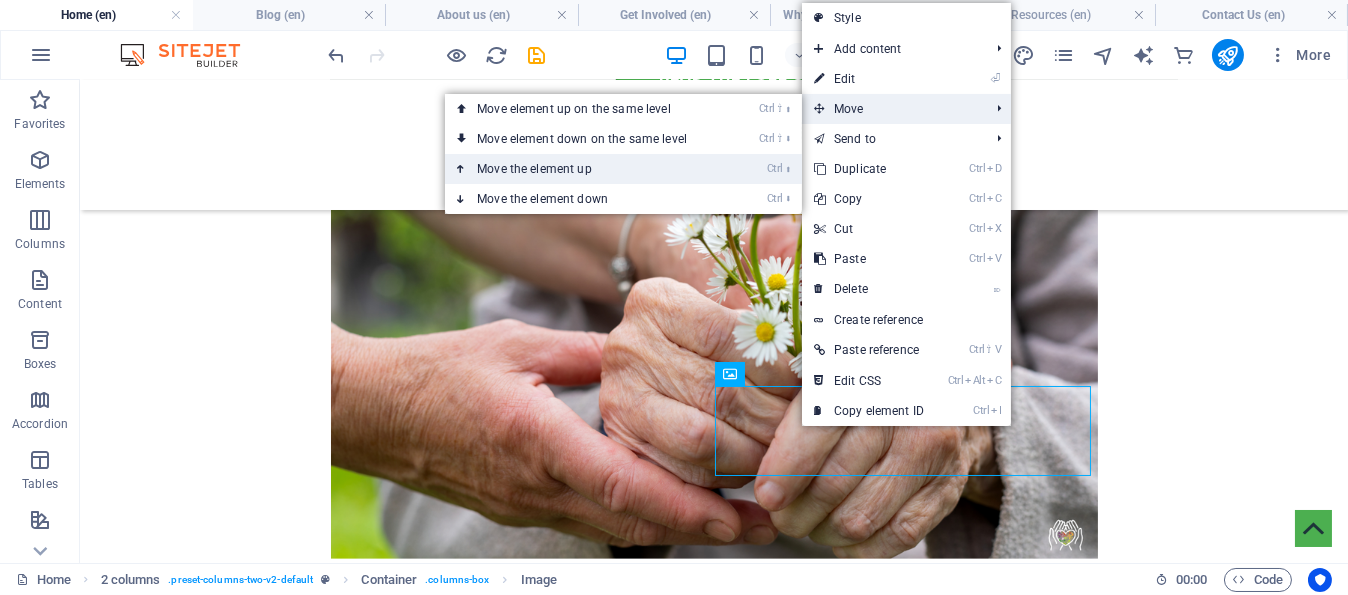 click on "Ctrl ⬆  Move the element up" at bounding box center [586, 169] 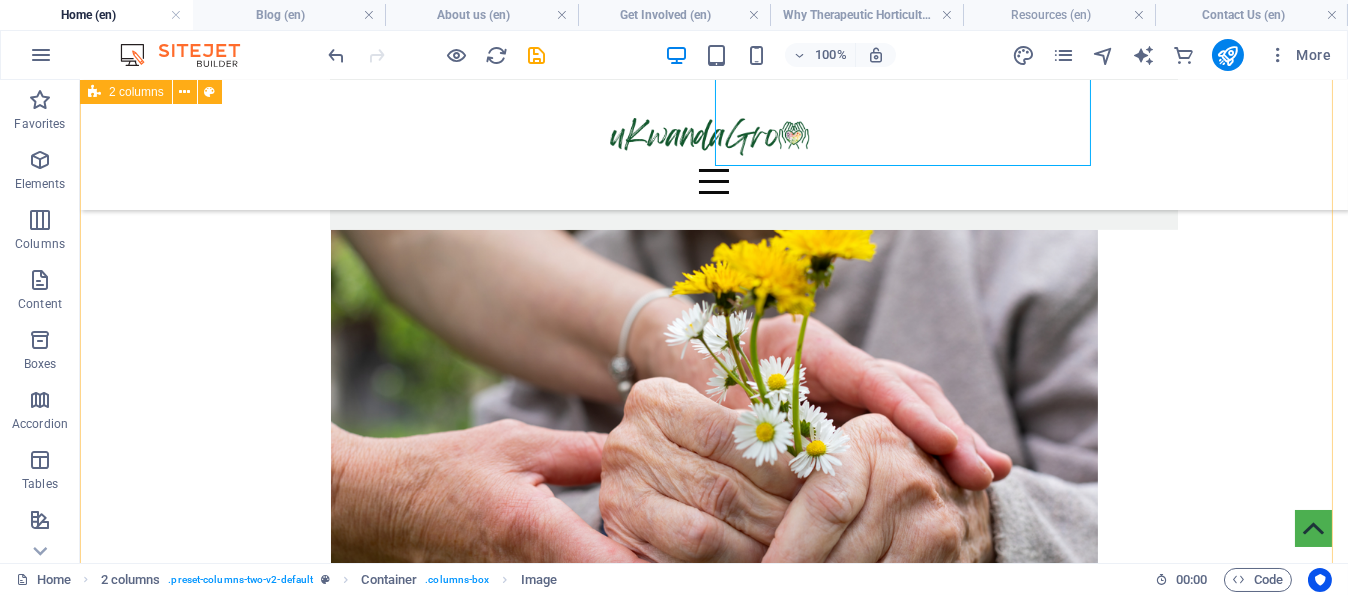 scroll, scrollTop: 2909, scrollLeft: 0, axis: vertical 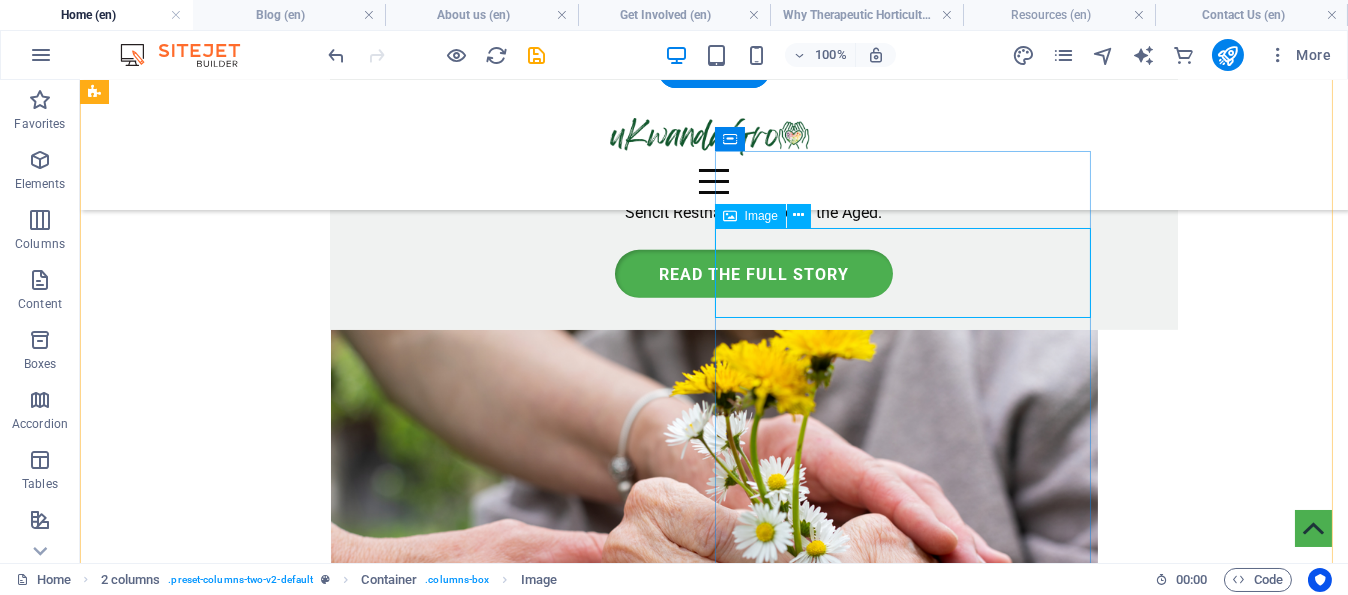 click at bounding box center [480, 2983] 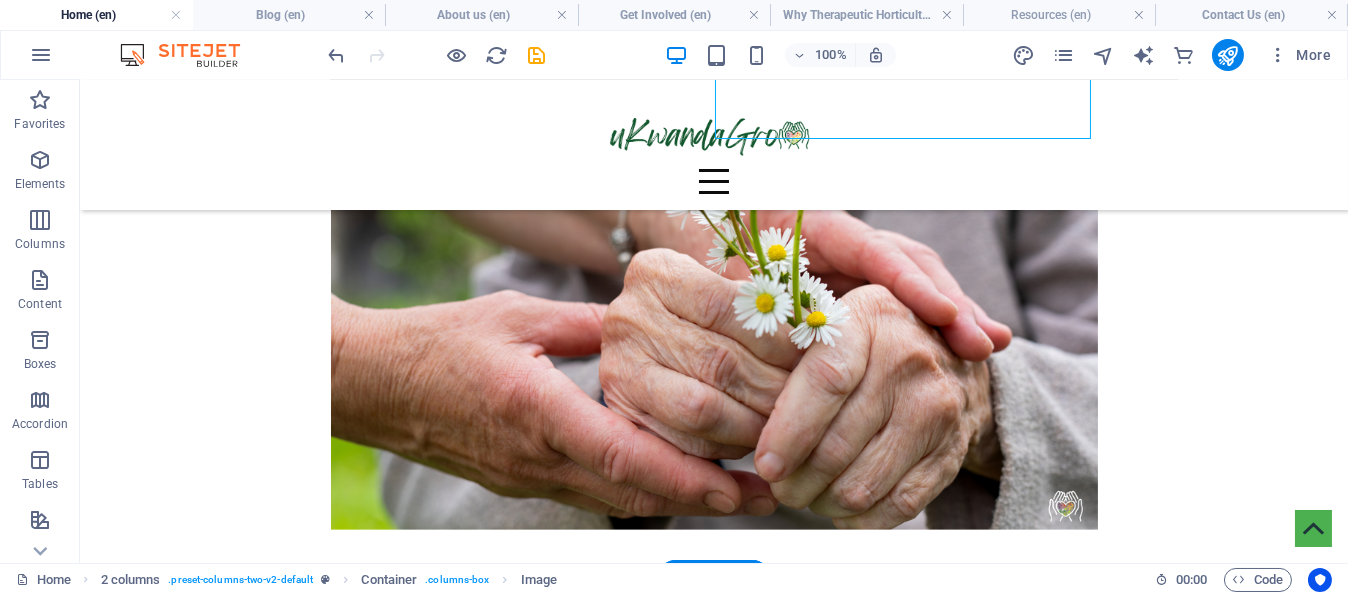 scroll, scrollTop: 3167, scrollLeft: 0, axis: vertical 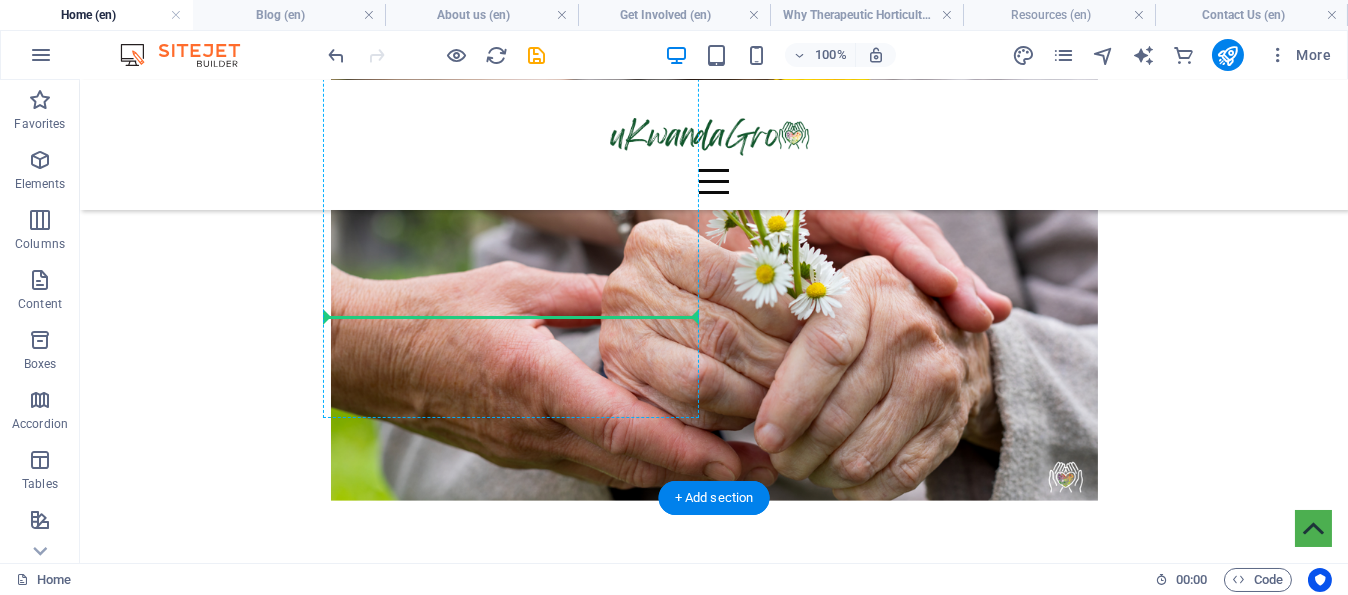 drag, startPoint x: 891, startPoint y: 275, endPoint x: 503, endPoint y: 315, distance: 390.0564 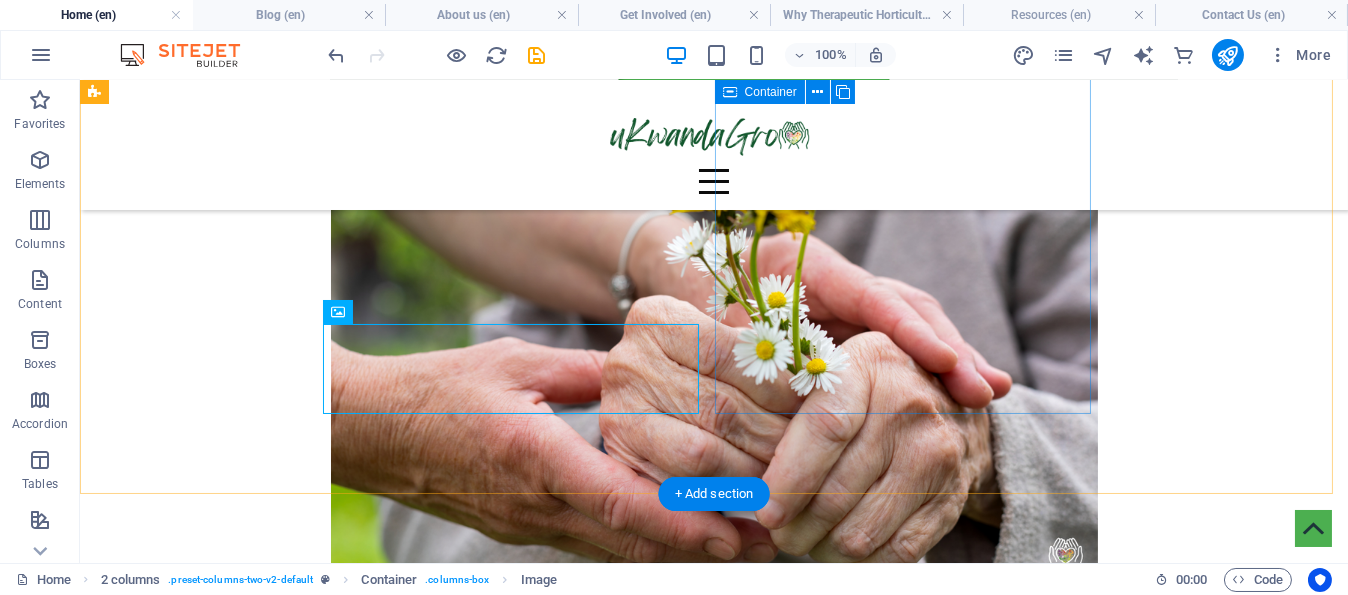 scroll, scrollTop: 3067, scrollLeft: 0, axis: vertical 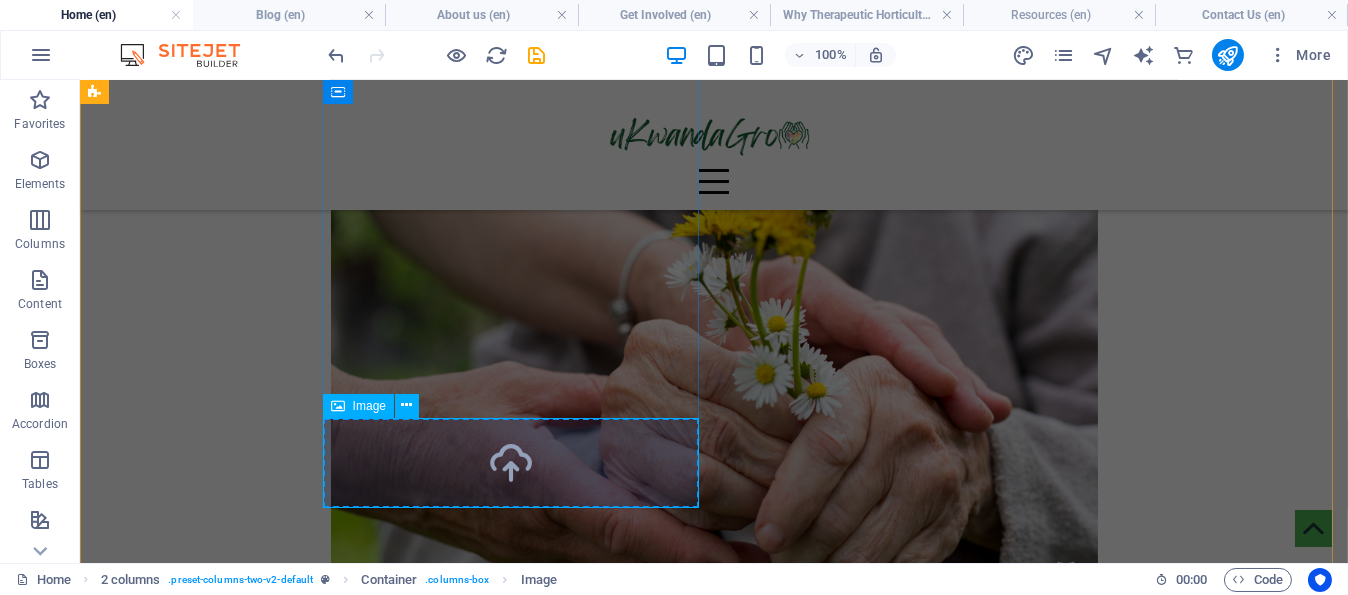 click at bounding box center (480, 2740) 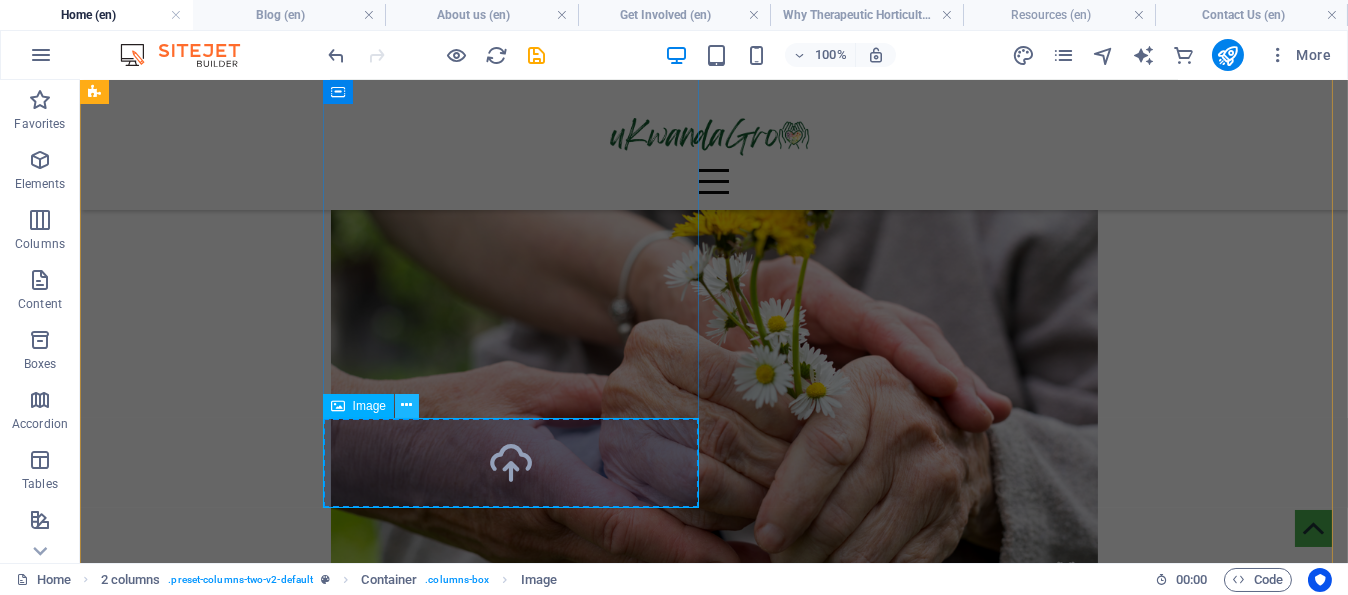click at bounding box center (407, 405) 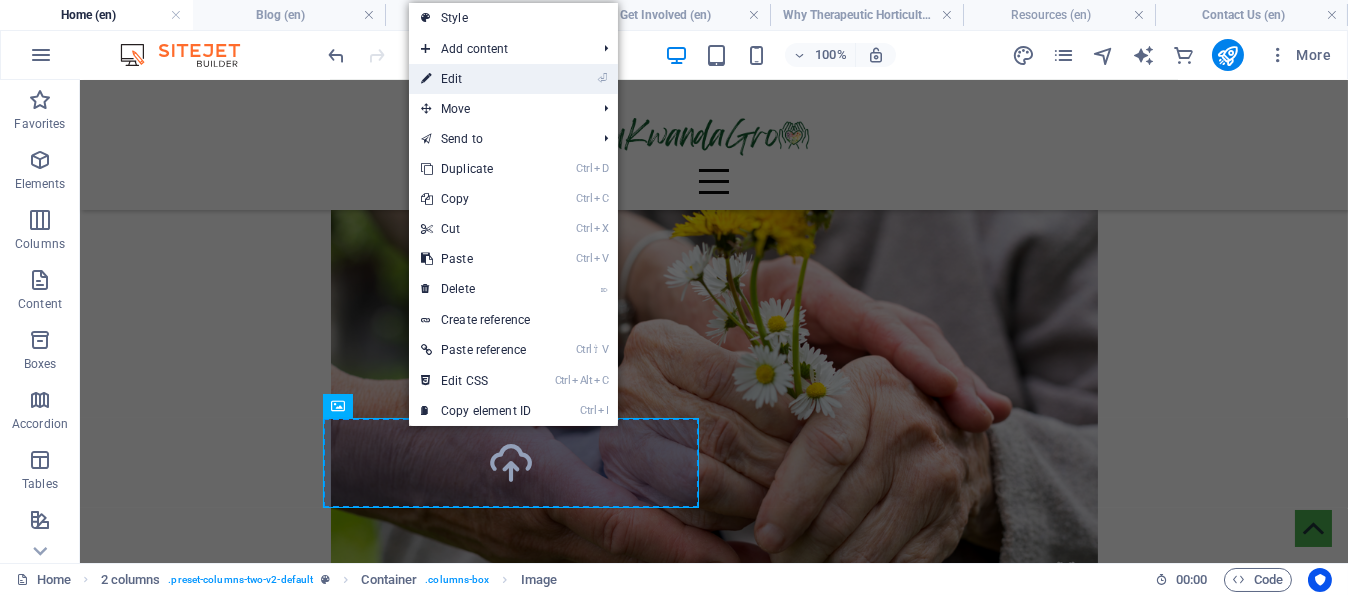 click on "⏎  Edit" at bounding box center [476, 79] 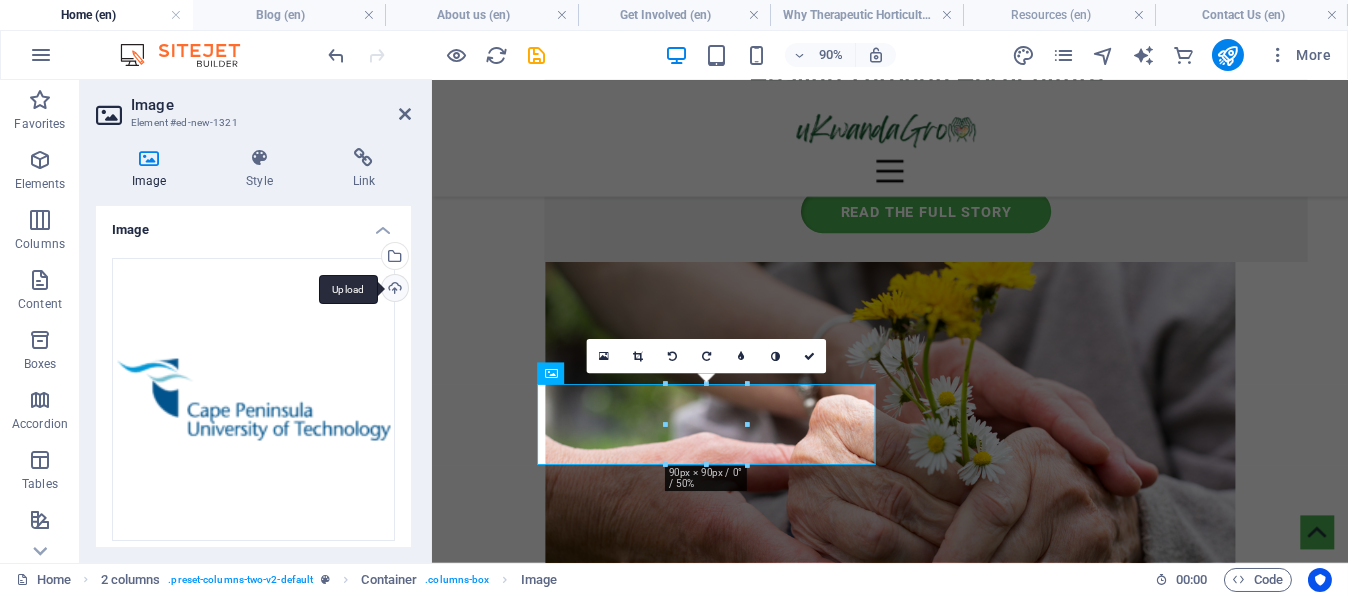 click on "Upload" at bounding box center (393, 290) 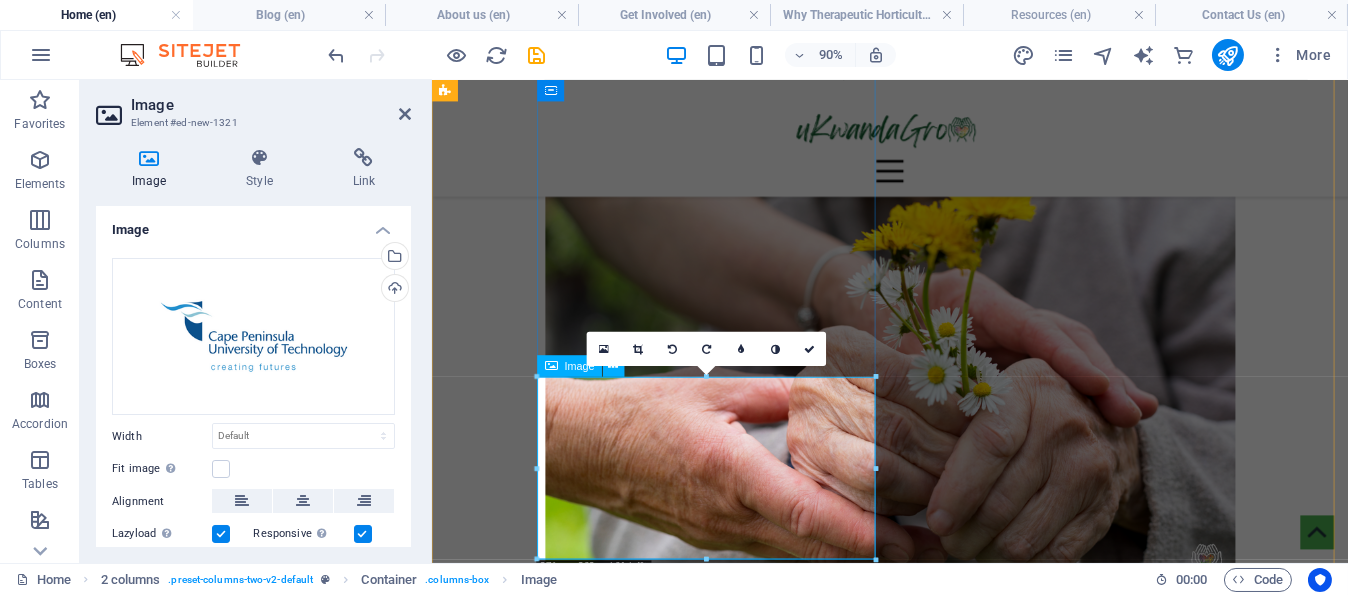 scroll, scrollTop: 3057, scrollLeft: 0, axis: vertical 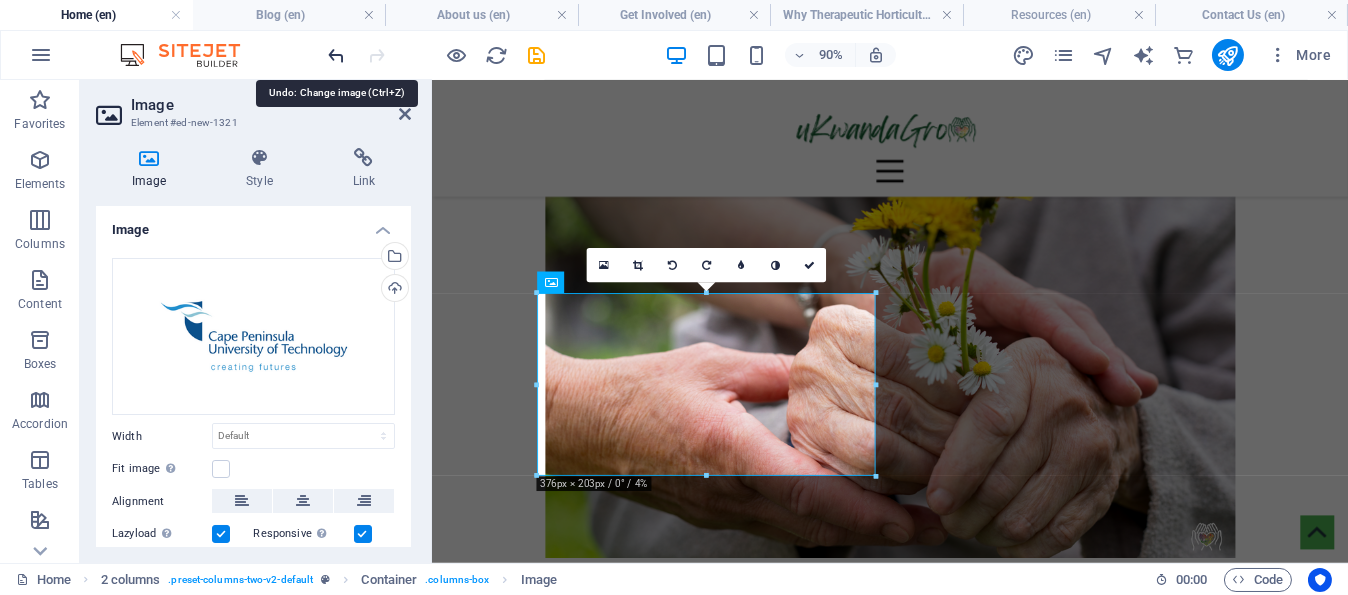 click at bounding box center (337, 55) 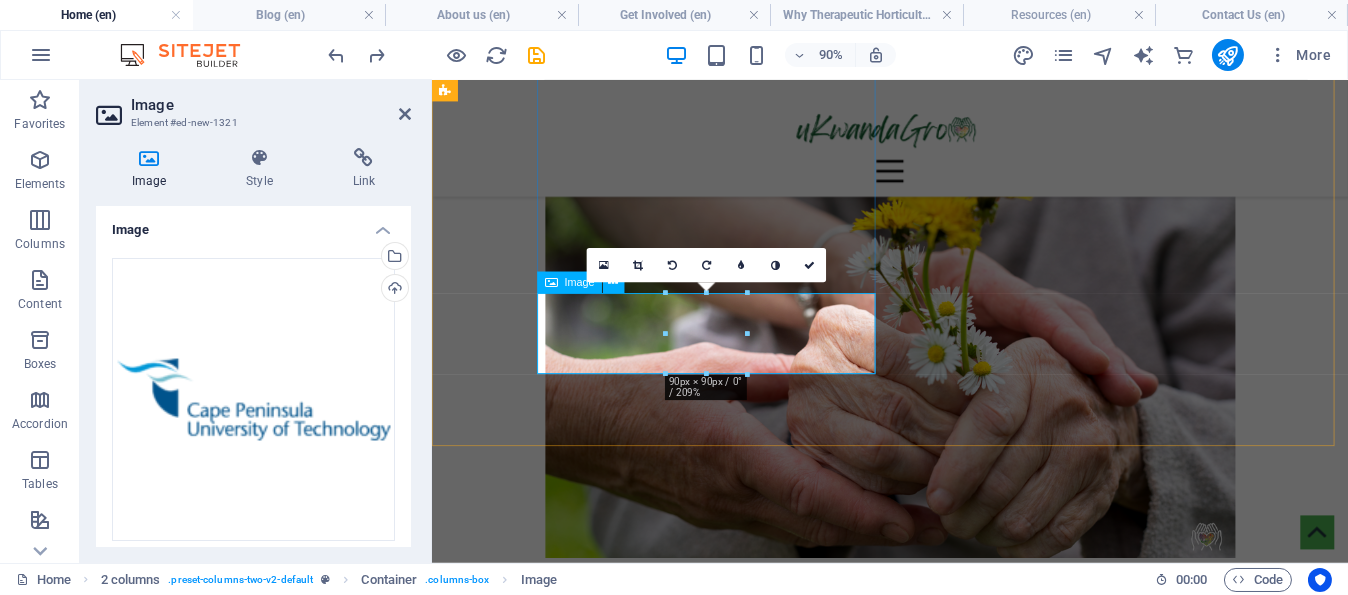 click at bounding box center (832, 2640) 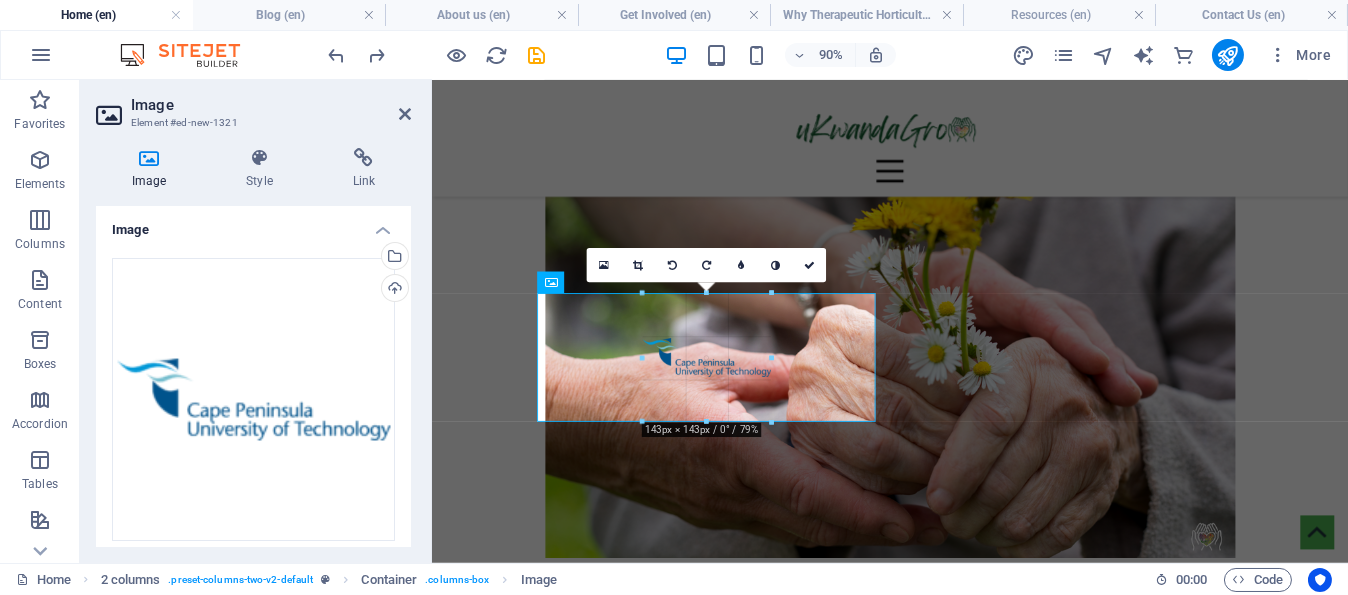 drag, startPoint x: 664, startPoint y: 371, endPoint x: 196, endPoint y: 351, distance: 468.42715 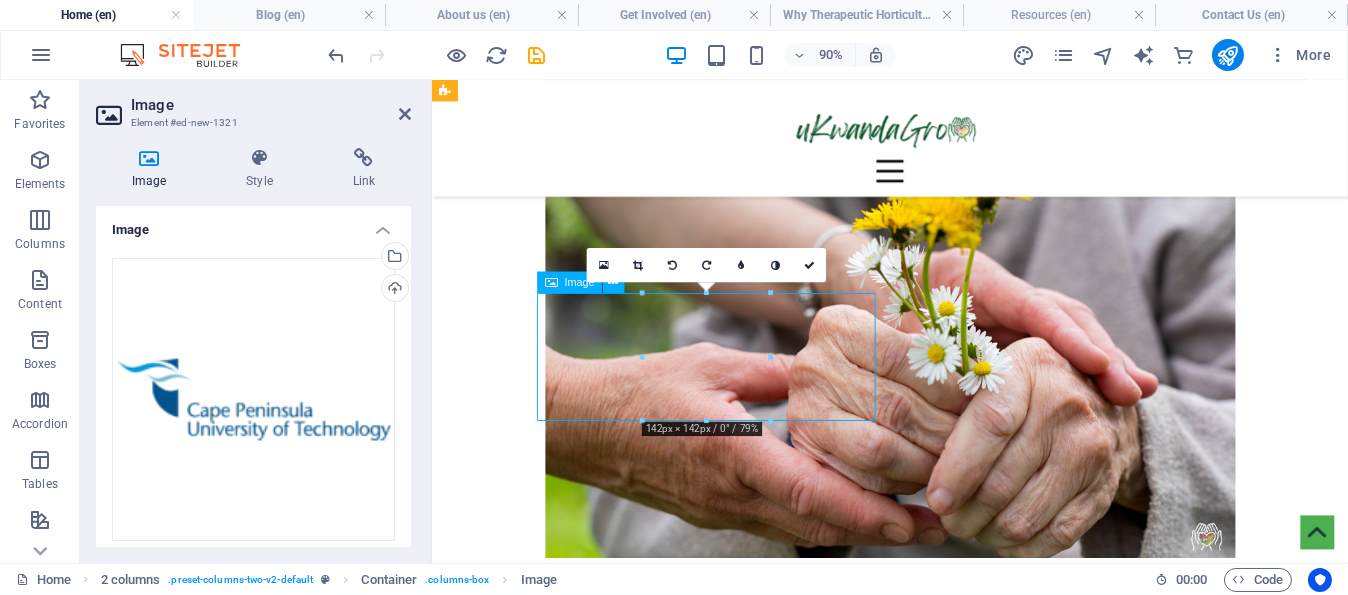 drag, startPoint x: 730, startPoint y: 402, endPoint x: 720, endPoint y: 392, distance: 14.142136 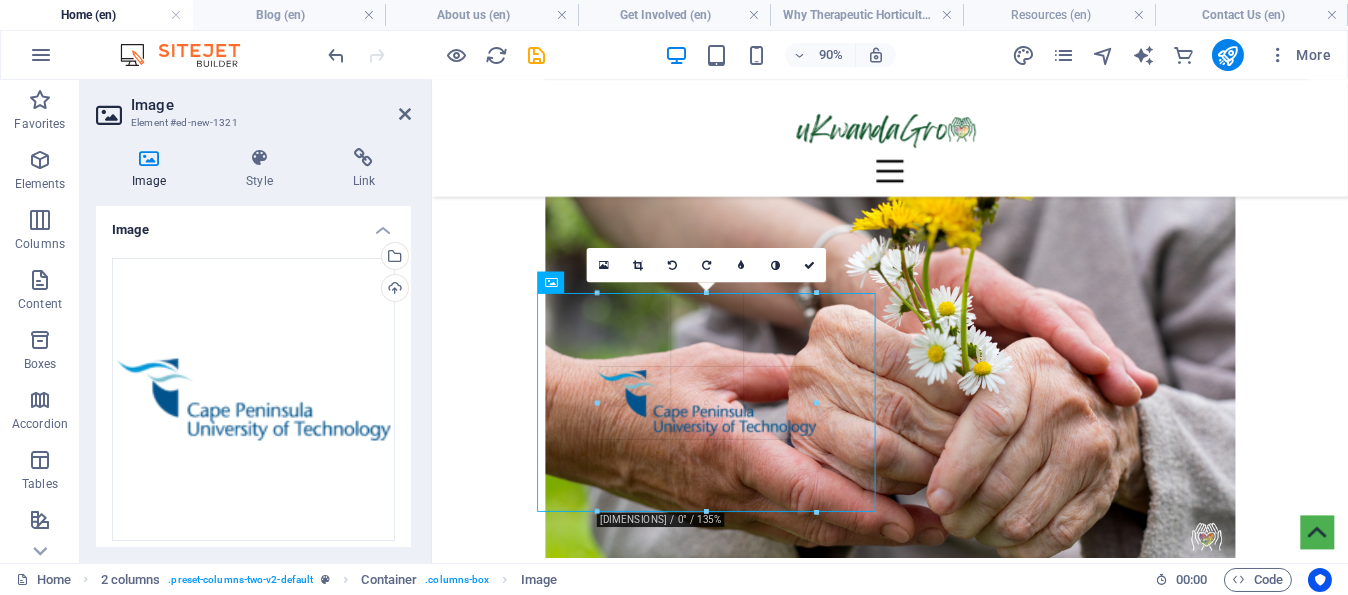 drag, startPoint x: 706, startPoint y: 421, endPoint x: 318, endPoint y: 445, distance: 388.74155 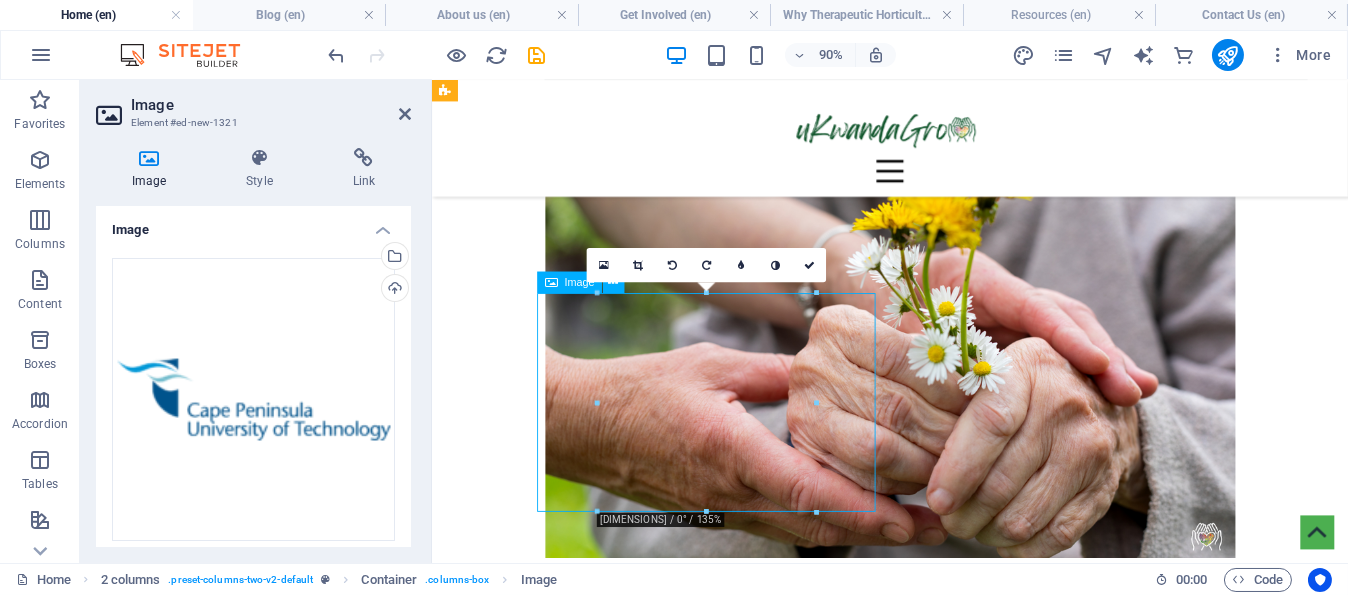 drag, startPoint x: 774, startPoint y: 452, endPoint x: 774, endPoint y: 438, distance: 14 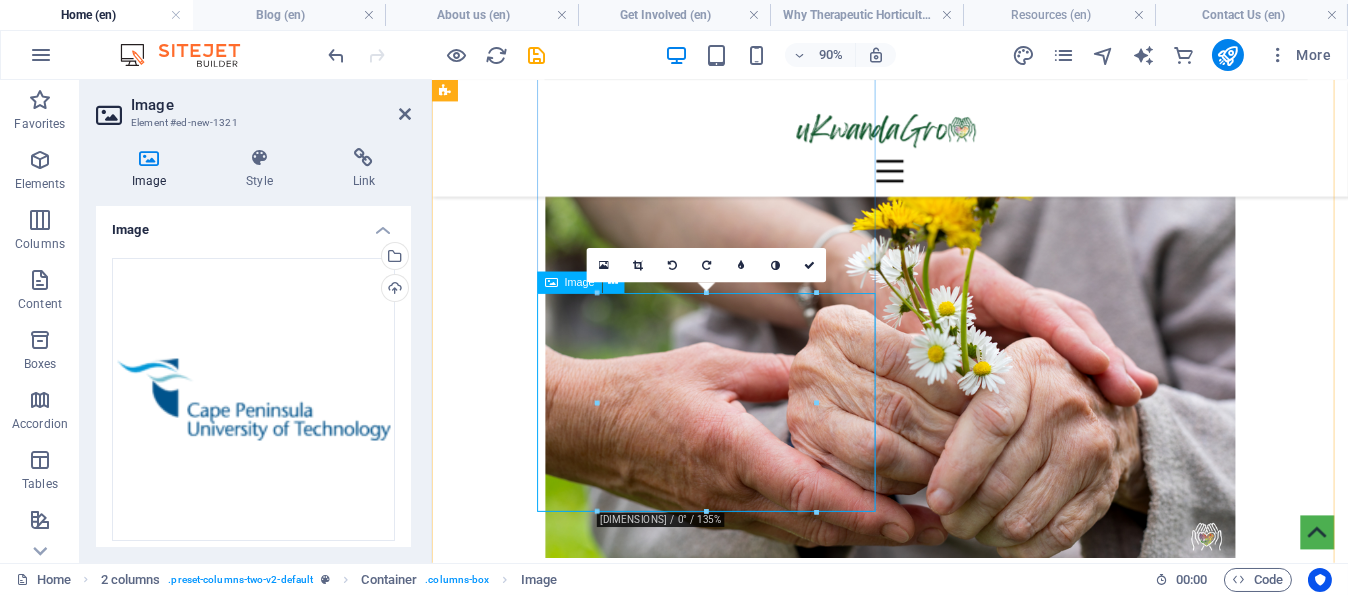click at bounding box center [832, 2671] 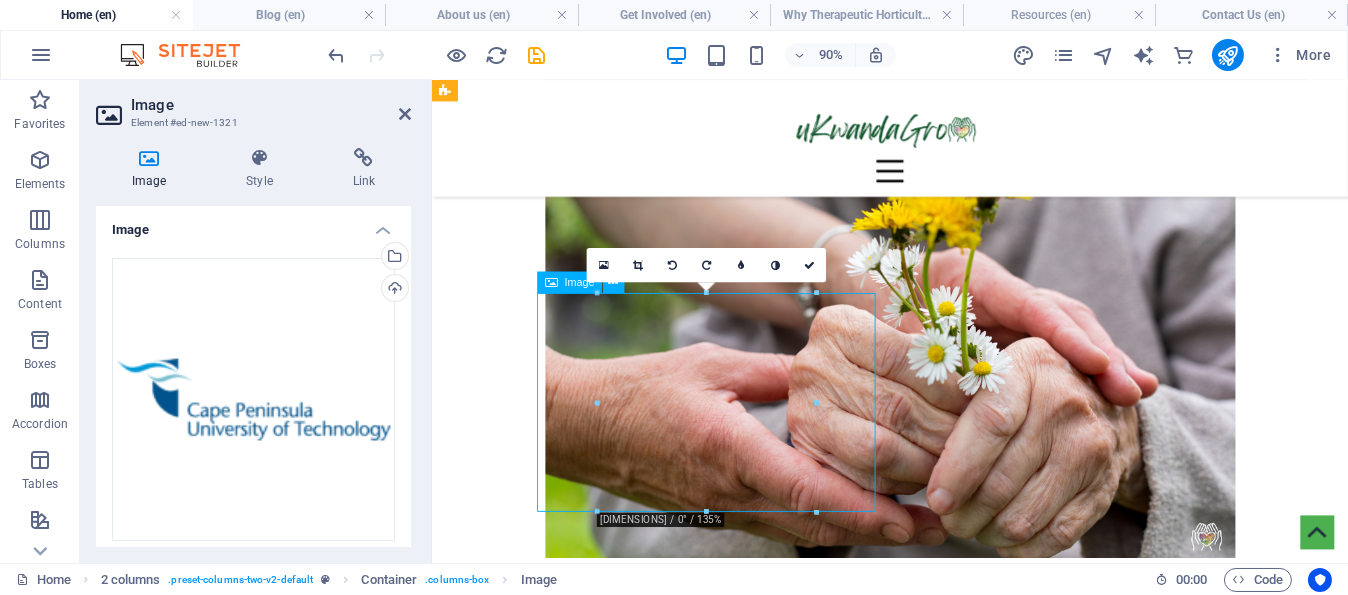 drag, startPoint x: 778, startPoint y: 467, endPoint x: 779, endPoint y: 446, distance: 21.023796 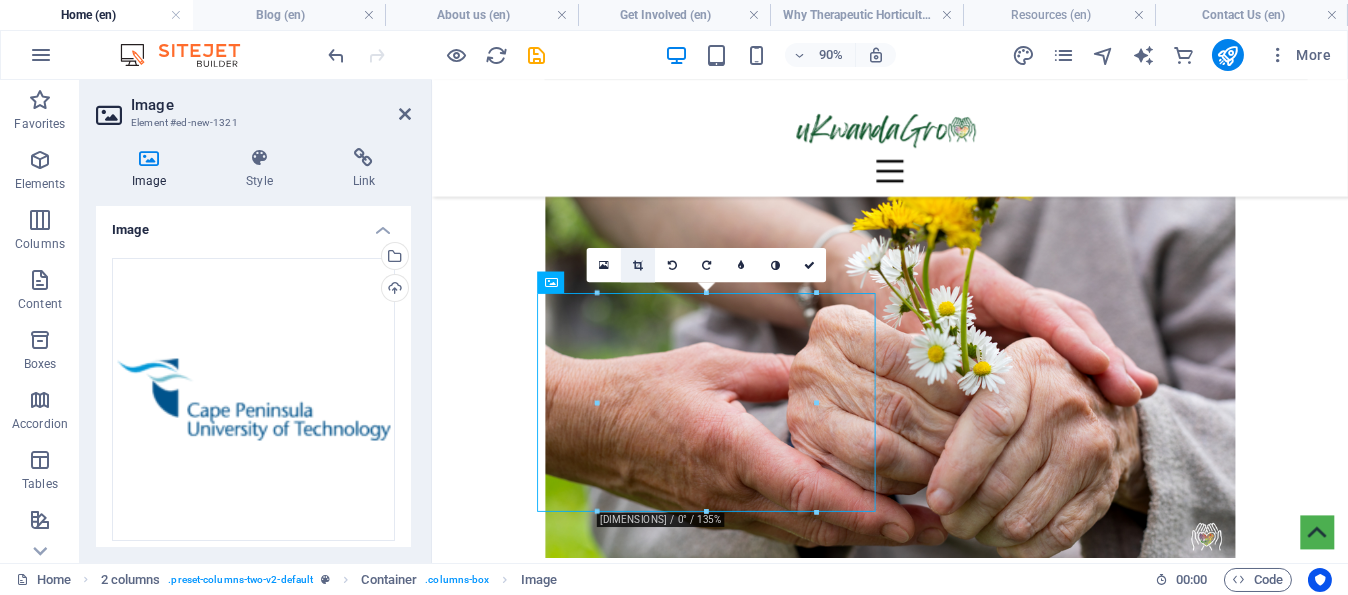 click at bounding box center (638, 265) 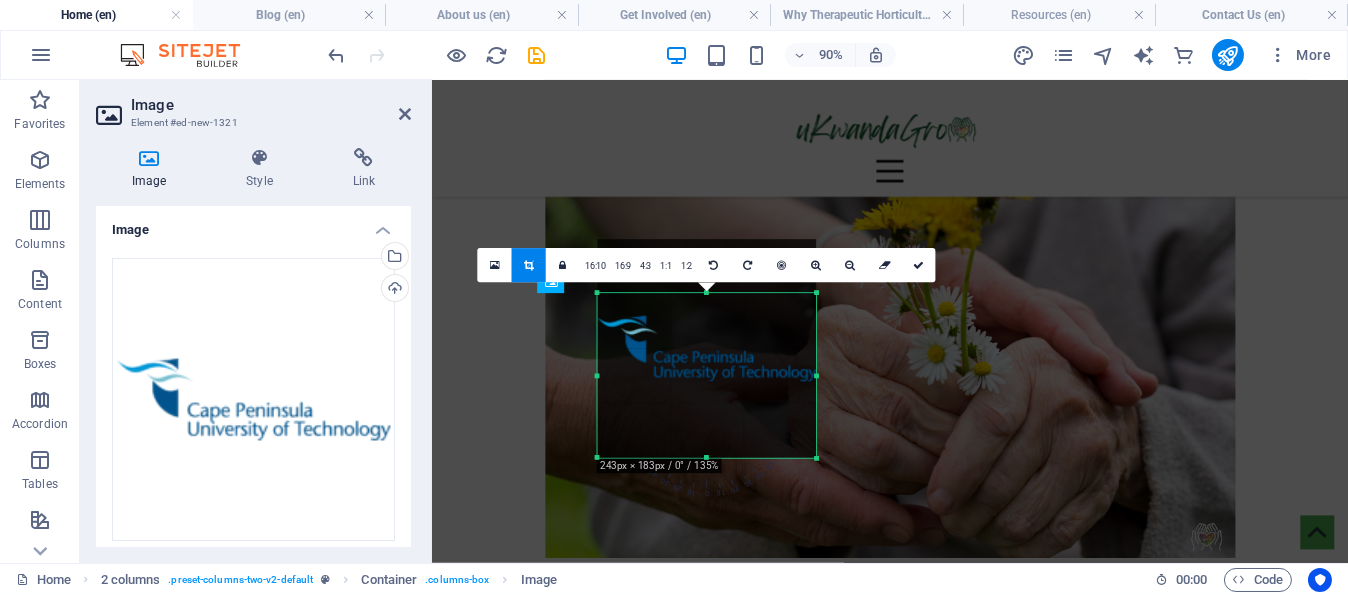 drag, startPoint x: 708, startPoint y: 294, endPoint x: 712, endPoint y: 354, distance: 60.133186 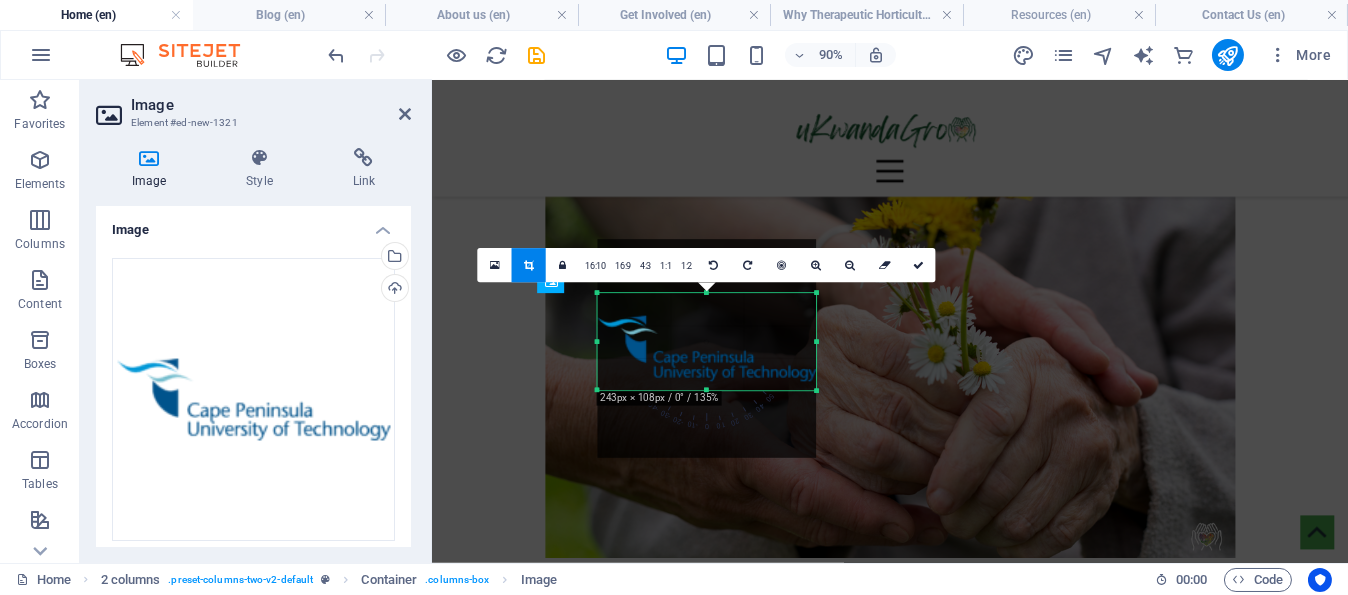 drag, startPoint x: 709, startPoint y: 458, endPoint x: 721, endPoint y: 383, distance: 75.95393 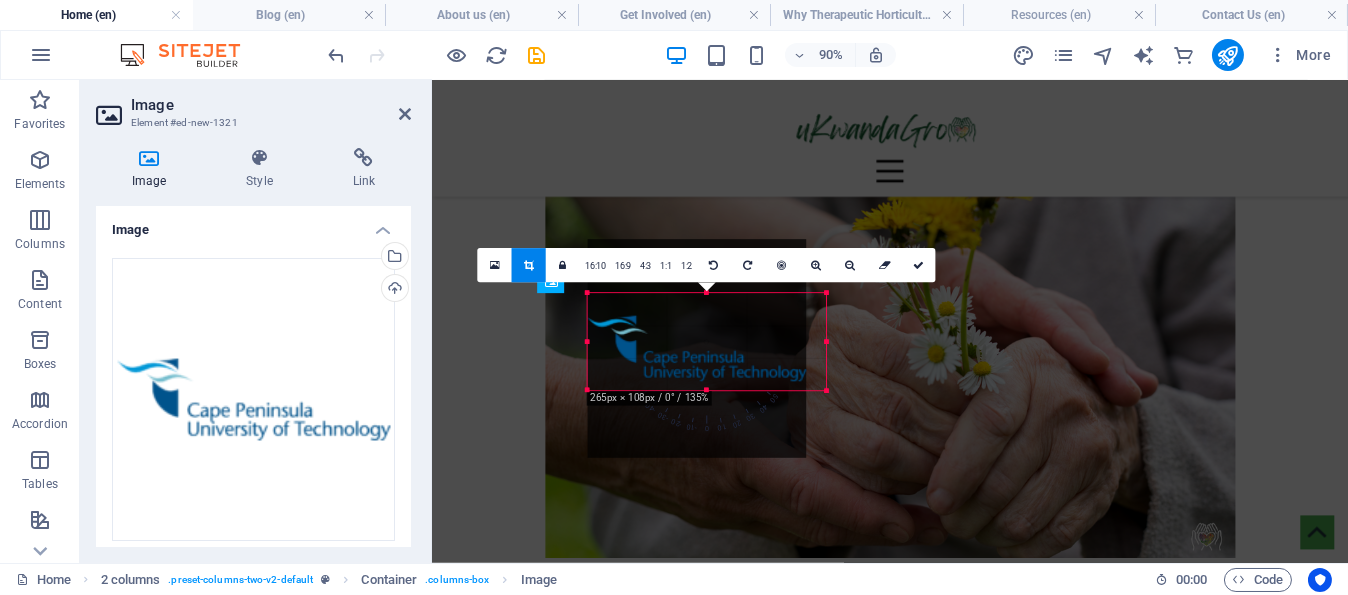 drag, startPoint x: 815, startPoint y: 340, endPoint x: 837, endPoint y: 344, distance: 22.36068 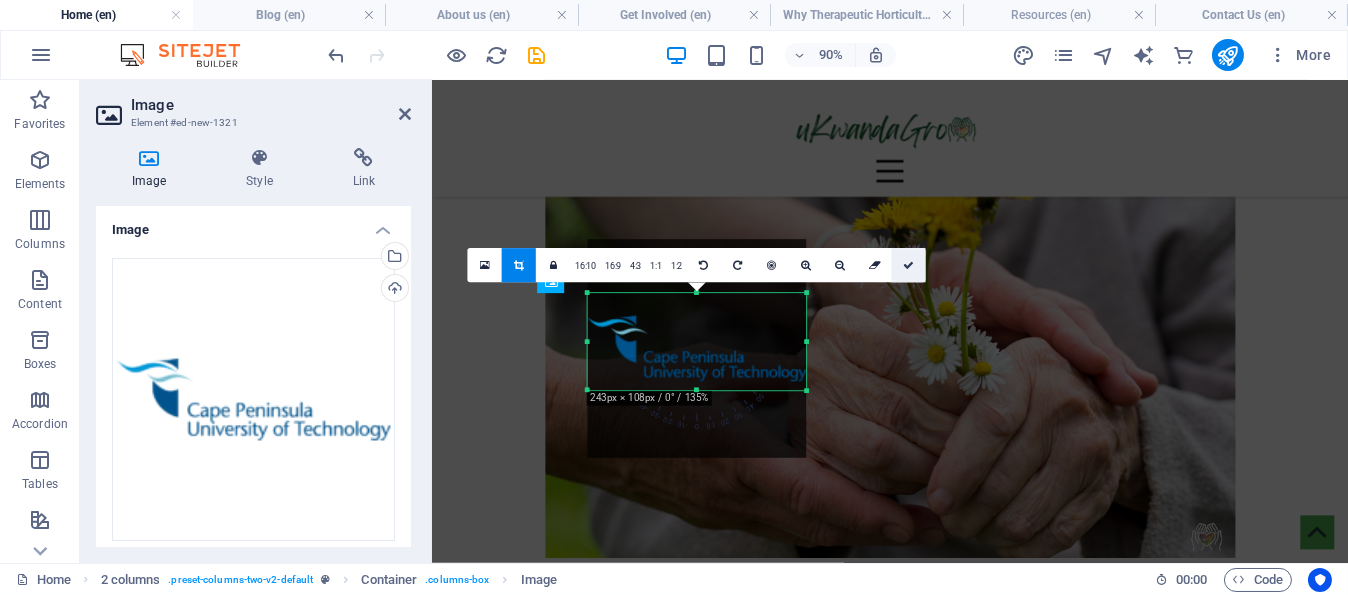 click at bounding box center [908, 265] 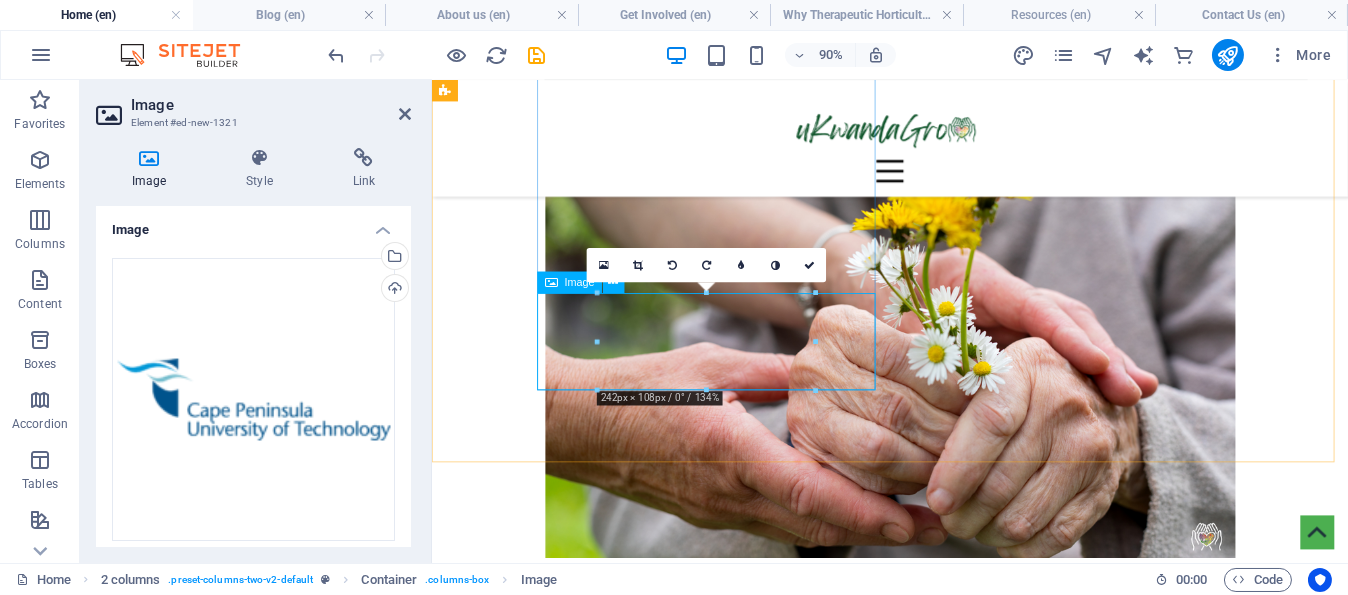click at bounding box center (832, 2604) 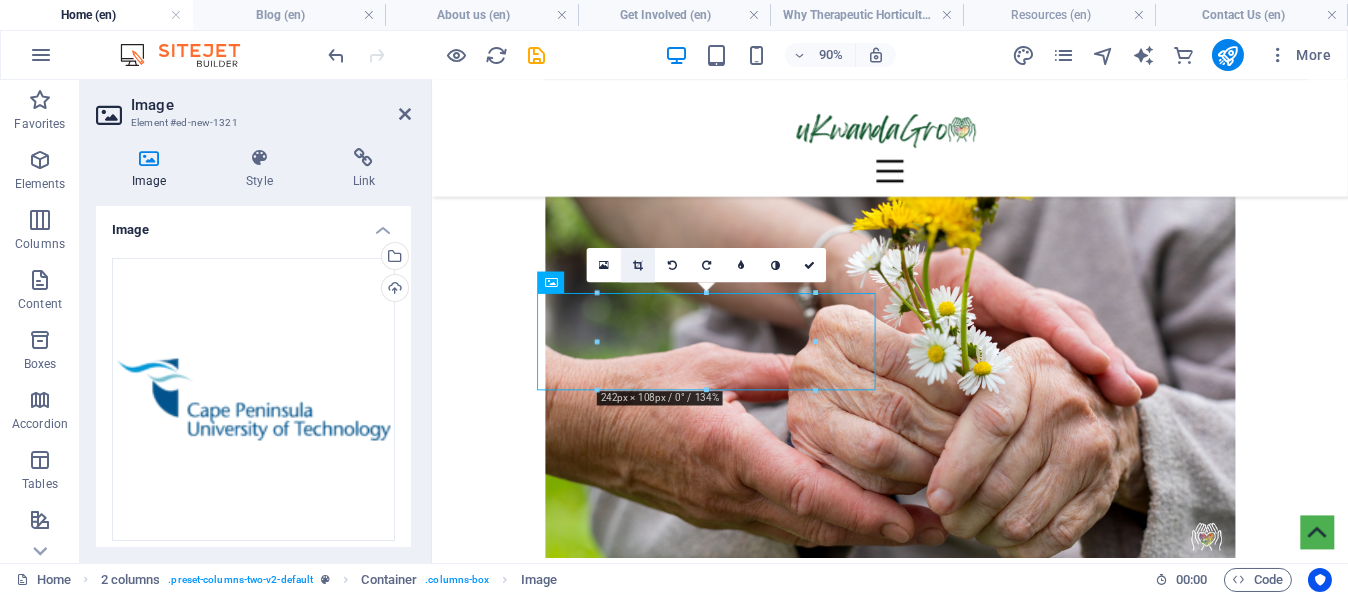 click at bounding box center (638, 265) 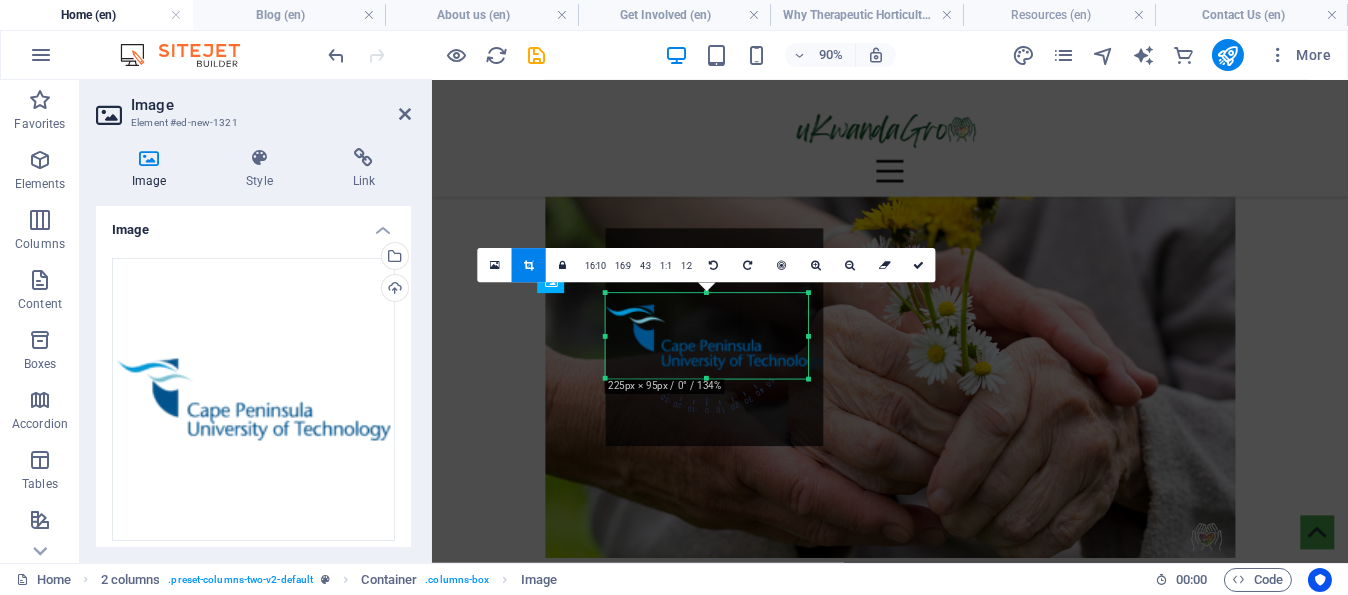 drag, startPoint x: 814, startPoint y: 294, endPoint x: 797, endPoint y: 307, distance: 21.400934 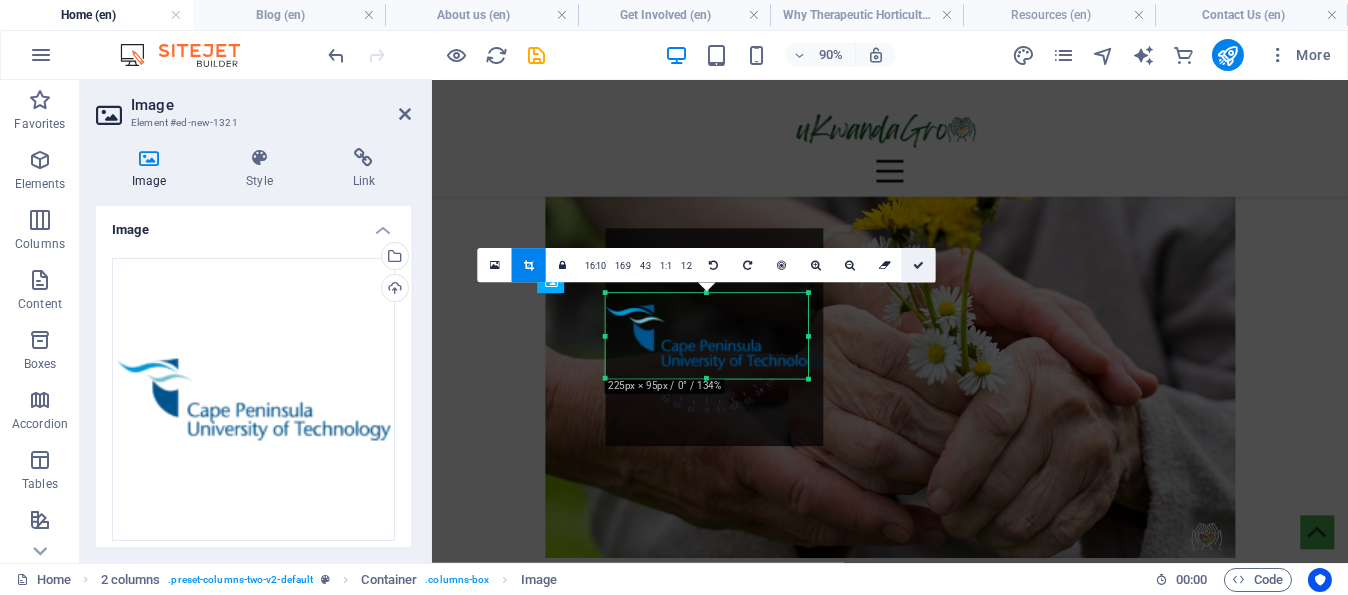 click at bounding box center (918, 265) 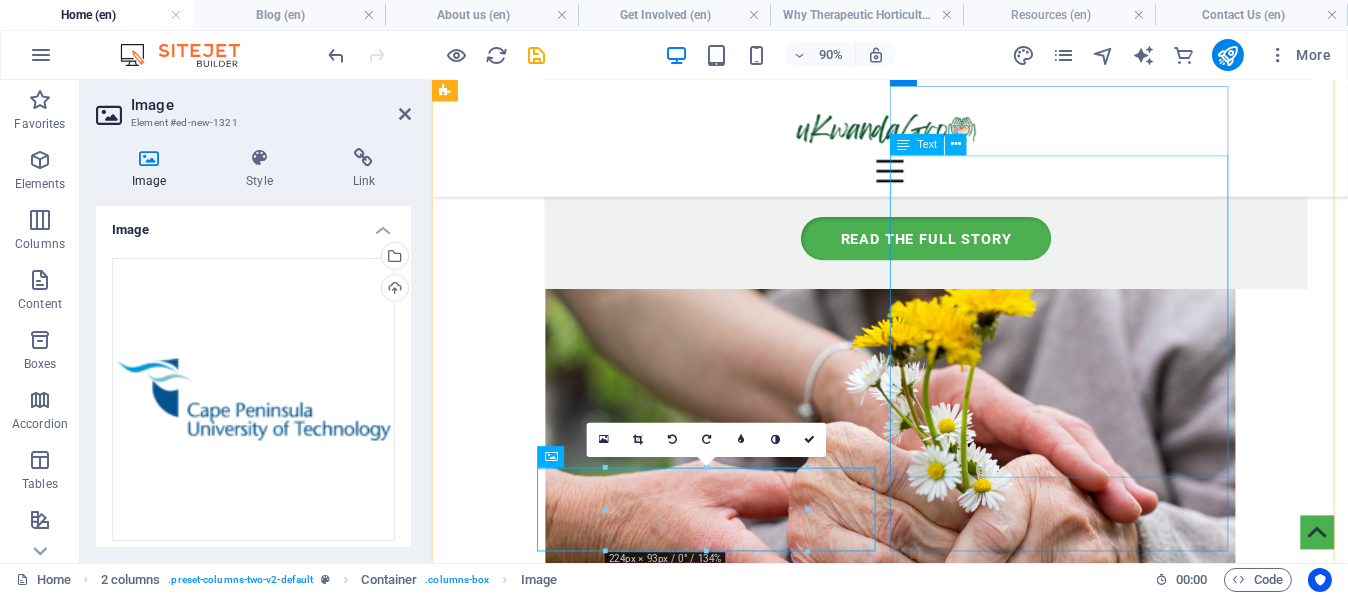 scroll, scrollTop: 2957, scrollLeft: 0, axis: vertical 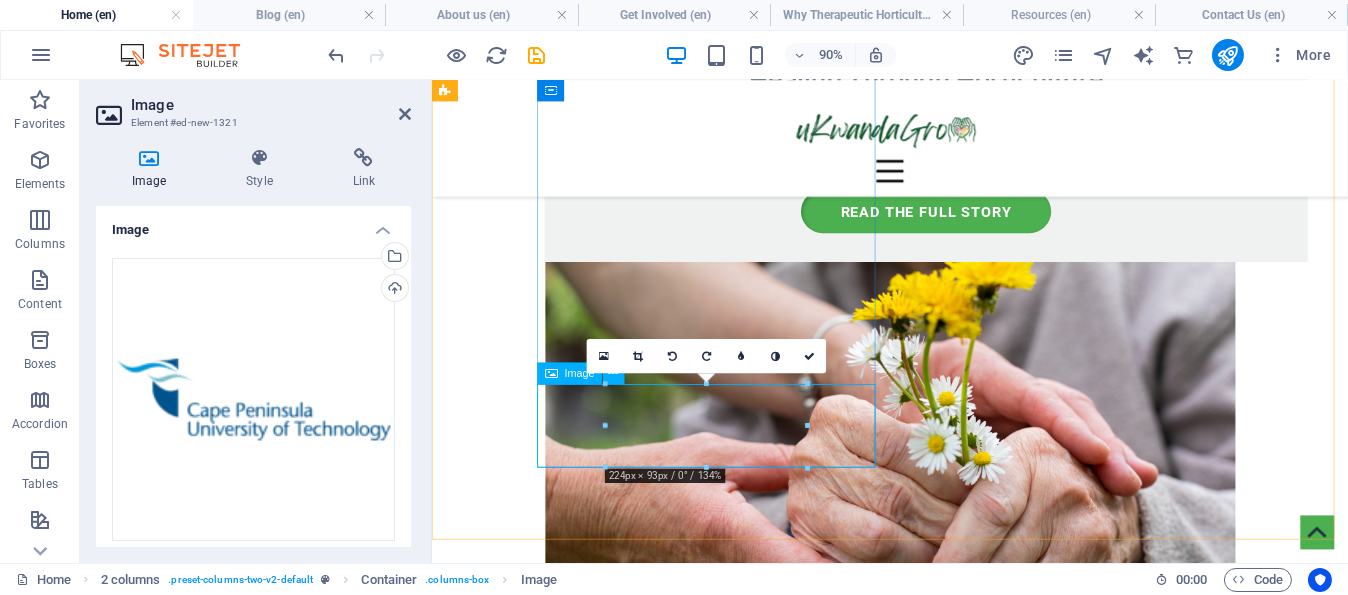 click at bounding box center (832, 2696) 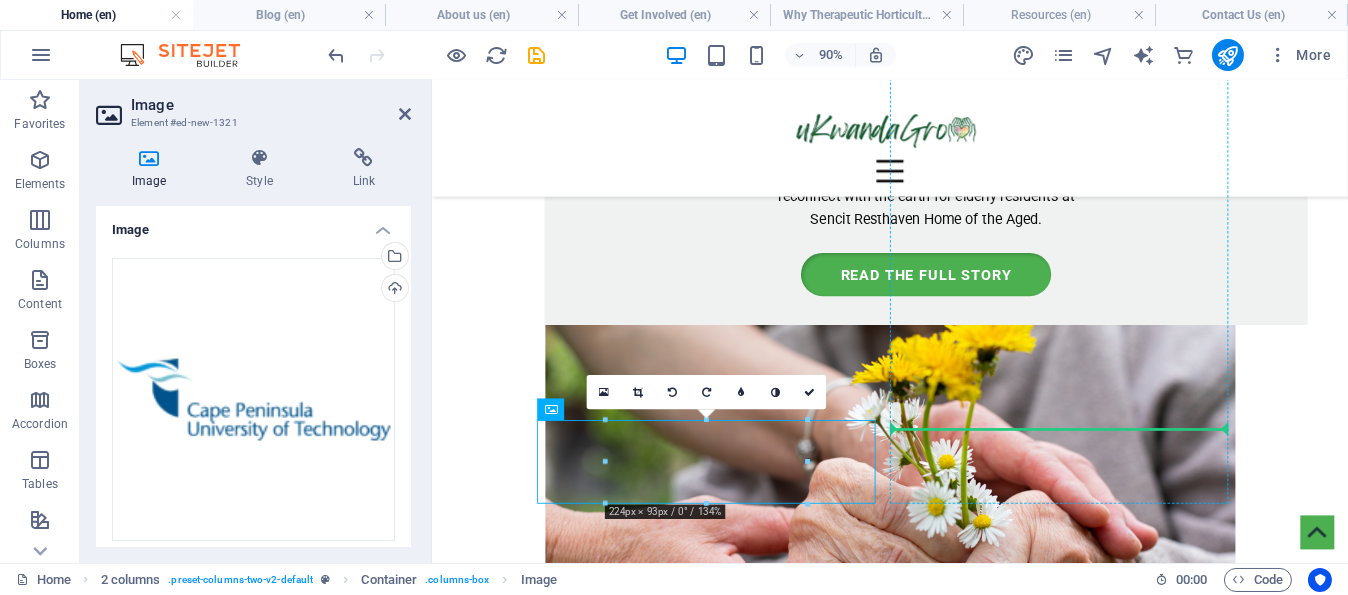 scroll, scrollTop: 2857, scrollLeft: 0, axis: vertical 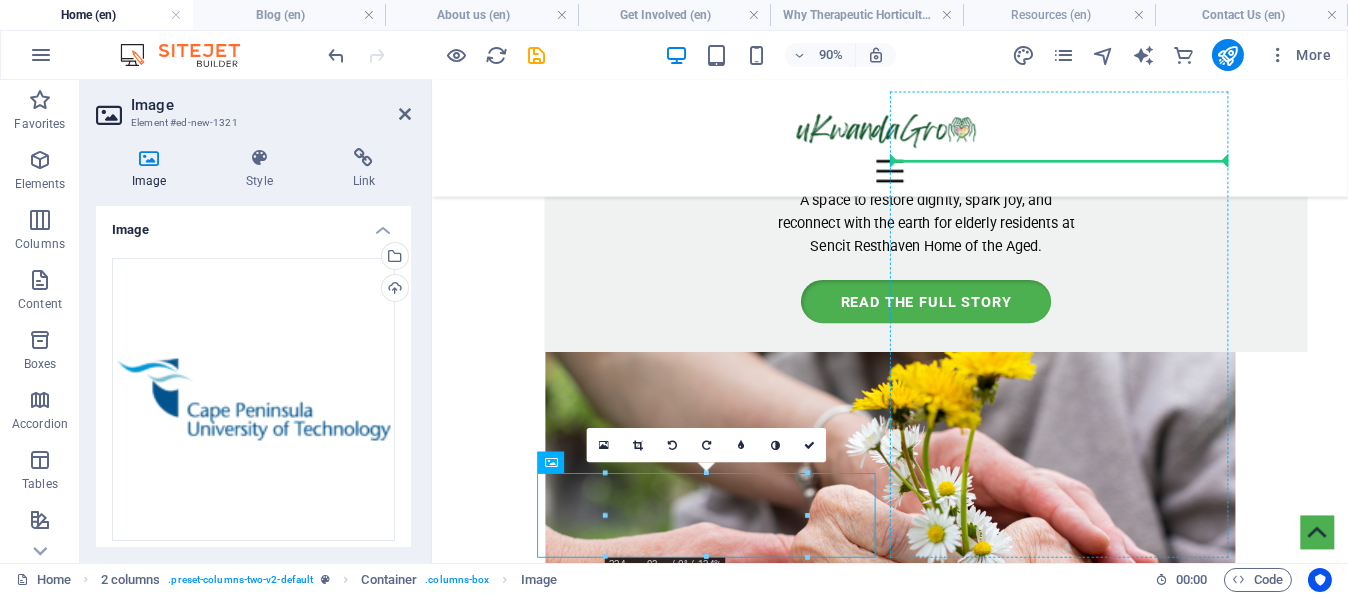 drag, startPoint x: 720, startPoint y: 468, endPoint x: 1061, endPoint y: 209, distance: 428.2079 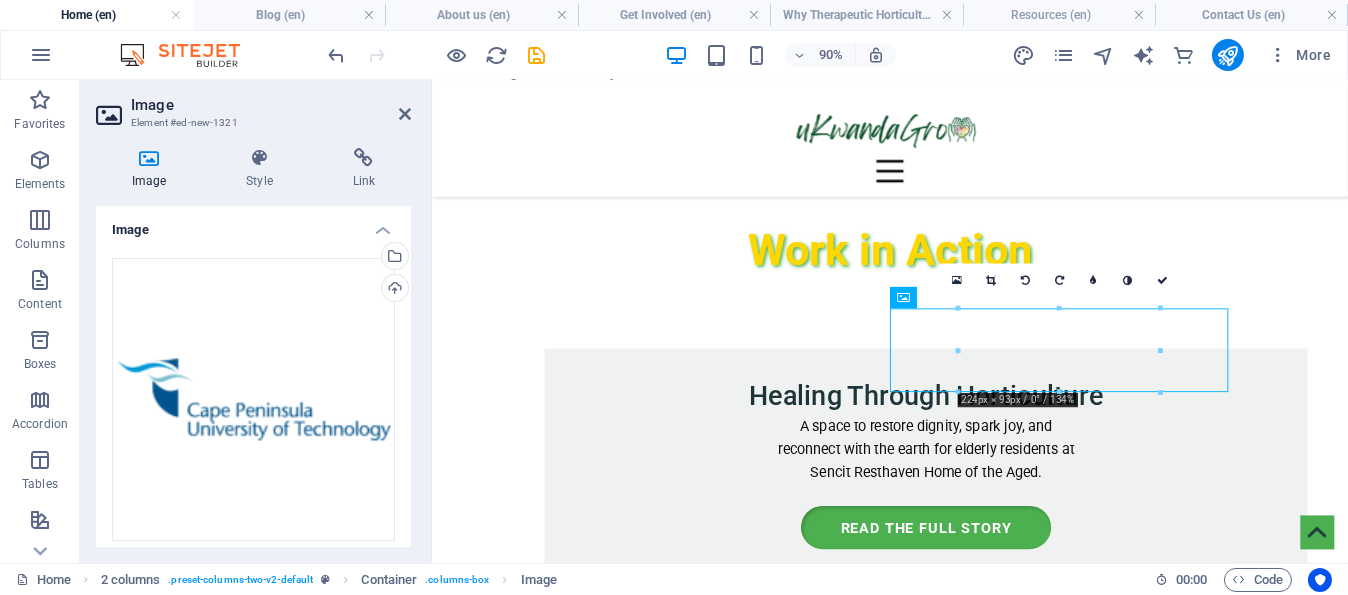 scroll, scrollTop: 2557, scrollLeft: 0, axis: vertical 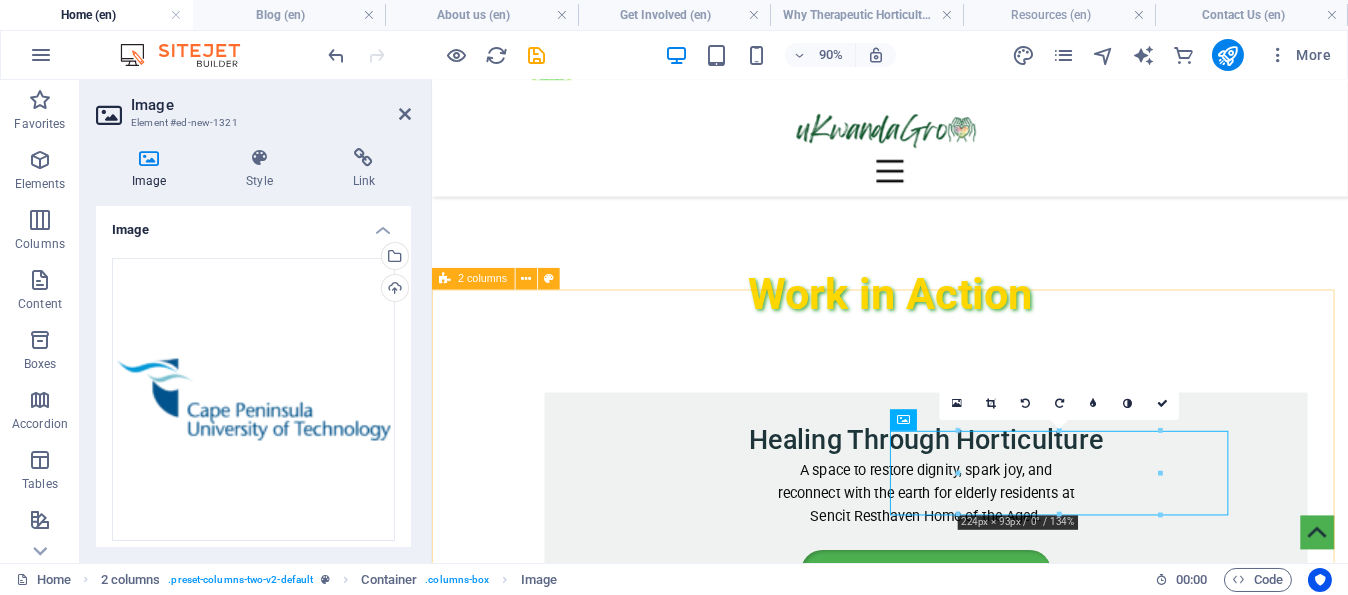 click on "The Seed Planter: Inspiring Conversations That Fuel Our Mission Still buzzing from an amazing conversation with Dr. [FIRST] [LAST]! It's rare to meet someone so genuinely passionate about horticulture, and our chat was truly a highlight. You can explore some of his fantastic work yourself right here: https://bit.ly/RA_Dr[LAST]_2004 Dr. [FIRST] [LAST], Head of Department, Horticultural Sciences Cape Peninsula University of Technology. We’re still buzzing from an incredible conversation with Dr. [FIRST] [LAST] – a true champion for horticulture and sustainable change. It’s not every day that you meet someone whose passion aligns so deeply with your own. Dr. [LAST] not only shares our vision for using gardens as tools for healing, learning, and transformation, but wholeheartedly supports the work we’re doing through uKwandaGro. We need more voices like his, more collaboration, and more shared purpose. Explore some of his inspiring work here: https://bit.ly/RA_Dr[LAST]_2004" at bounding box center (941, 3012) 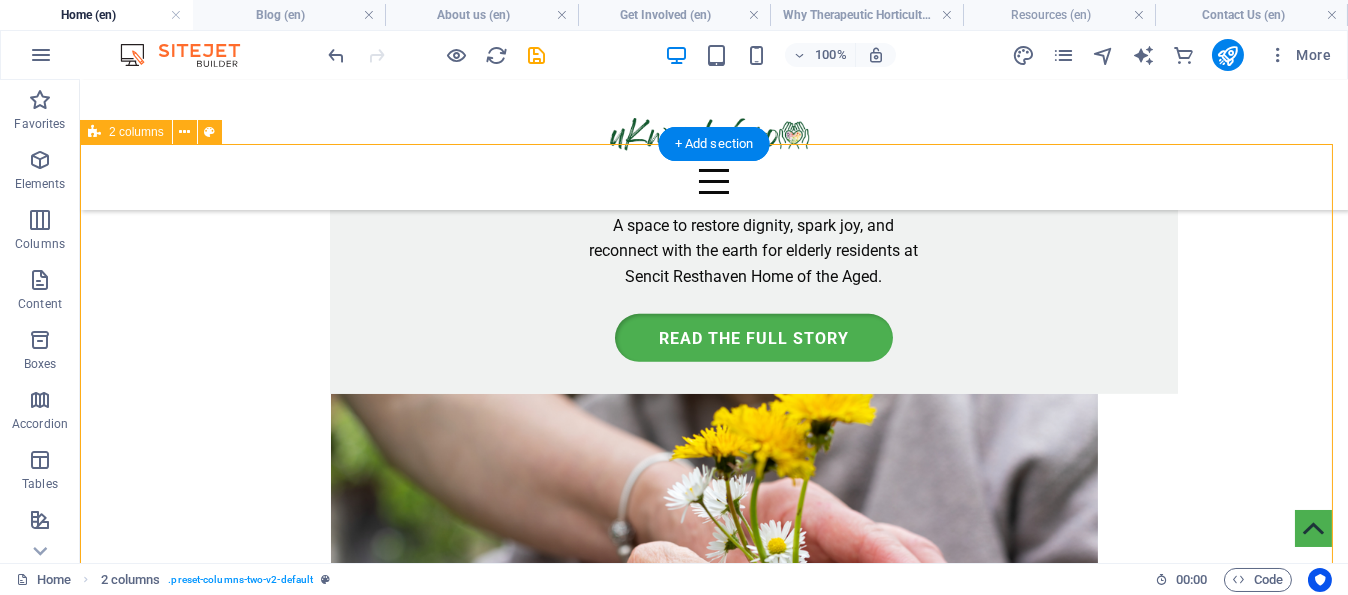 scroll, scrollTop: 2857, scrollLeft: 0, axis: vertical 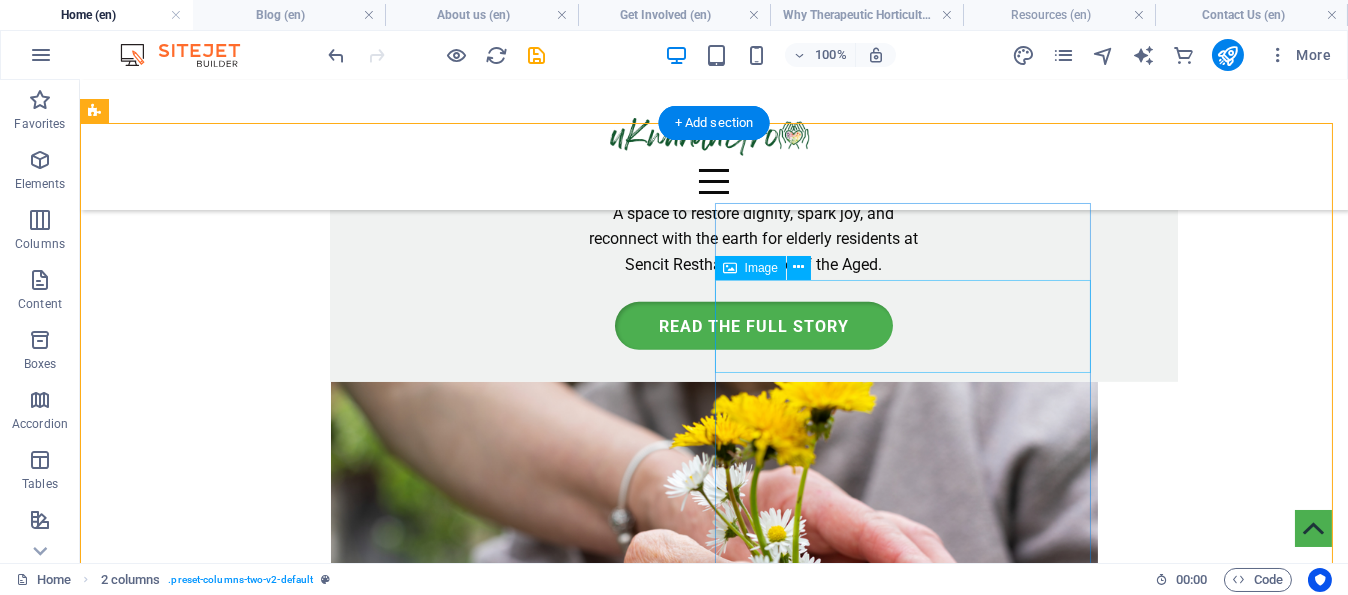 click at bounding box center (480, 2991) 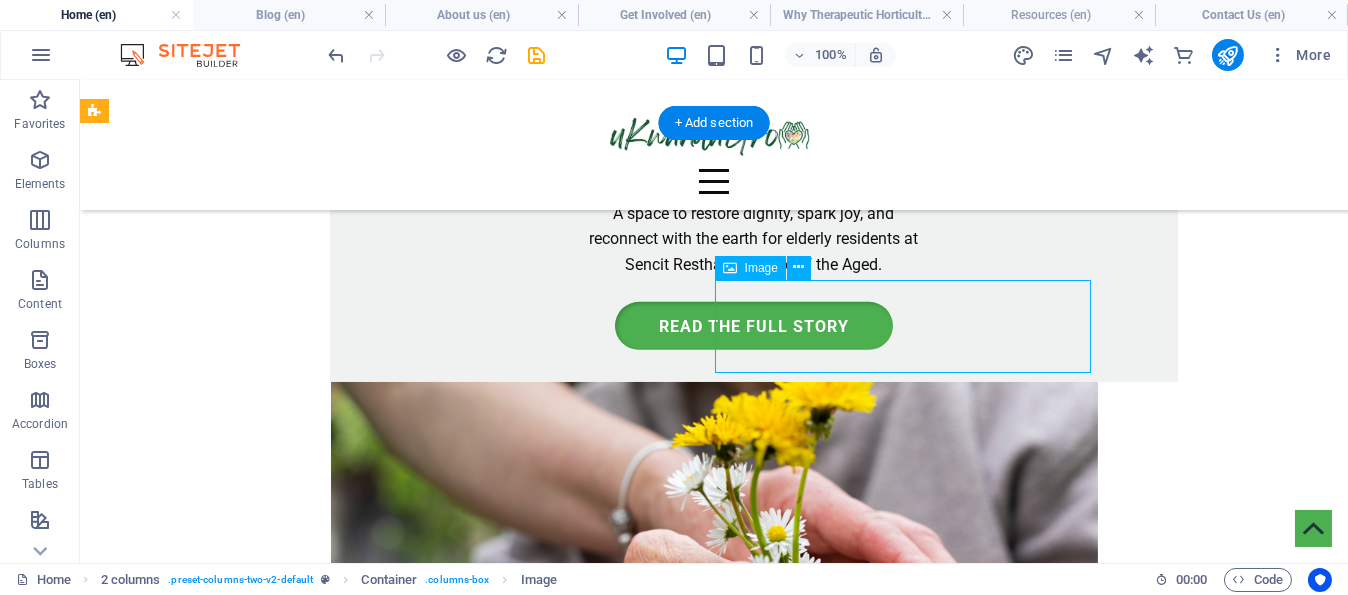 click at bounding box center [480, 2991] 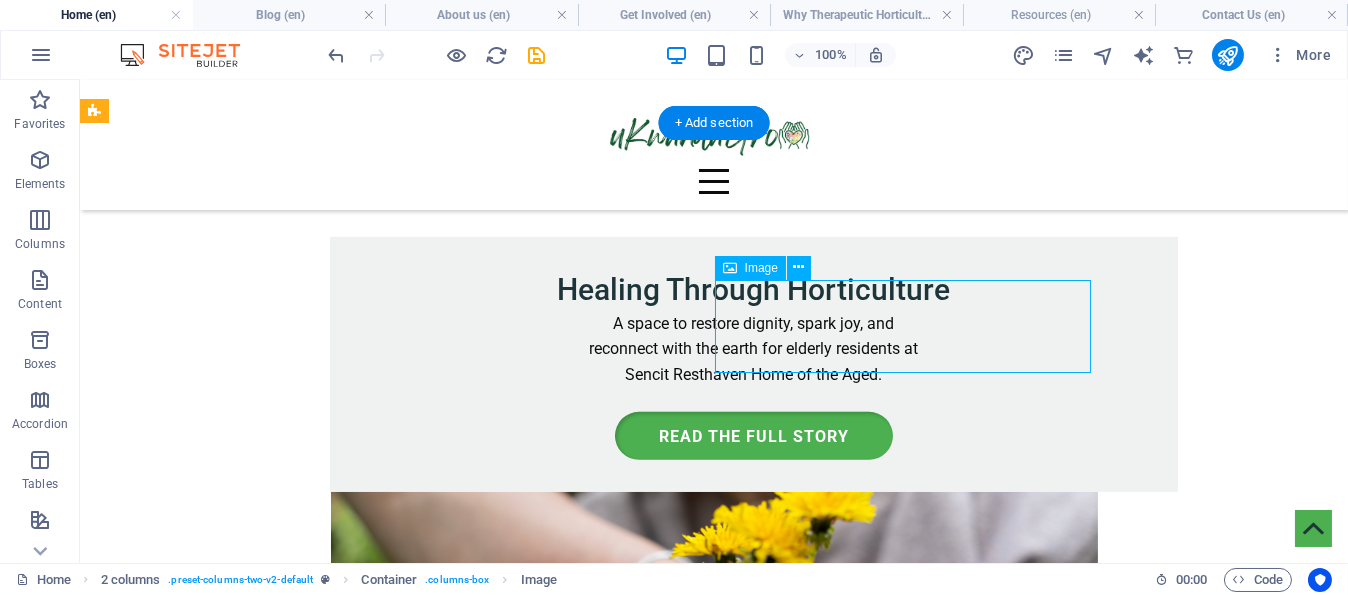 select on "px" 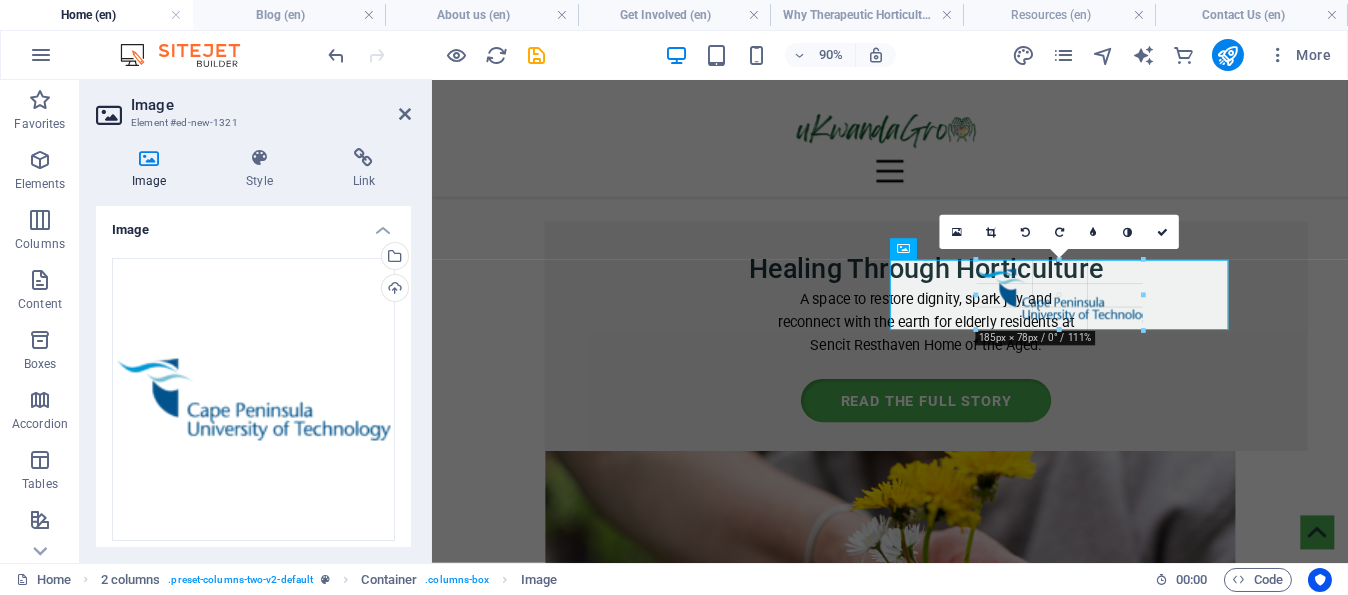 drag, startPoint x: 958, startPoint y: 338, endPoint x: 628, endPoint y: 262, distance: 338.63846 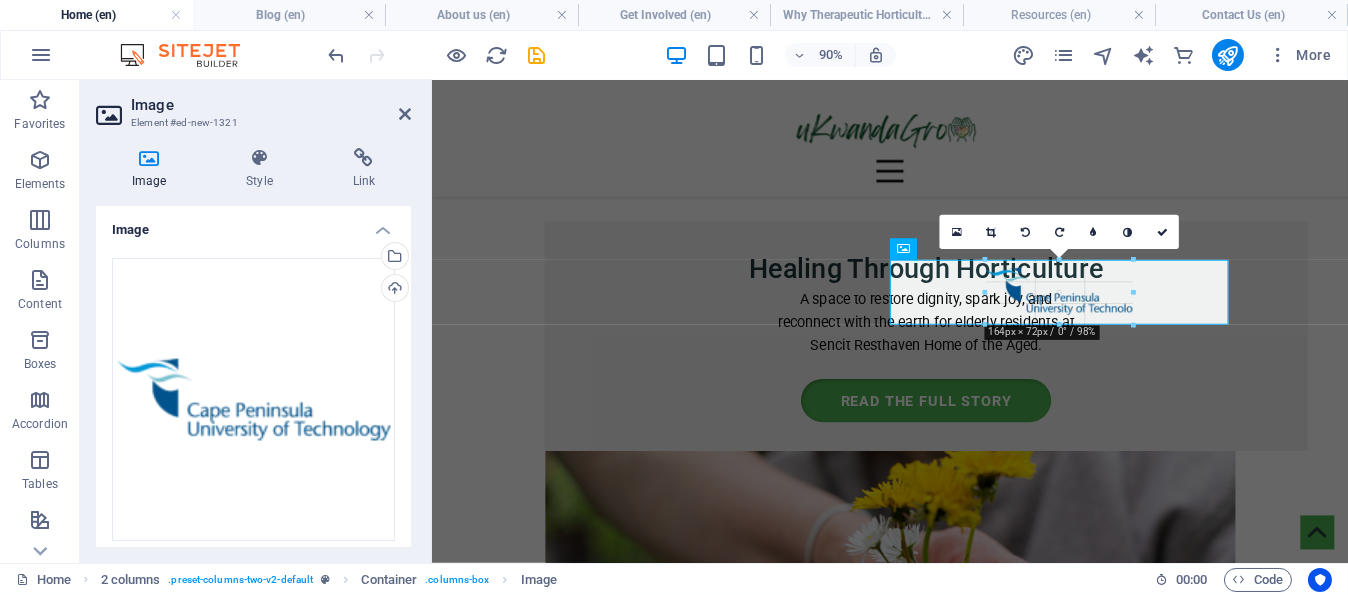drag, startPoint x: 976, startPoint y: 326, endPoint x: 996, endPoint y: 313, distance: 23.853722 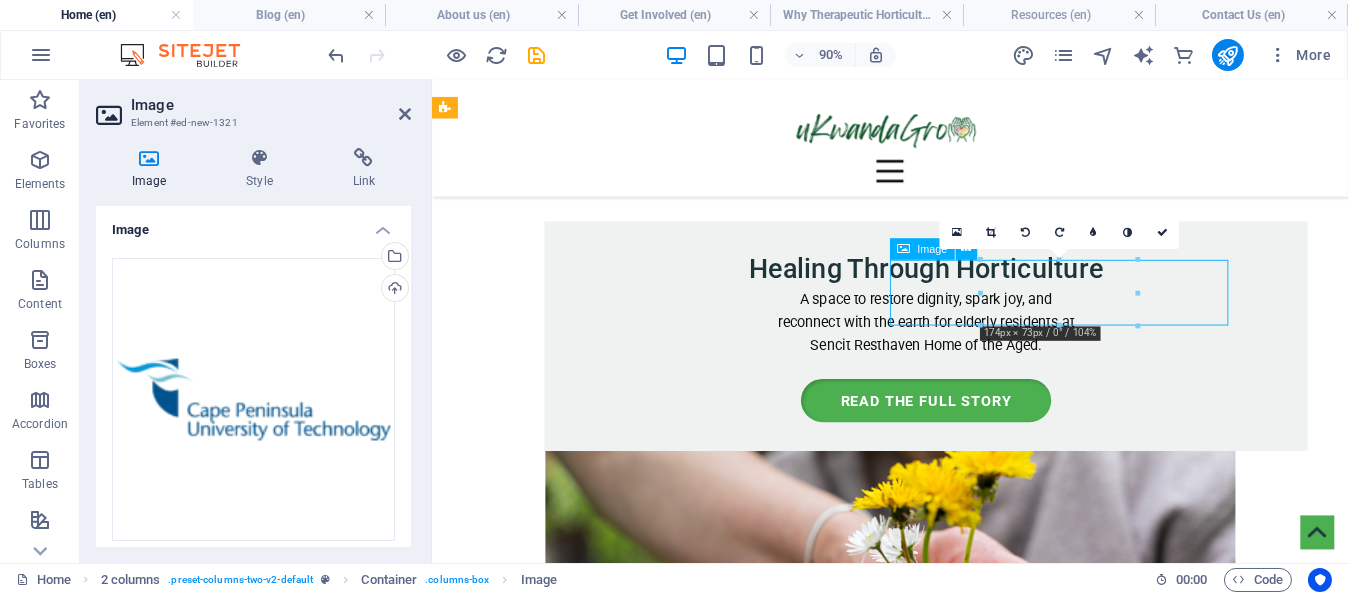 drag, startPoint x: 1573, startPoint y: 370, endPoint x: 1238, endPoint y: 317, distance: 339.16663 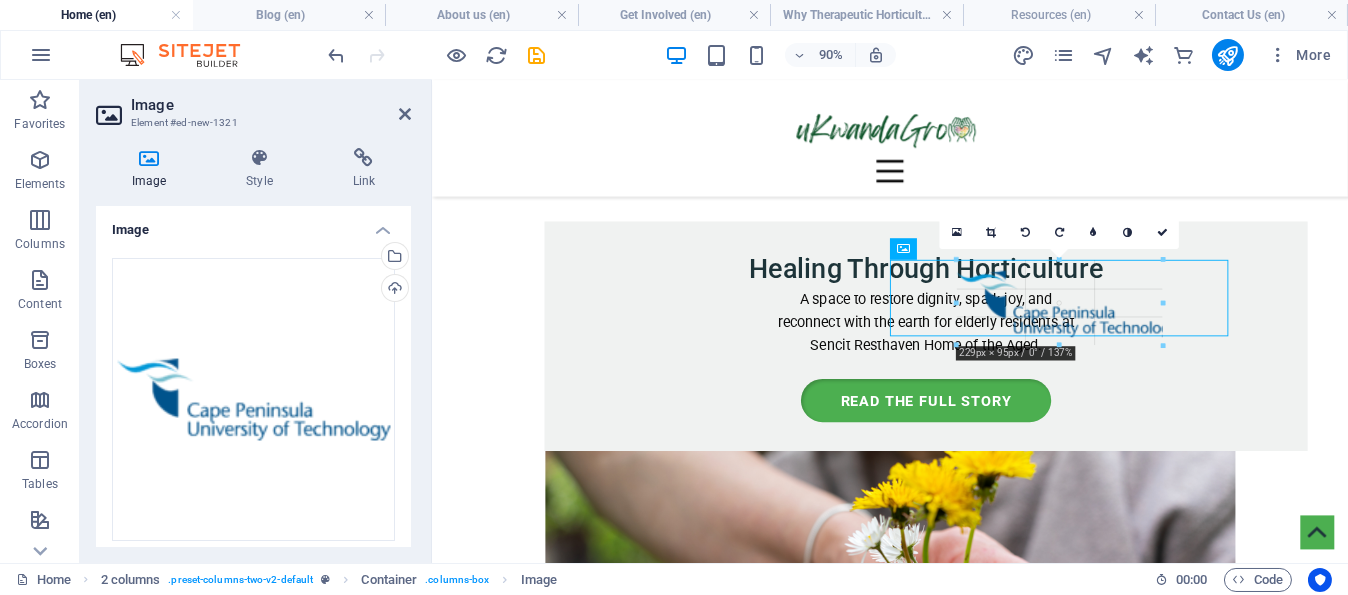 drag, startPoint x: 1135, startPoint y: 289, endPoint x: 843, endPoint y: 236, distance: 296.77097 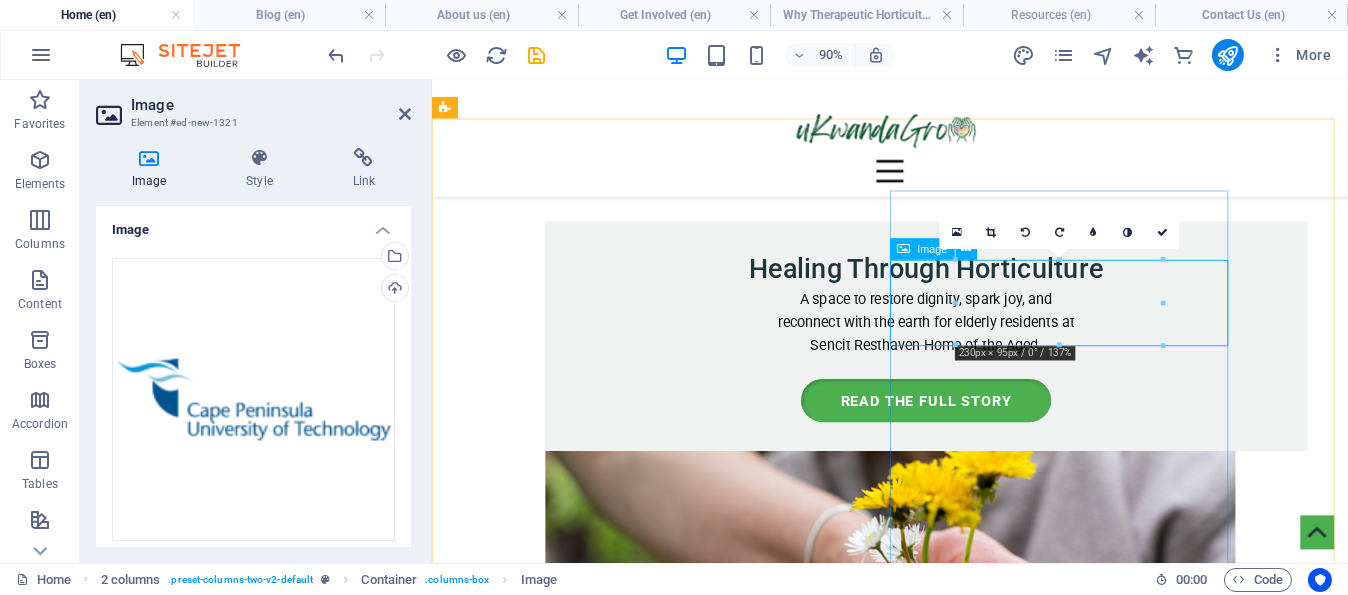 click at bounding box center [832, 2992] 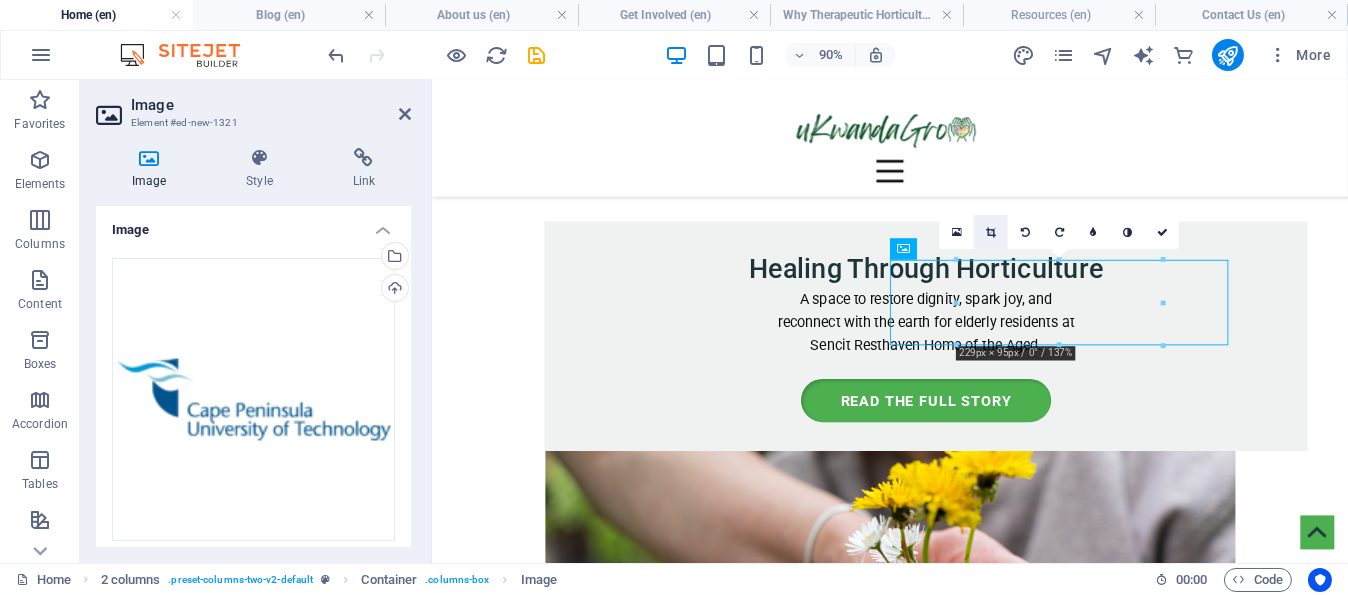 click at bounding box center (991, 232) 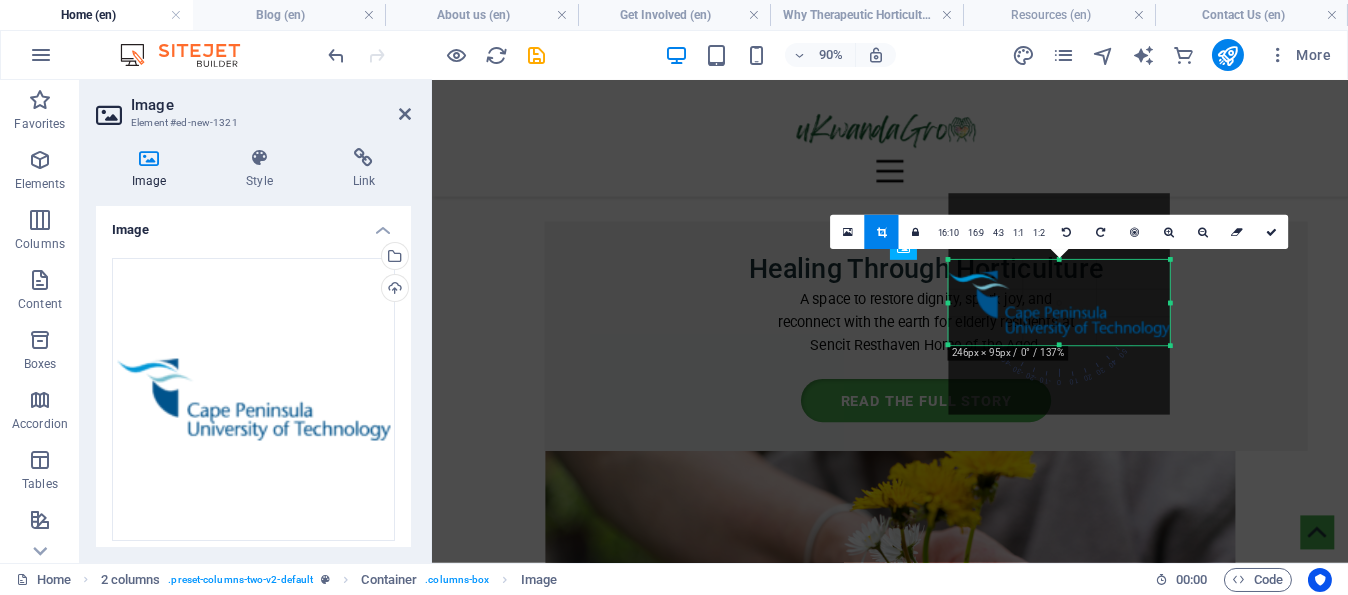 drag, startPoint x: 1162, startPoint y: 301, endPoint x: 1173, endPoint y: 300, distance: 11.045361 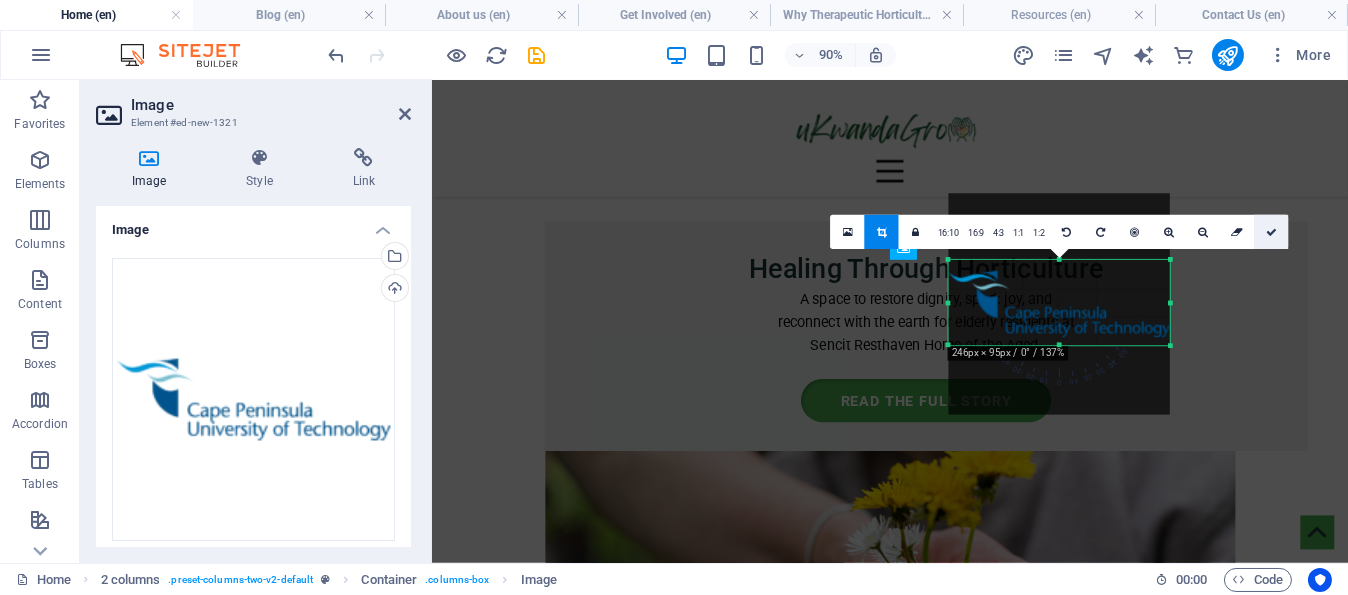 click at bounding box center (1271, 232) 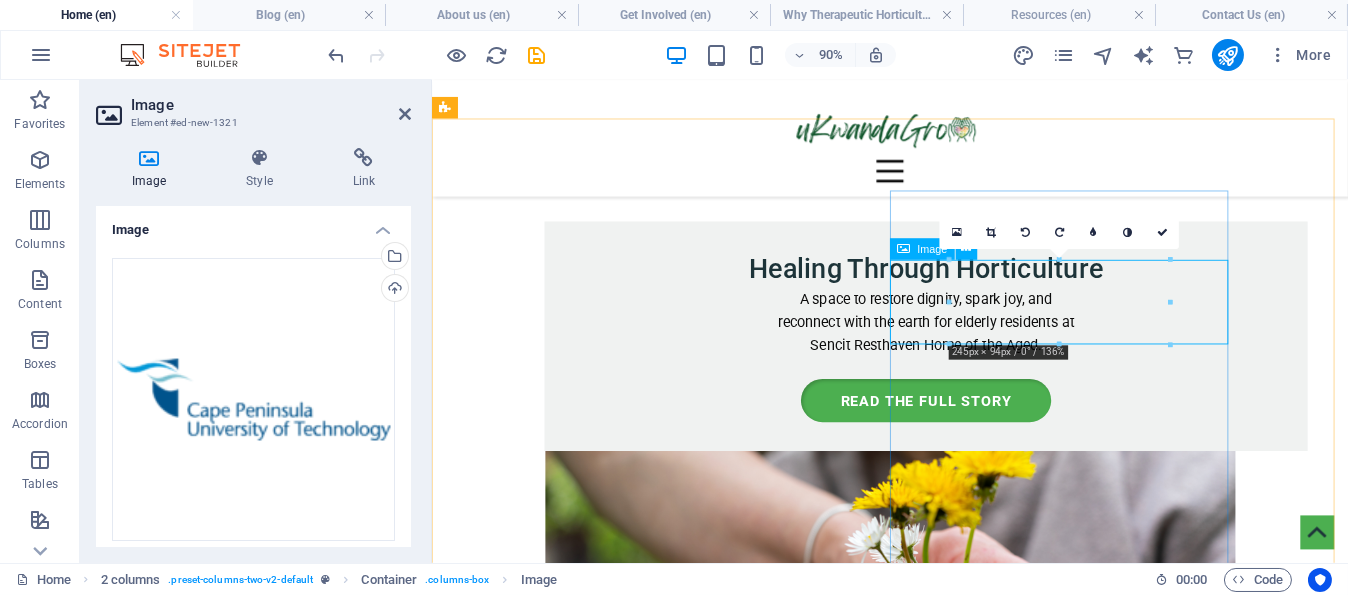 click at bounding box center [832, 2992] 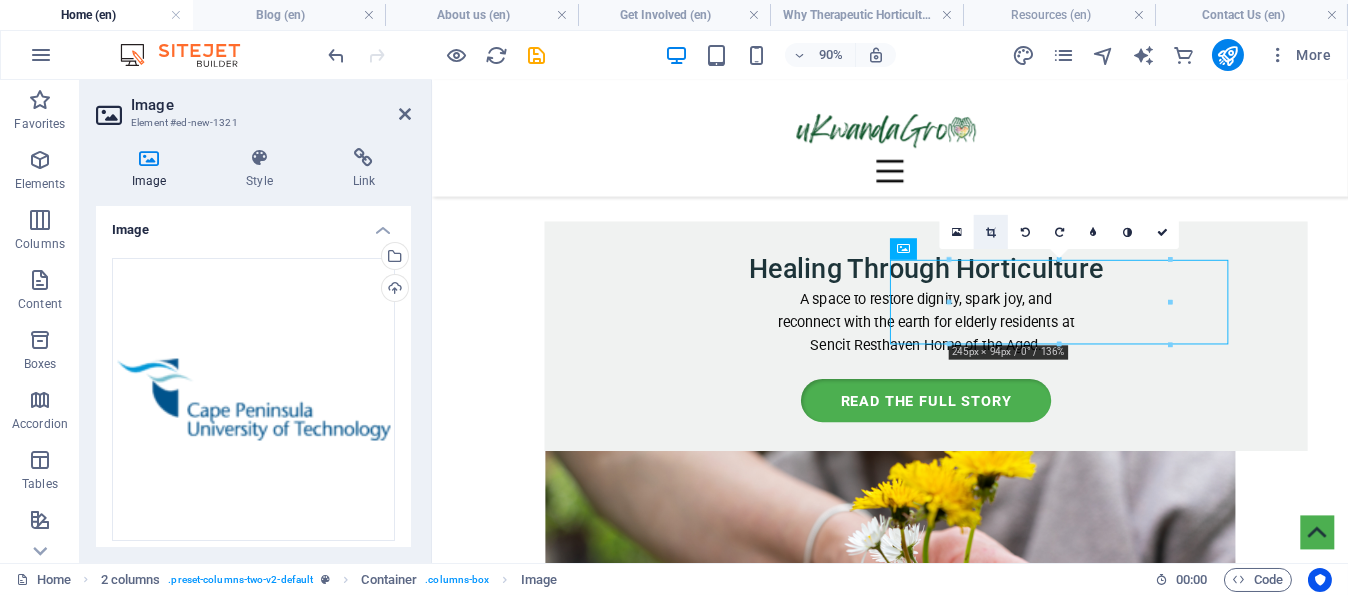 click at bounding box center [991, 232] 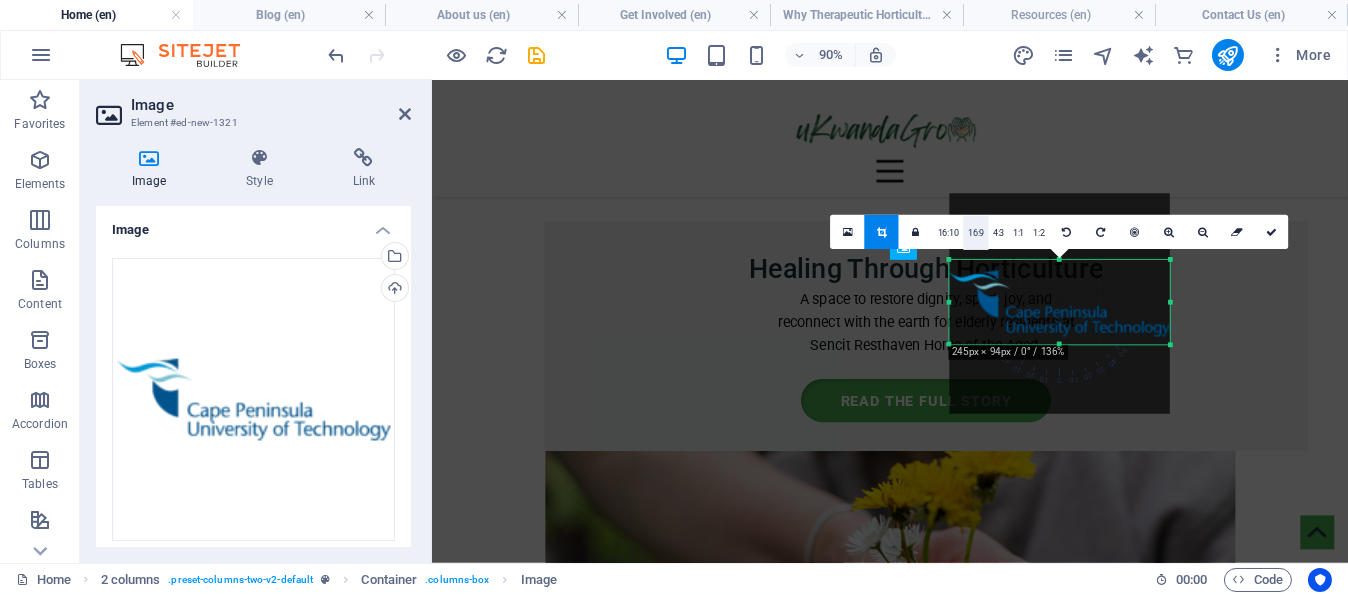 click on "16:9" at bounding box center [975, 233] 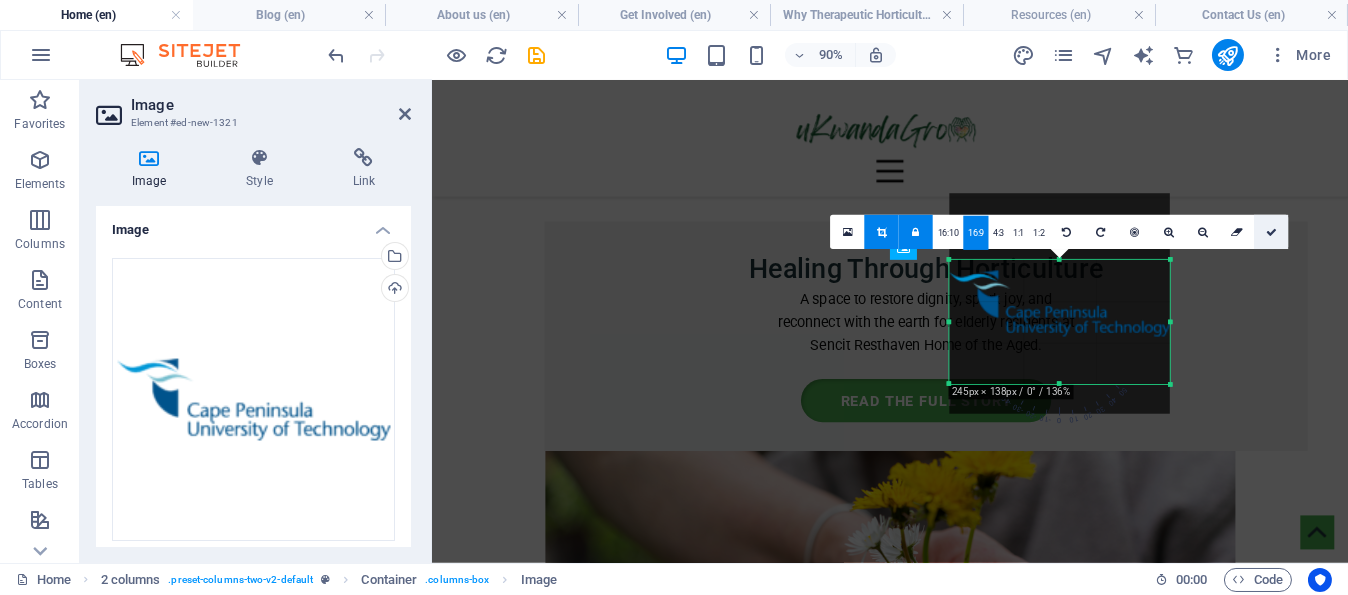 click at bounding box center [1271, 232] 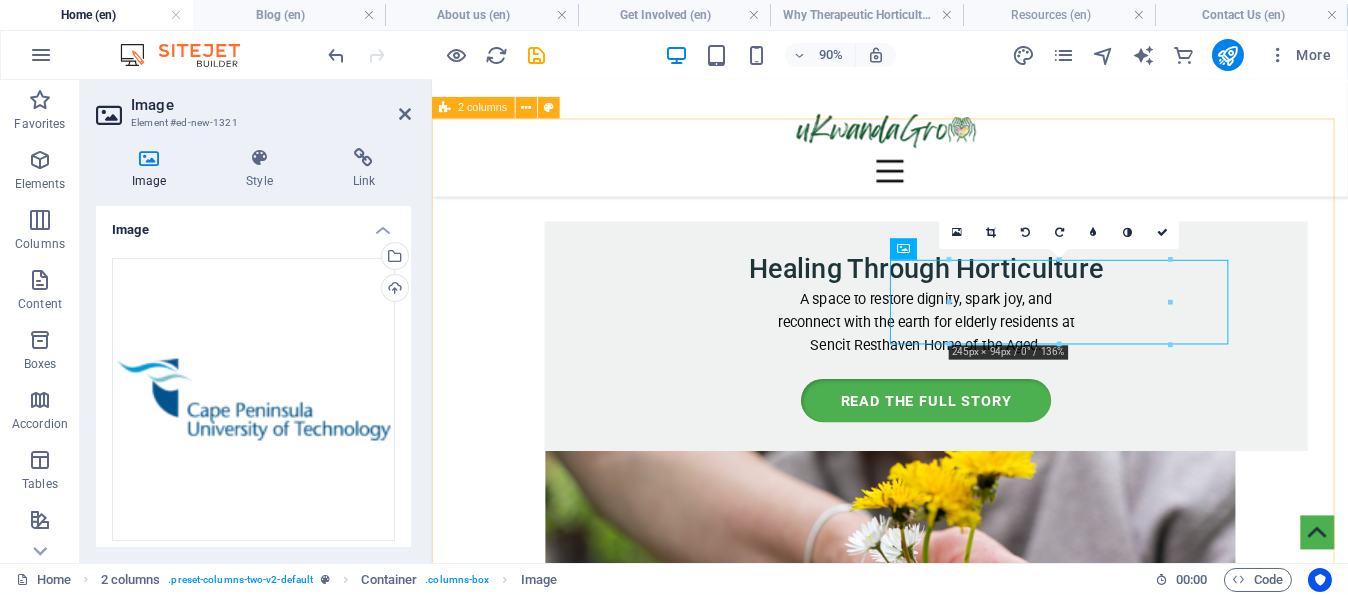 click on "The Seed Planter: Inspiring Conversations That Fuel Our Mission Still buzzing from an amazing conversation with Dr. [FIRST] [LAST]! It's rare to meet someone so genuinely passionate about horticulture, and our chat was truly a highlight. You can explore some of his fantastic work yourself right here: https://bit.ly/RA_Dr[LAST]_2004 Dr. [FIRST] [LAST], Head of Department, Horticultural Sciences Cape Peninsula University of Technology. We’re still buzzing from an incredible conversation with Dr. [FIRST] [LAST] – a true champion for horticulture and sustainable change. It’s not every day that you meet someone whose passion aligns so deeply with your own. Dr. [LAST] not only shares our vision for using gardens as tools for healing, learning, and transformation, but wholeheartedly supports the work we’re doing through uKwandaGro. We need more voices like his, more collaboration, and more shared purpose. Explore some of his inspiring work here: https://bit.ly/RA_Dr[LAST]_2004" at bounding box center [941, 2844] 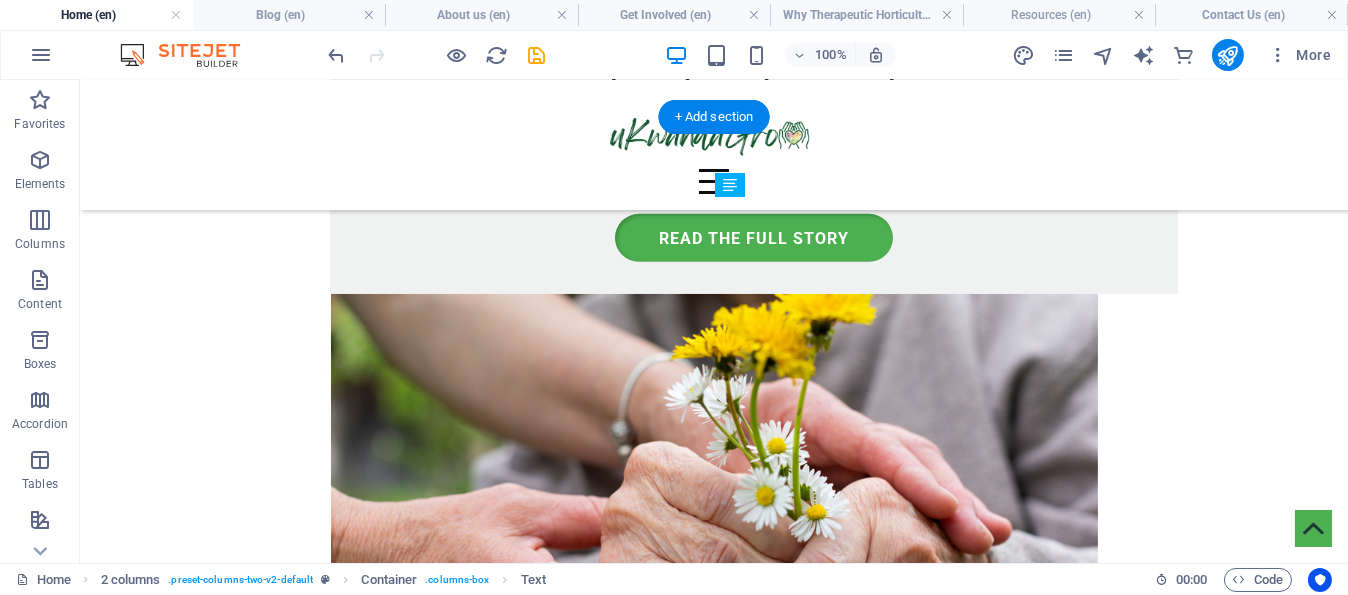 scroll, scrollTop: 3157, scrollLeft: 0, axis: vertical 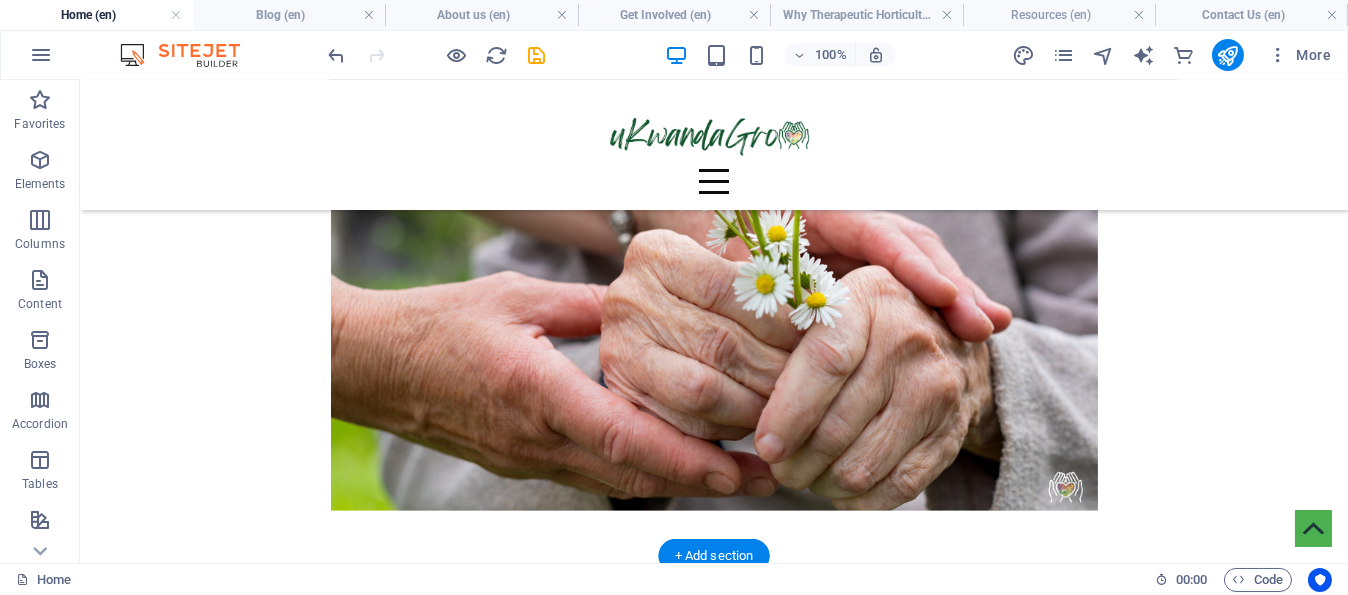drag, startPoint x: 891, startPoint y: 242, endPoint x: 848, endPoint y: 464, distance: 226.12607 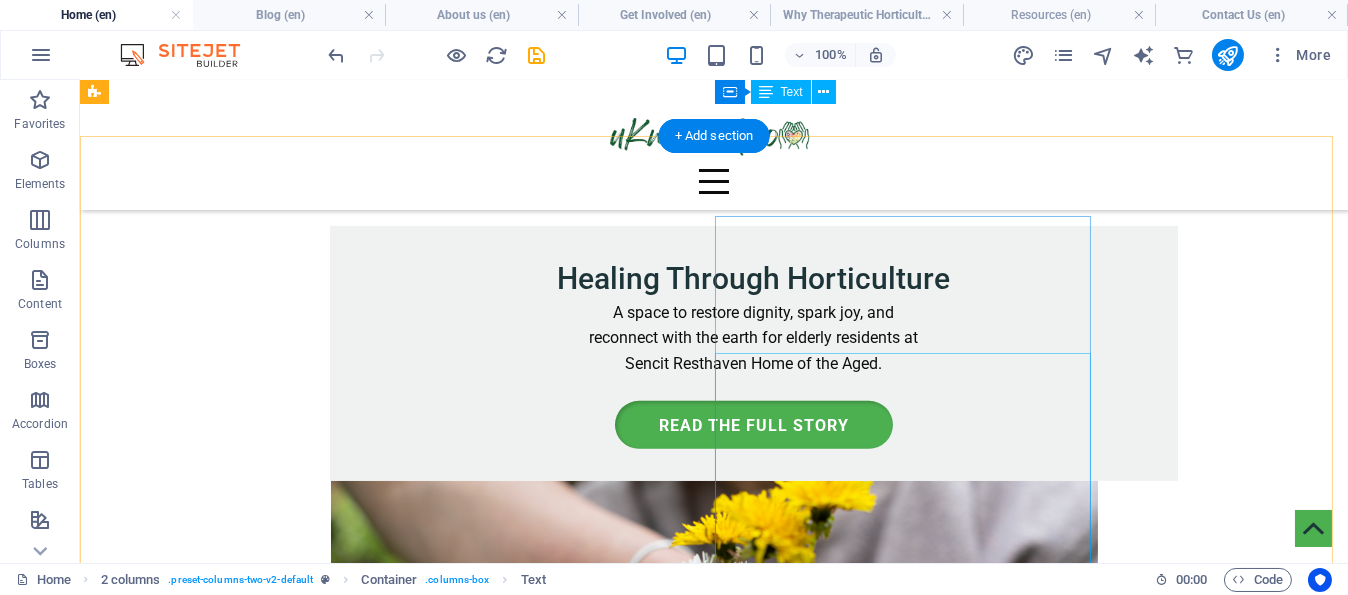 scroll, scrollTop: 2757, scrollLeft: 0, axis: vertical 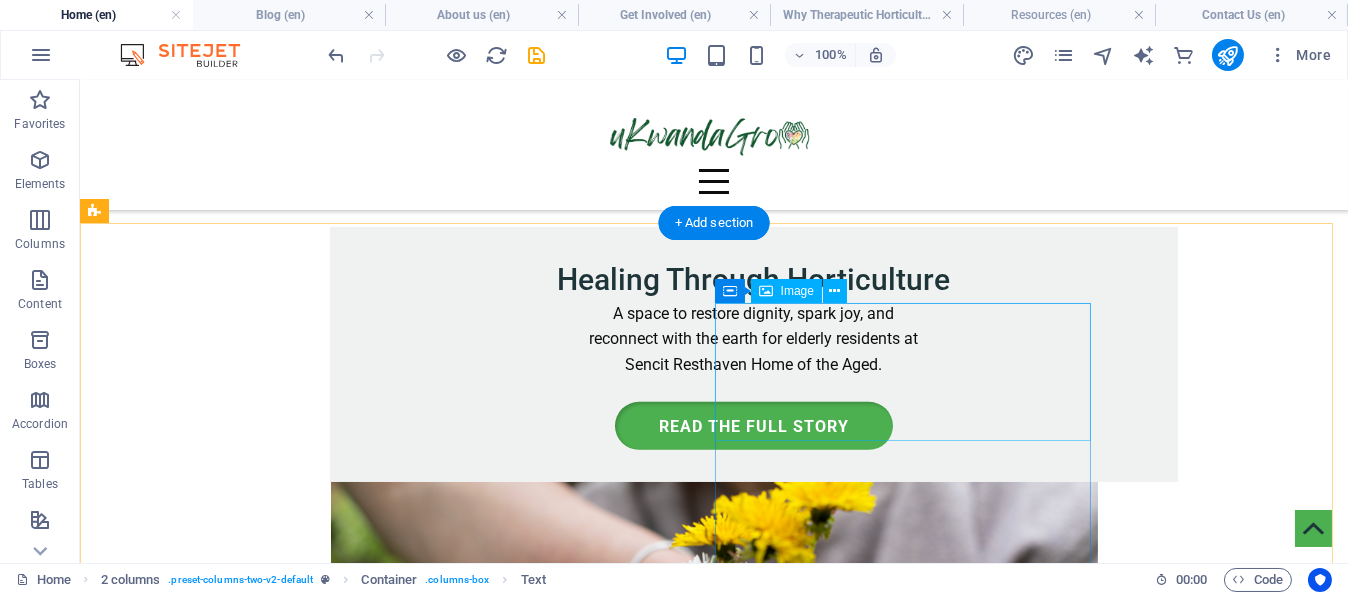 click at bounding box center [480, 3036] 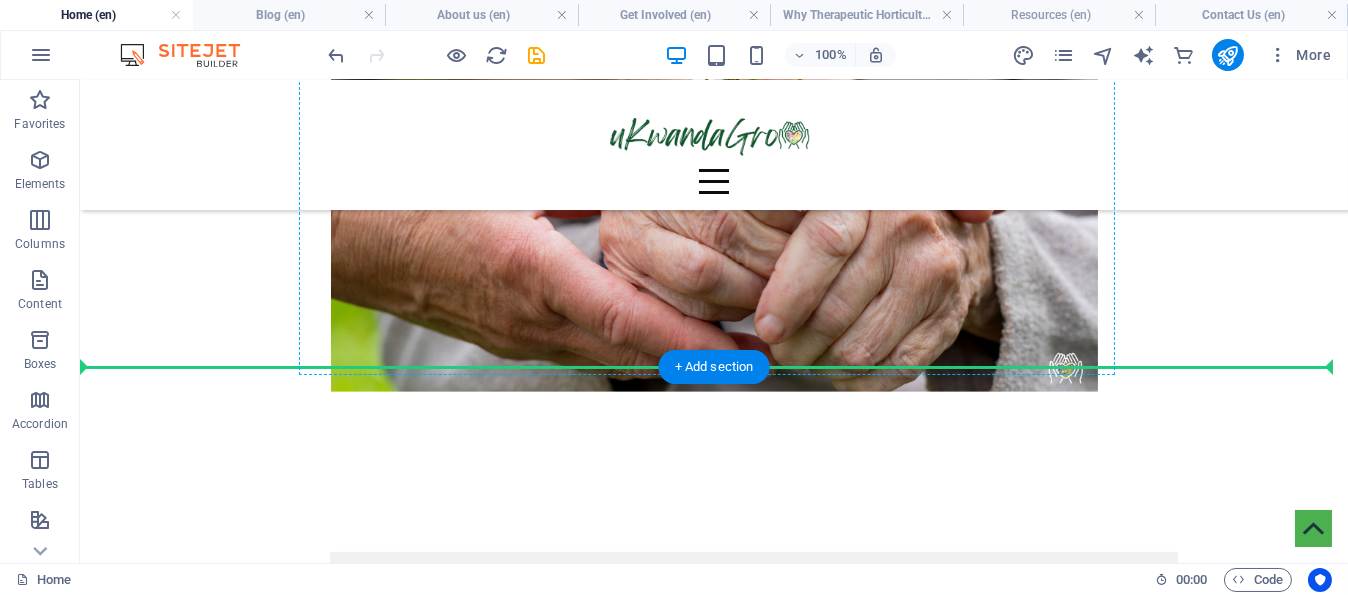scroll, scrollTop: 3246, scrollLeft: 0, axis: vertical 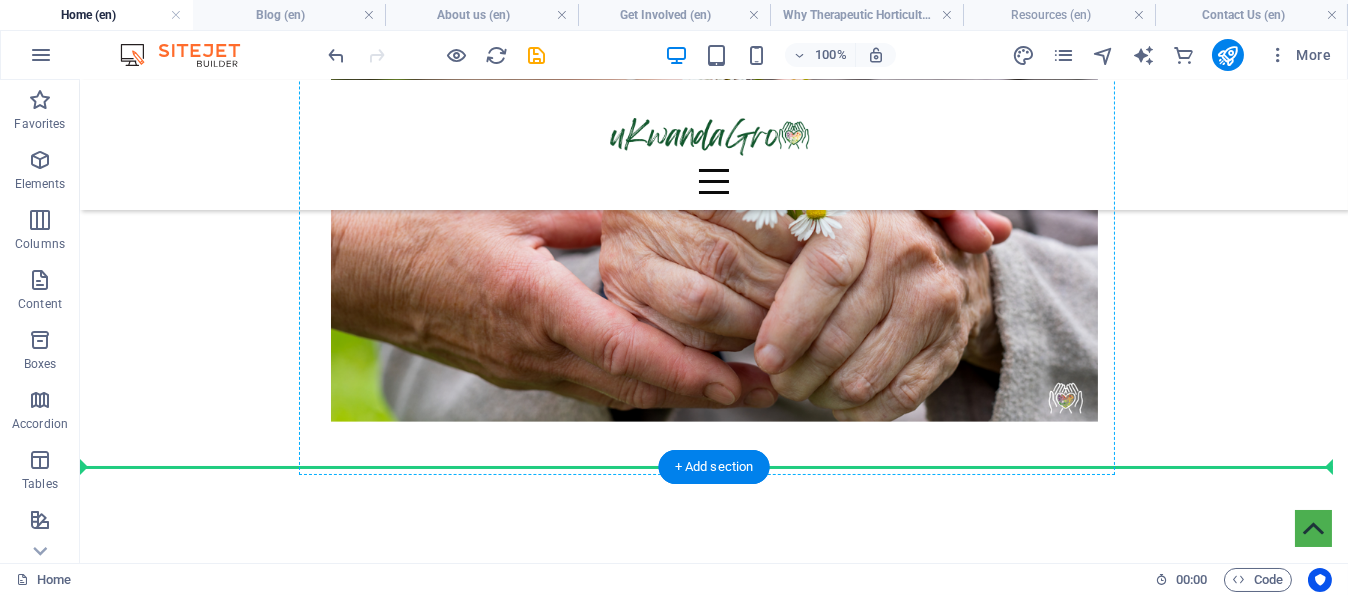 drag, startPoint x: 925, startPoint y: 370, endPoint x: 592, endPoint y: 239, distance: 357.84076 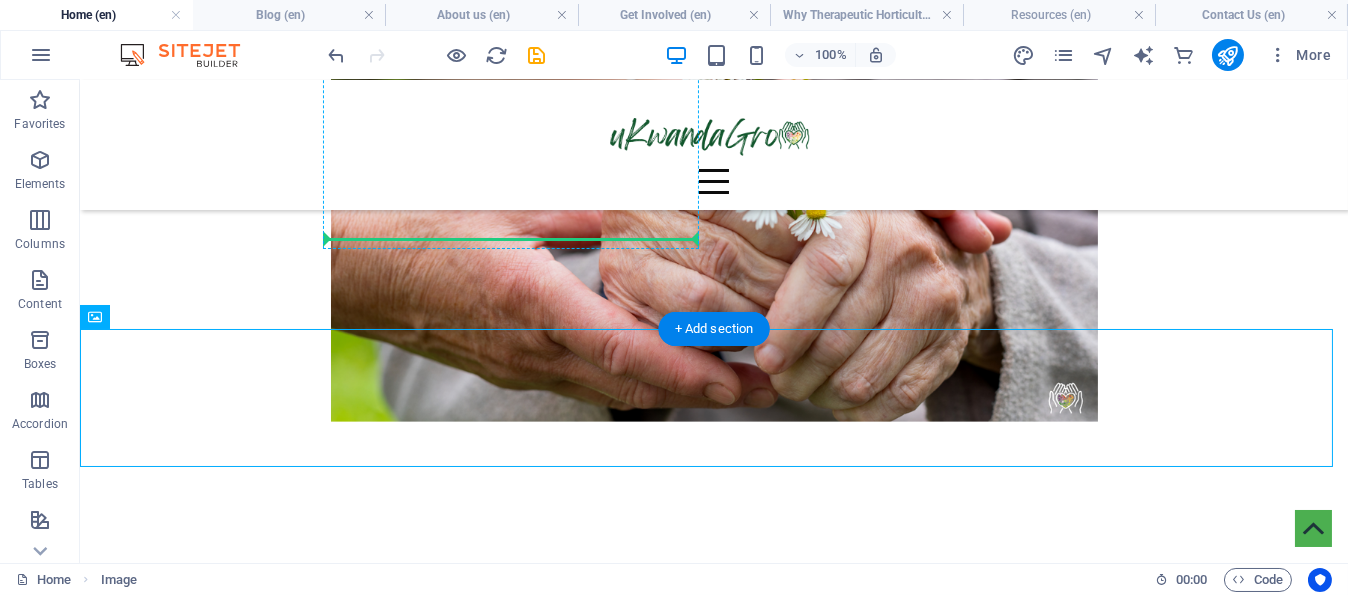 drag, startPoint x: 755, startPoint y: 396, endPoint x: 546, endPoint y: 236, distance: 263.21283 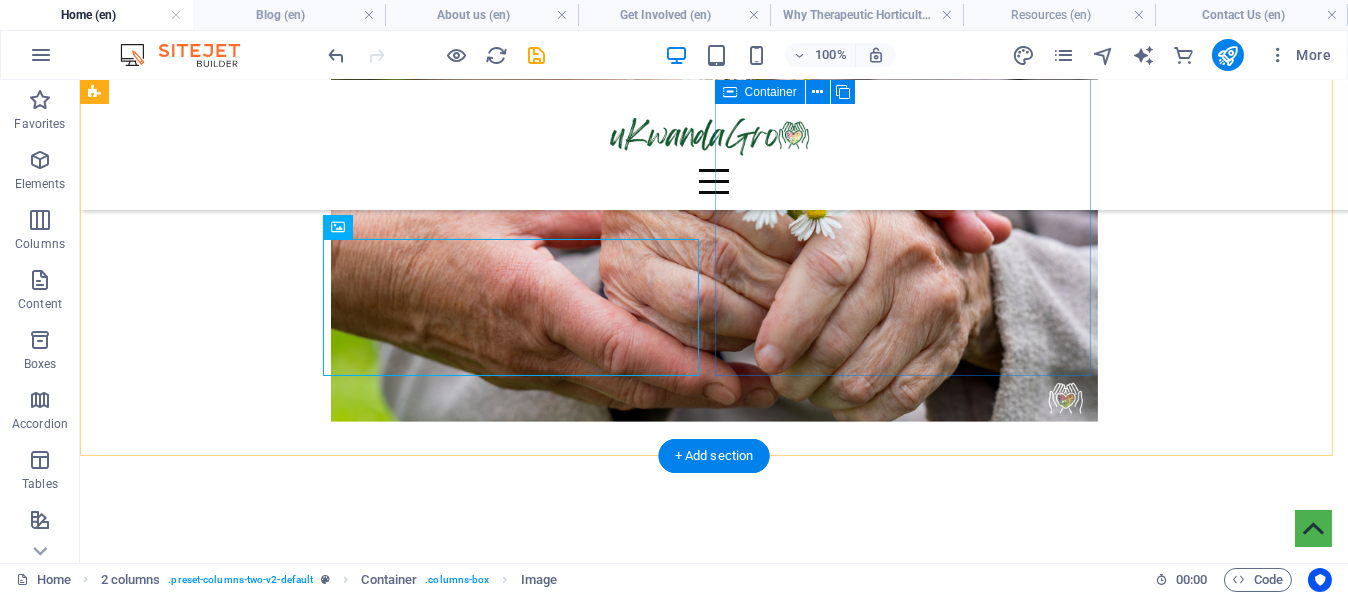 click on "We’re still buzzing from an incredible conversation with Dr. [NAME] [LAST] – a true champion for horticulture and sustainable change. It’s not every day that you meet someone whose passion aligns so deeply with your own.  Dr. [LAST] not only shares our vision for using gardens as tools for healing, learning, and transformation, but wholeheartedly supports the work we’re doing through uKwandaGro. We need more voices like his, more collaboration, and more shared purpose. Explore some of his inspiring work here:  https://bit.ly/RA_DrOctober_2004 Dr. [NAME] [LAST], Head of Department,  Horticultural Sciences  Cape Peninsula University of Technology." at bounding box center [480, 2757] 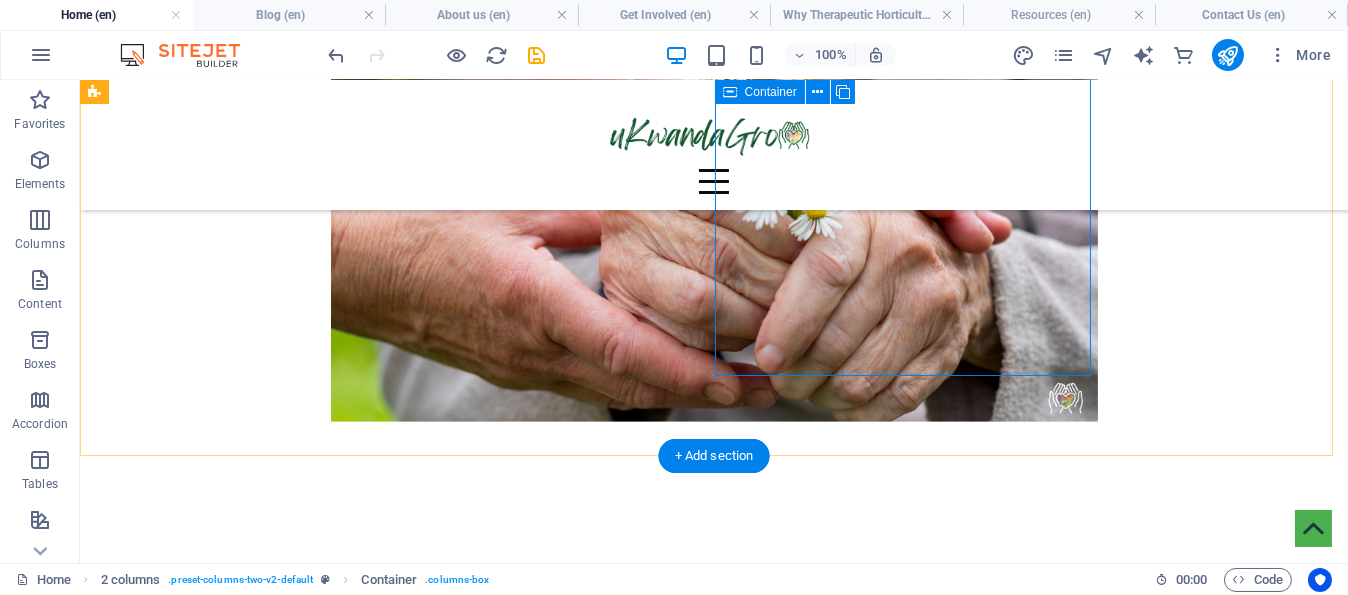 scroll, scrollTop: 3046, scrollLeft: 0, axis: vertical 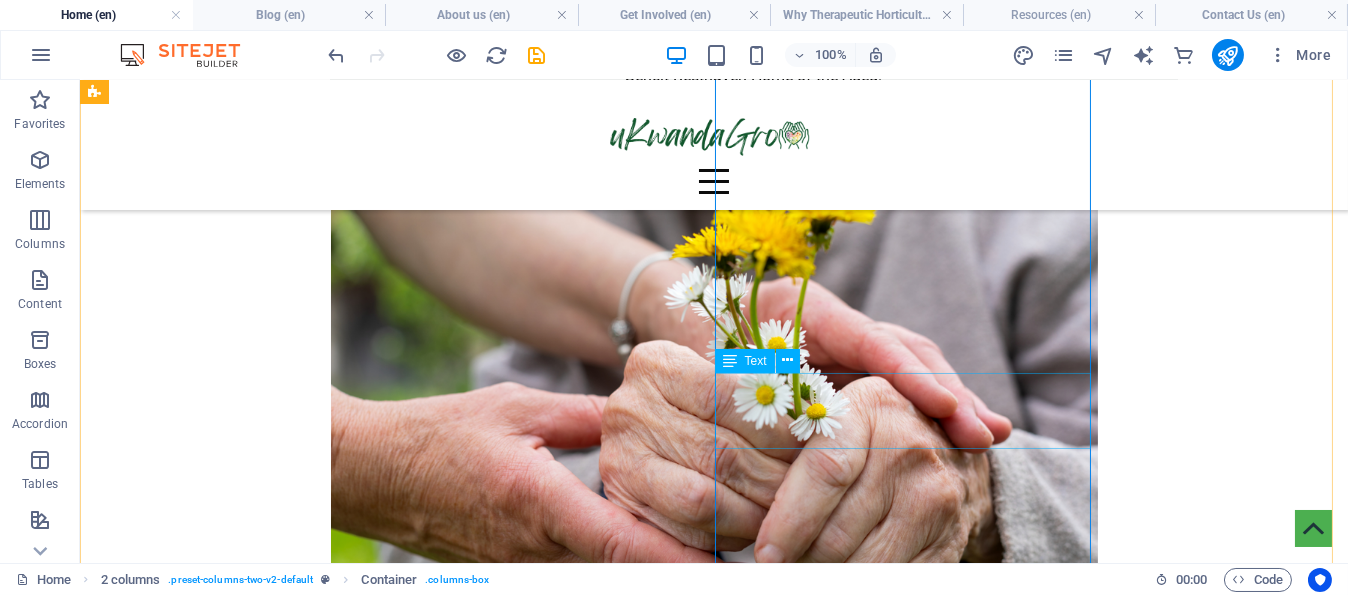 click on "Dr. [NAME] [LAST], Head of Department,  Horticultural Sciences  Cape Peninsula University of Technology." at bounding box center (480, 3059) 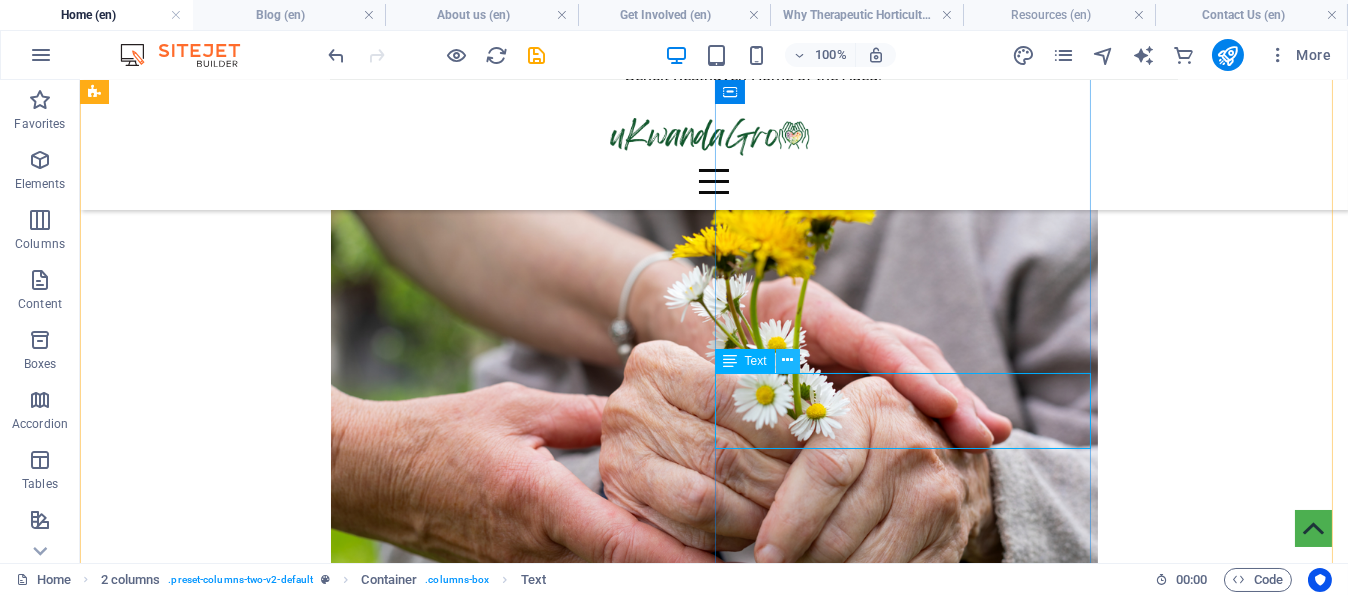 click at bounding box center [787, 360] 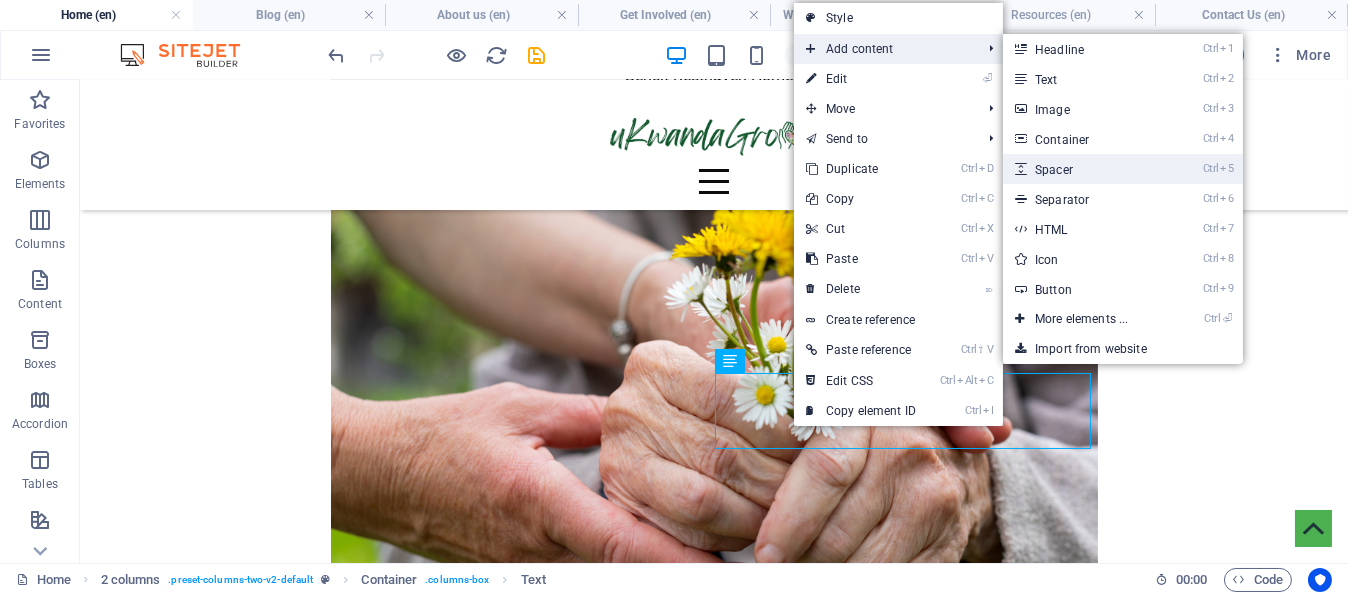 drag, startPoint x: 1059, startPoint y: 161, endPoint x: 696, endPoint y: 101, distance: 367.92526 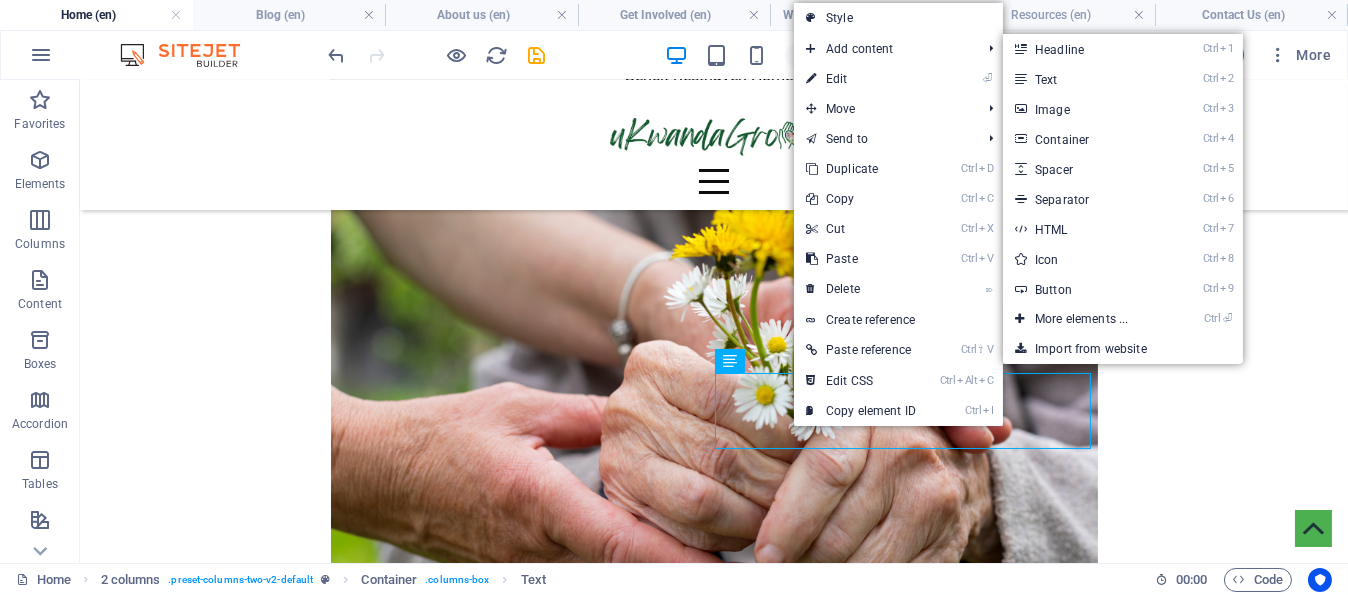 select on "px" 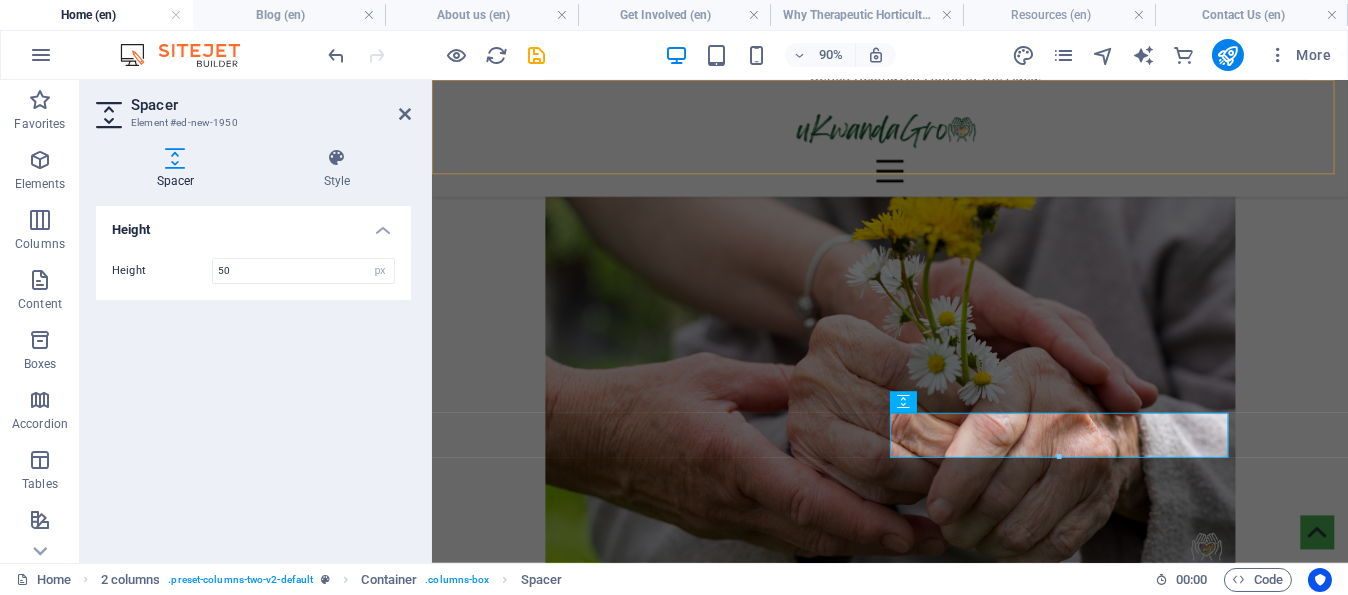scroll, scrollTop: 2936, scrollLeft: 0, axis: vertical 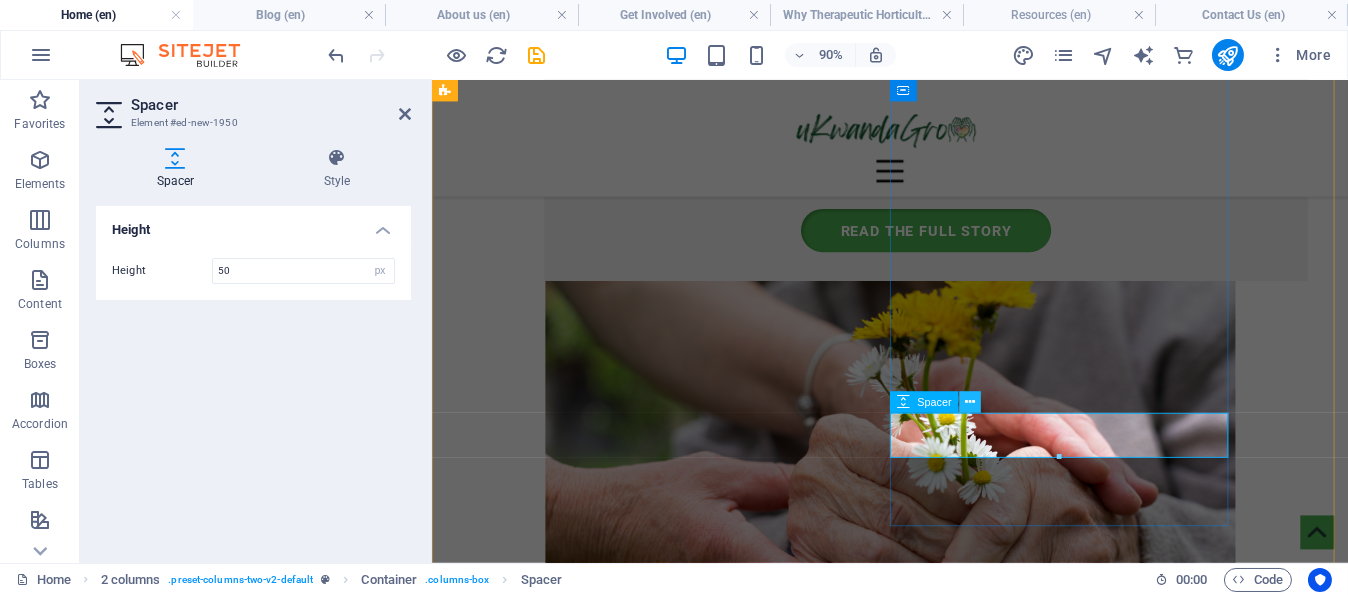 click at bounding box center [971, 401] 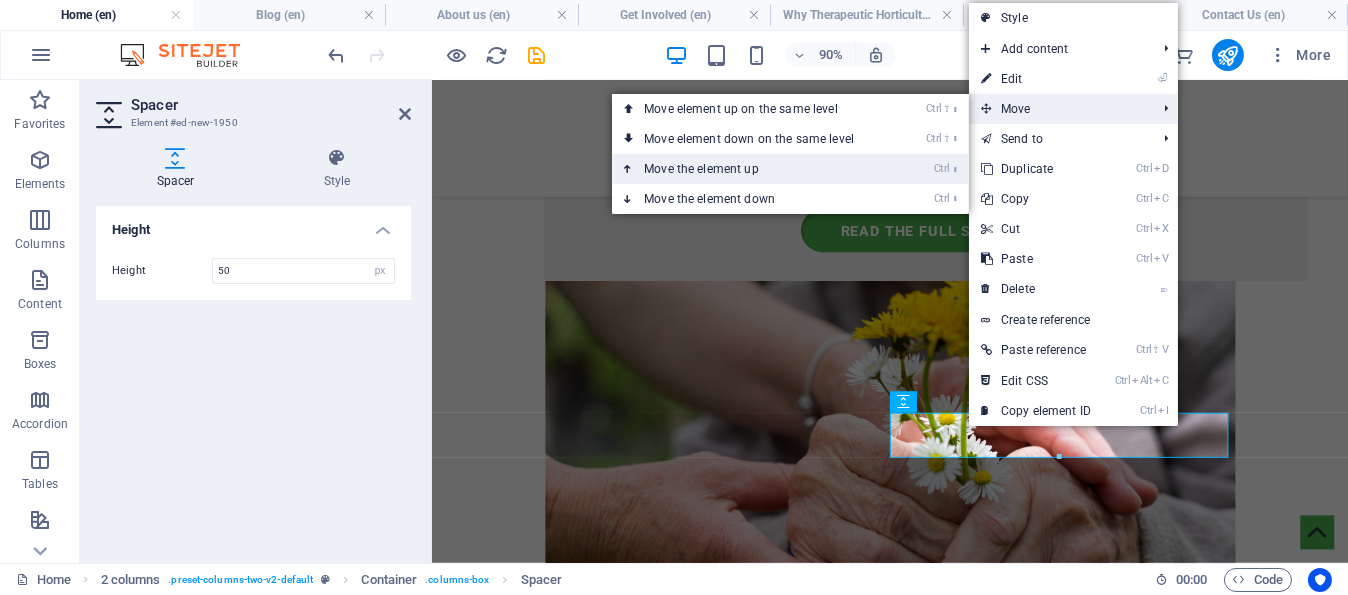 drag, startPoint x: 760, startPoint y: 168, endPoint x: 370, endPoint y: 100, distance: 395.88382 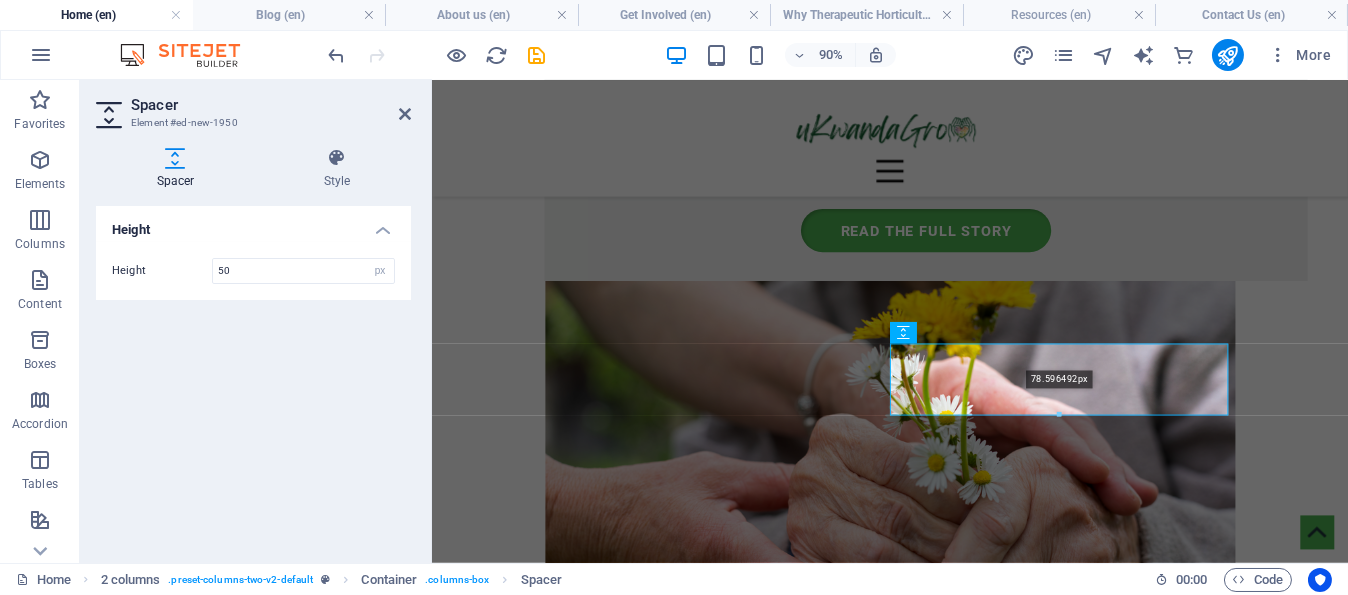 drag, startPoint x: 1060, startPoint y: 386, endPoint x: 1061, endPoint y: 415, distance: 29.017237 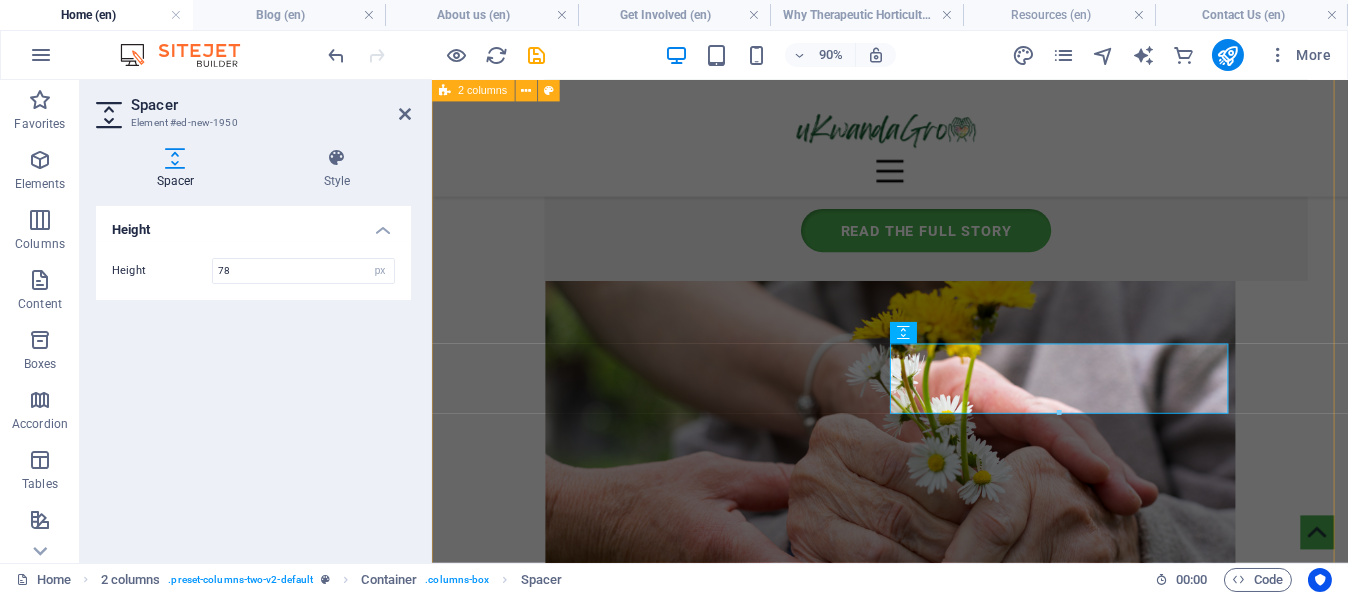 click on "The Seed Planter: Inspiring Conversations That Fuel Our Mission Still buzzing from an amazing conversation with Dr. [FIRST] [LAST]! It's rare to meet someone so genuinely passionate about horticulture, and our chat was truly a highlight. You can explore some of his fantastic work yourself right here: https://bit.ly/RA_Dr[LAST]_2004 We’re still buzzing from an incredible conversation with Dr. [FIRST] [LAST] – a true champion for horticulture and sustainable change. It’s not every day that you meet someone whose passion aligns so deeply with your own. Dr. [LAST] not only shares our vision for using gardens as tools for healing, learning, and transformation, but wholeheartedly supports the work we’re doing through uKwandaGro. We need more voices like his, more collaboration, and more shared purpose. Explore some of his inspiring work here: https://bit.ly/RA_Dr[LAST]_2004 Dr. [FIRST] [LAST], Head of Department, Horticultural Sciences Cape Peninsula University of Technology." at bounding box center [941, 2694] 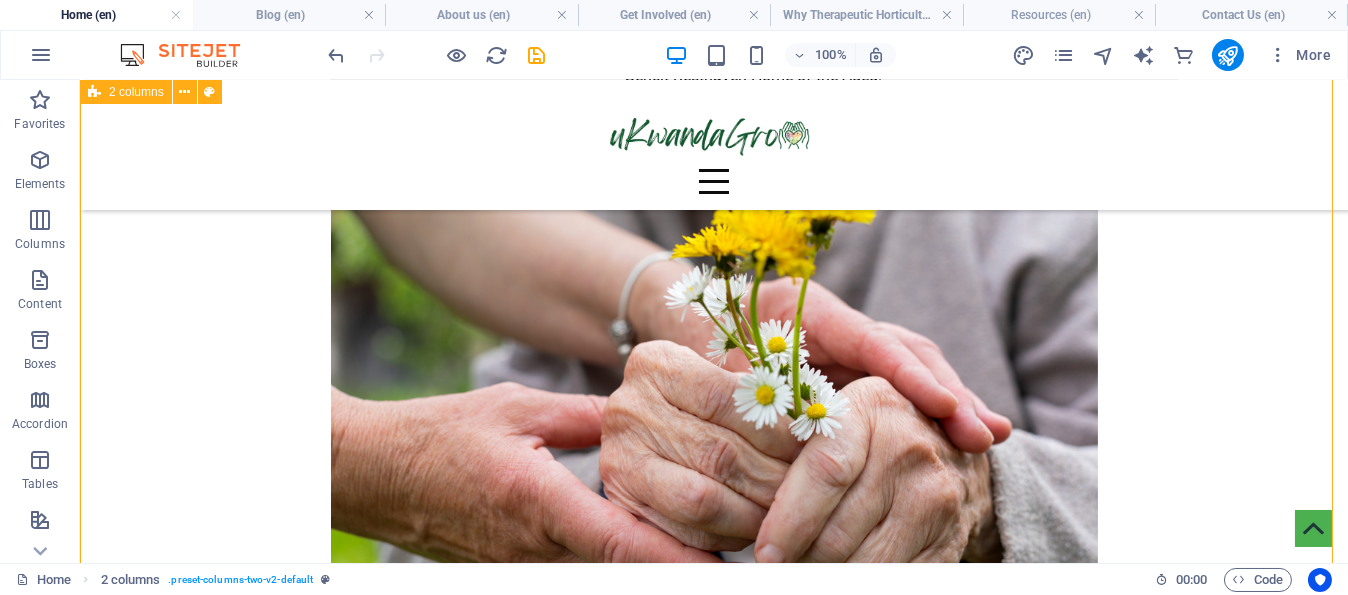 scroll, scrollTop: 3145, scrollLeft: 0, axis: vertical 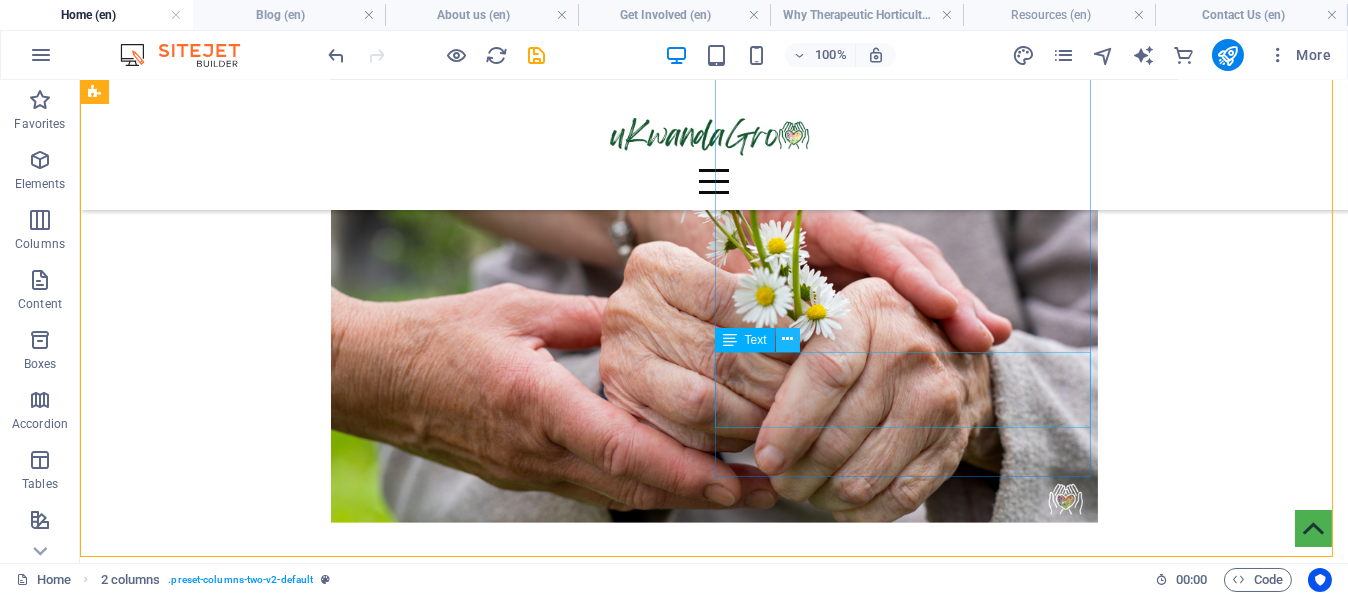 click at bounding box center [787, 339] 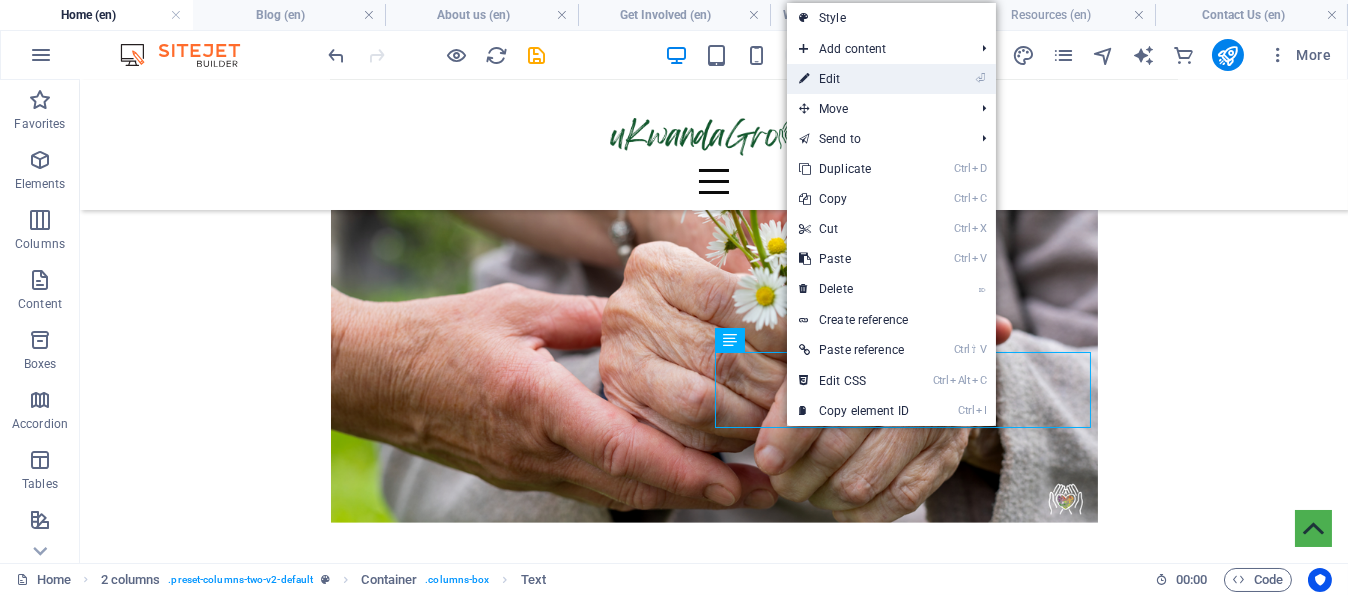click on "⏎  Edit" at bounding box center [854, 79] 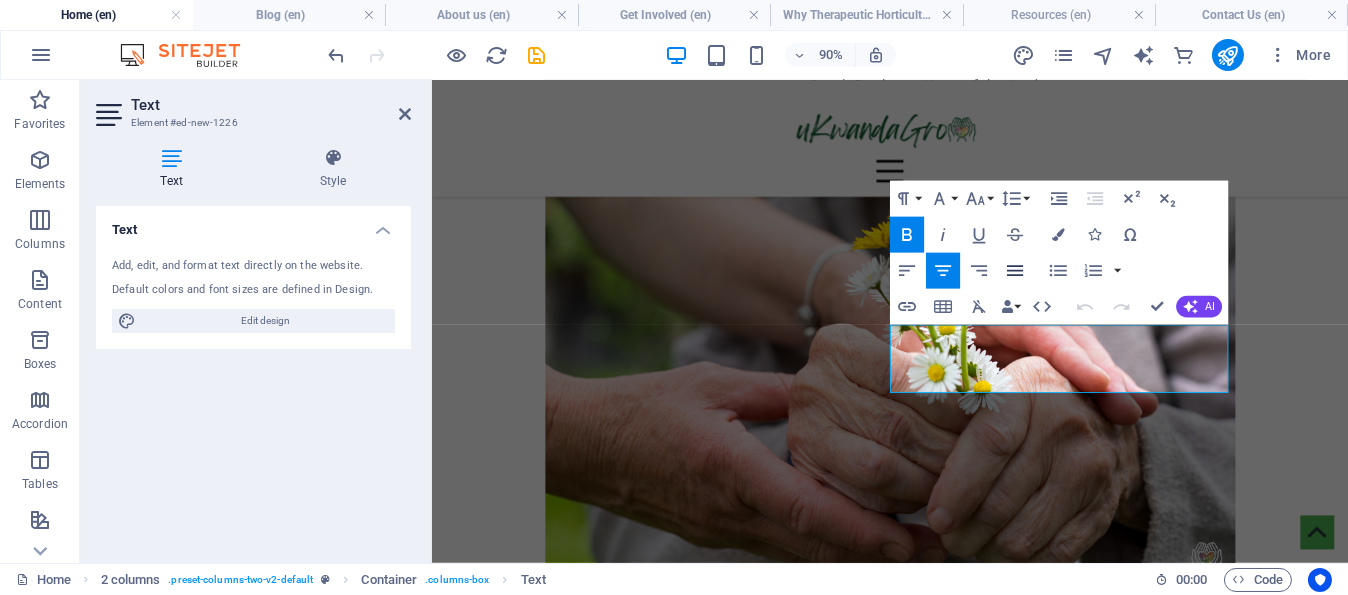 click 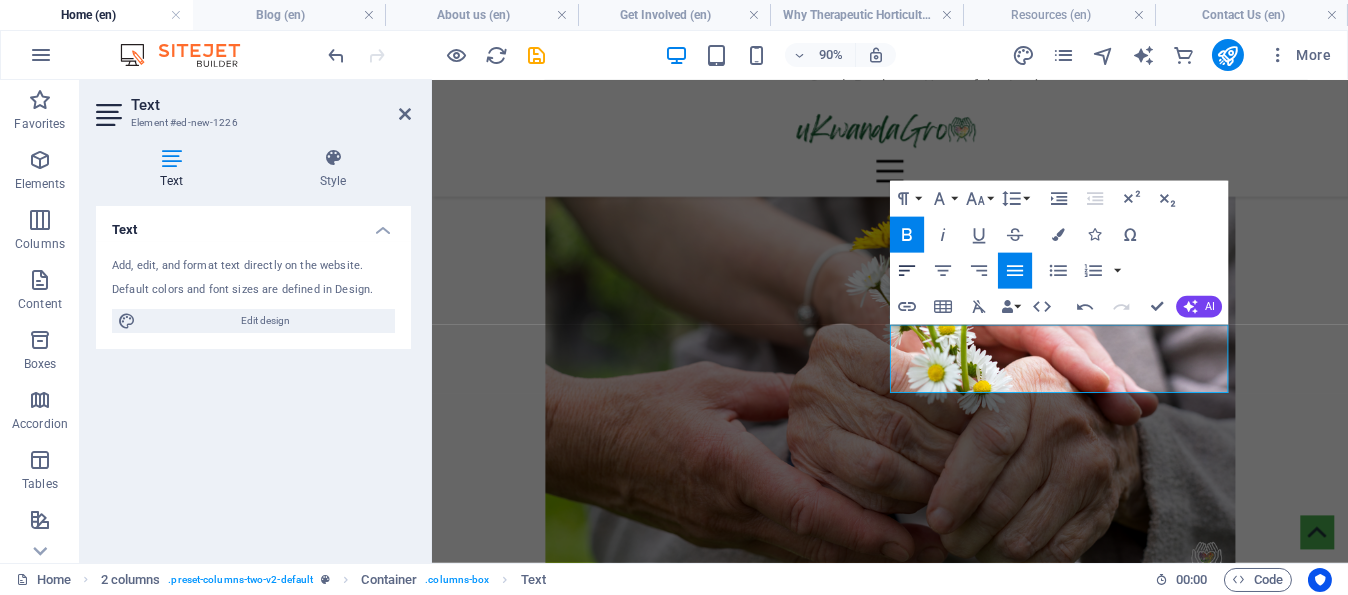 click 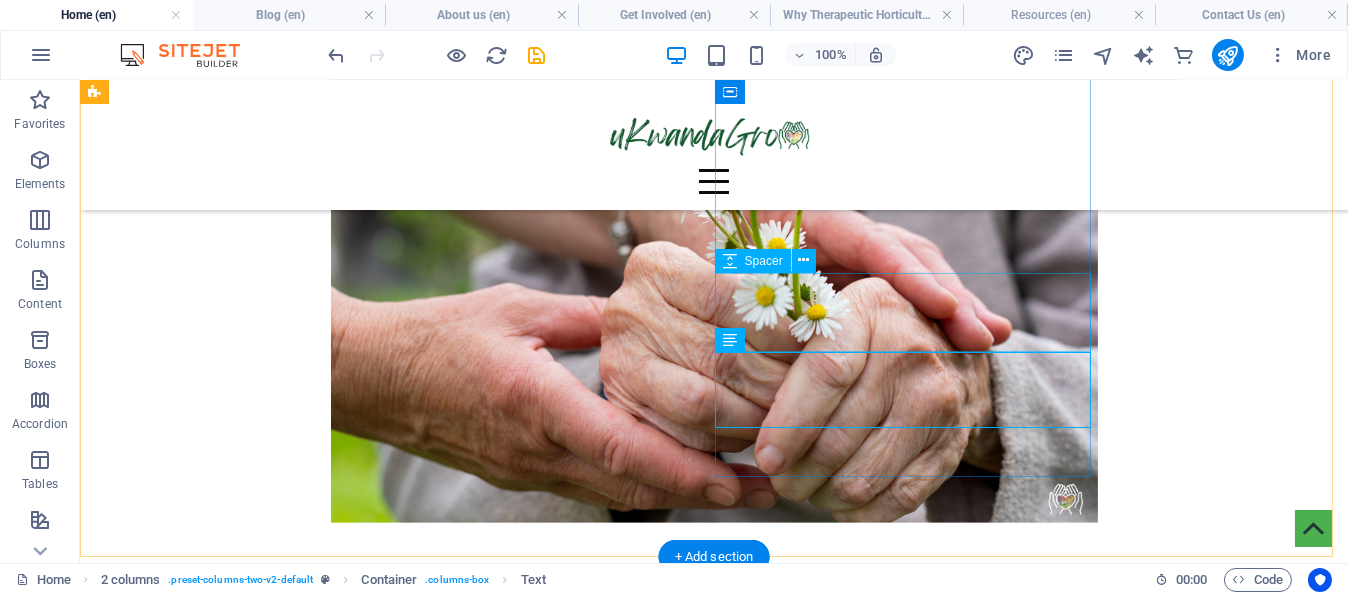 scroll, scrollTop: 3046, scrollLeft: 0, axis: vertical 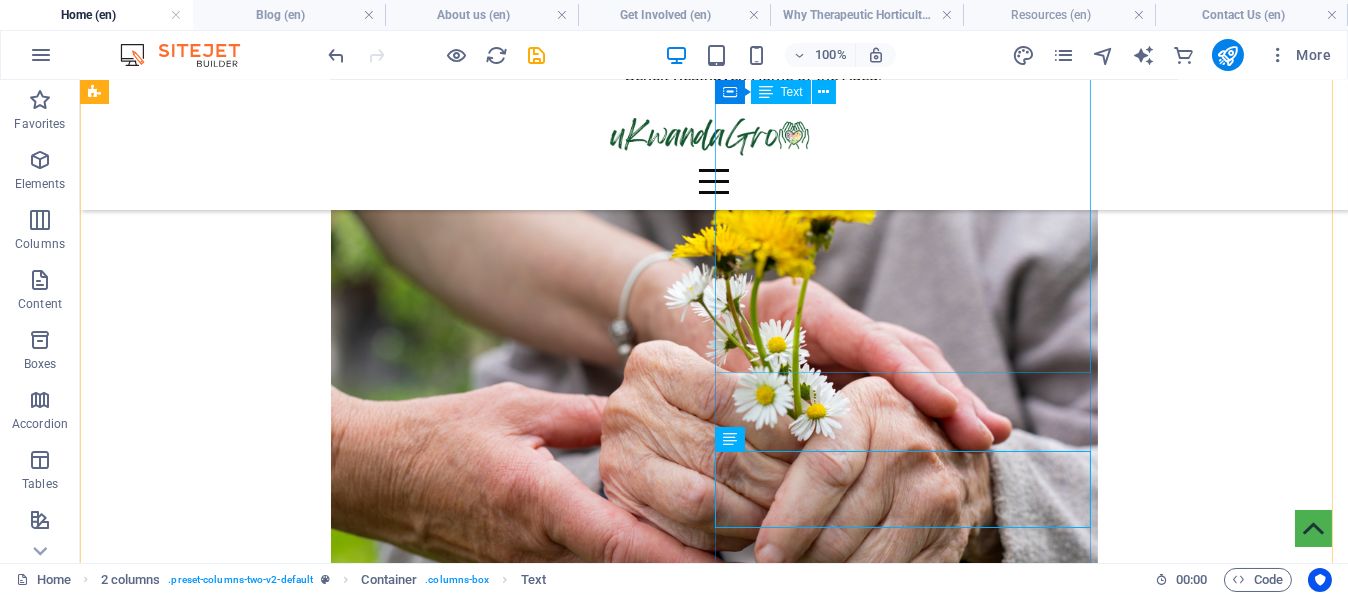 click on "We’re still buzzing from an incredible conversation with Dr. [FIRST] [LAST] – a true champion for horticulture and sustainable change. It’s not every day that you meet someone whose passion aligns so deeply with your own. Dr. [LAST] not only shares our vision for using gardens as tools for healing, learning, and transformation, but wholeheartedly supports the work we’re doing through uKwandaGro. We need more voices like his, more collaboration, and more shared purpose. Explore some of his inspiring work here: https://bit.ly/RA_Dr[LAST]_2004" at bounding box center [480, 2918] 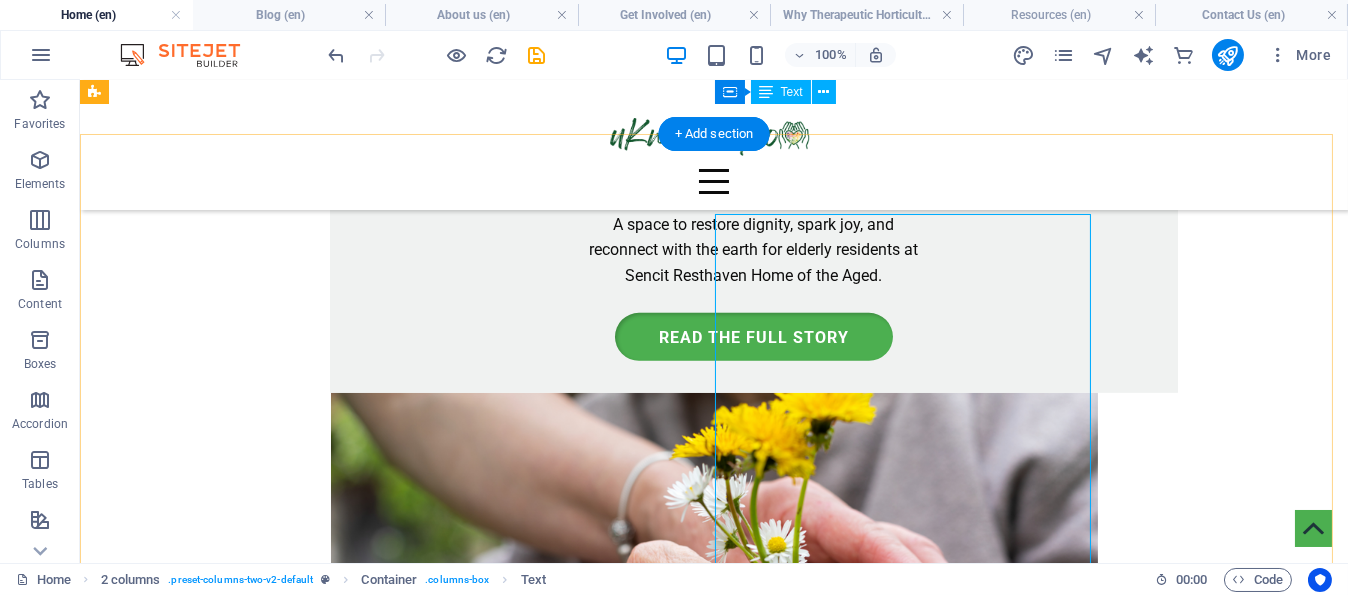 scroll, scrollTop: 2745, scrollLeft: 0, axis: vertical 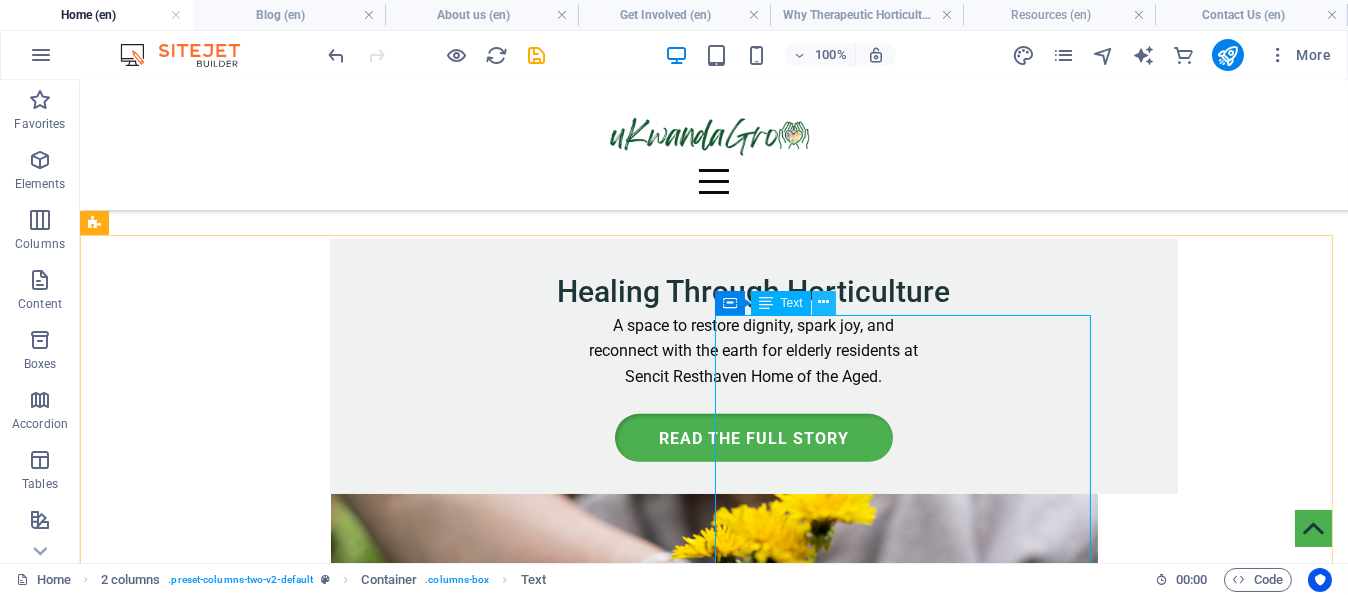 click at bounding box center (823, 302) 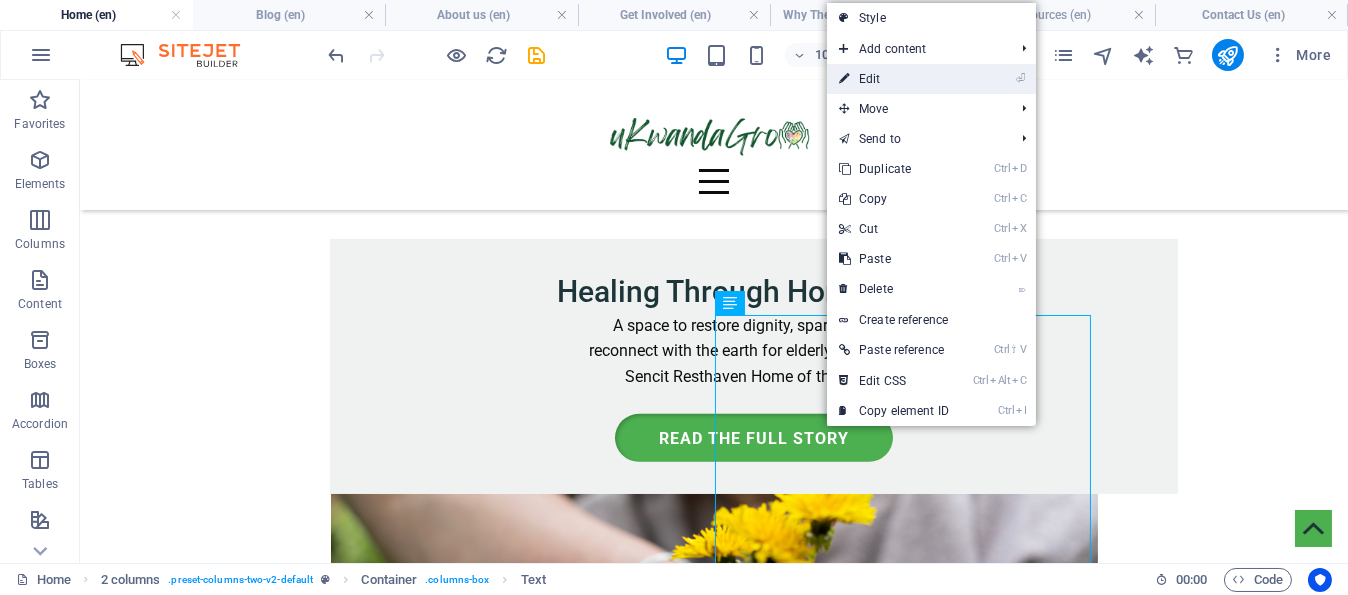 click on "⏎  Edit" at bounding box center [894, 79] 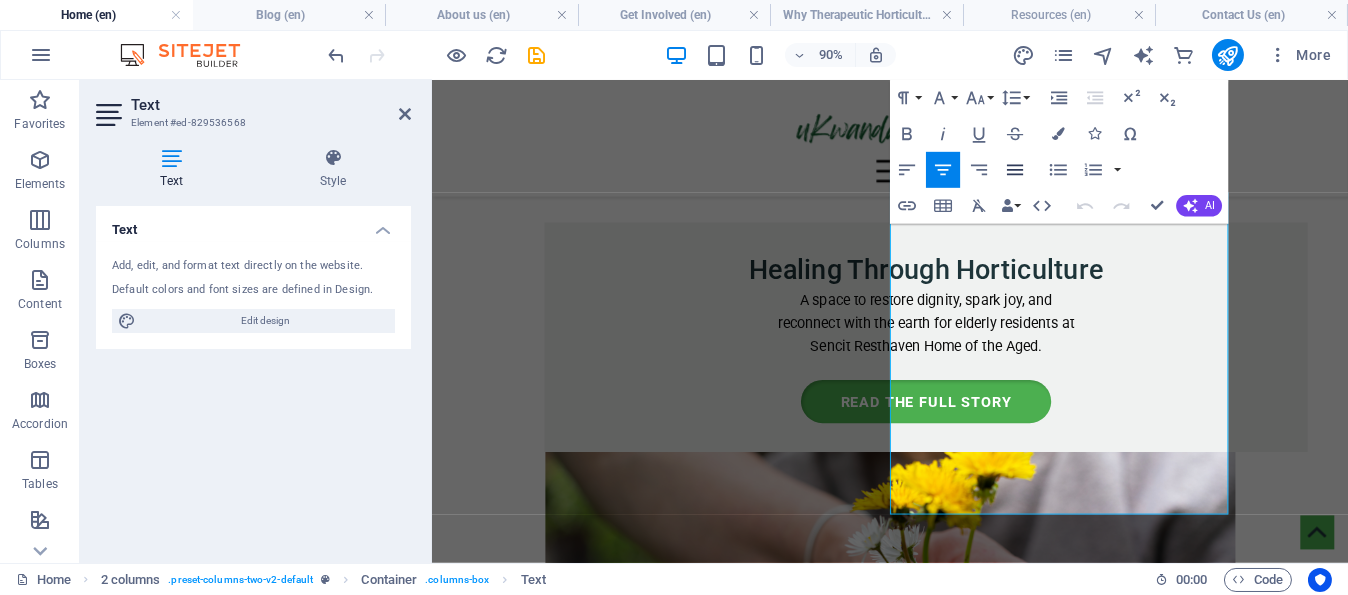 click 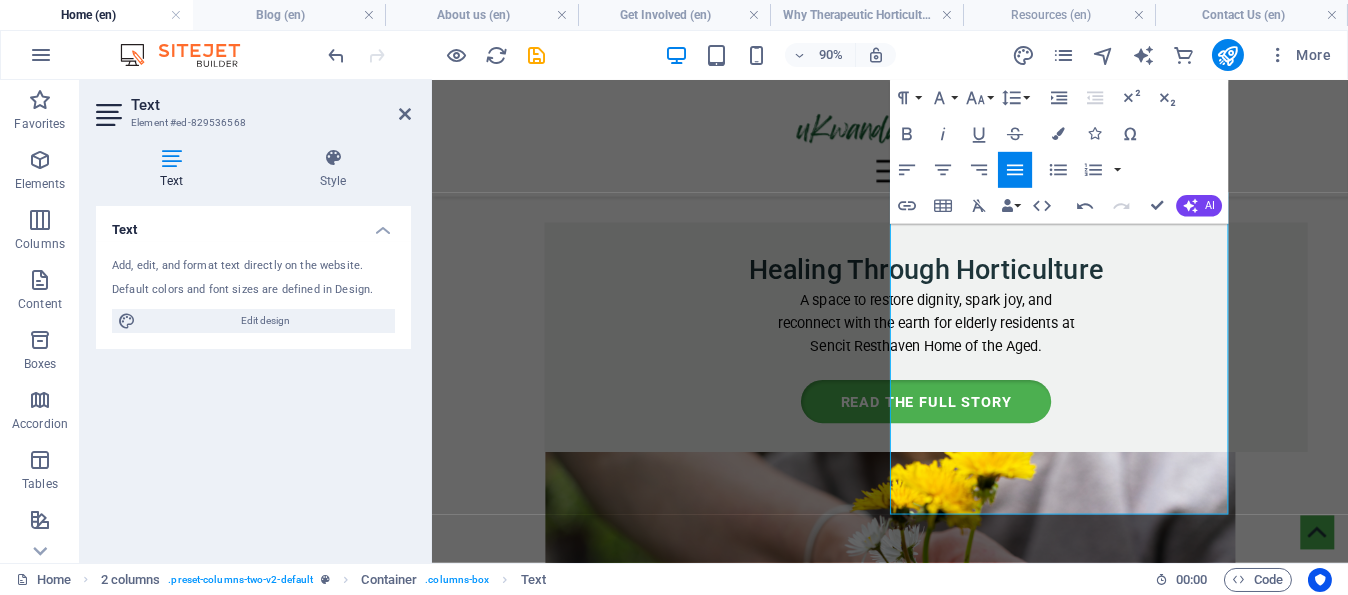 click 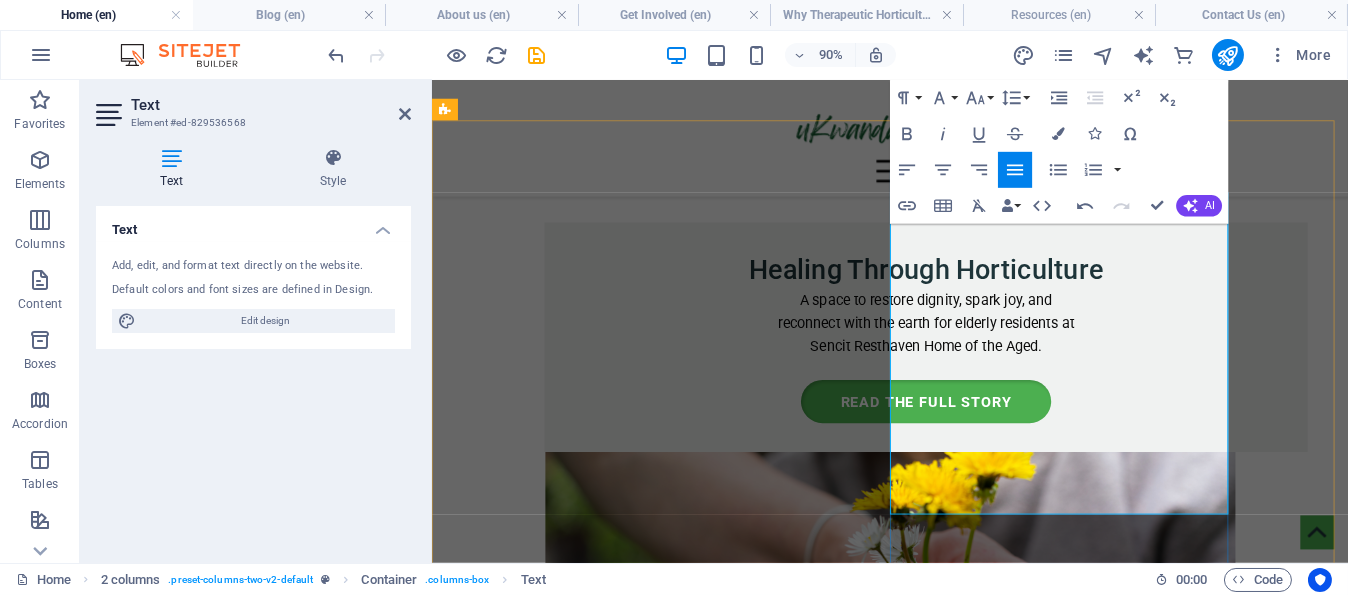 click on "We need more voices like his, more collaboration, and more shared purpose. Explore some of his inspiring work here: https://bit.ly/RA_DrOctober_2004" at bounding box center [832, 3186] 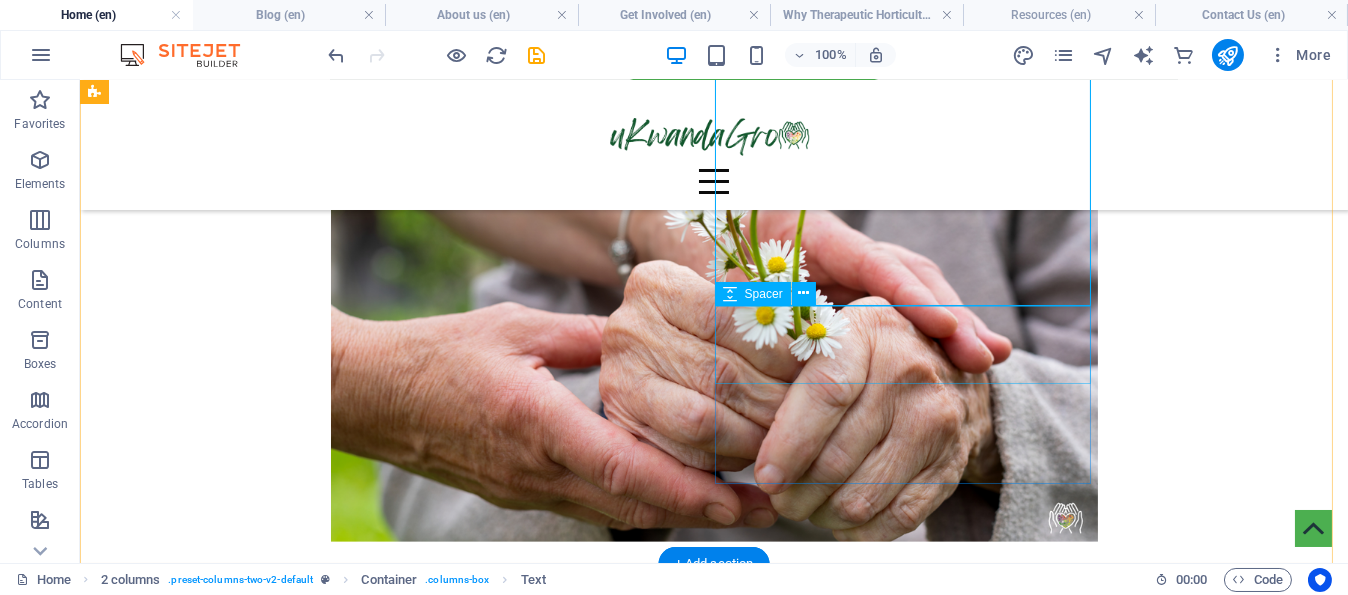 scroll, scrollTop: 3155, scrollLeft: 0, axis: vertical 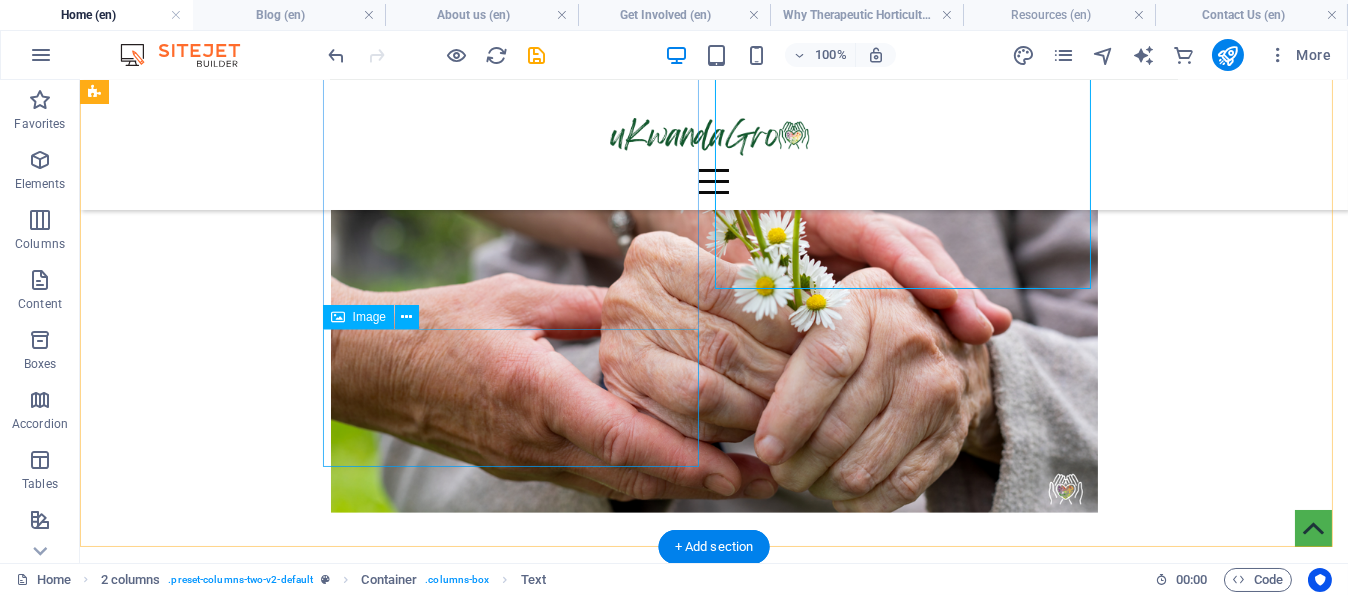 click at bounding box center [480, 2630] 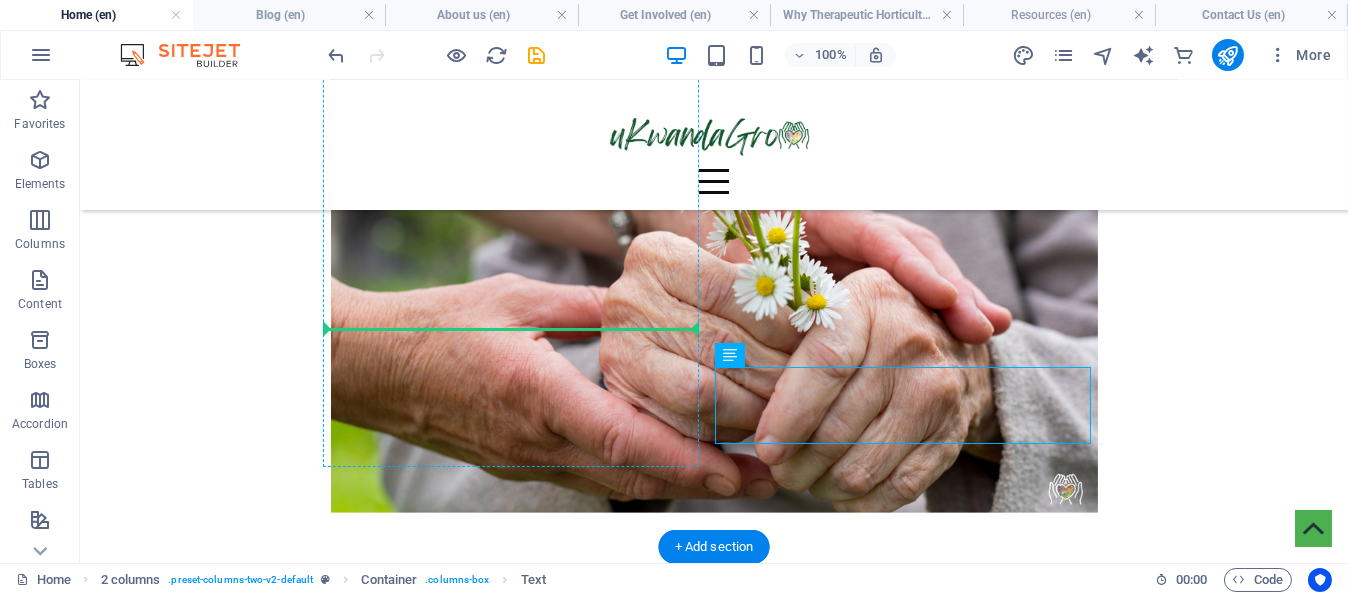 drag, startPoint x: 752, startPoint y: 397, endPoint x: 446, endPoint y: 361, distance: 308.11038 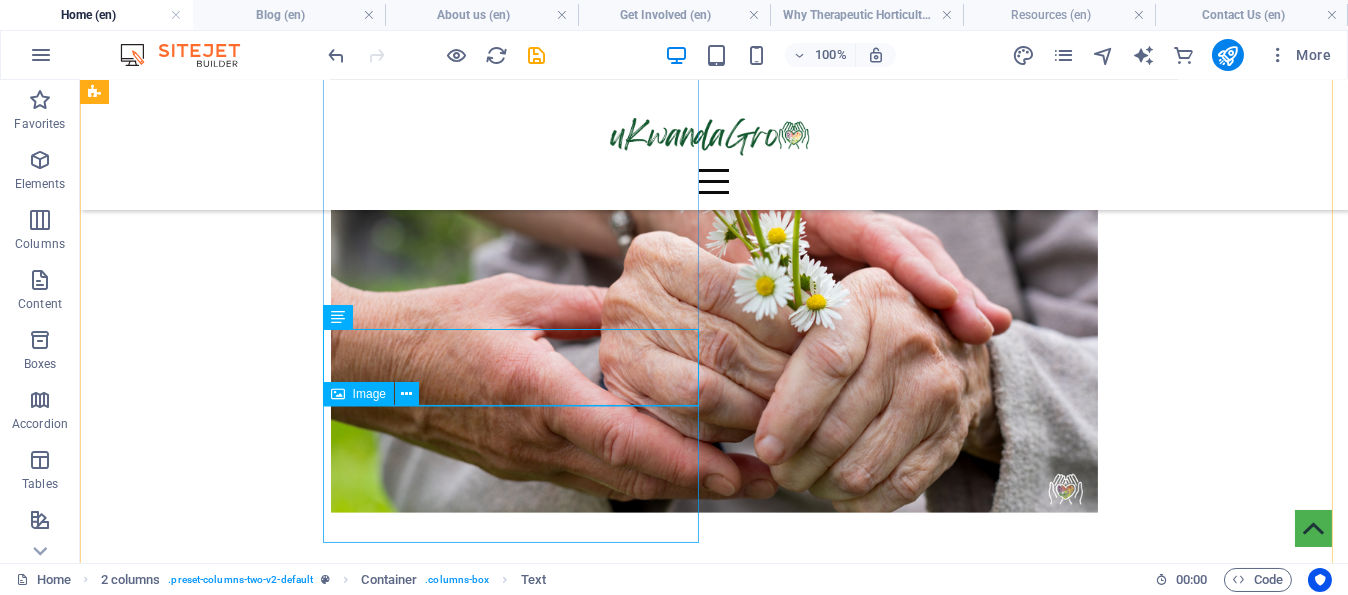 click at bounding box center [480, 2707] 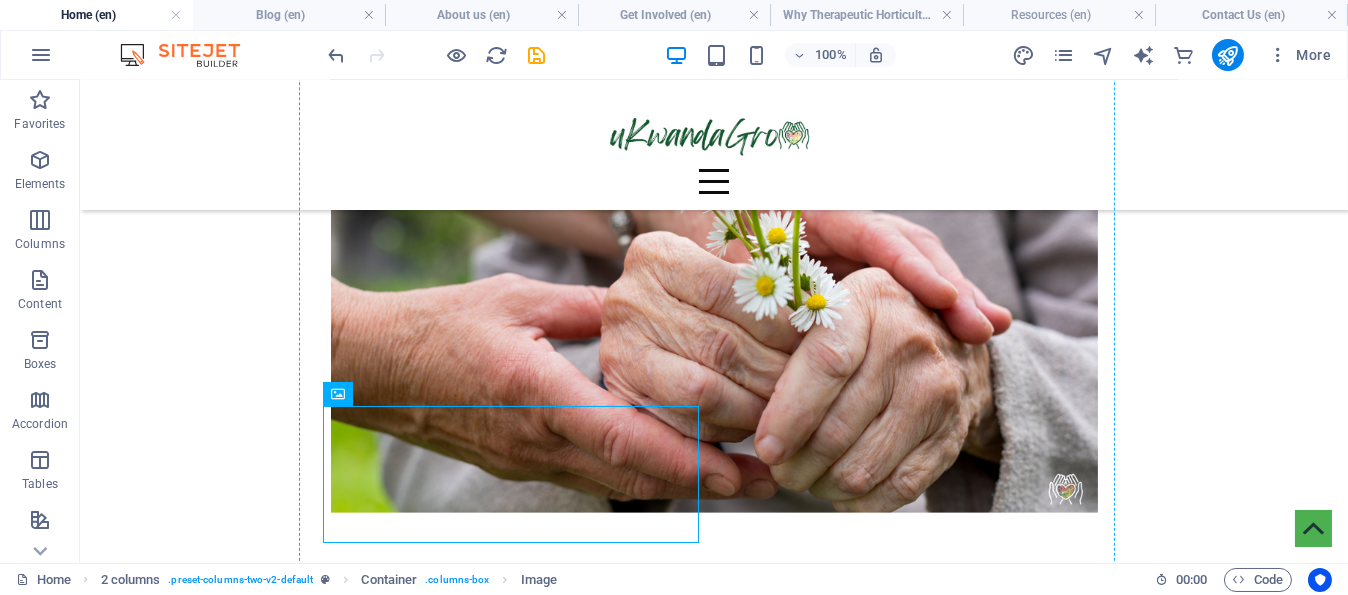 drag, startPoint x: 611, startPoint y: 469, endPoint x: 694, endPoint y: 412, distance: 100.68764 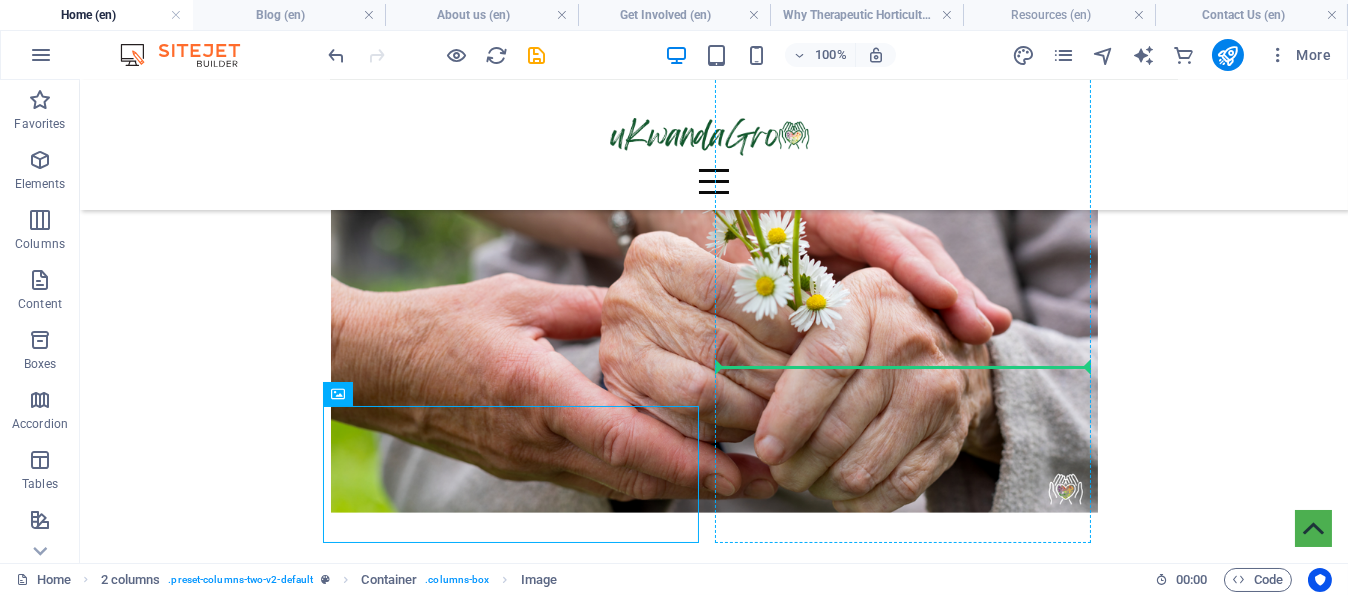 drag, startPoint x: 543, startPoint y: 460, endPoint x: 729, endPoint y: 358, distance: 212.13203 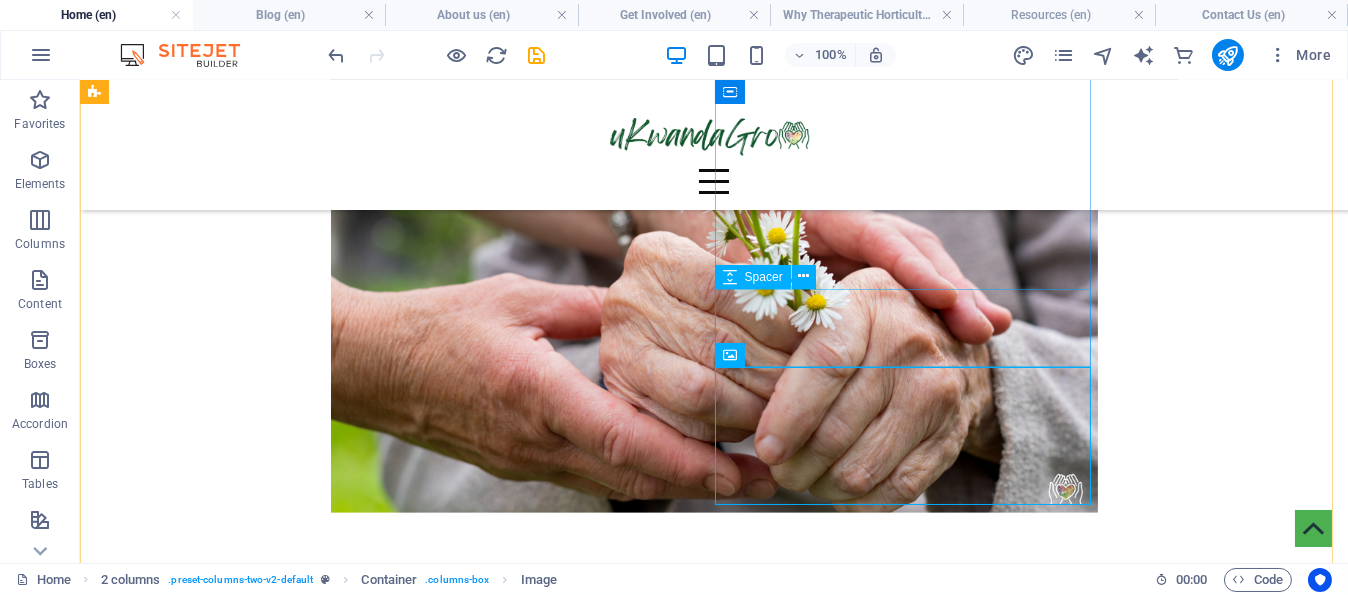 click at bounding box center [480, 2916] 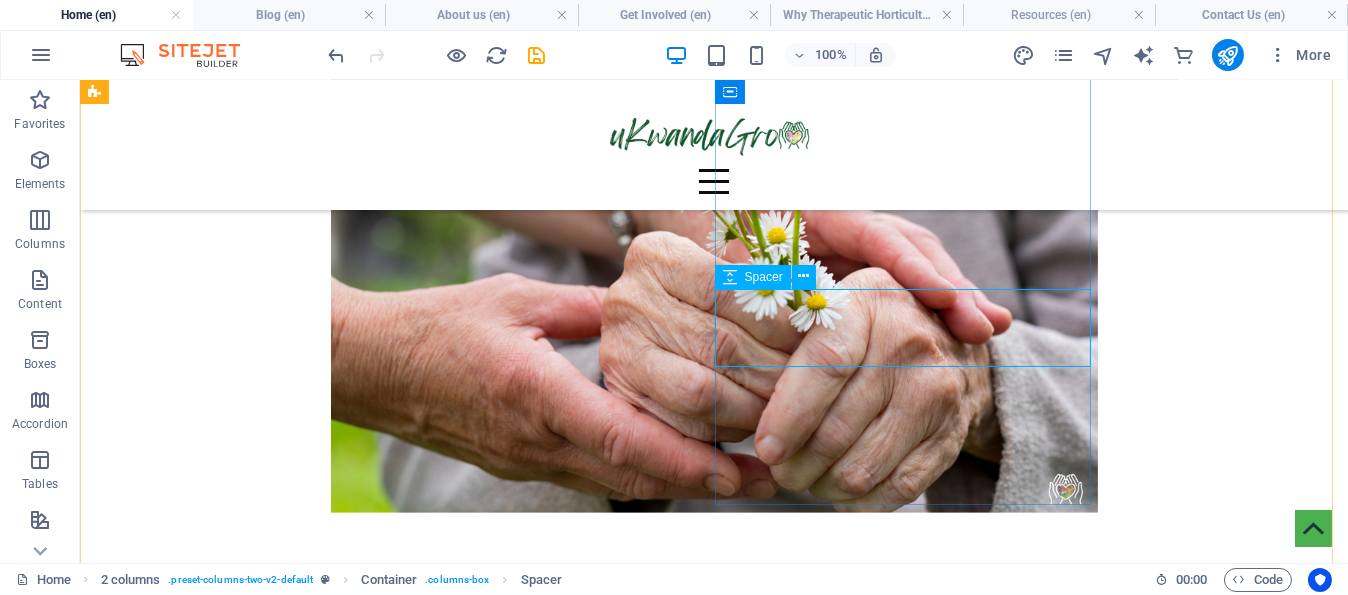 click at bounding box center [480, 2916] 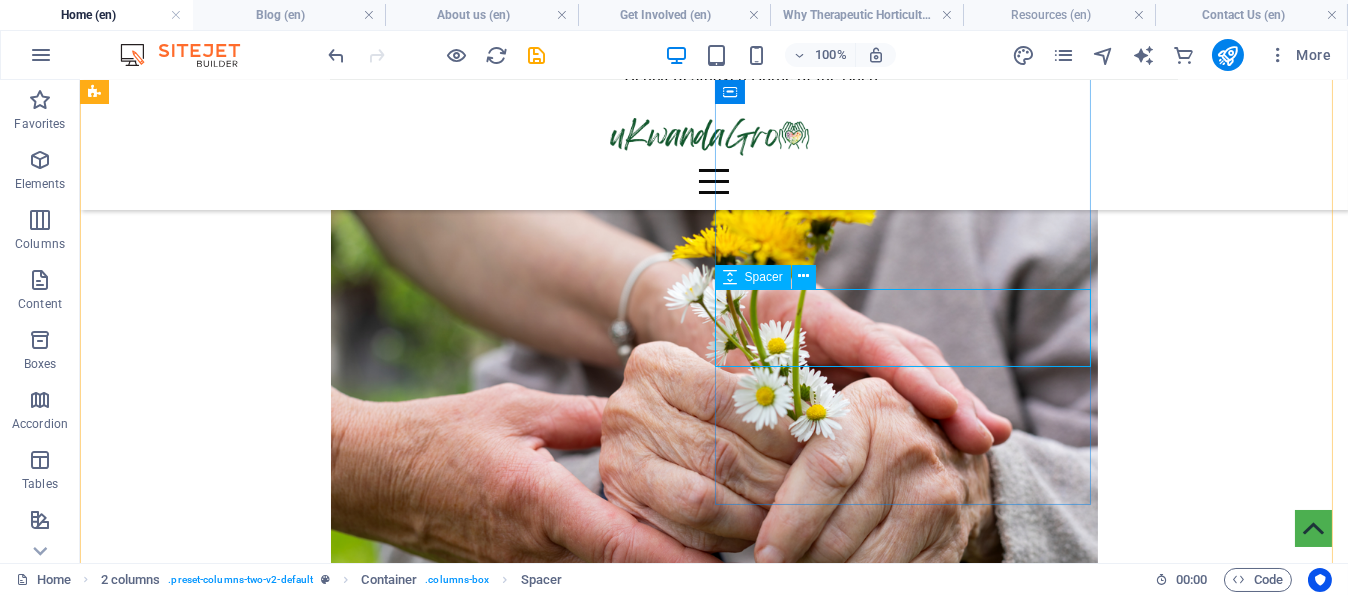 select on "px" 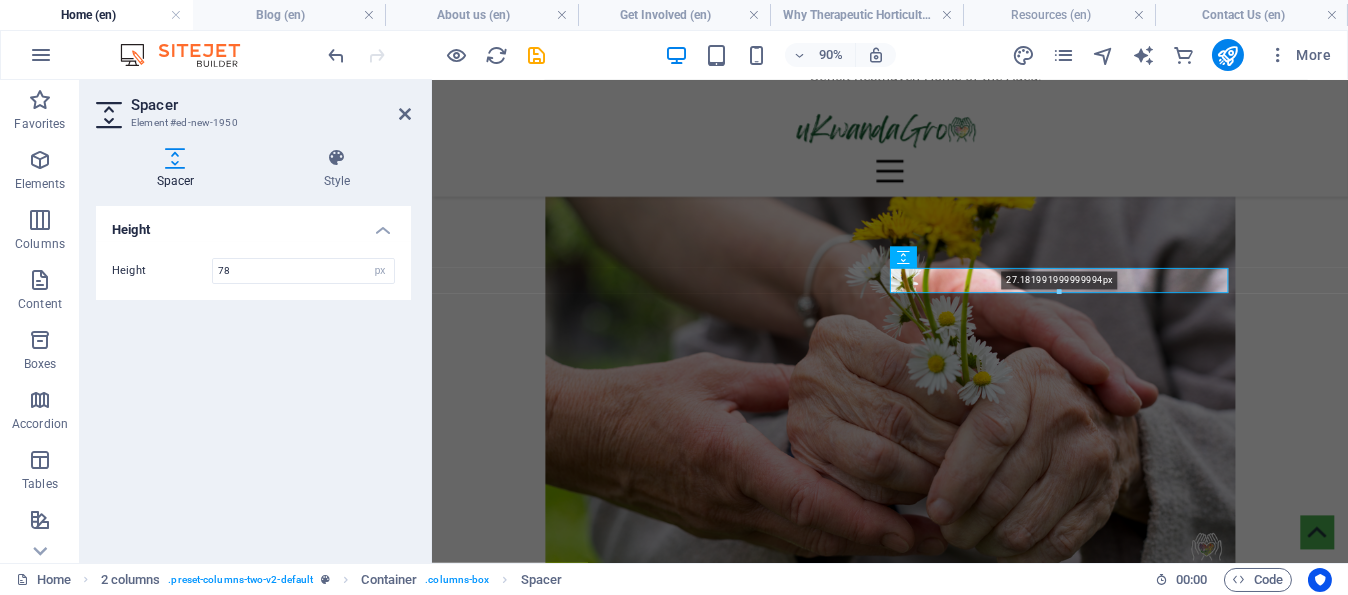 drag, startPoint x: 1063, startPoint y: 339, endPoint x: 1055, endPoint y: 292, distance: 47.67599 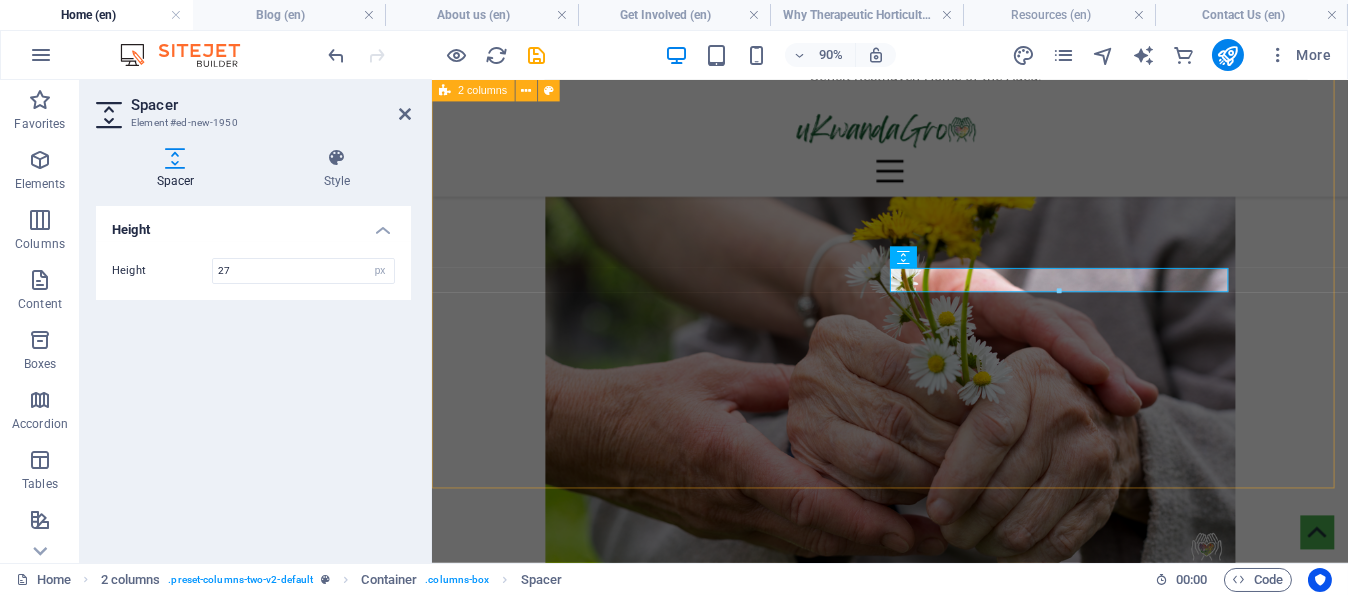 click on "The Seed Planter: Inspiring Conversations That Fuel Our Mission Still buzzing from an amazing conversation with Dr. [FIRST] [LAST]! It's rare to meet someone so genuinely passionate about horticulture, and our chat was truly a highlight. You can explore some of his fantastic work yourself right here: https://bit.ly/RA_Dr[LAST]_2004 Dr. [FIRST] [LAST], Head of Department, Horticultural Sciences Cape Peninsula University of Technology. We’re still buzzing from an incredible conversation with Dr. [FIRST] [LAST] – a true champion for horticulture and sustainable change. It’s not every day that you meet someone whose passion aligns so deeply with your own. Dr. [LAST] not only shares our vision for using gardens as tools for healing, learning, and transformation, but wholeheartedly supports the work we’re doing through uKwandaGro. We need more voices like his, more collaboration, and more shared purpose. Explore some of his inspiring work here: https://bit.ly/RA_Dr[LAST]_2004" at bounding box center (941, 2572) 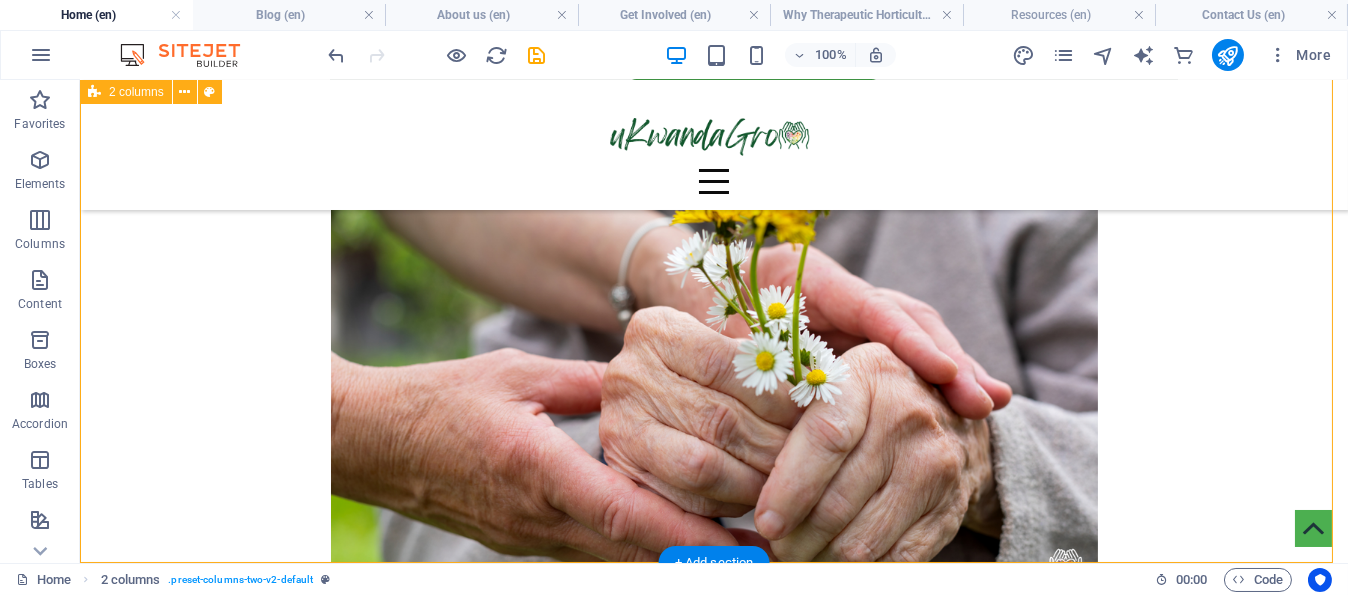 scroll, scrollTop: 3055, scrollLeft: 0, axis: vertical 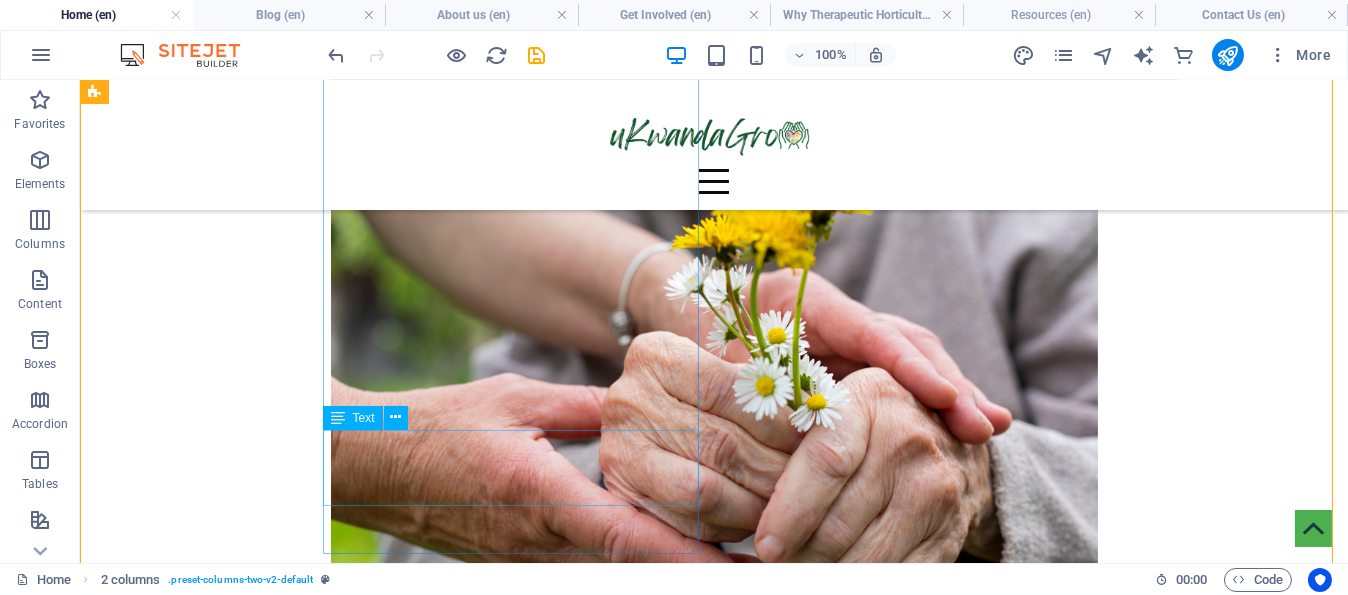 click on "Dr. [NAME] [LAST], Head of Department,  Horticultural Sciences  Cape Peninsula University of Technology." at bounding box center [480, 2700] 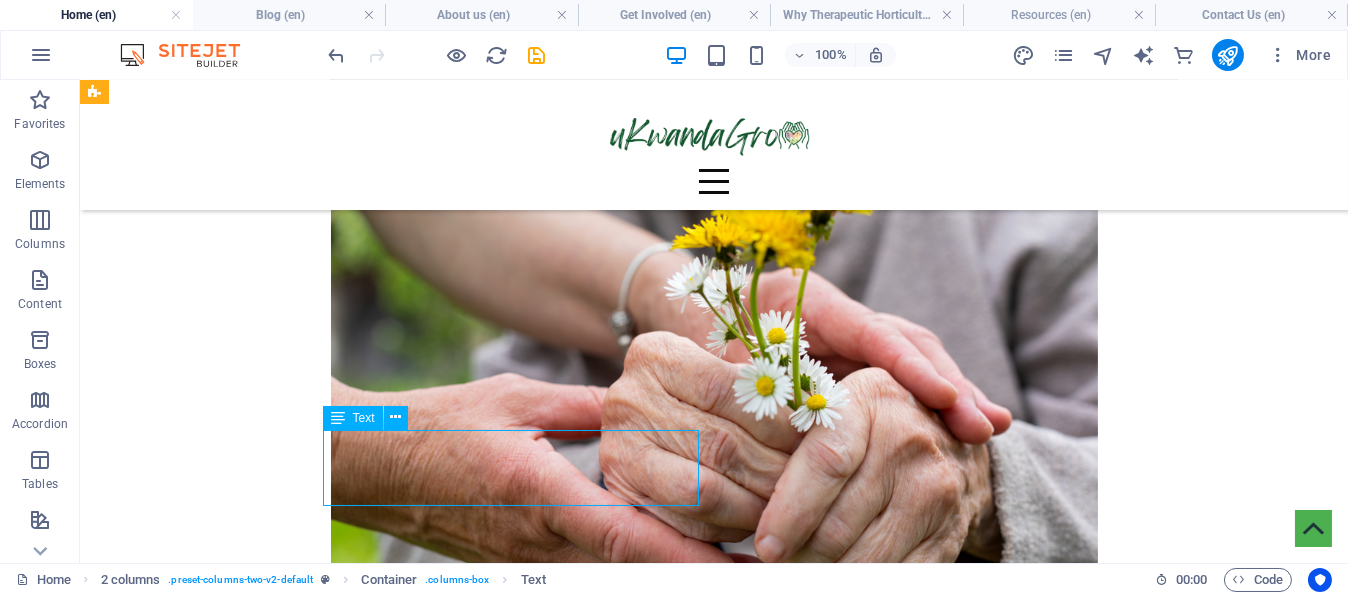 click on "Dr. [NAME] [LAST], Head of Department,  Horticultural Sciences  Cape Peninsula University of Technology." at bounding box center (480, 2700) 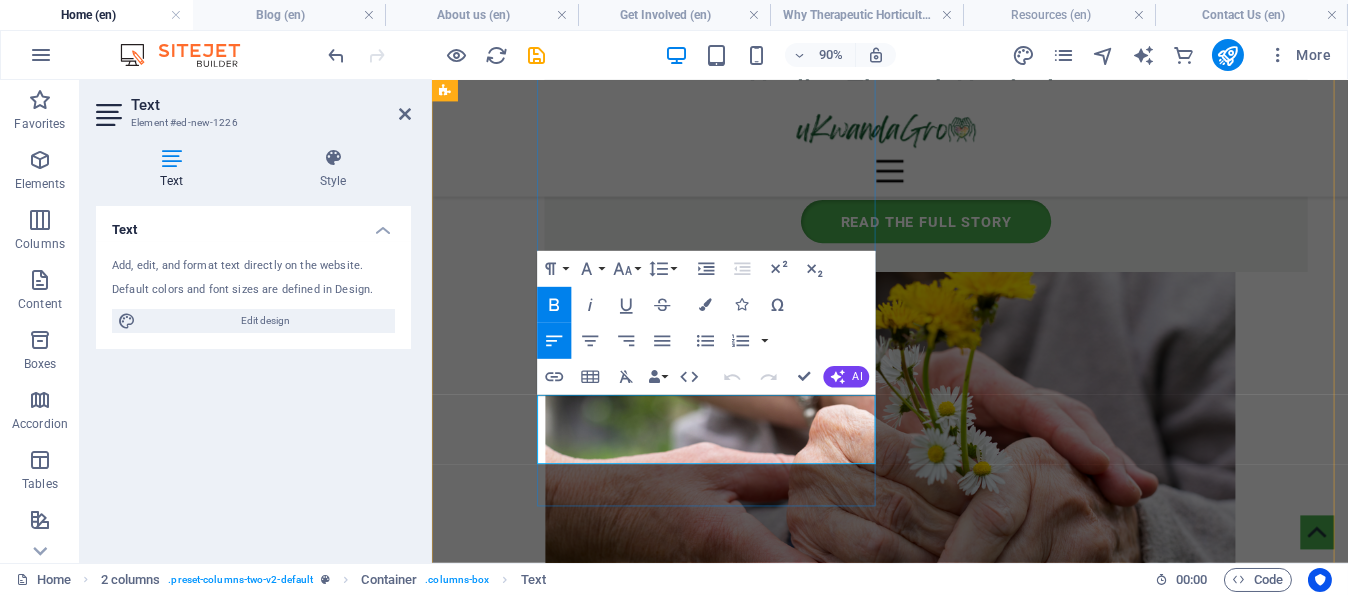 click on "Dr. [NAME] [LAST]," at bounding box center (832, 2675) 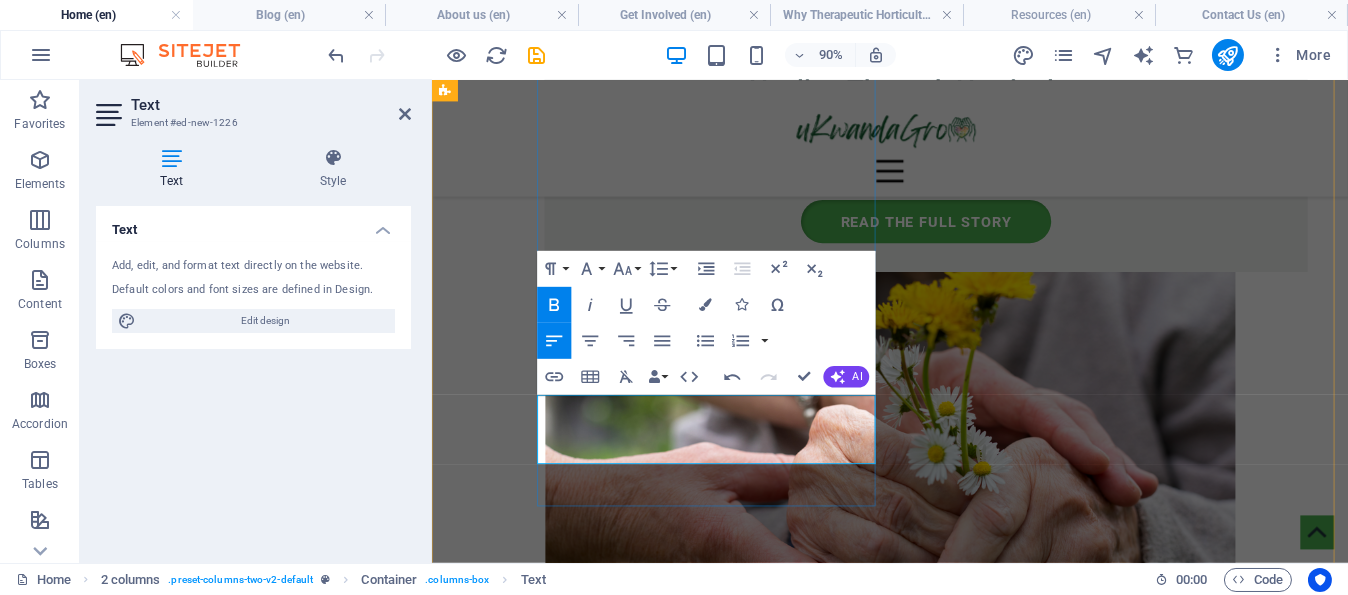 click on "Dr. [NAME] [LAST],  Head of Department,  Horticultural Sciences" at bounding box center (832, 2675) 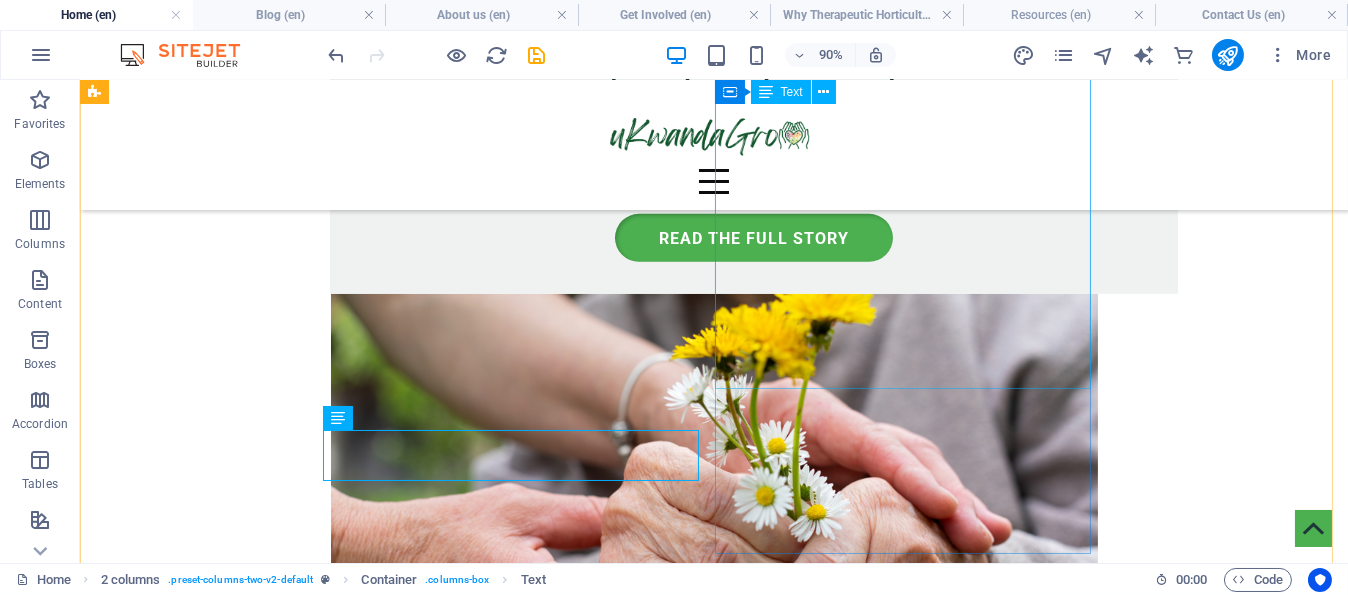 scroll, scrollTop: 3055, scrollLeft: 0, axis: vertical 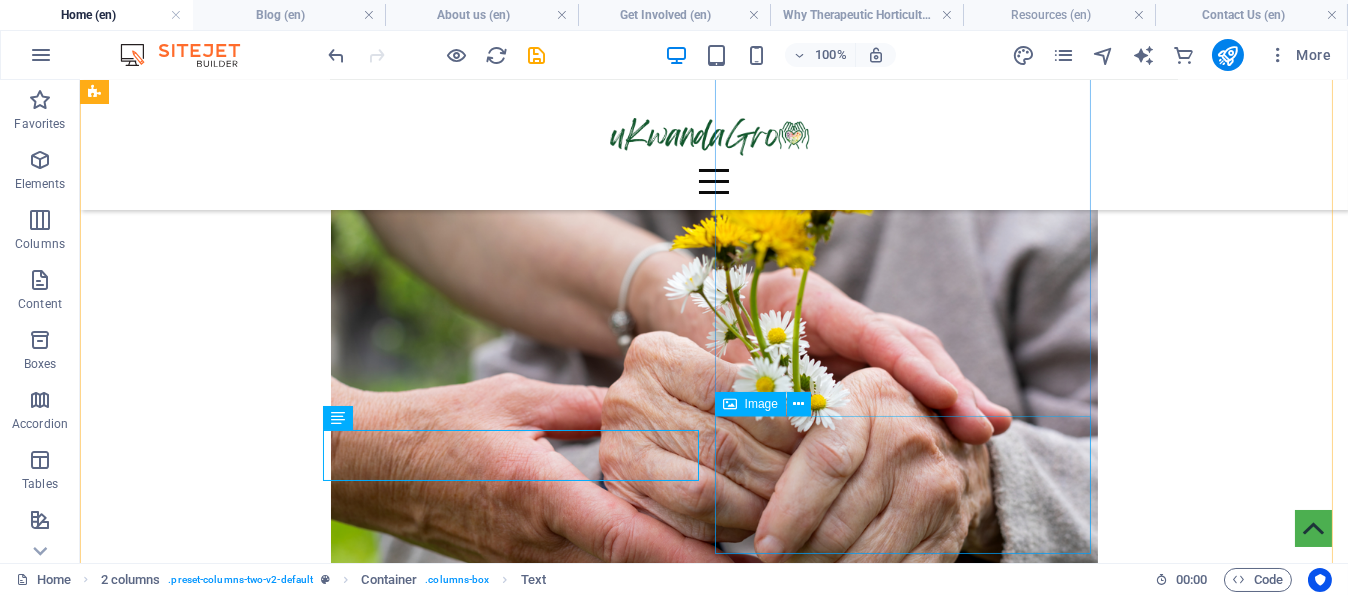 click at bounding box center (480, 3021) 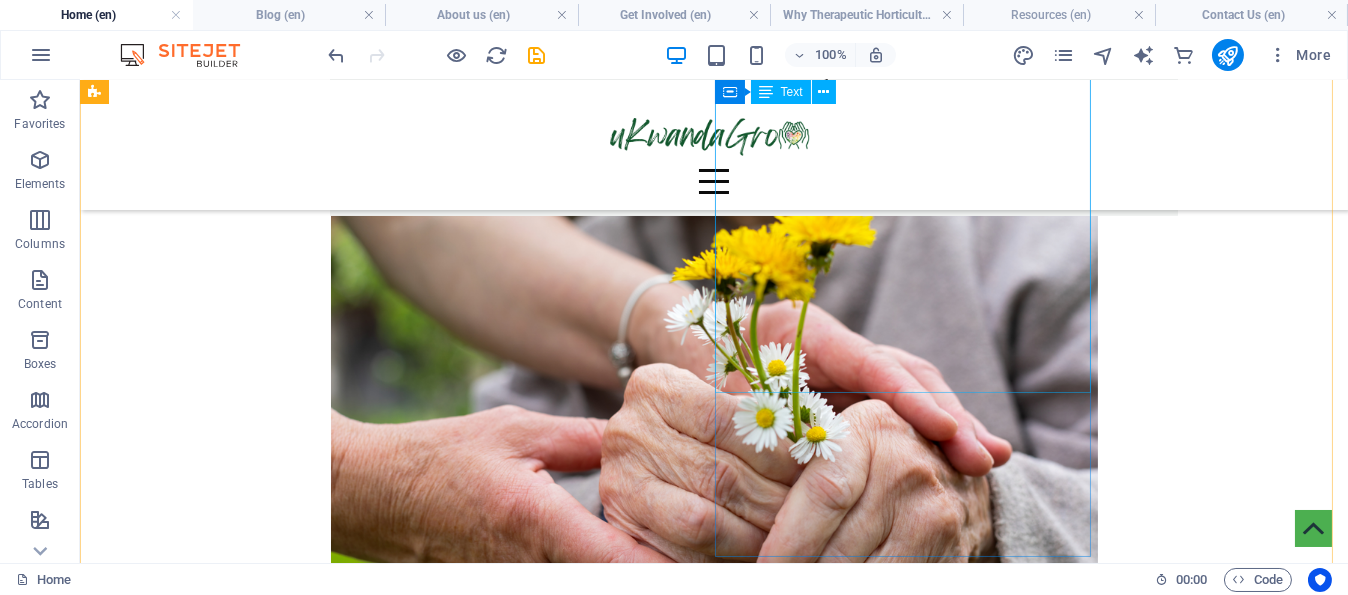 scroll, scrollTop: 3055, scrollLeft: 0, axis: vertical 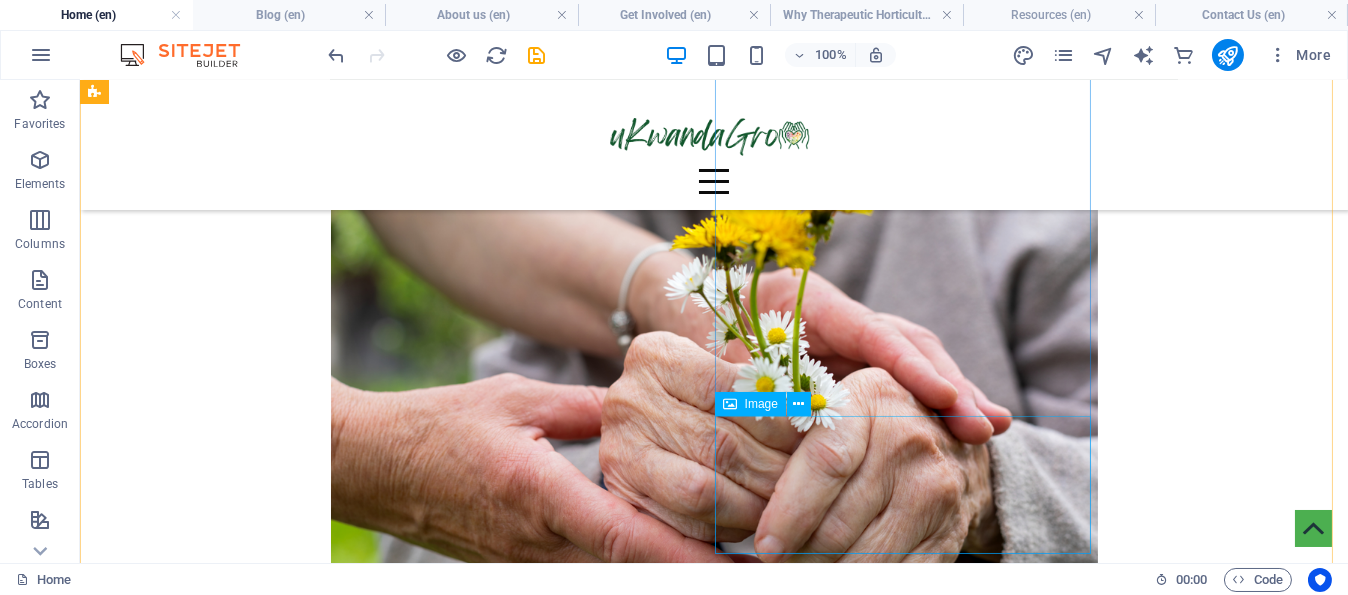 click at bounding box center [480, 3021] 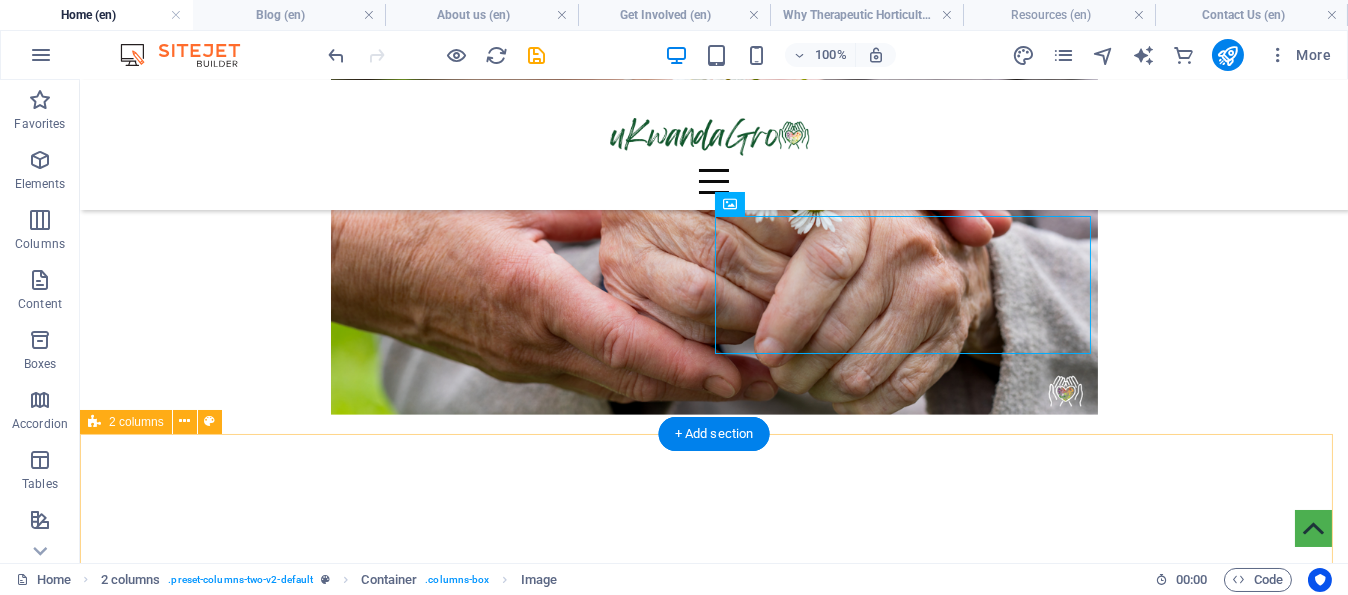 scroll, scrollTop: 3255, scrollLeft: 0, axis: vertical 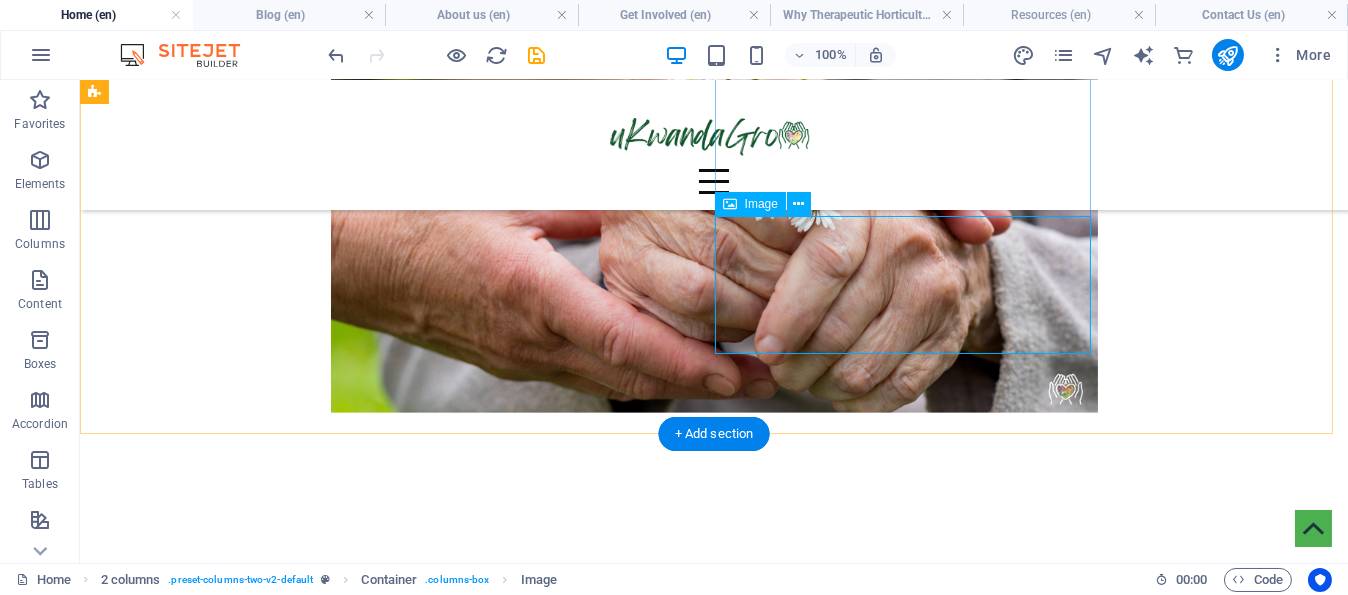 click at bounding box center [480, 2821] 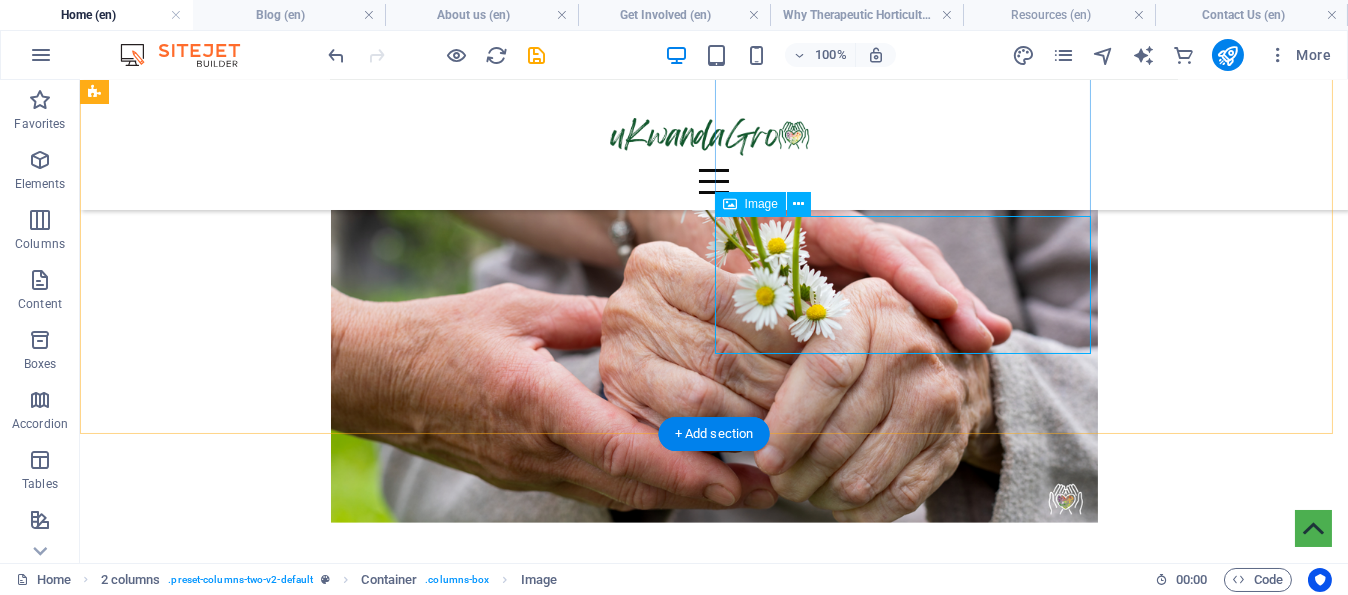 select on "px" 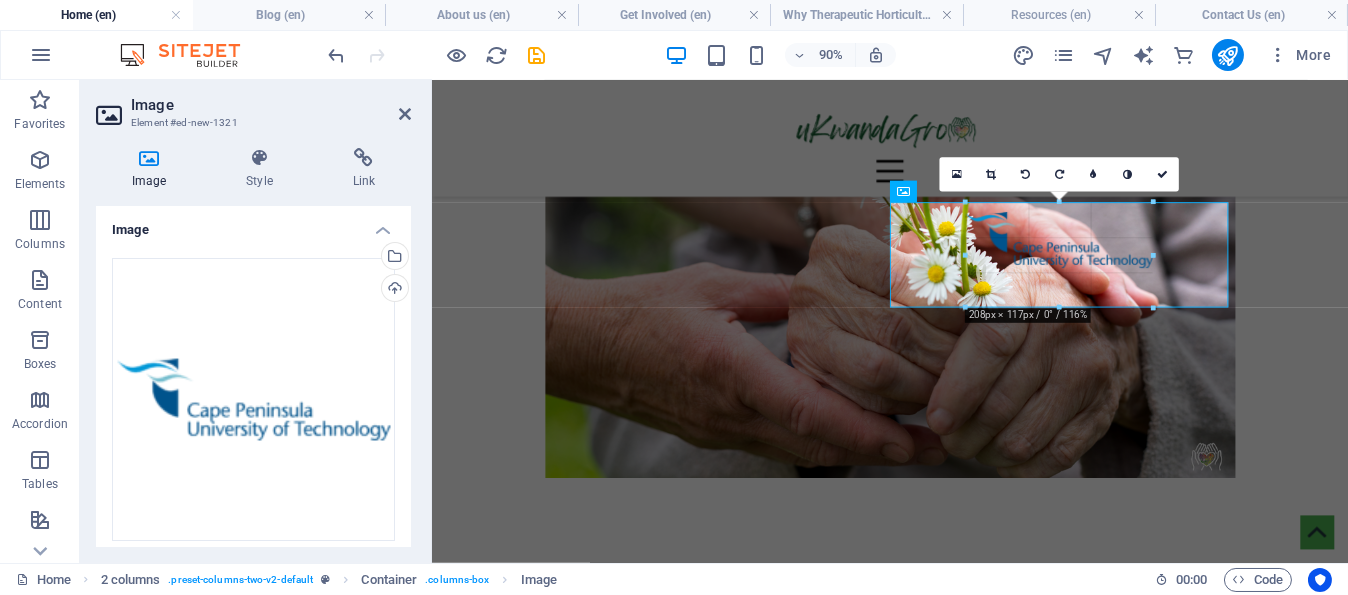 drag, startPoint x: 952, startPoint y: 325, endPoint x: 620, endPoint y: 235, distance: 343.98254 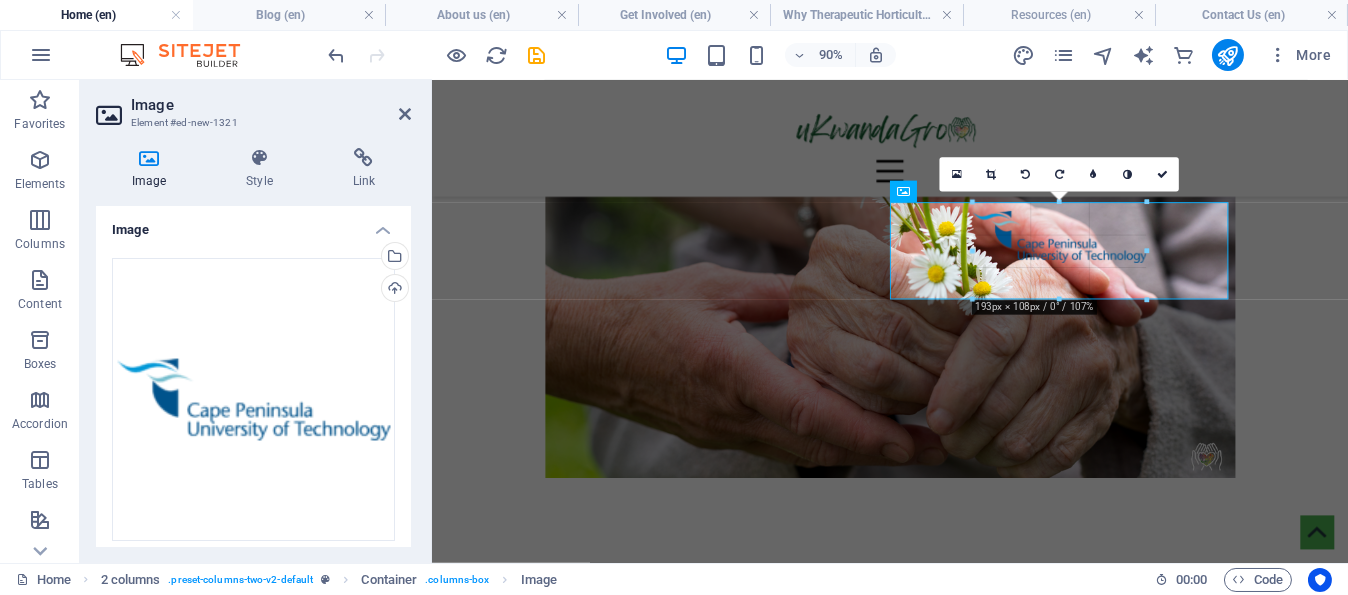 drag, startPoint x: 964, startPoint y: 304, endPoint x: 626, endPoint y: 211, distance: 350.56097 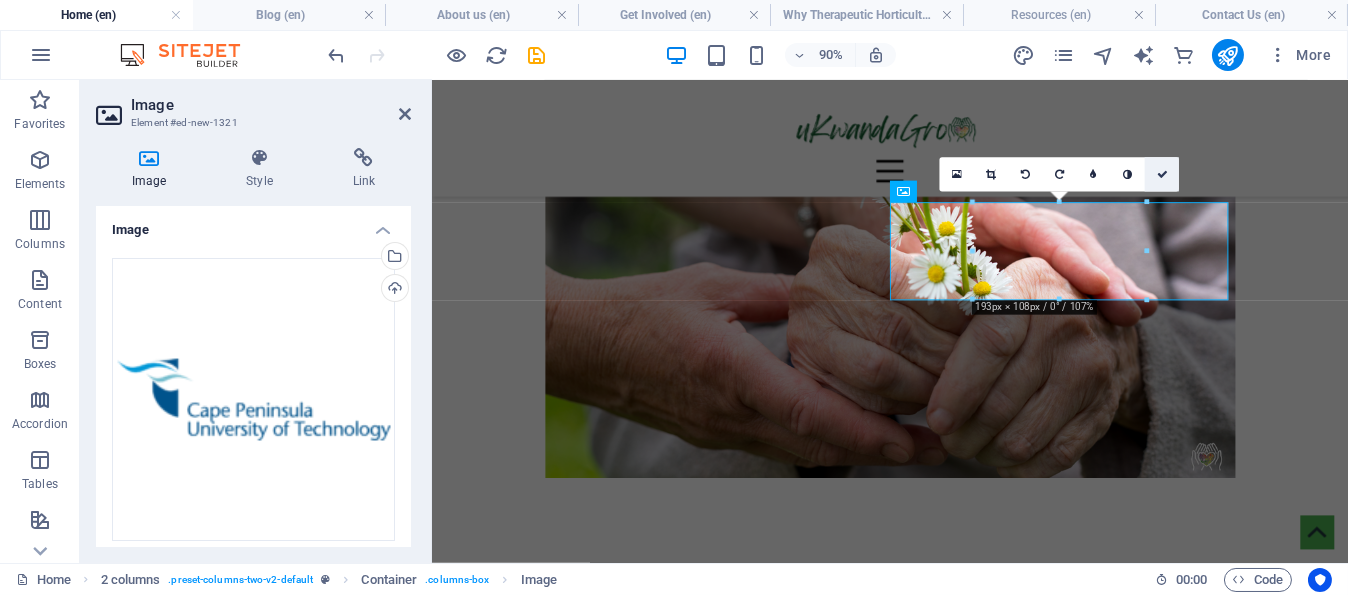 click at bounding box center [1162, 174] 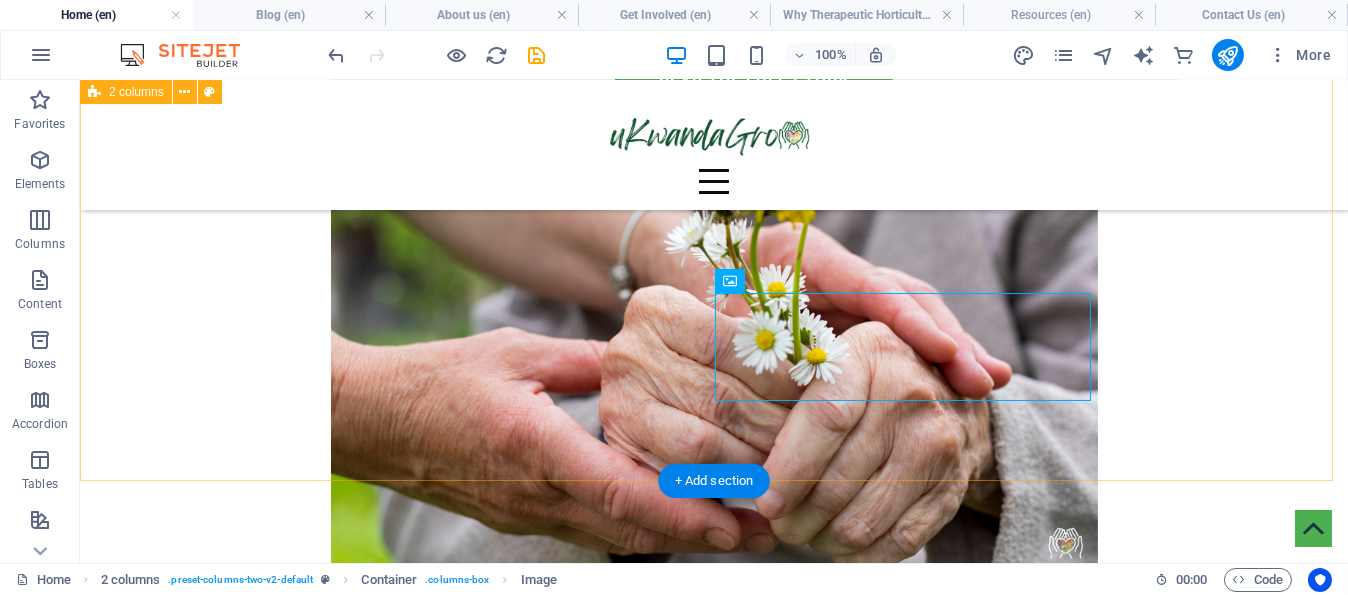 scroll, scrollTop: 3055, scrollLeft: 0, axis: vertical 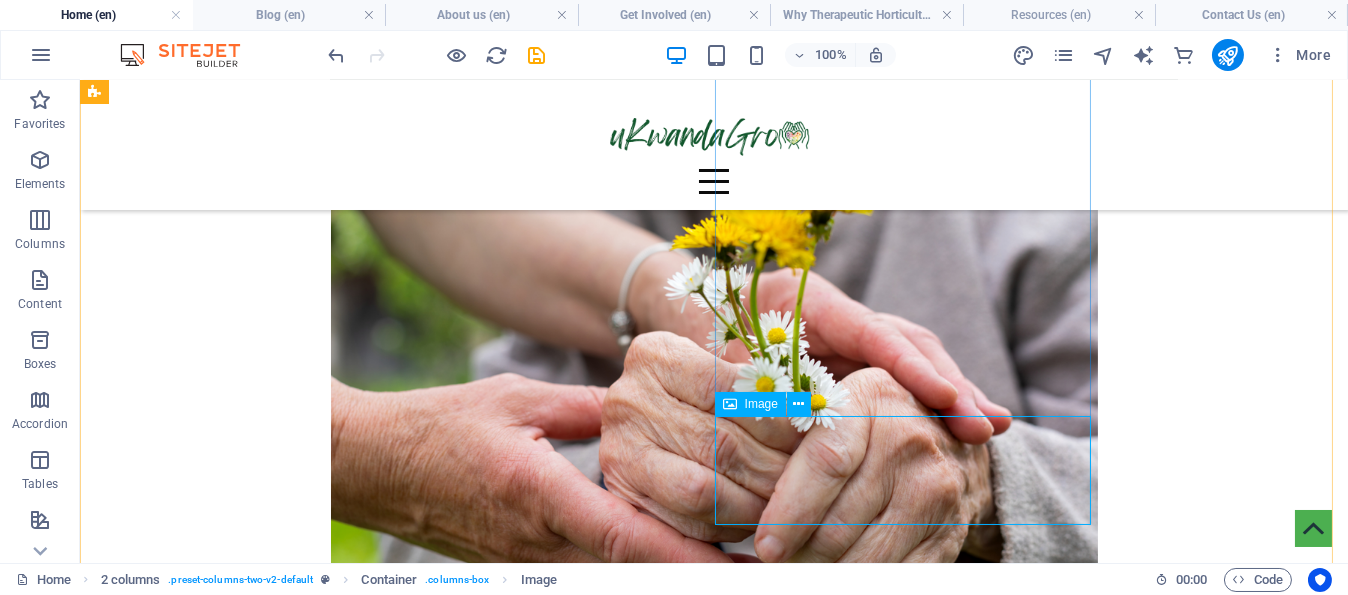 click at bounding box center (480, 3007) 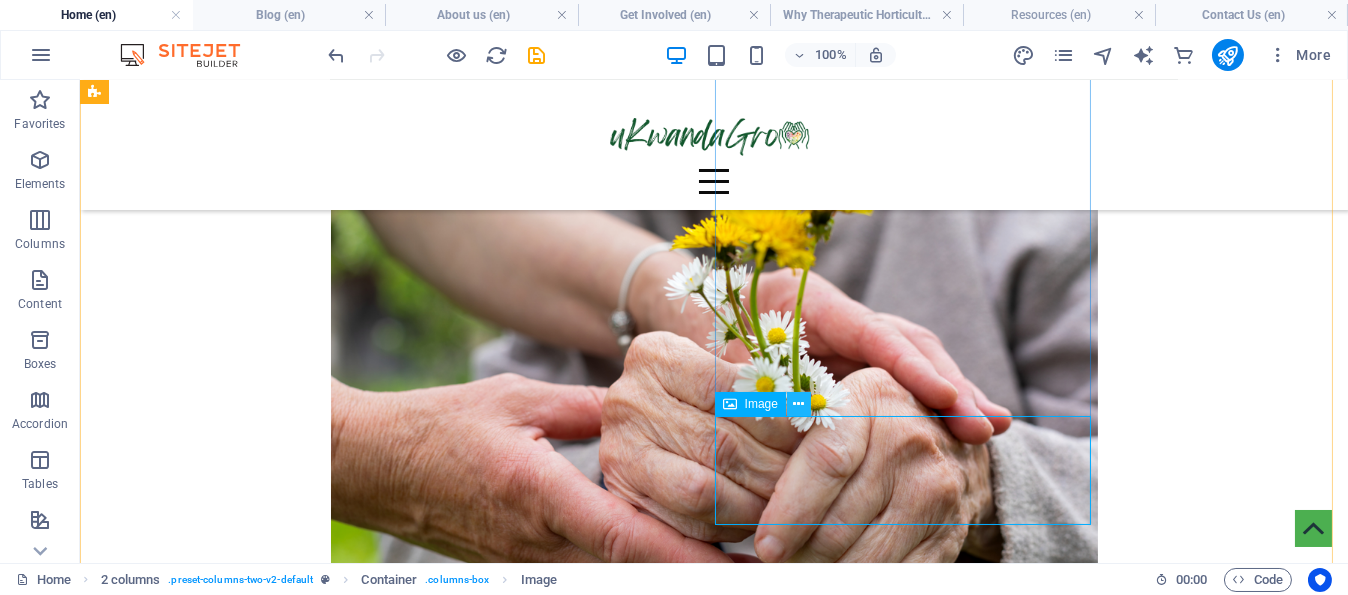 click at bounding box center [799, 404] 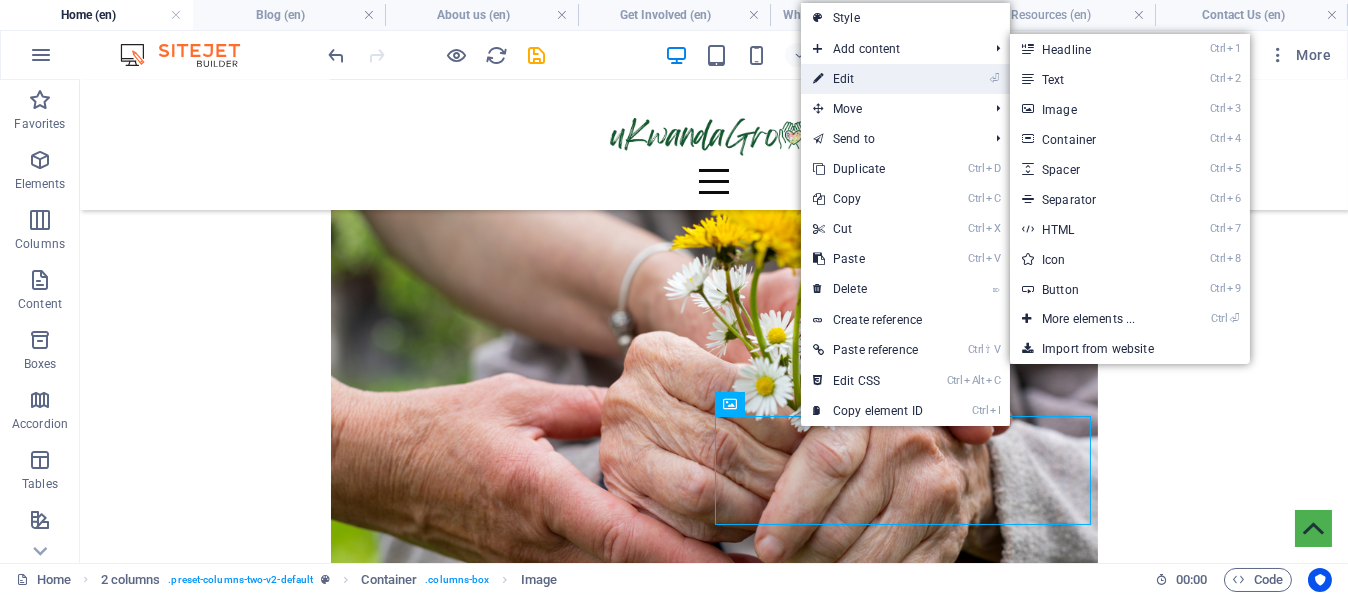 click on "⏎  Edit" at bounding box center (868, 79) 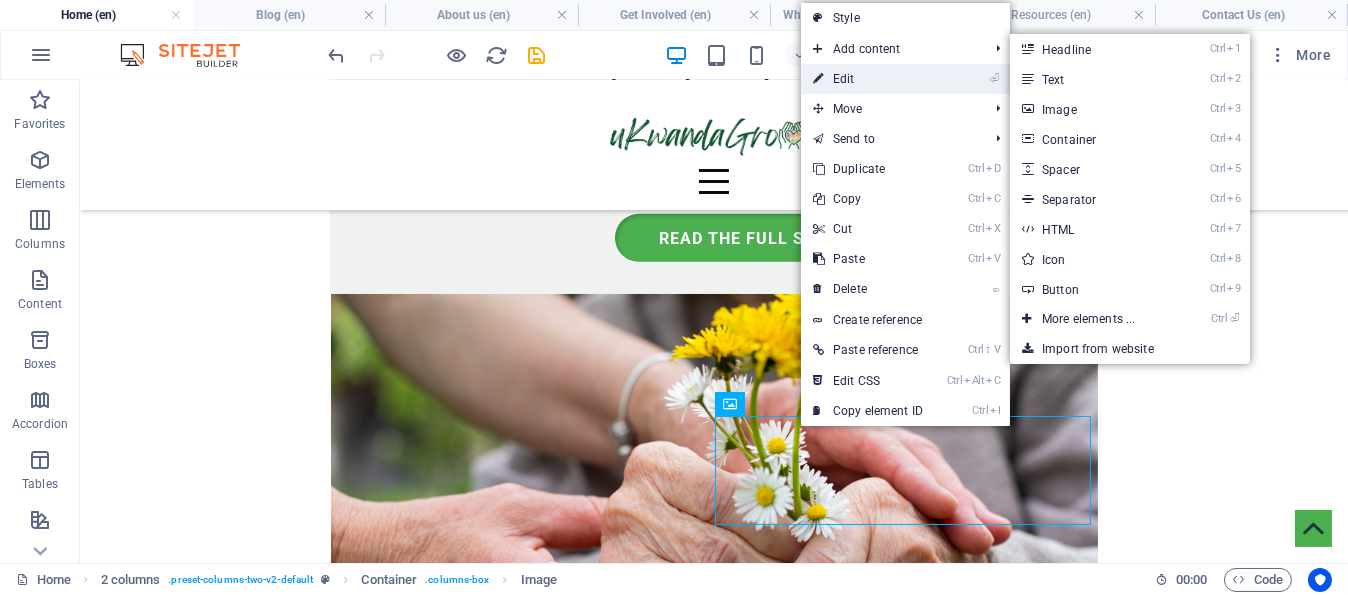 select on "px" 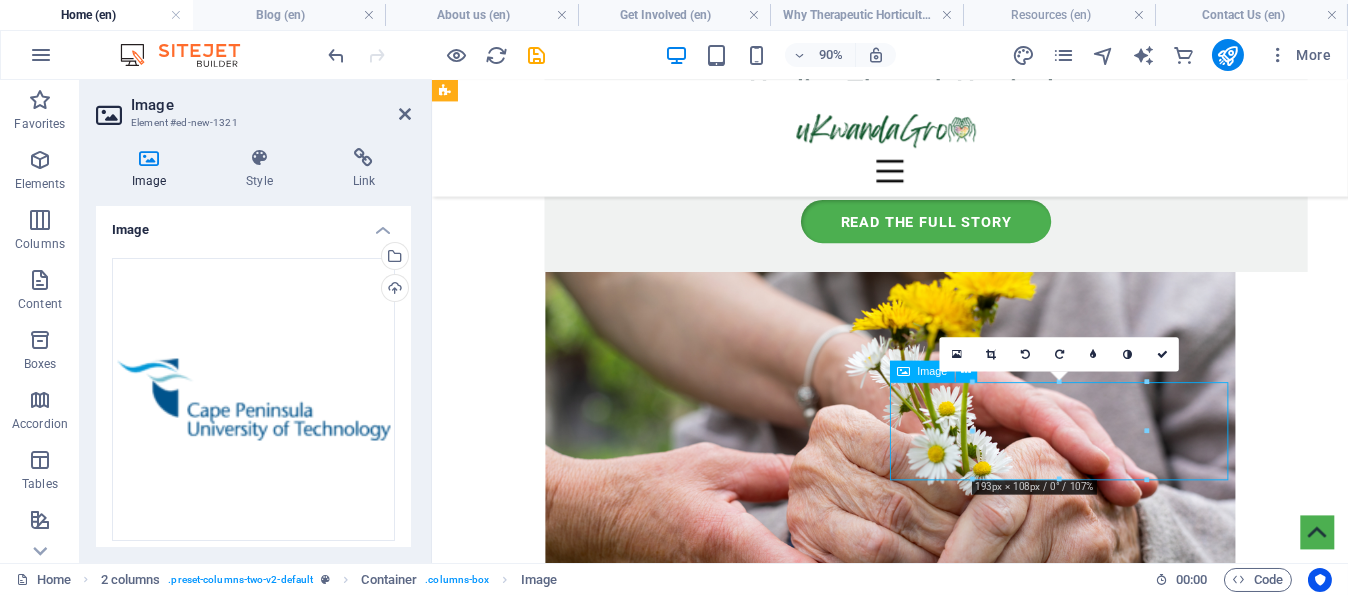 drag, startPoint x: 1107, startPoint y: 462, endPoint x: 1043, endPoint y: 467, distance: 64.195015 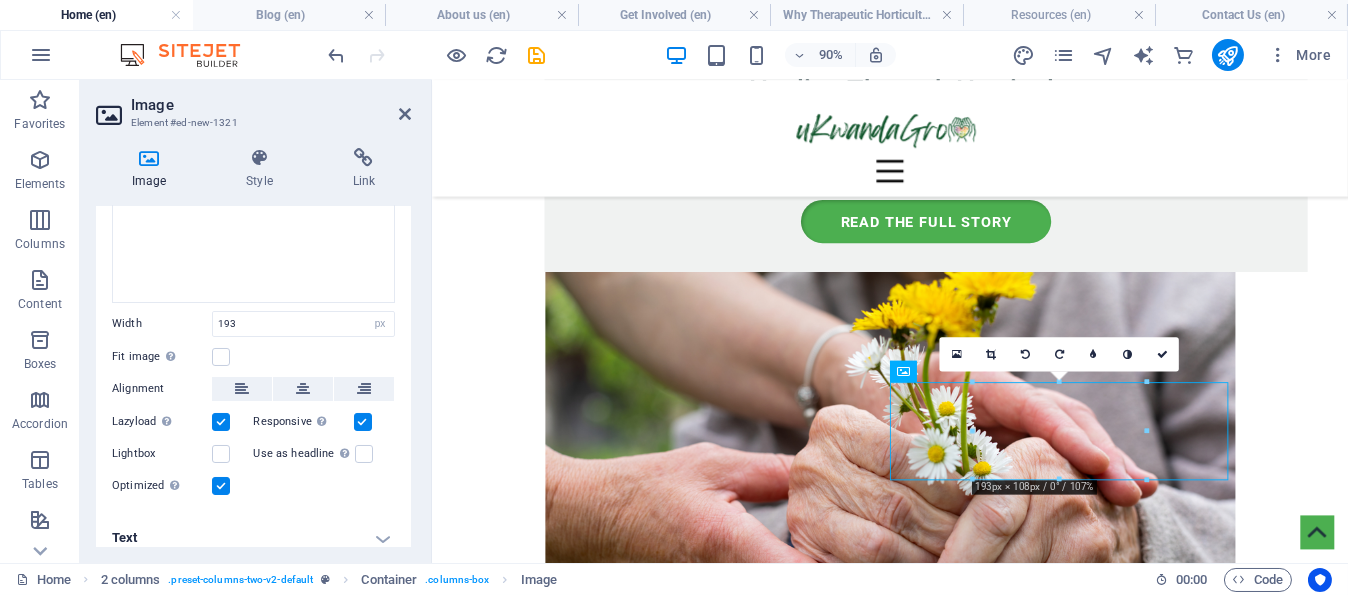 scroll, scrollTop: 248, scrollLeft: 0, axis: vertical 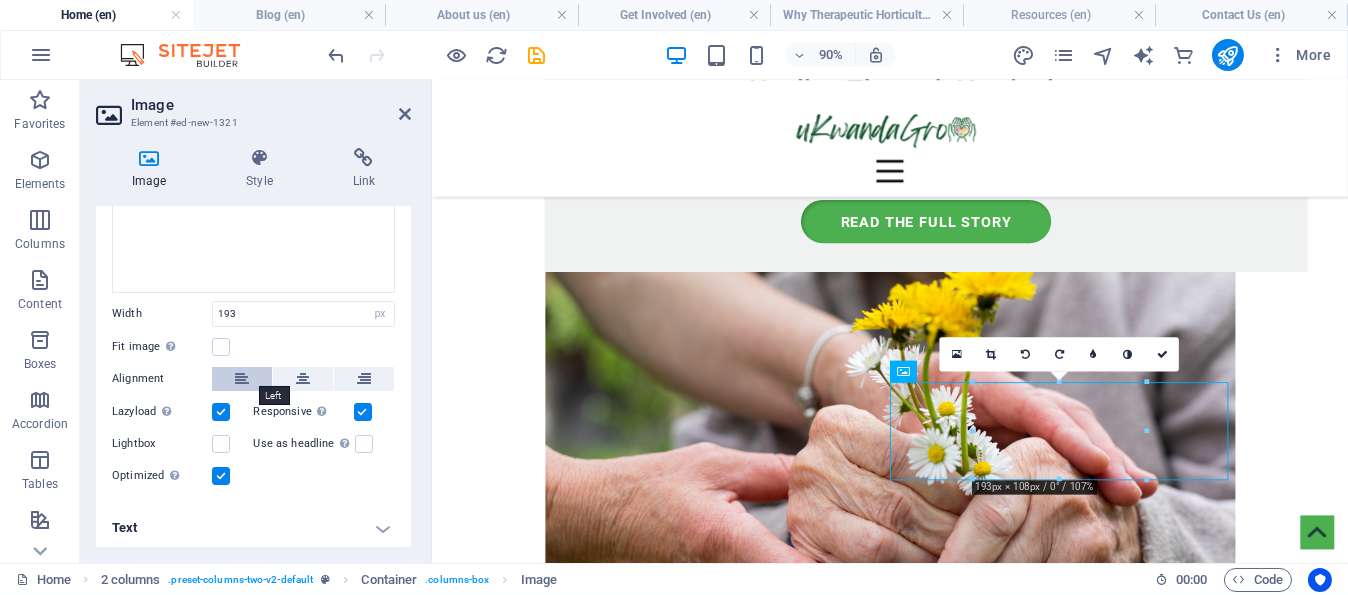 click at bounding box center [242, 379] 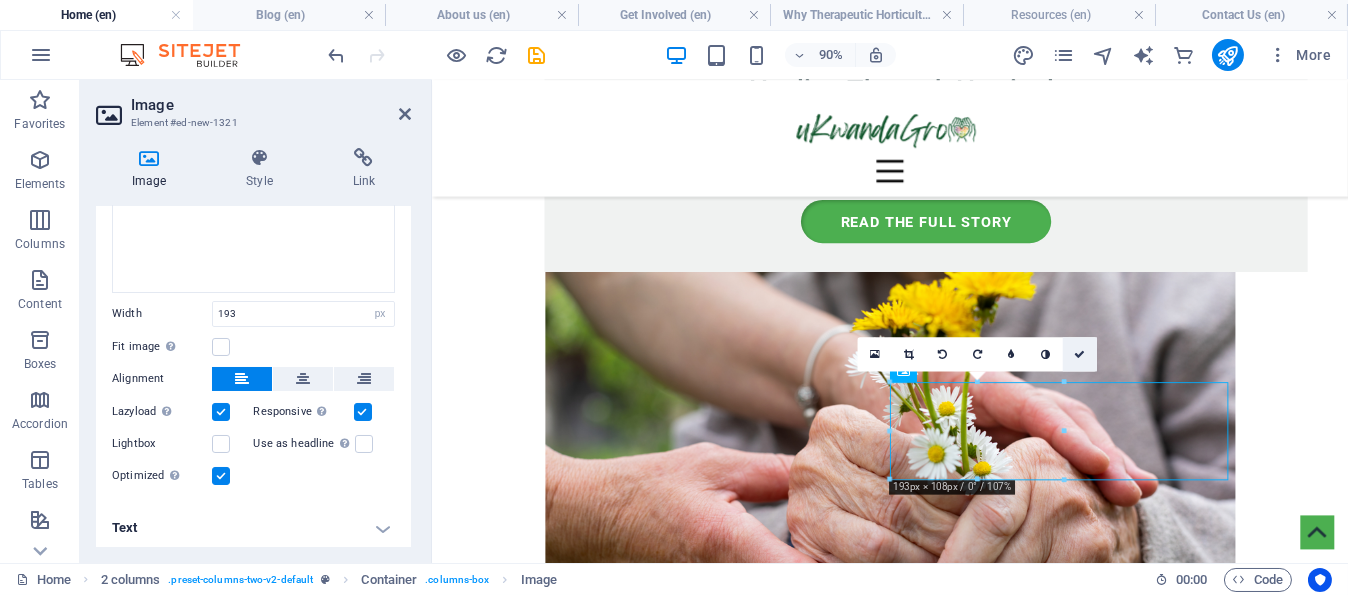 click at bounding box center (1080, 355) 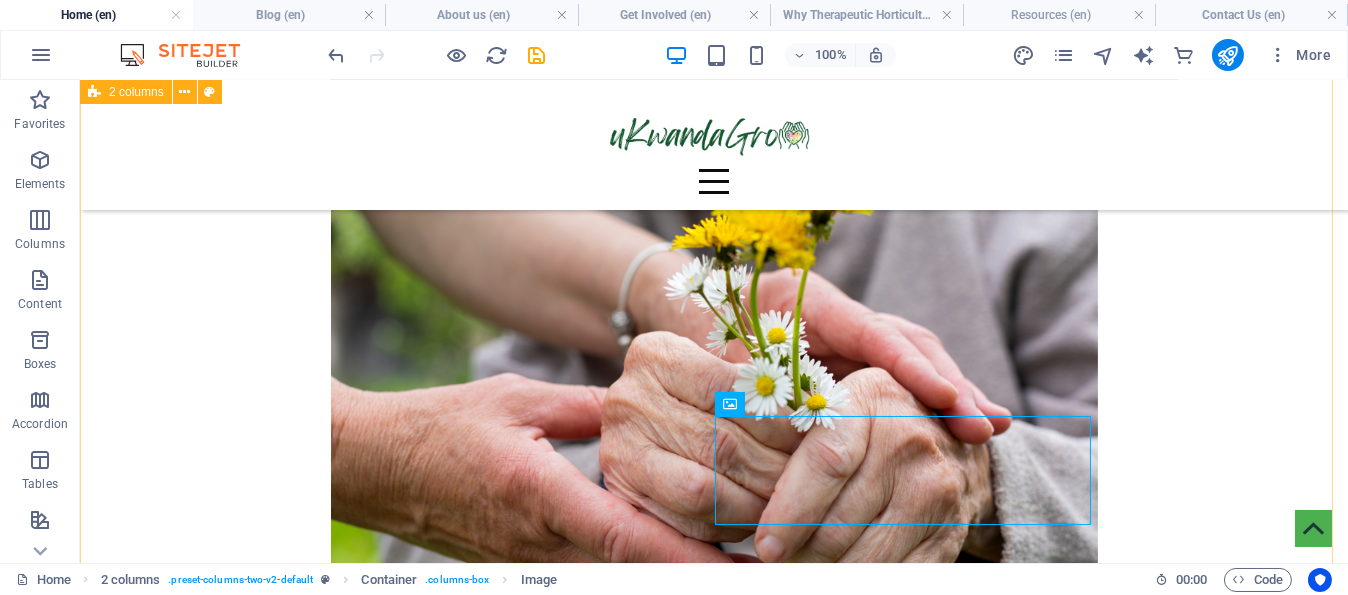 click on "The Seed Planter: Inspiring Conversations That Fuel Our Mission Still buzzing from an amazing conversation with Dr. [NAME] [LAST]! It's rare to meet someone so genuinely passionate about horticulture, and our chat was truly a highlight. You can explore some of his fantastic work yourself right here: https://bit.ly/RA_DrOctober_2004 Dr. [NAME] [LAST],  Head of Department,  Horticultural Sciences,   Cape Peninsula University of Technology. We’re still buzzing from an incredible conversation with Dr. [NAME] [LAST] – a true champion for horticulture and sustainable change. It’s not every day that you meet someone whose passion aligns so deeply with your own.  Dr. [LAST] not only shares our vision for using gardens as tools for healing, learning, and transformation, but wholeheartedly supports the work we’re doing through uKwandaGro. We need more voices like his, more collaboration, and more shared purpose. Explore some of his inspiring work here:  https://bit.ly/RA_DrOctober_2004" at bounding box center [714, 2631] 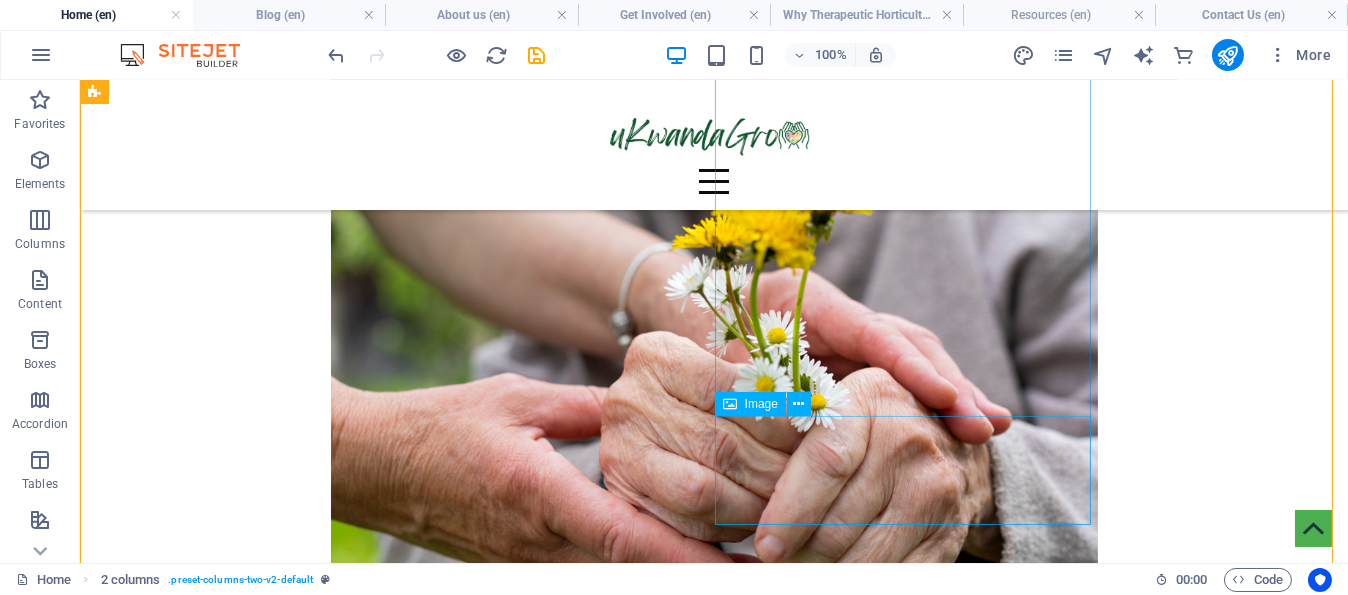 click at bounding box center (480, 3007) 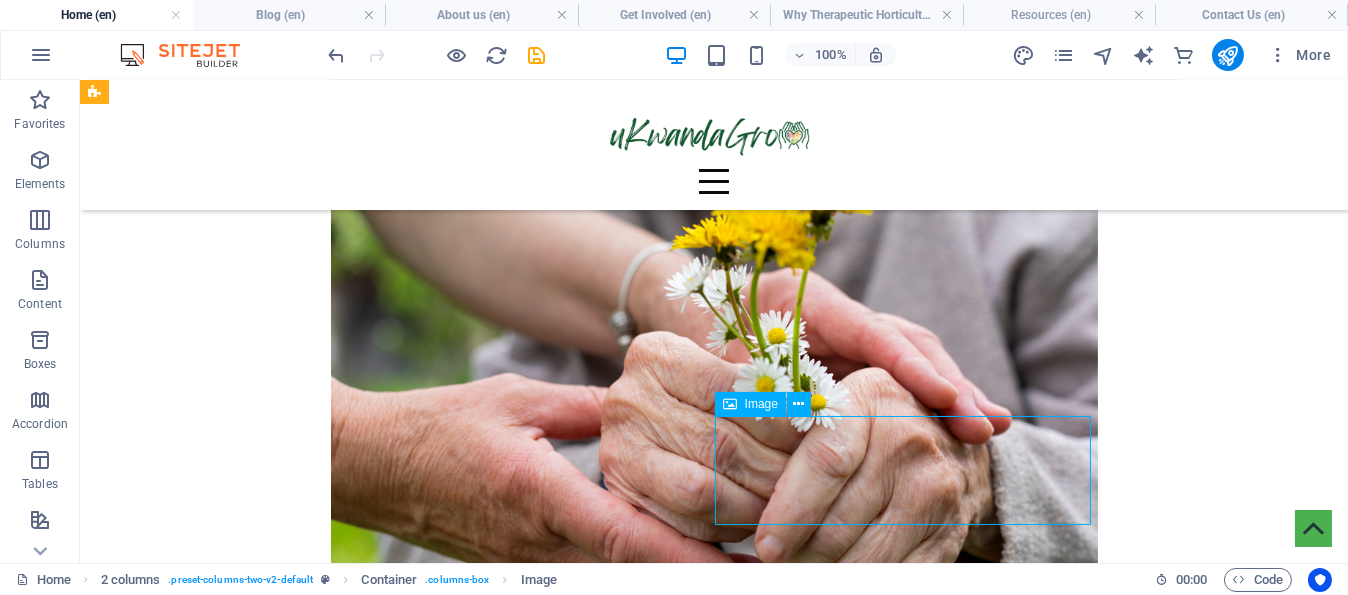 click at bounding box center [480, 3007] 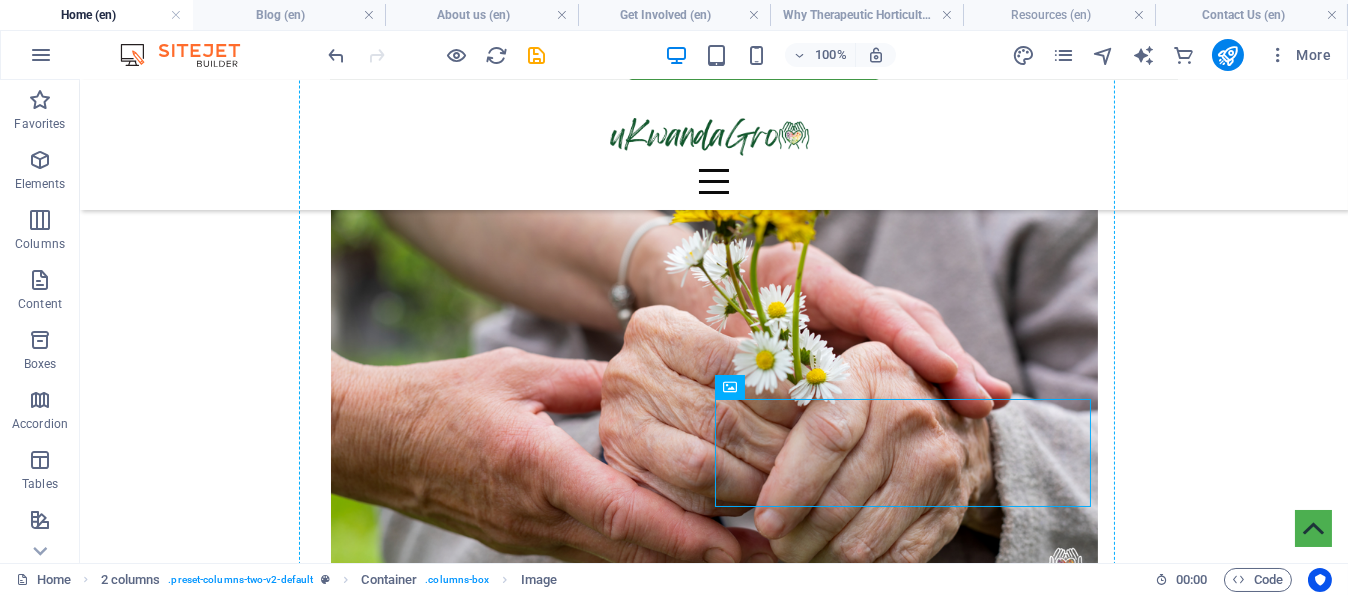 scroll, scrollTop: 3089, scrollLeft: 0, axis: vertical 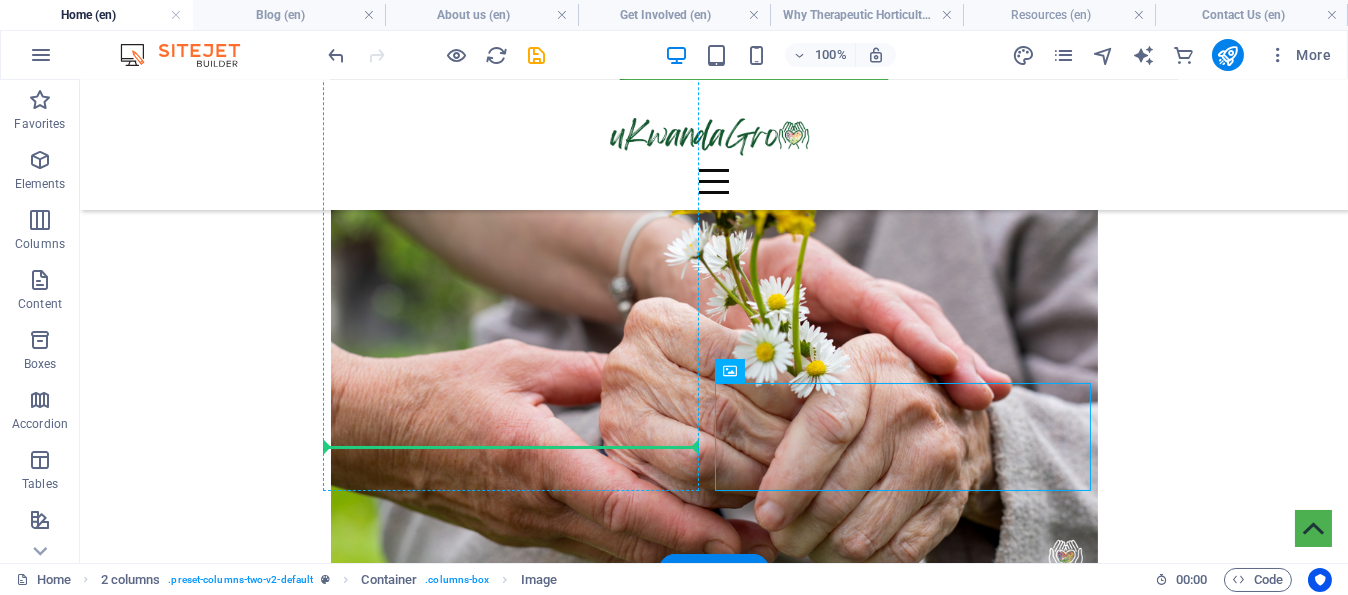 drag, startPoint x: 814, startPoint y: 458, endPoint x: 536, endPoint y: 438, distance: 278.7185 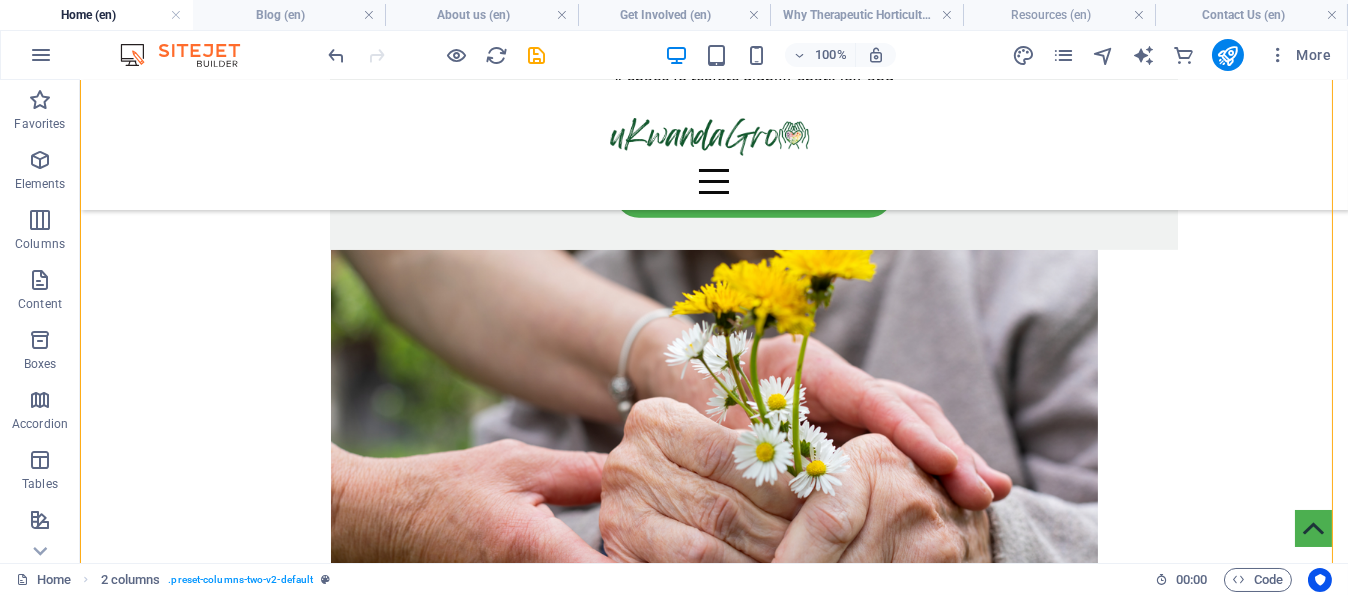 scroll, scrollTop: 2789, scrollLeft: 0, axis: vertical 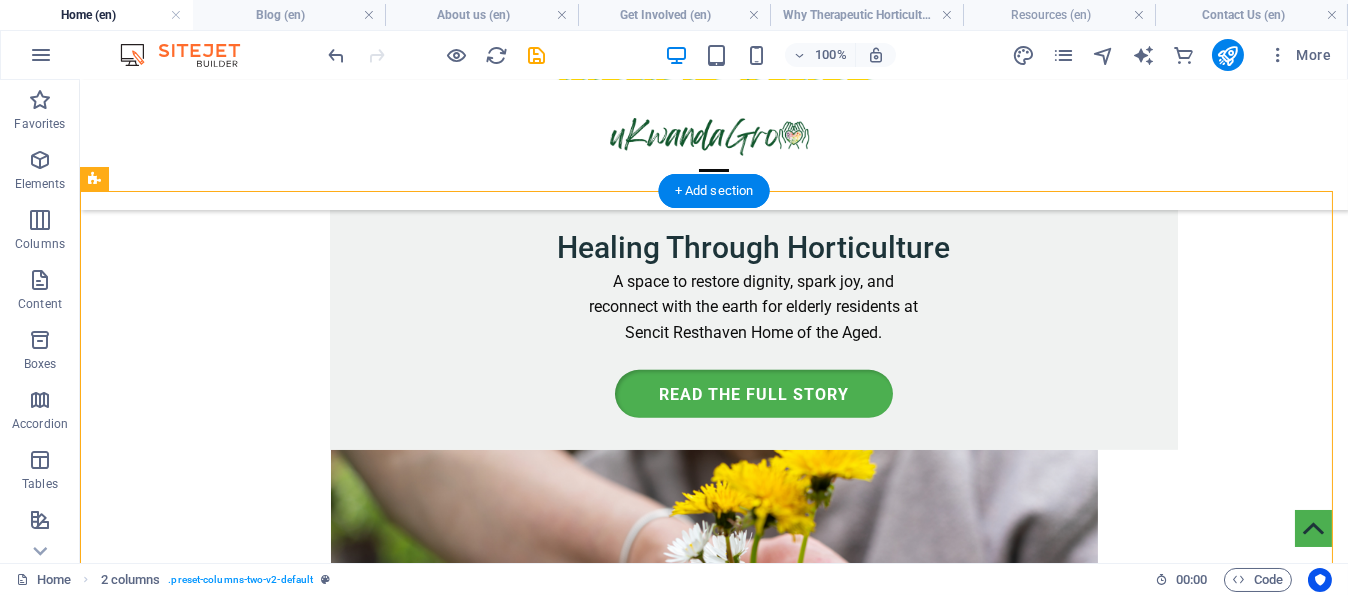 drag, startPoint x: 903, startPoint y: 469, endPoint x: 864, endPoint y: 277, distance: 195.9209 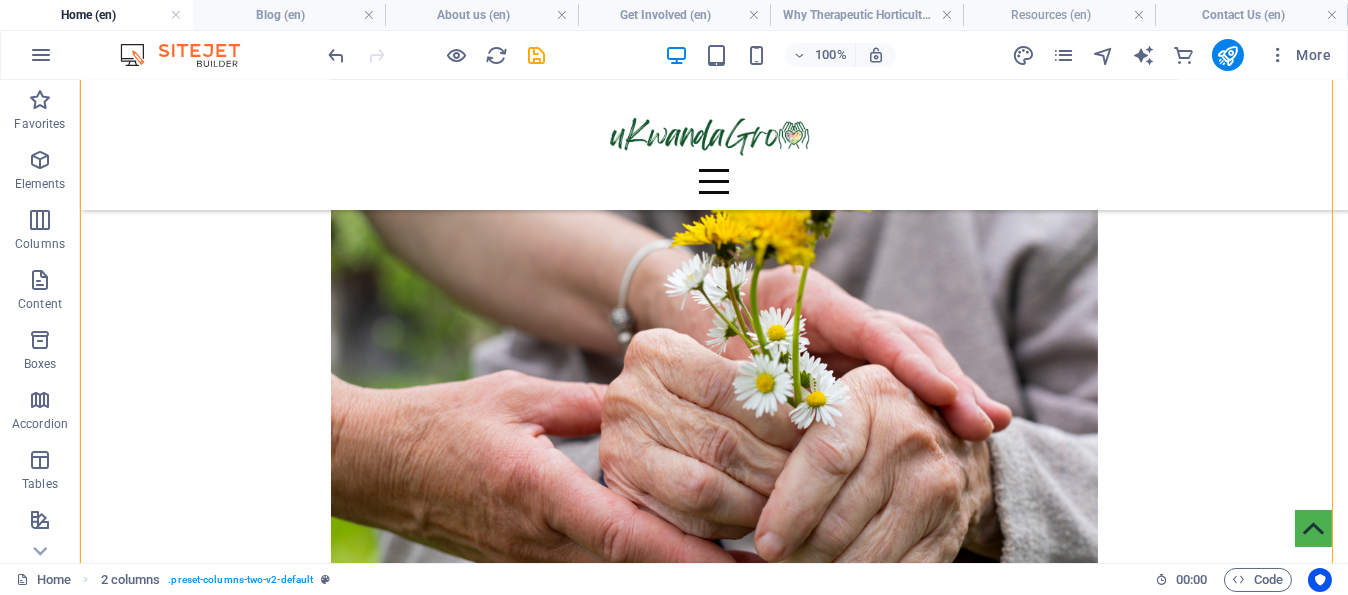 scroll, scrollTop: 3089, scrollLeft: 0, axis: vertical 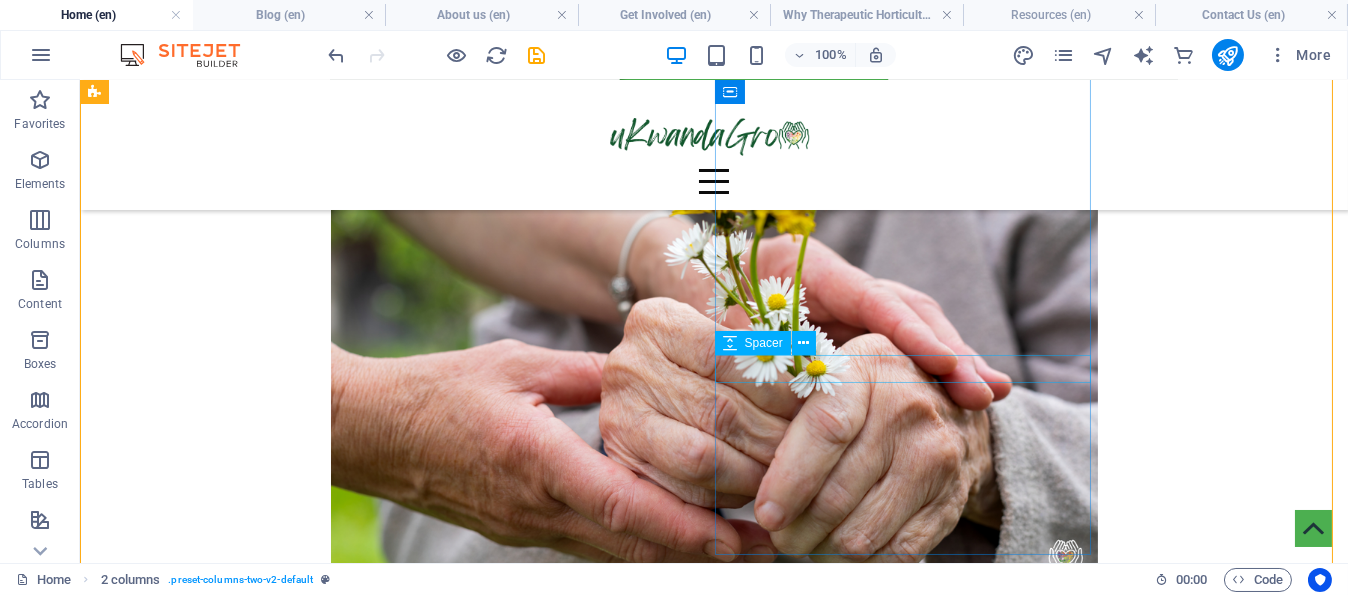 click at bounding box center (480, 3013) 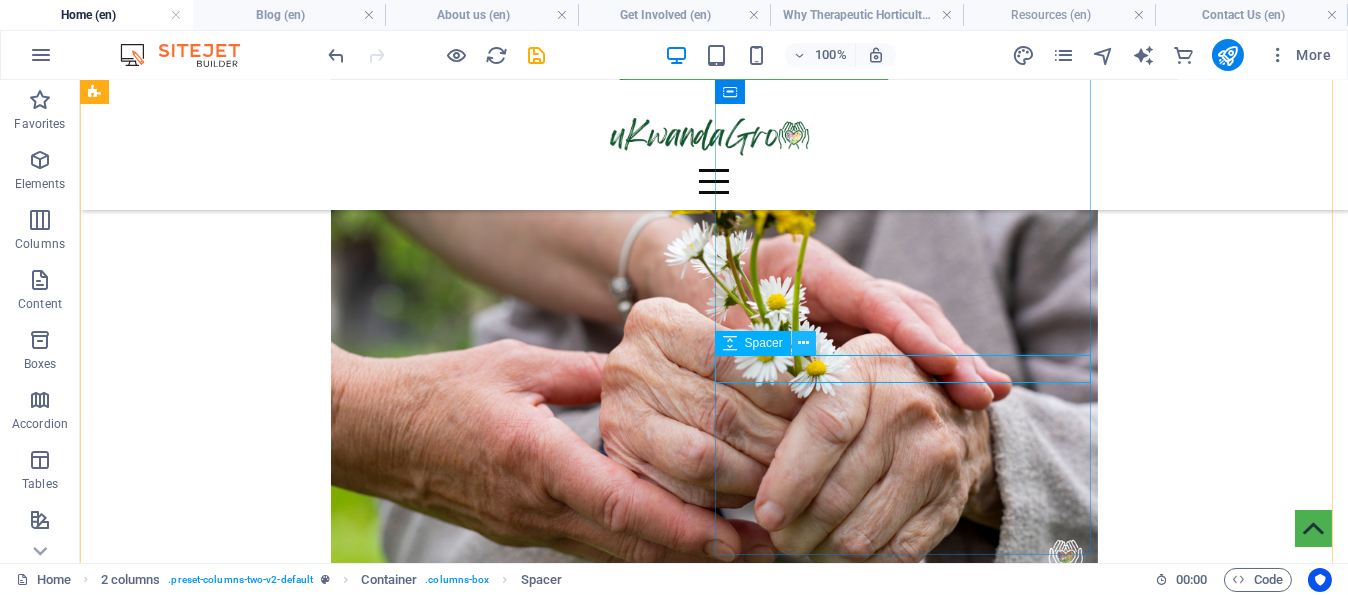 click at bounding box center [803, 343] 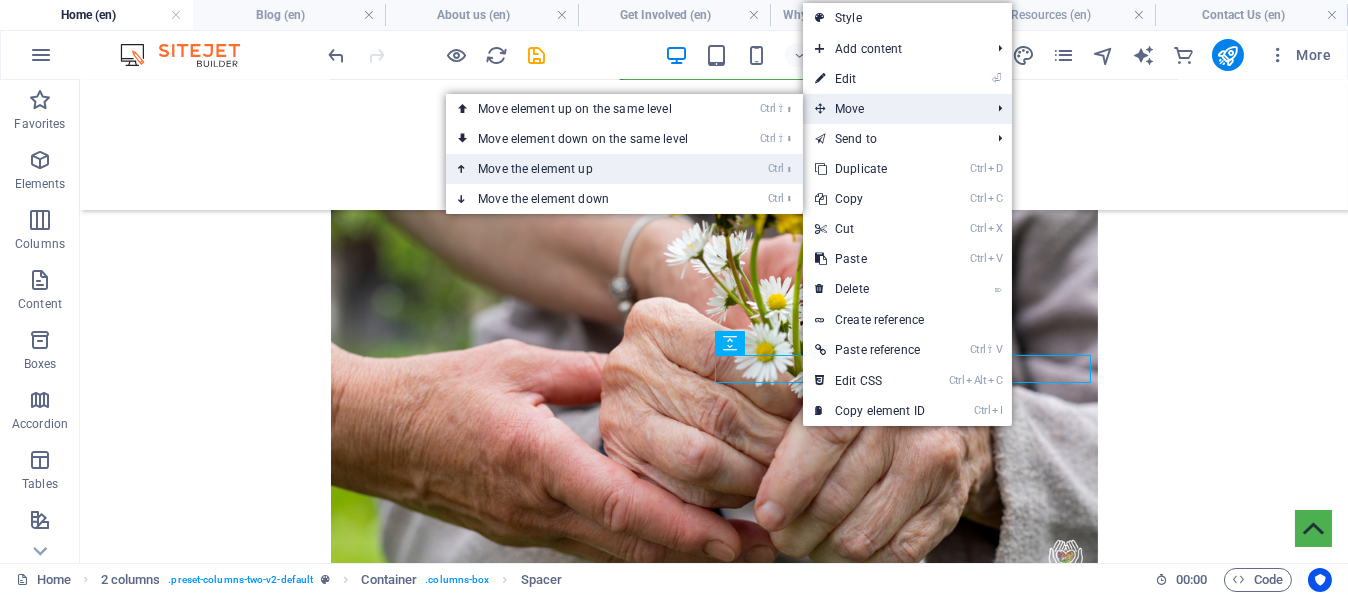 click on "Ctrl ⬆  Move the element up" at bounding box center (587, 169) 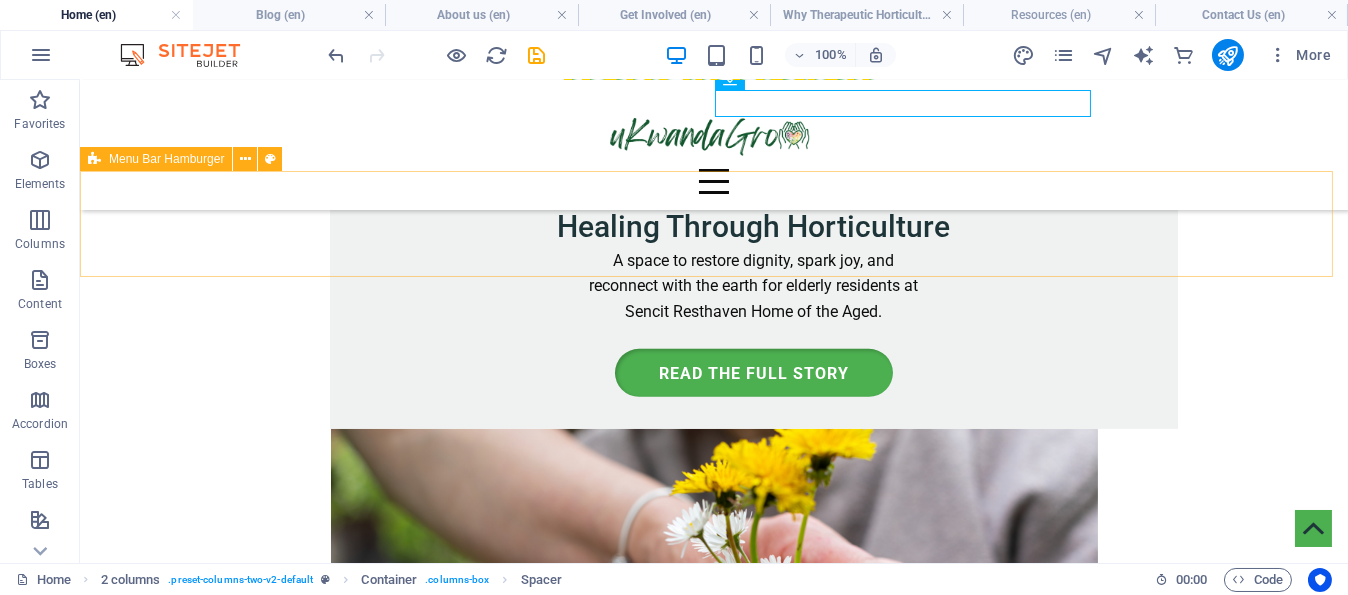 scroll, scrollTop: 2760, scrollLeft: 0, axis: vertical 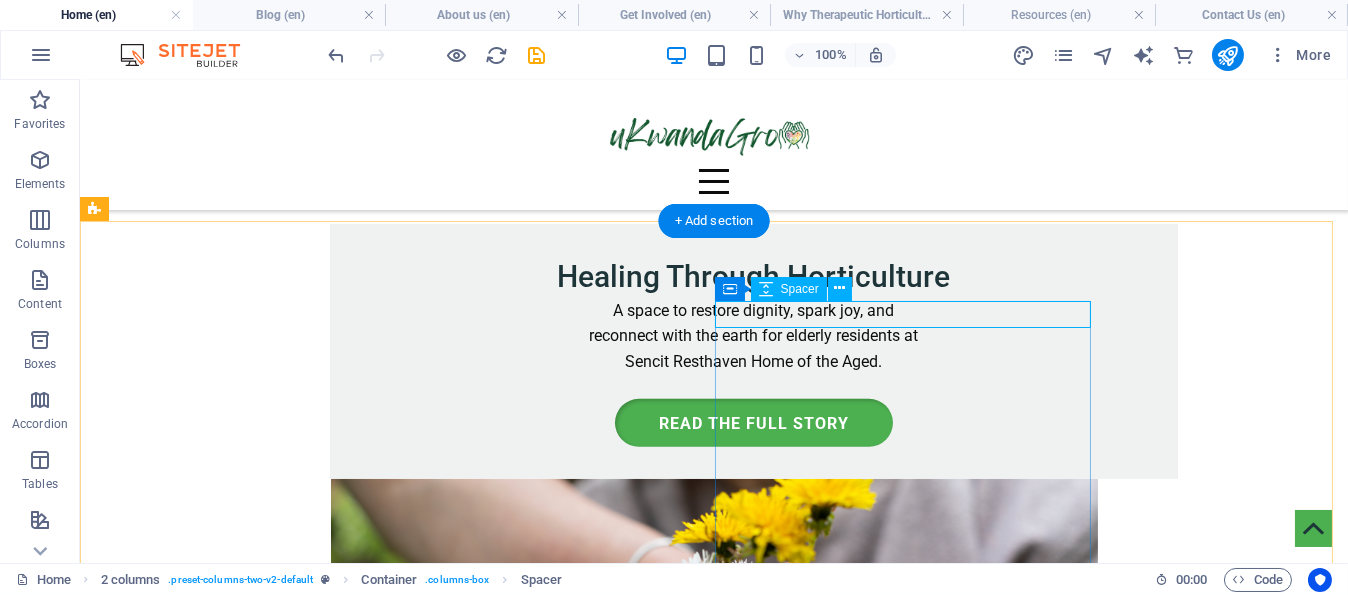 click at bounding box center [480, 3112] 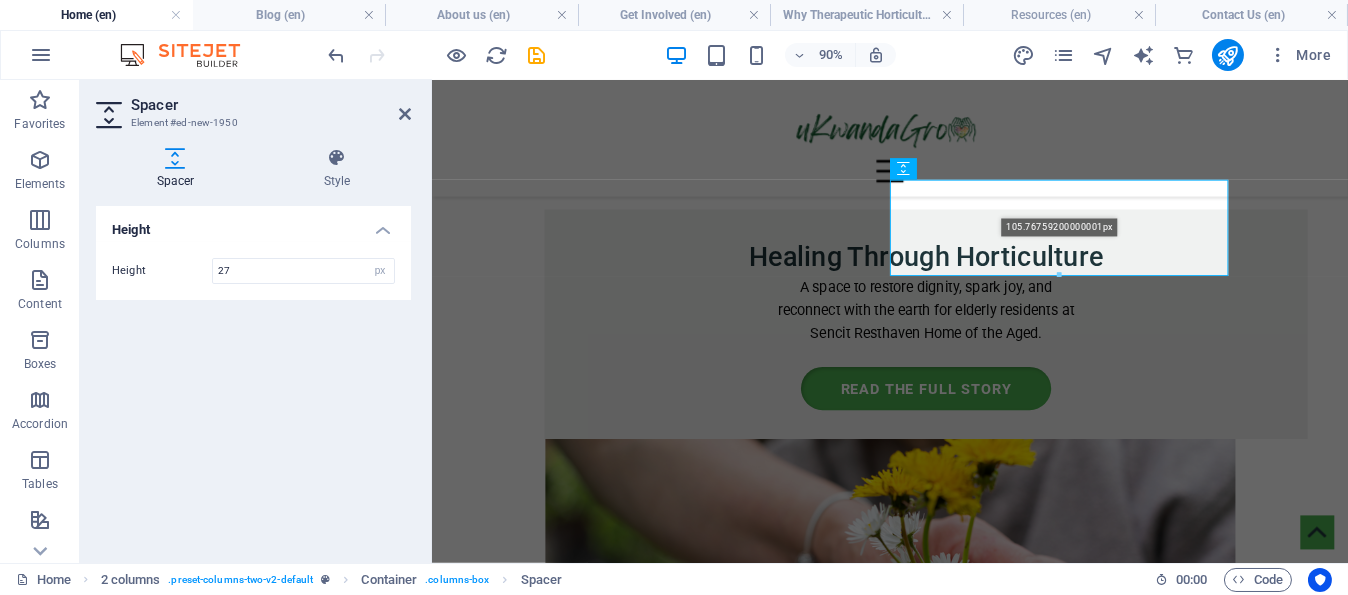 drag, startPoint x: 1061, startPoint y: 202, endPoint x: 1063, endPoint y: 281, distance: 79.025314 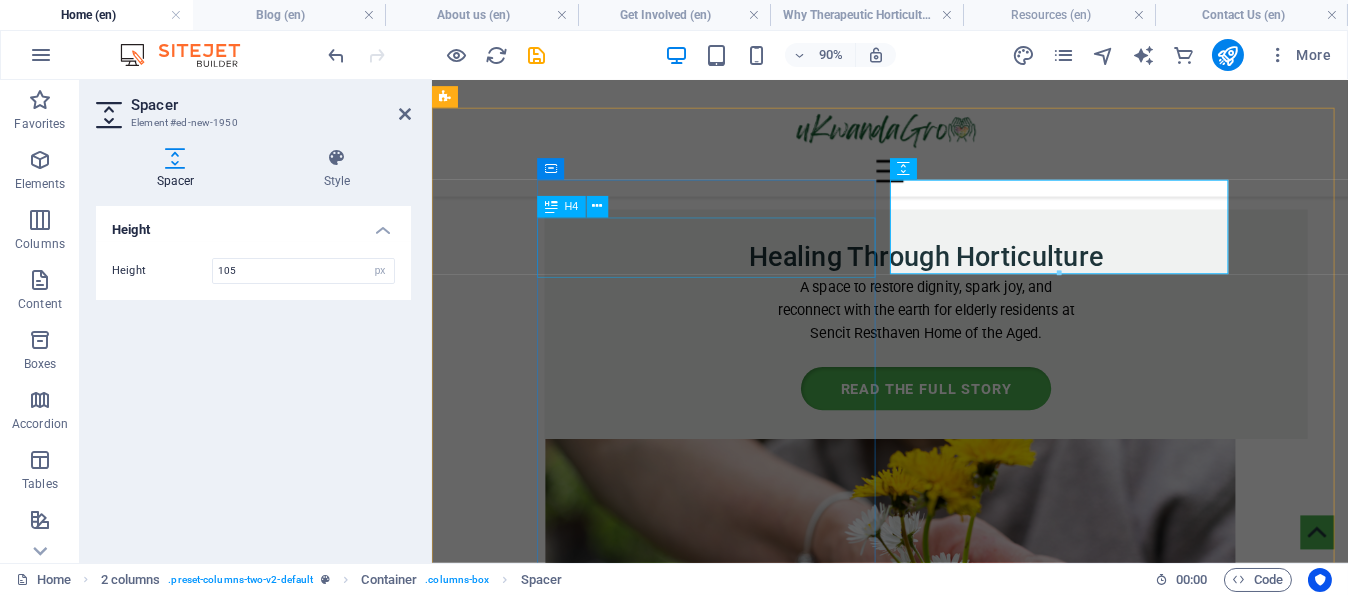 click on "Inspiring Conversations That Fuel Our Mission" at bounding box center [832, 2447] 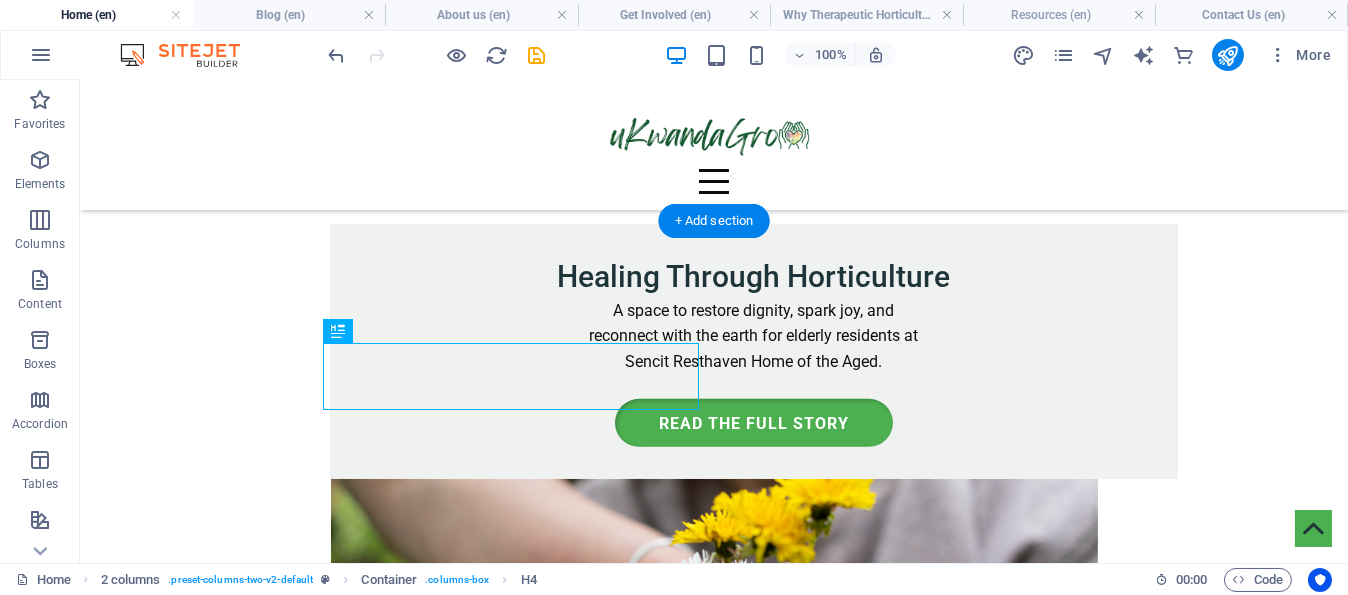 drag, startPoint x: 579, startPoint y: 352, endPoint x: 617, endPoint y: 376, distance: 44.94441 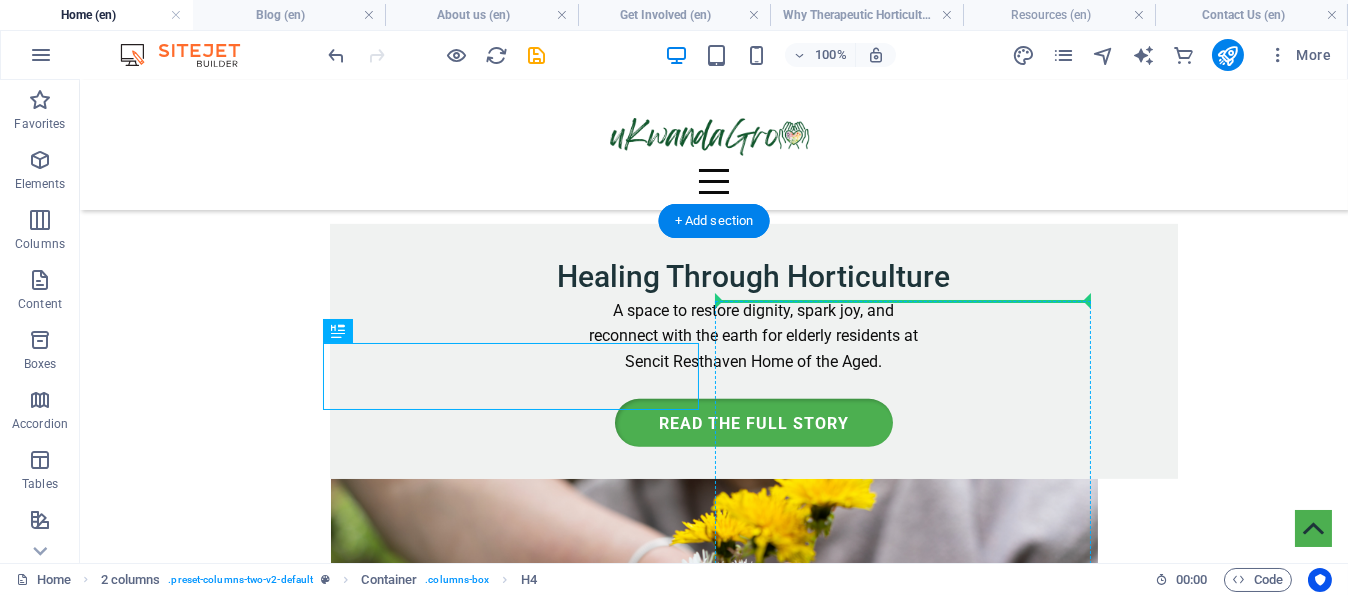 drag, startPoint x: 617, startPoint y: 376, endPoint x: 790, endPoint y: 350, distance: 174.94284 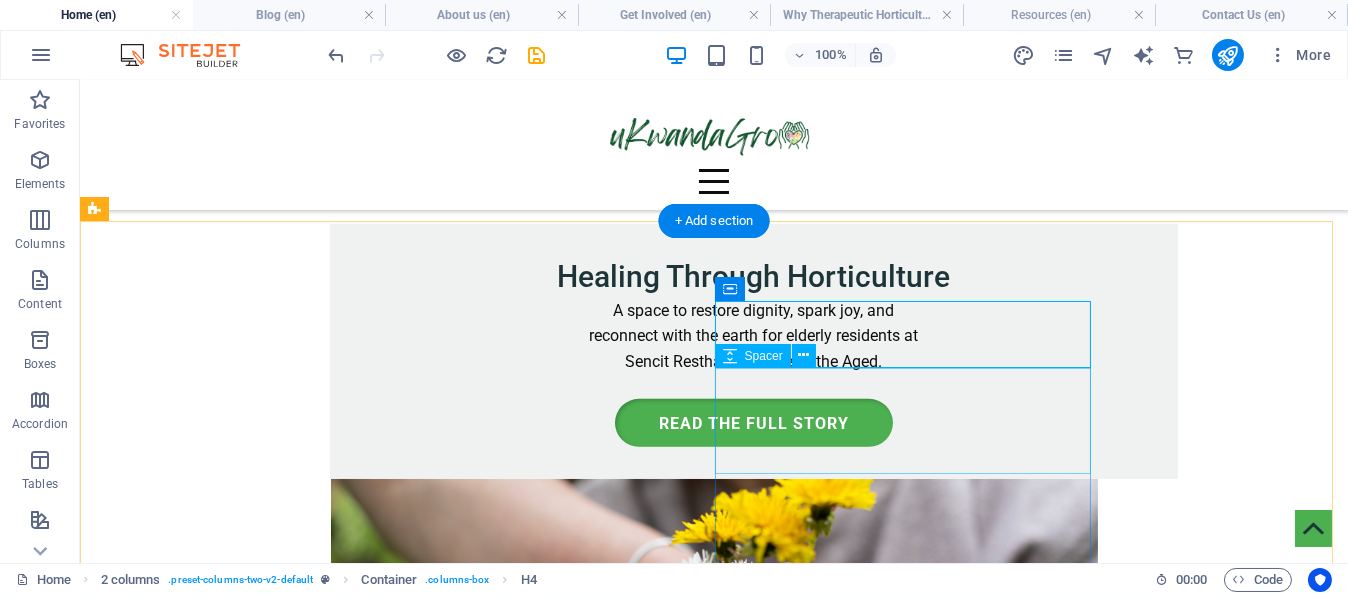 click at bounding box center [480, 3152] 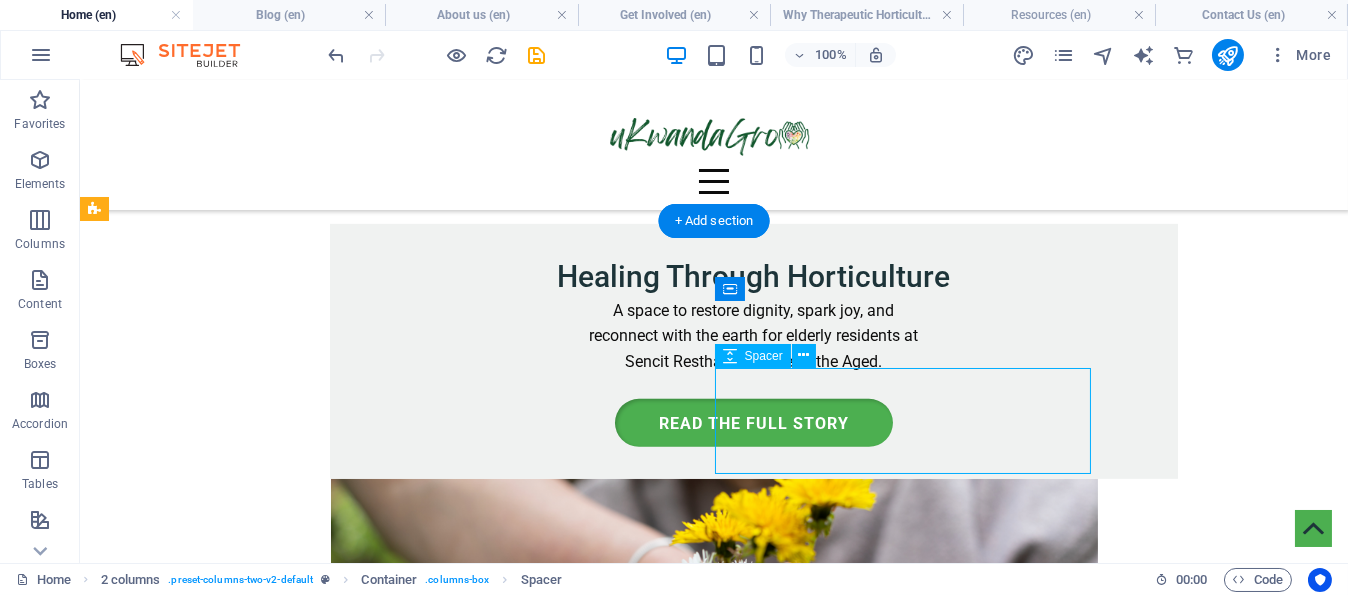 click at bounding box center (480, 3152) 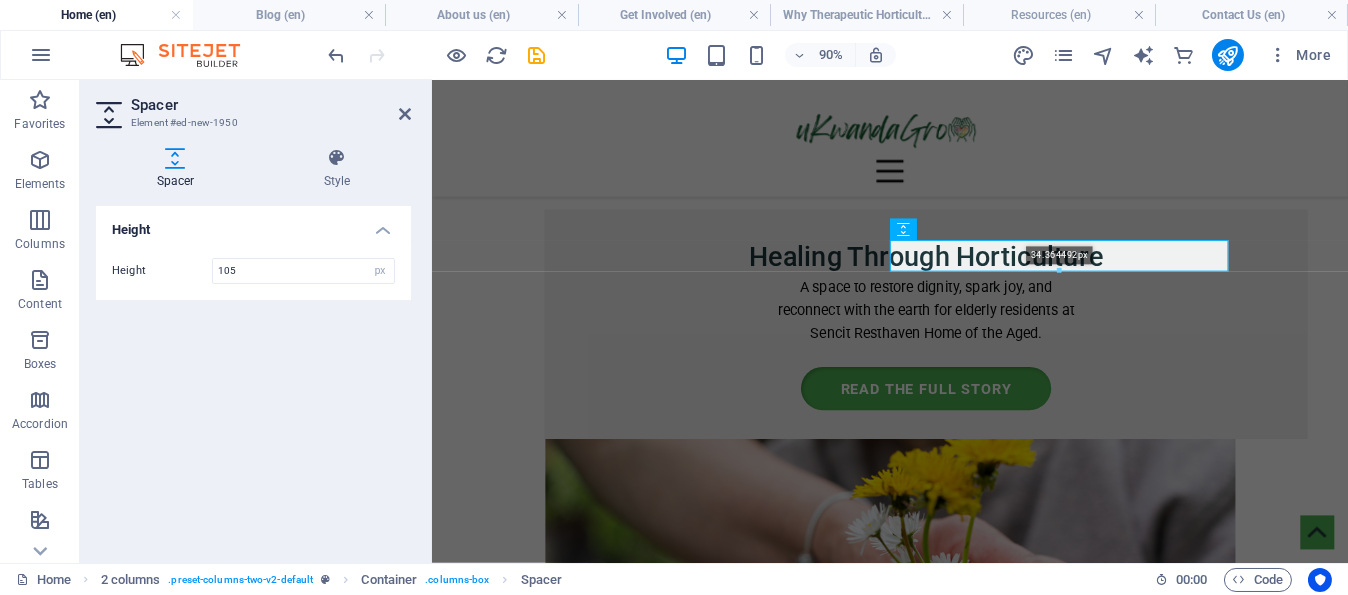 drag, startPoint x: 1061, startPoint y: 335, endPoint x: 1049, endPoint y: 267, distance: 69.050705 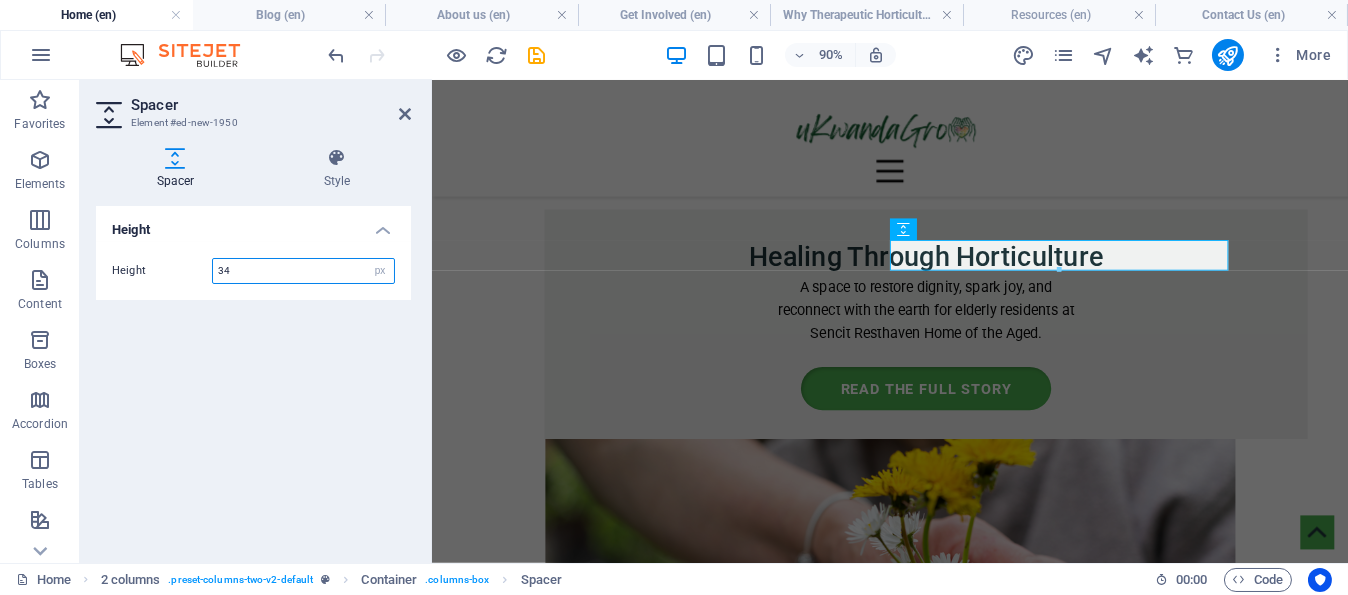 drag, startPoint x: 239, startPoint y: 276, endPoint x: 115, endPoint y: 275, distance: 124.004036 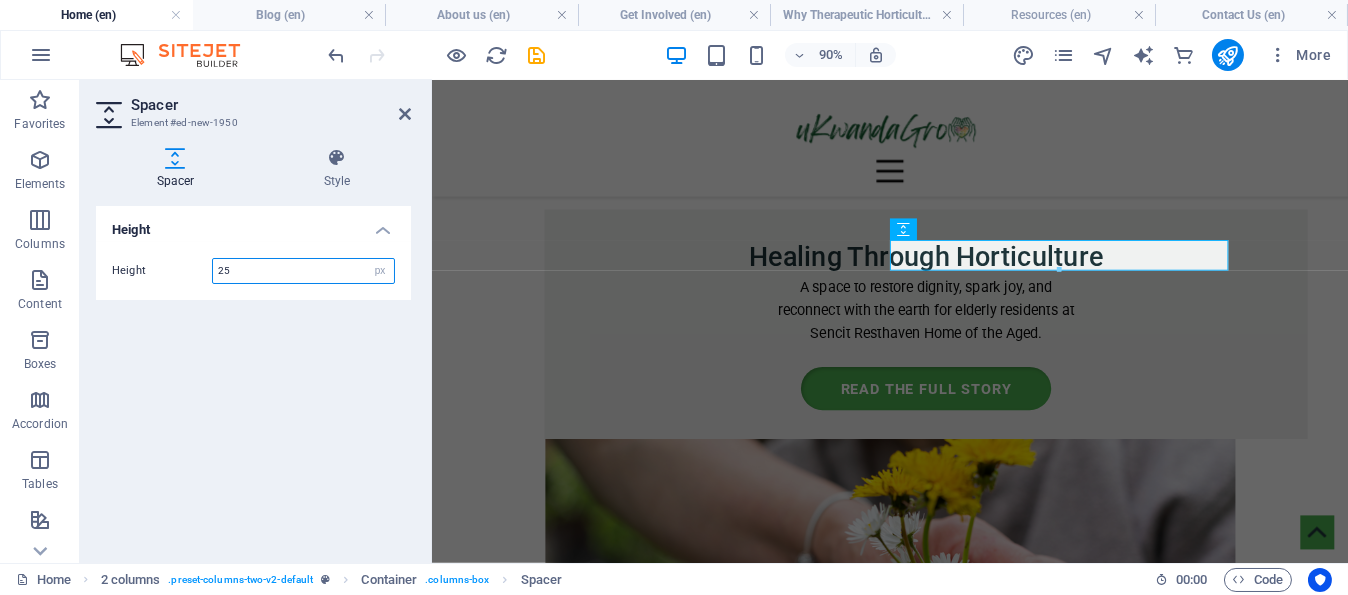 type on "25" 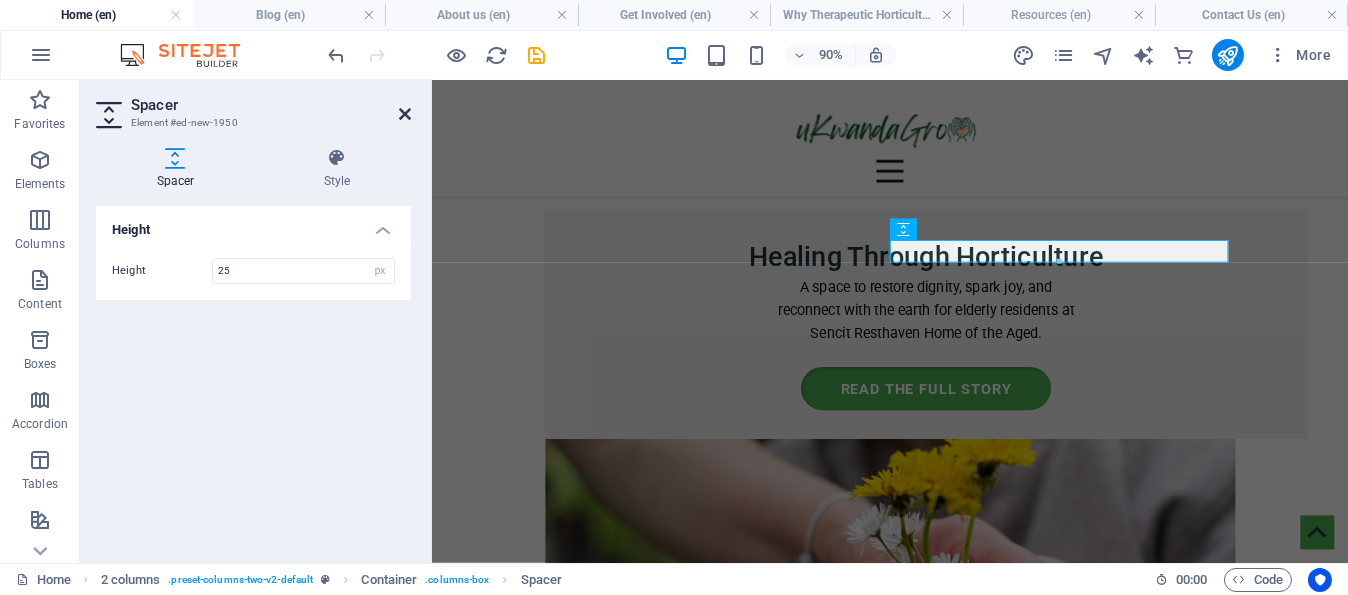 click at bounding box center (405, 114) 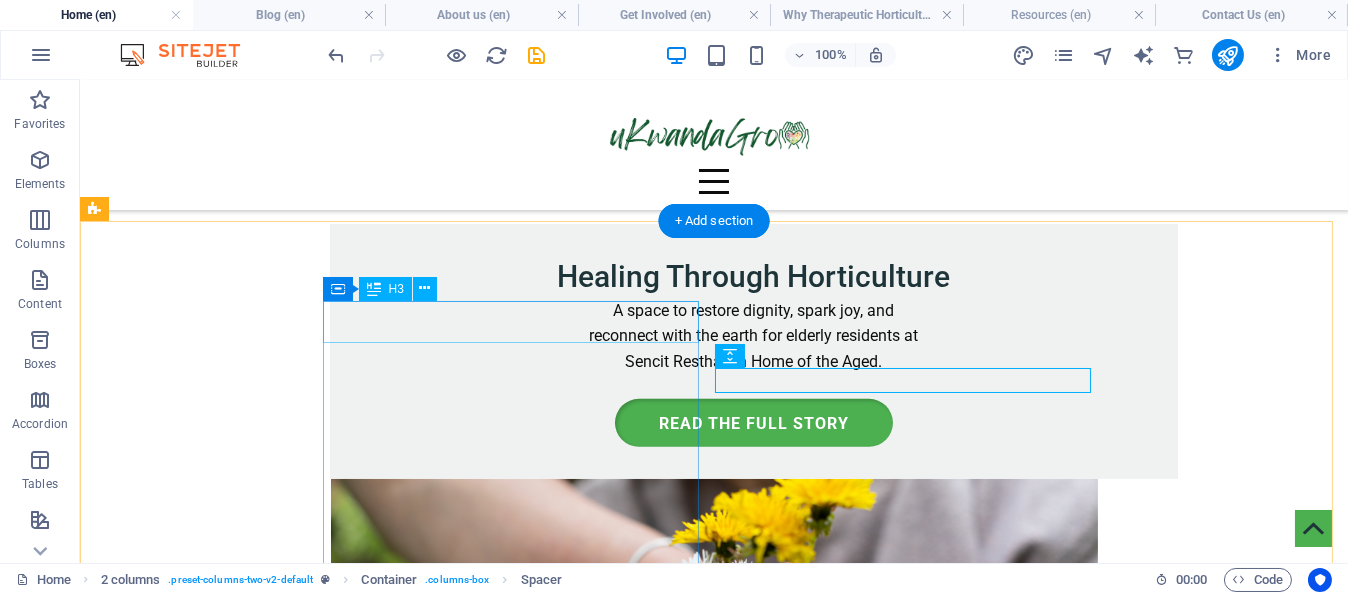 click on "The Seed Planter:" at bounding box center (480, 2518) 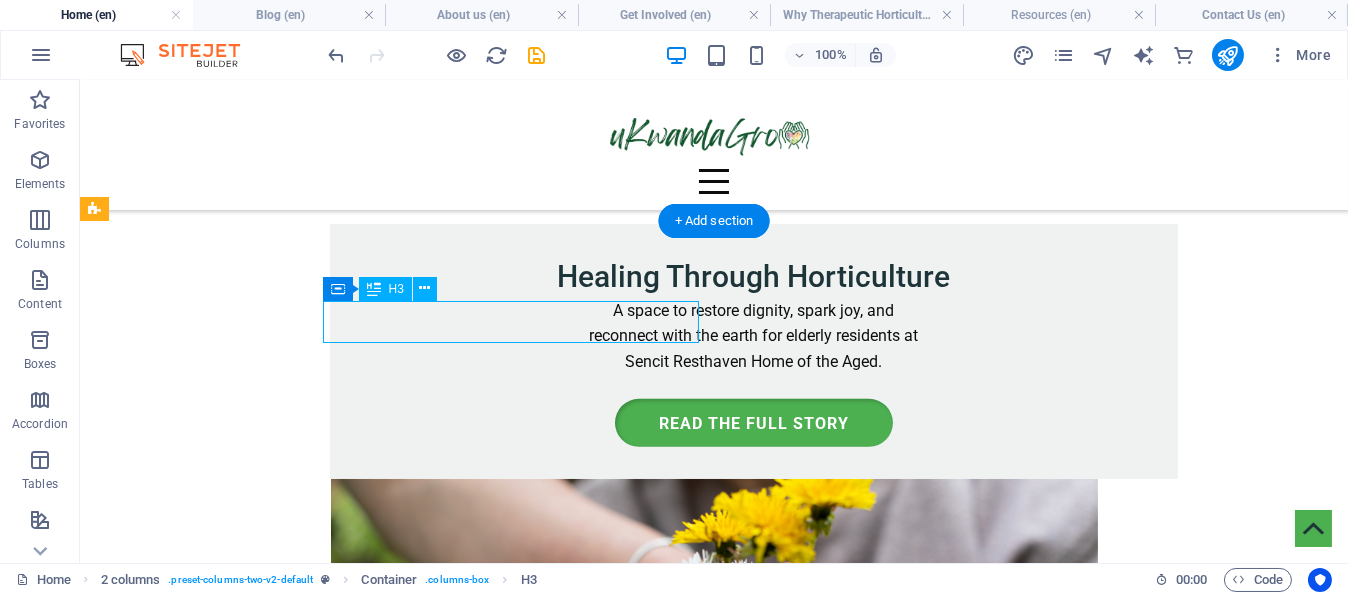 click on "The Seed Planter:" at bounding box center (480, 2518) 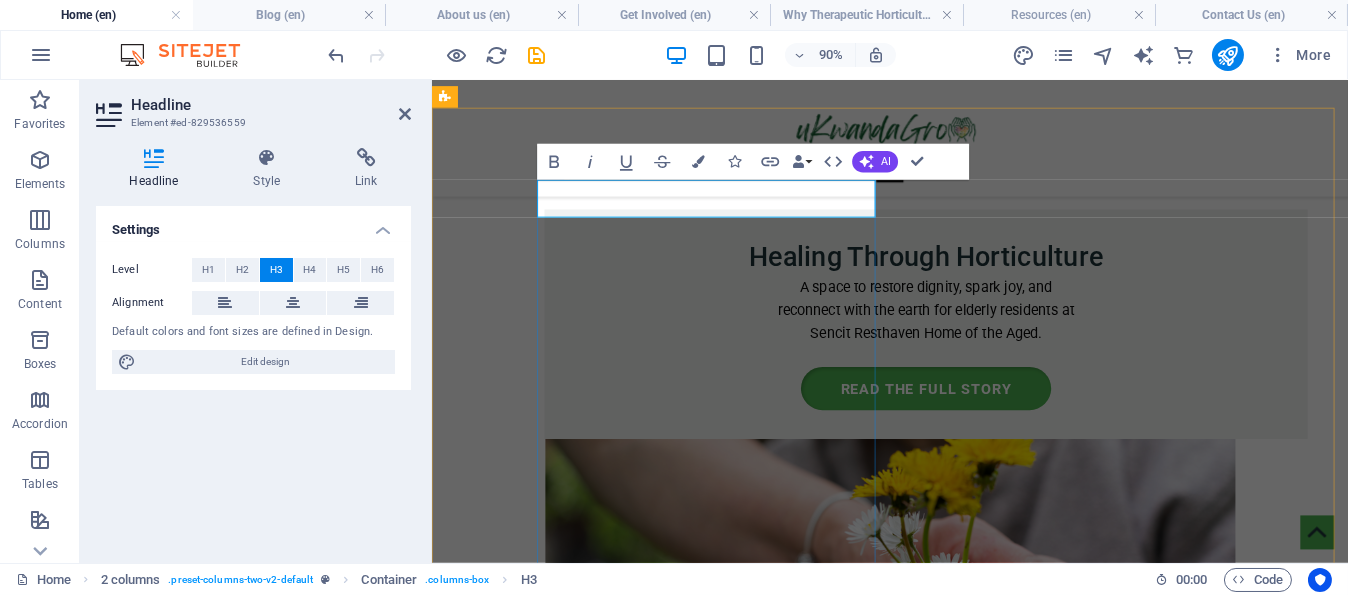 click on "The Seed Planter:" at bounding box center [832, 2409] 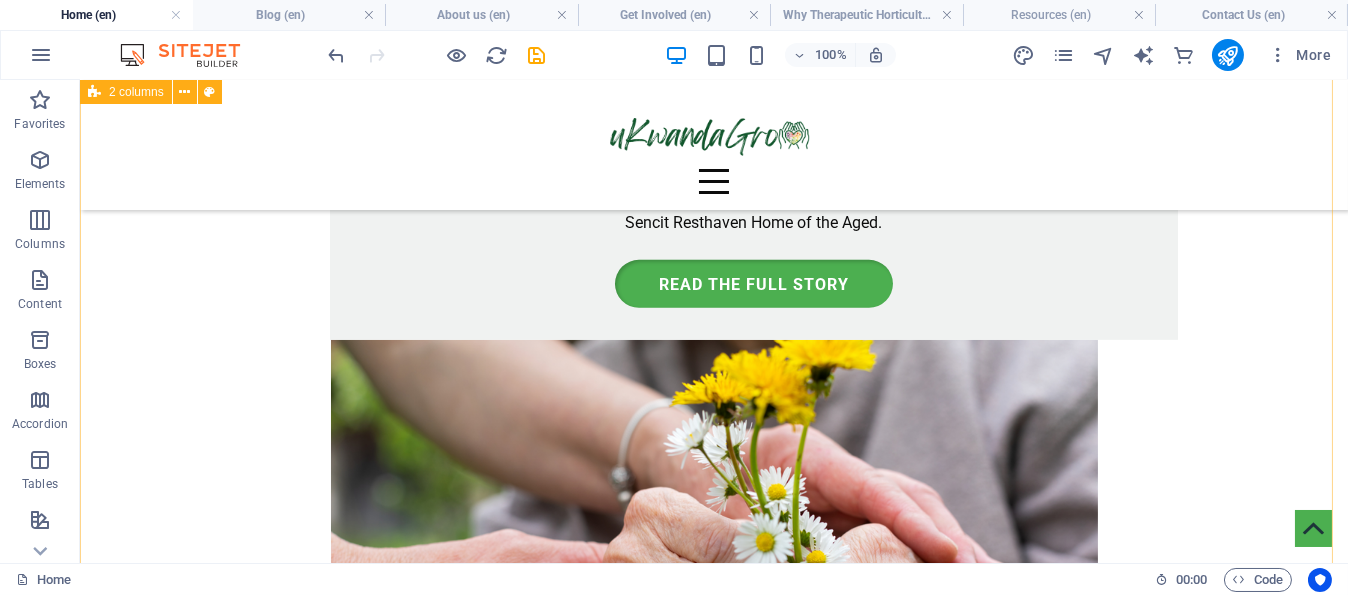 scroll, scrollTop: 2869, scrollLeft: 0, axis: vertical 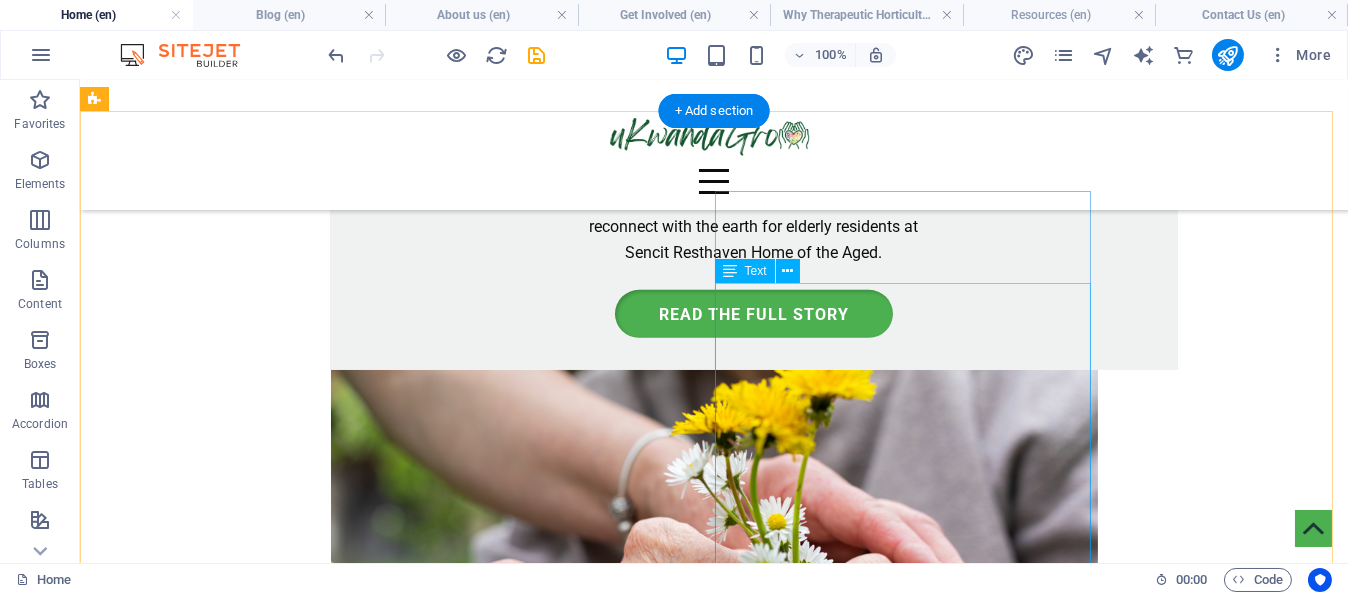 click on "We’re still buzzing from an incredible conversation with Dr. [FIRST] [LAST] – a true champion for horticulture and sustainable change. It’s not every day that you meet someone whose passion aligns so deeply with your own. Dr. [LAST] not only shares our vision for using gardens as tools for healing, learning, and transformation, but wholeheartedly supports the work we’re doing through uKwandaGro. We need more voices like his, more collaboration, and more shared purpose. Explore some of his inspiring work here: https://bit.ly/RA_Dr[LAST]_2004" at bounding box center [480, 3130] 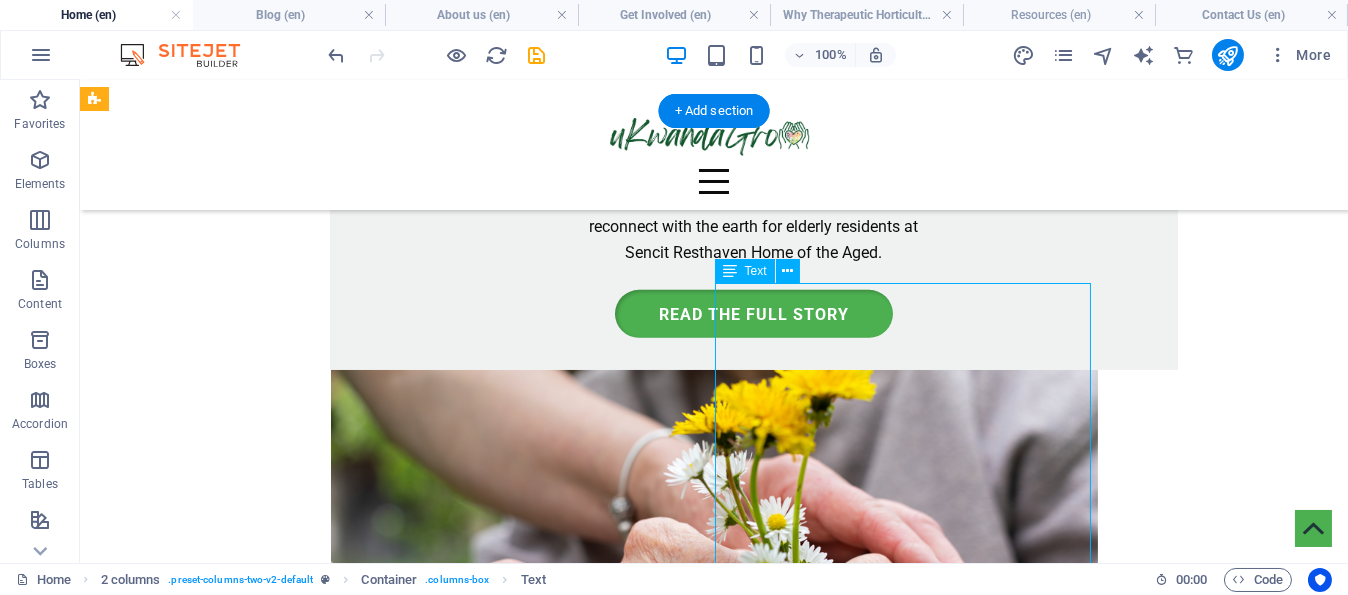 click on "We’re still buzzing from an incredible conversation with Dr. [FIRST] [LAST] – a true champion for horticulture and sustainable change. It’s not every day that you meet someone whose passion aligns so deeply with your own. Dr. [LAST] not only shares our vision for using gardens as tools for healing, learning, and transformation, but wholeheartedly supports the work we’re doing through uKwandaGro. We need more voices like his, more collaboration, and more shared purpose. Explore some of his inspiring work here: https://bit.ly/RA_Dr[LAST]_2004" at bounding box center (480, 3130) 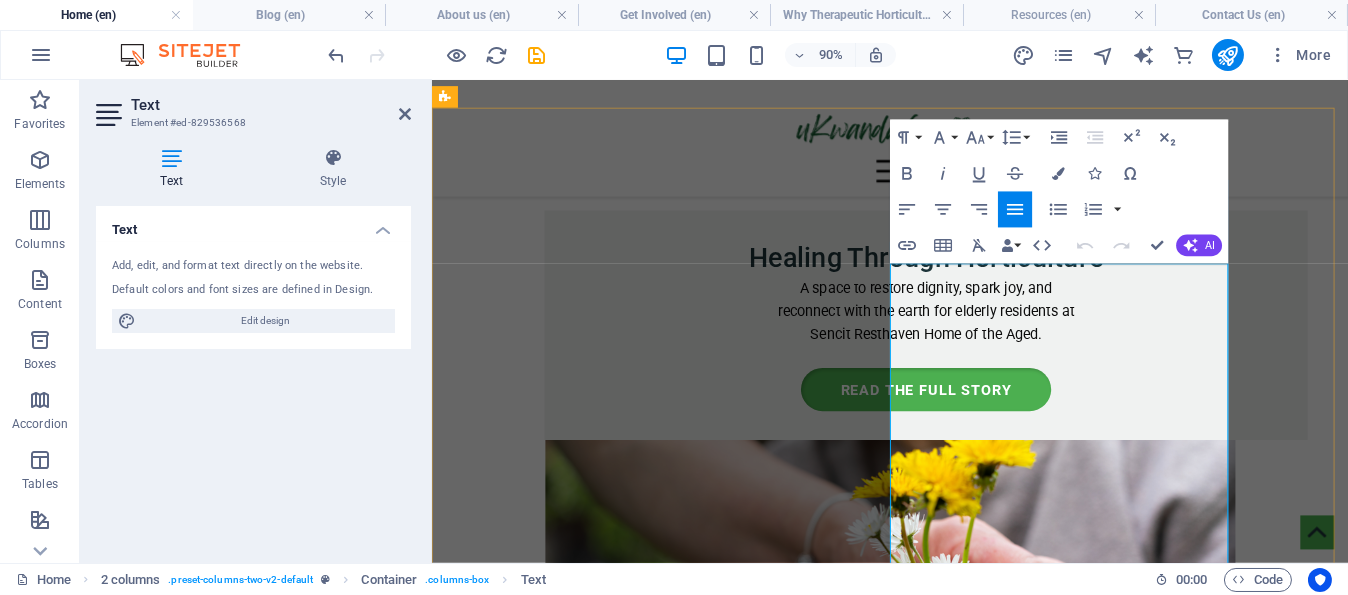 click at bounding box center [832, 3105] 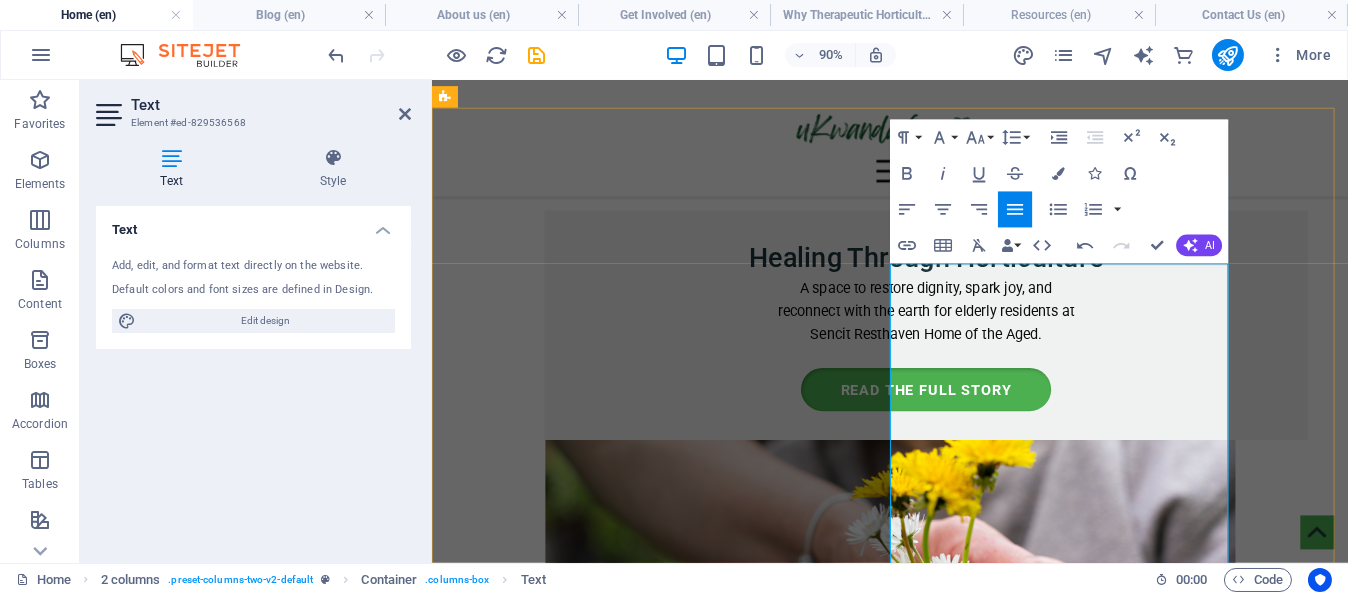 click on "We’re still buzzing from an incredible conversation with Dr. John October – a true champion for horticulture and sustainable change. It’s not every day that you meet someone whose passion aligns so deeply with your own." at bounding box center [832, 3053] 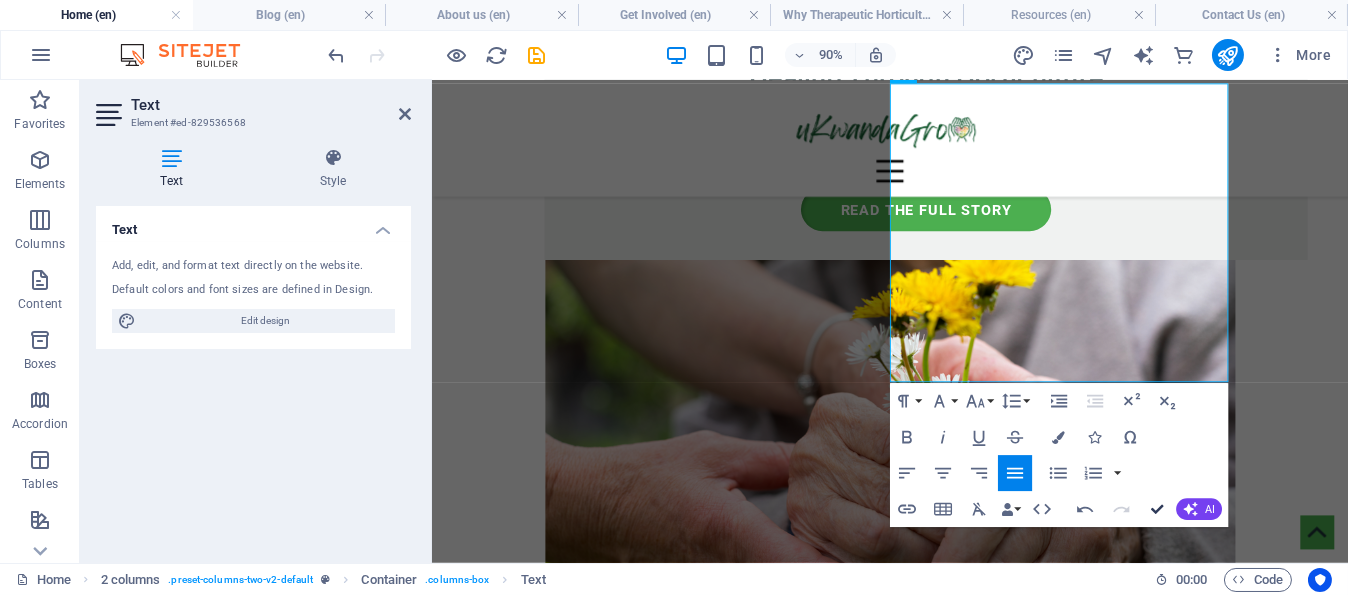 scroll, scrollTop: 3068, scrollLeft: 0, axis: vertical 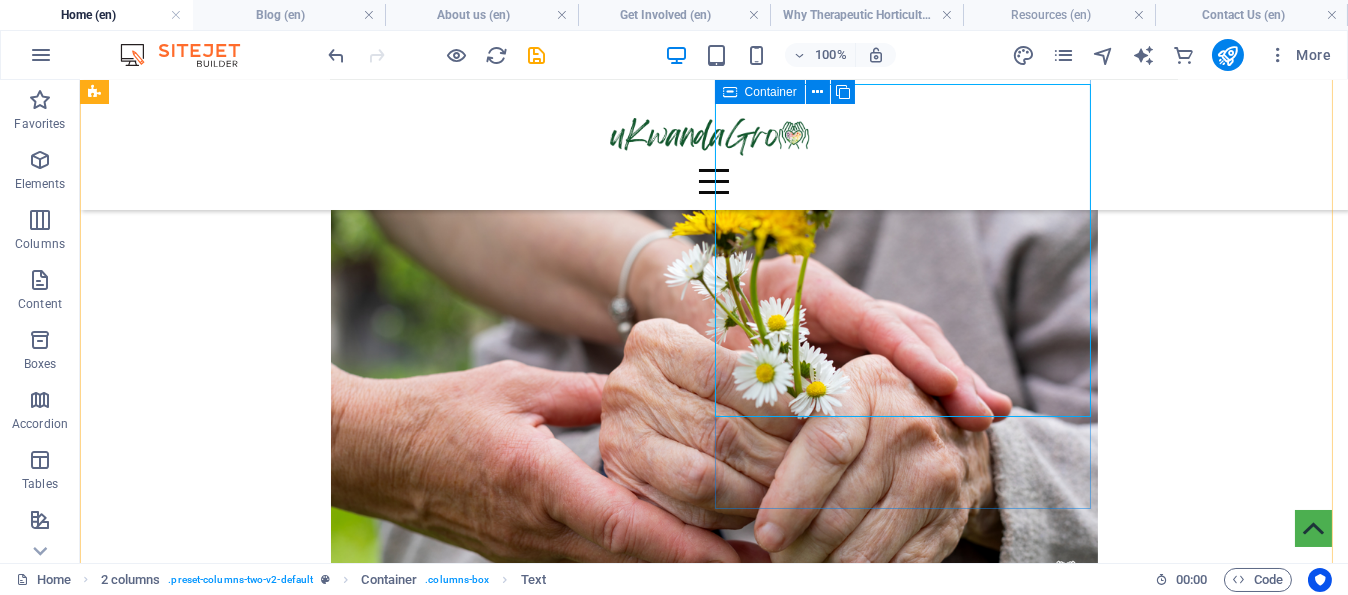 click on "Inspiring Conversations That Fuel Our Mission We’re still buzzing from an incredible conversation with Dr. [FIRST] [LAST] – a true champion for horticulture and sustainable change. It’s not every day that you meet someone whose passion aligns so deeply with your own. Dr. [LAST] not only shares our vision for using gardens as tools for healing, learning, and transformation, but wholeheartedly supports the work we’re doing through uKwandaGro. We need more voices like his, more collaboration, and more shared purpose. Explore some of his inspiring work here: https://bit.ly/RA_Dr[LAST]_2004" at bounding box center (480, 2876) 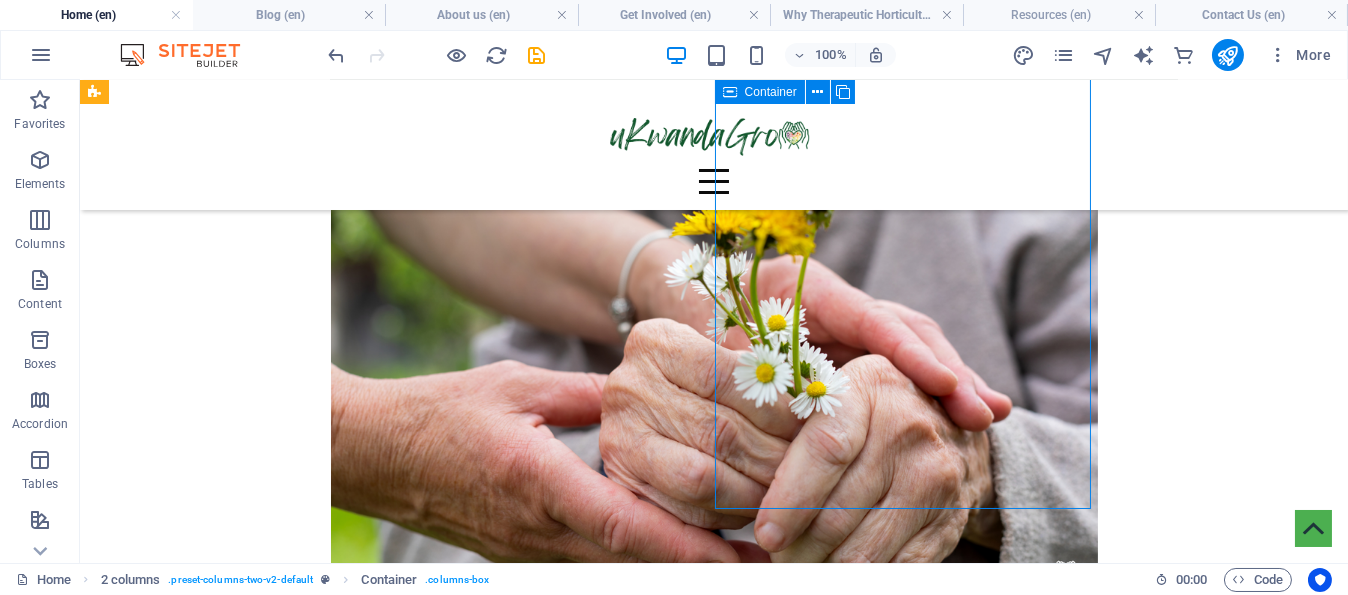 click on "Inspiring Conversations That Fuel Our Mission We’re still buzzing from an incredible conversation with Dr. [FIRST] [LAST] – a true champion for horticulture and sustainable change. It’s not every day that you meet someone whose passion aligns so deeply with your own. Dr. [LAST] not only shares our vision for using gardens as tools for healing, learning, and transformation, but wholeheartedly supports the work we’re doing through uKwandaGro. We need more voices like his, more collaboration, and more shared purpose. Explore some of his inspiring work here: https://bit.ly/RA_Dr[LAST]_2004" at bounding box center (480, 2876) 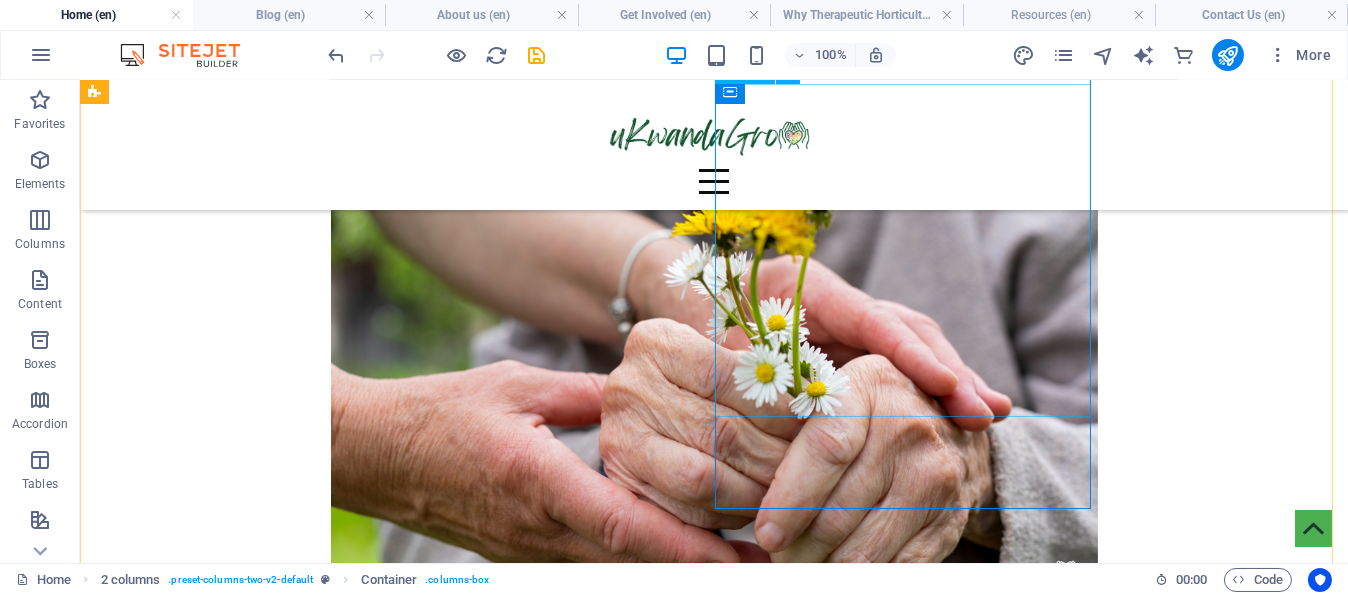 click on "We’re still buzzing from an incredible conversation with Dr. [FIRST] [LAST] – a true champion for horticulture and sustainable change. It’s not every day that you meet someone whose passion aligns so deeply with your own. Dr. [LAST] not only shares our vision for using gardens as tools for healing, learning, and transformation, but wholeheartedly supports the work we’re doing through uKwandaGro. We need more voices like his, more collaboration, and more shared purpose. Explore some of his inspiring work here: https://bit.ly/RA_Dr[LAST]_2004" at bounding box center (480, 2905) 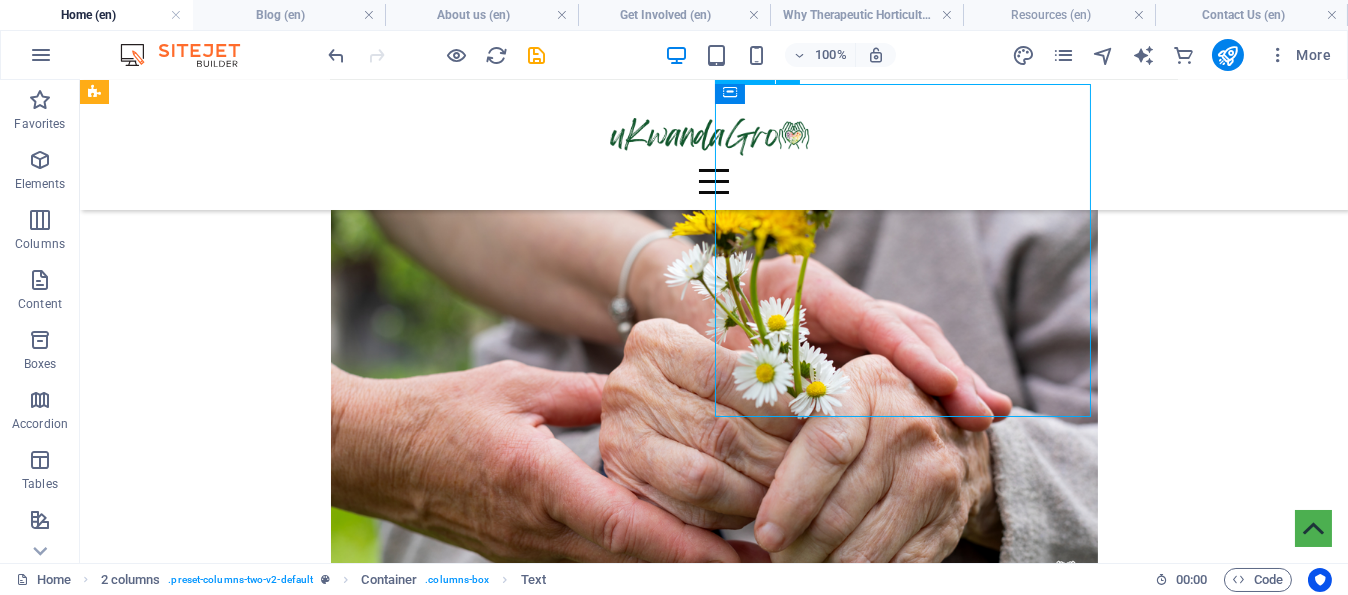 click on "We’re still buzzing from an incredible conversation with Dr. [FIRST] [LAST] – a true champion for horticulture and sustainable change. It’s not every day that you meet someone whose passion aligns so deeply with your own. Dr. [LAST] not only shares our vision for using gardens as tools for healing, learning, and transformation, but wholeheartedly supports the work we’re doing through uKwandaGro. We need more voices like his, more collaboration, and more shared purpose. Explore some of his inspiring work here: https://bit.ly/RA_Dr[LAST]_2004" at bounding box center [480, 2905] 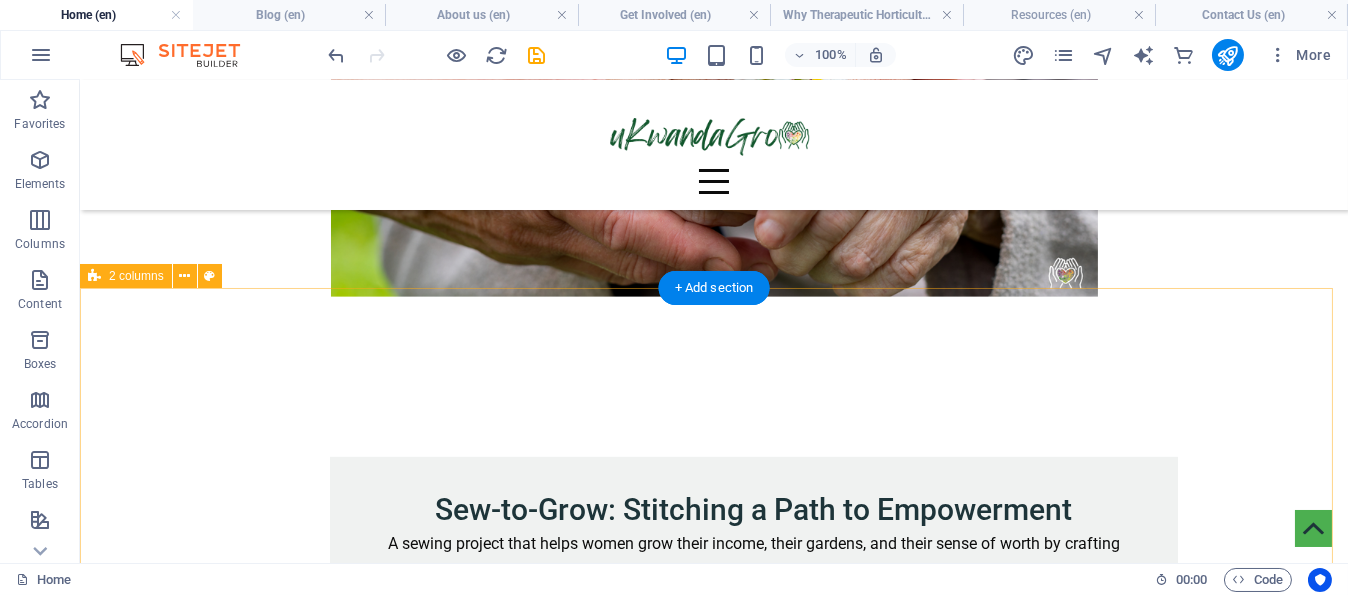 scroll, scrollTop: 3369, scrollLeft: 0, axis: vertical 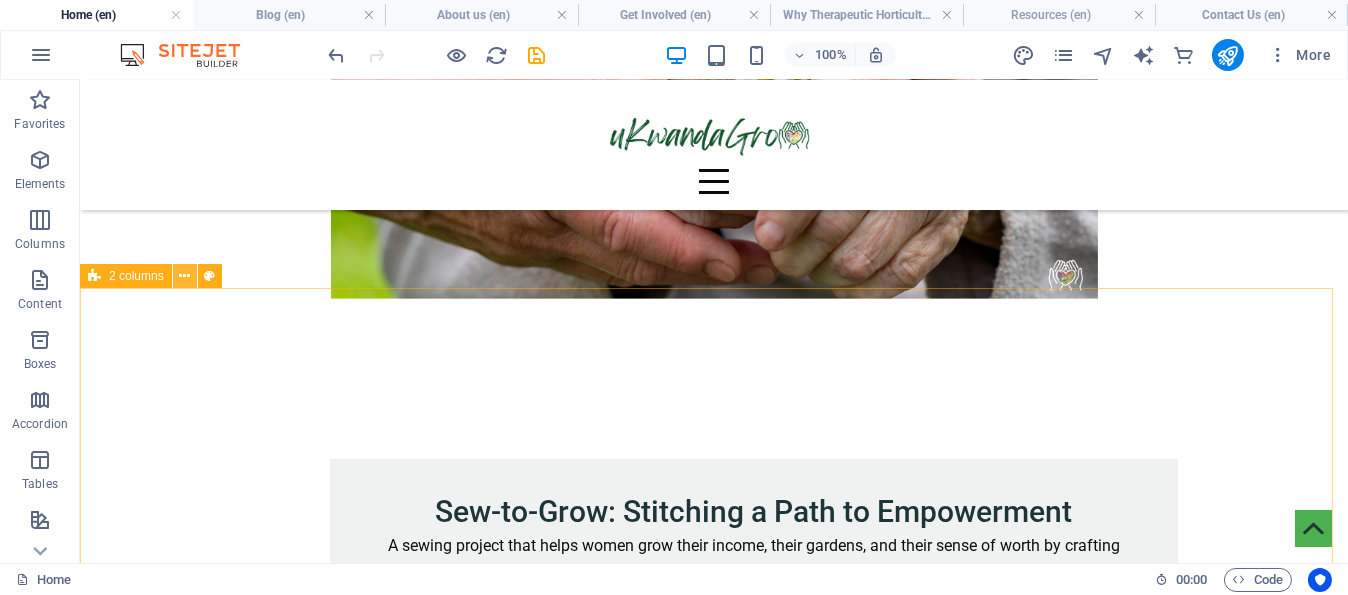 click at bounding box center [184, 276] 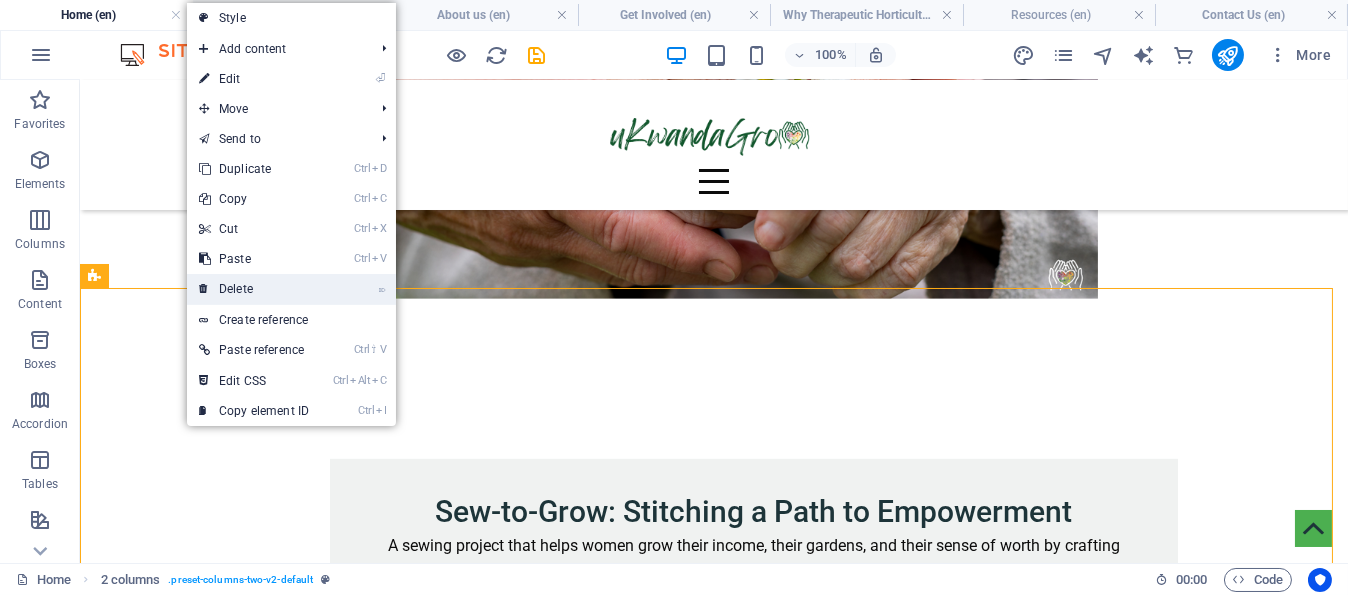click on "⌦  Delete" at bounding box center [254, 289] 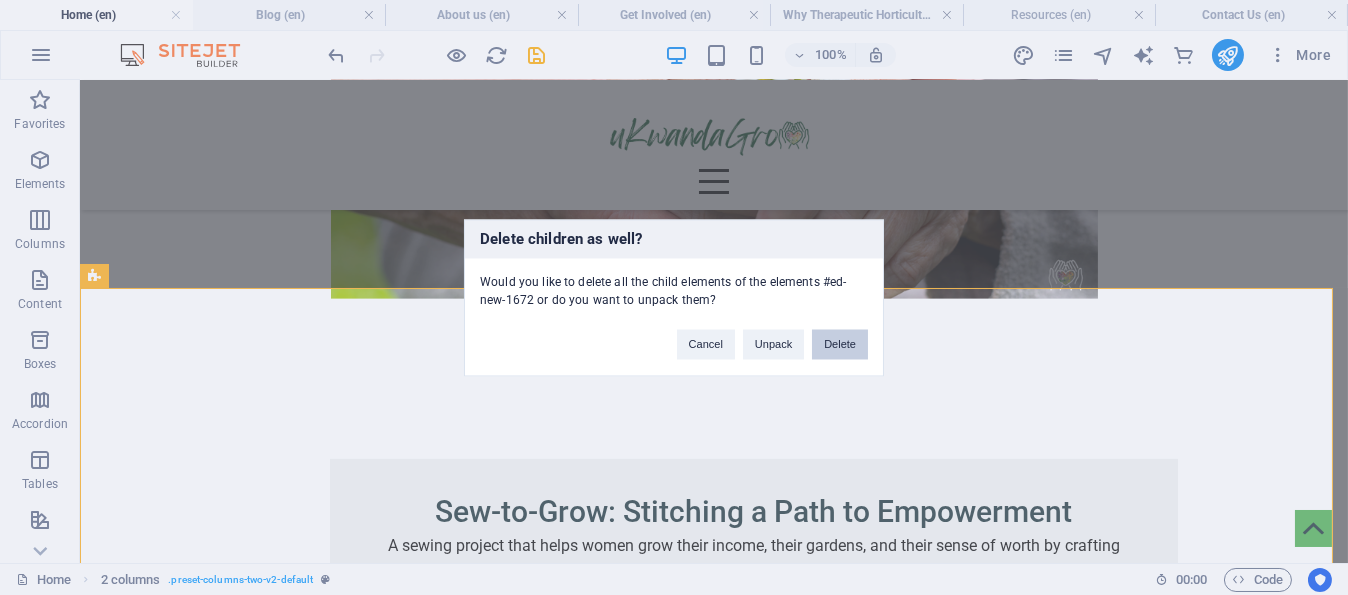 click on "Delete" at bounding box center [840, 344] 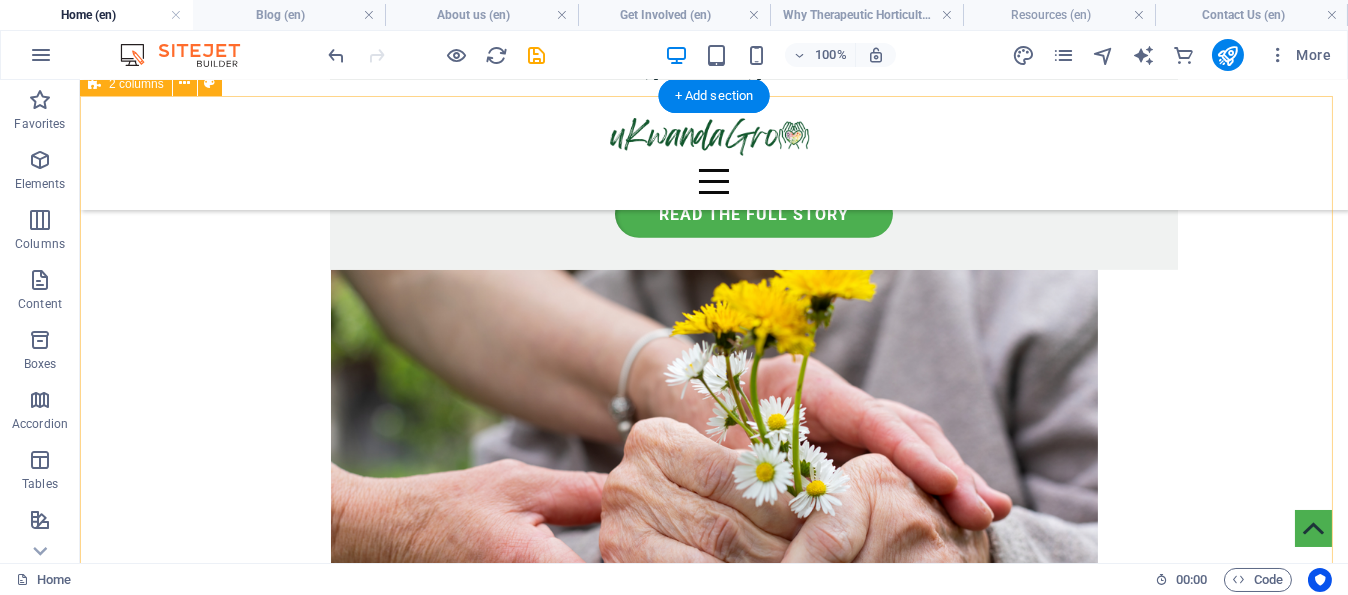 scroll, scrollTop: 3169, scrollLeft: 0, axis: vertical 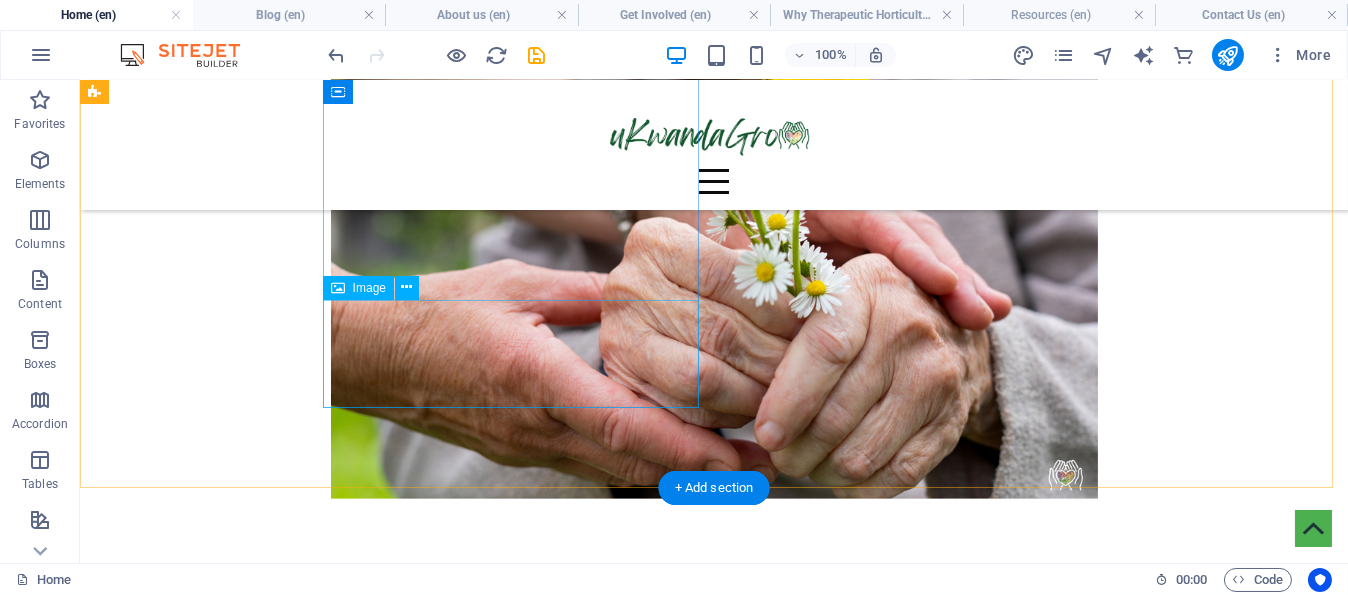click at bounding box center (480, 2594) 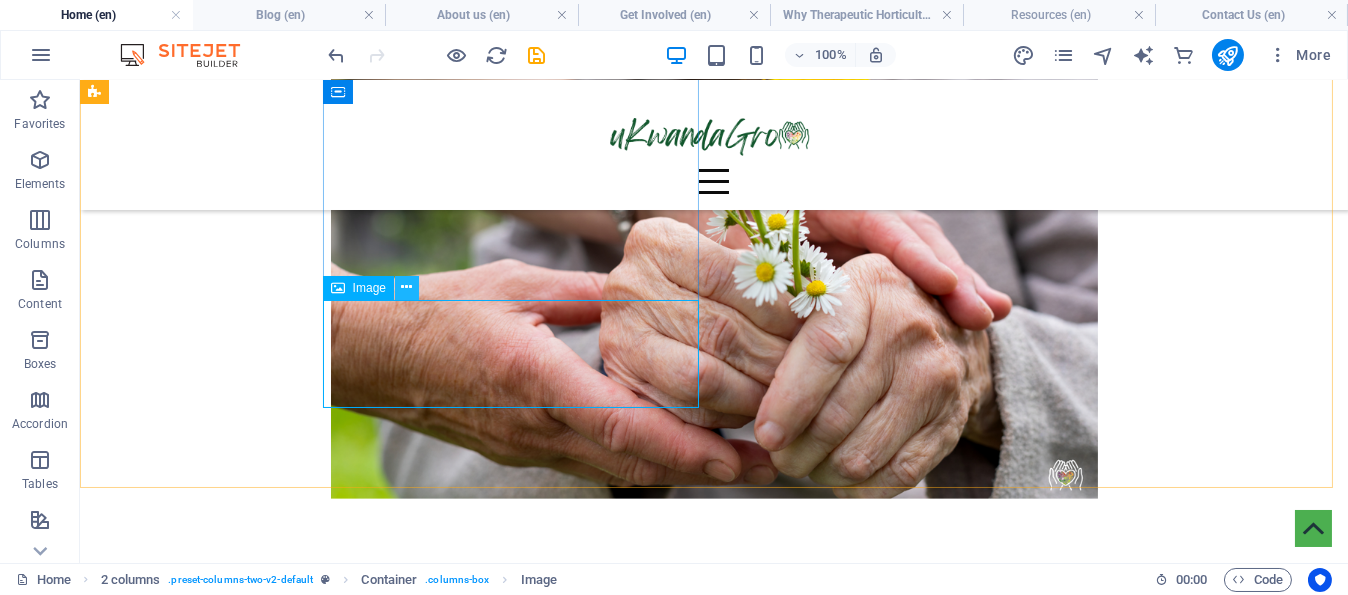 click at bounding box center (407, 287) 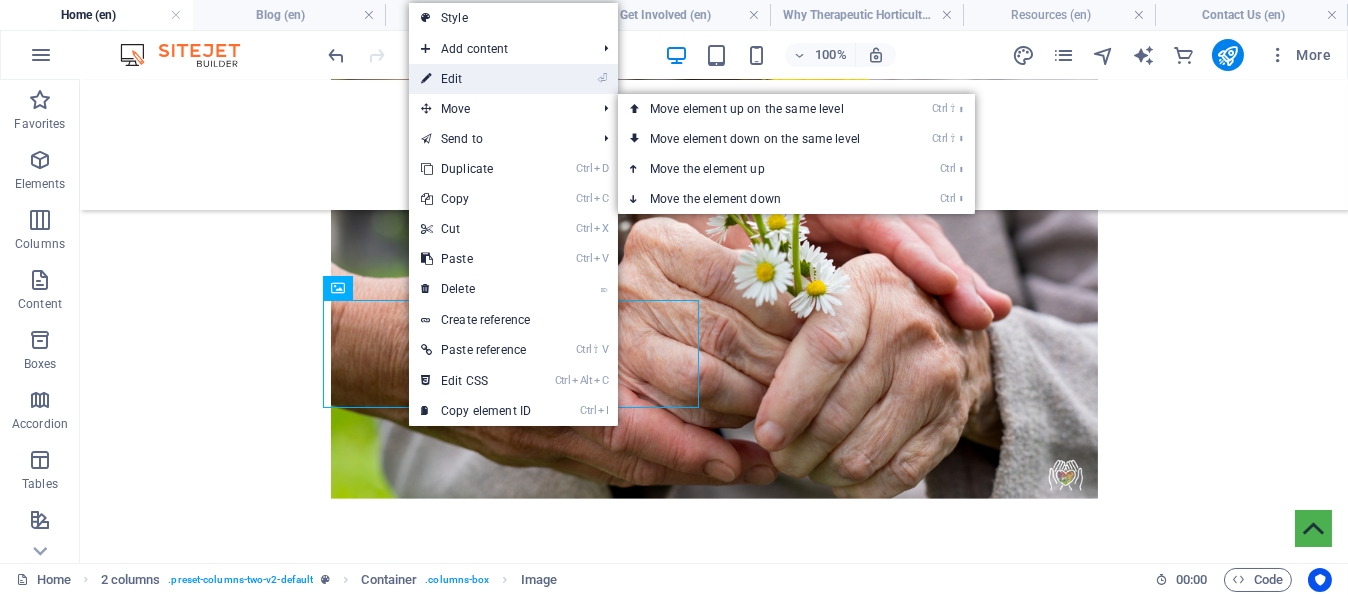 drag, startPoint x: 446, startPoint y: 81, endPoint x: 15, endPoint y: 3, distance: 438.00113 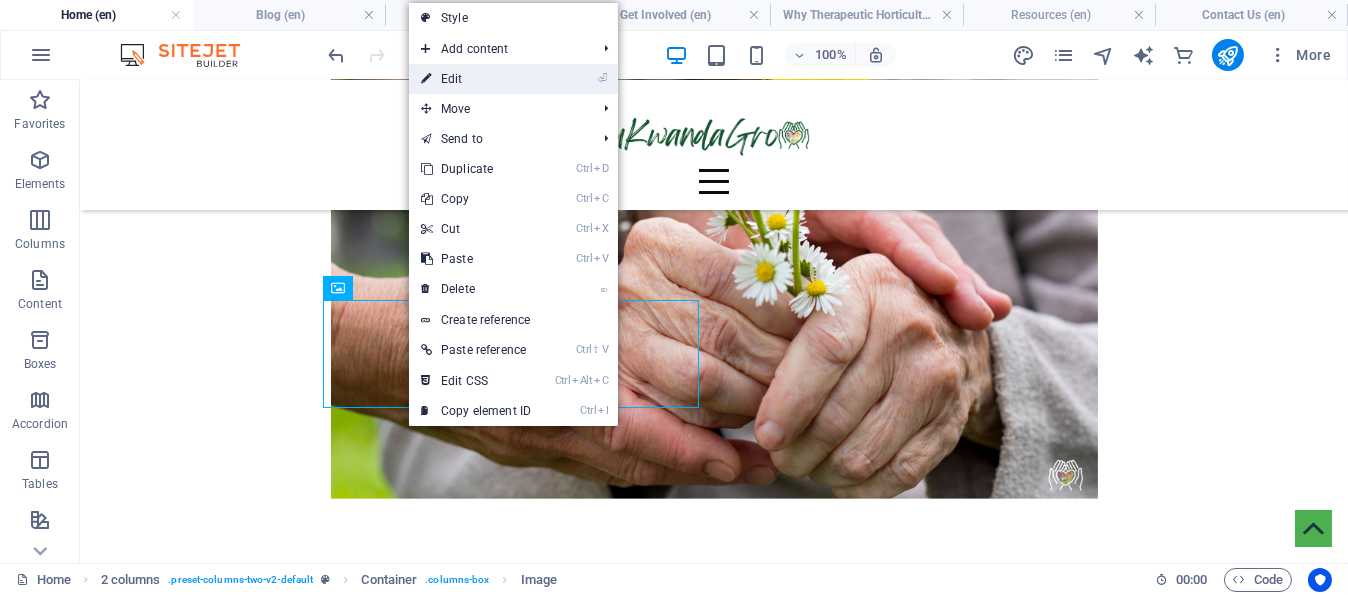 click on "⏎  Edit" at bounding box center [476, 79] 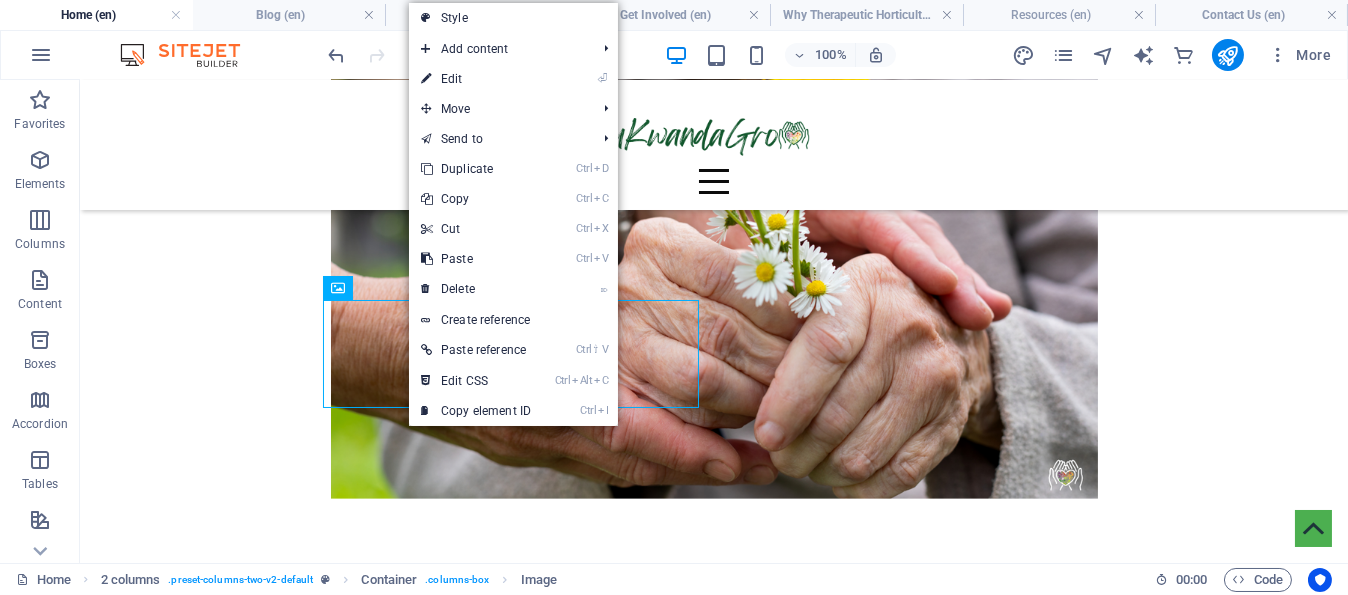 scroll, scrollTop: 3058, scrollLeft: 0, axis: vertical 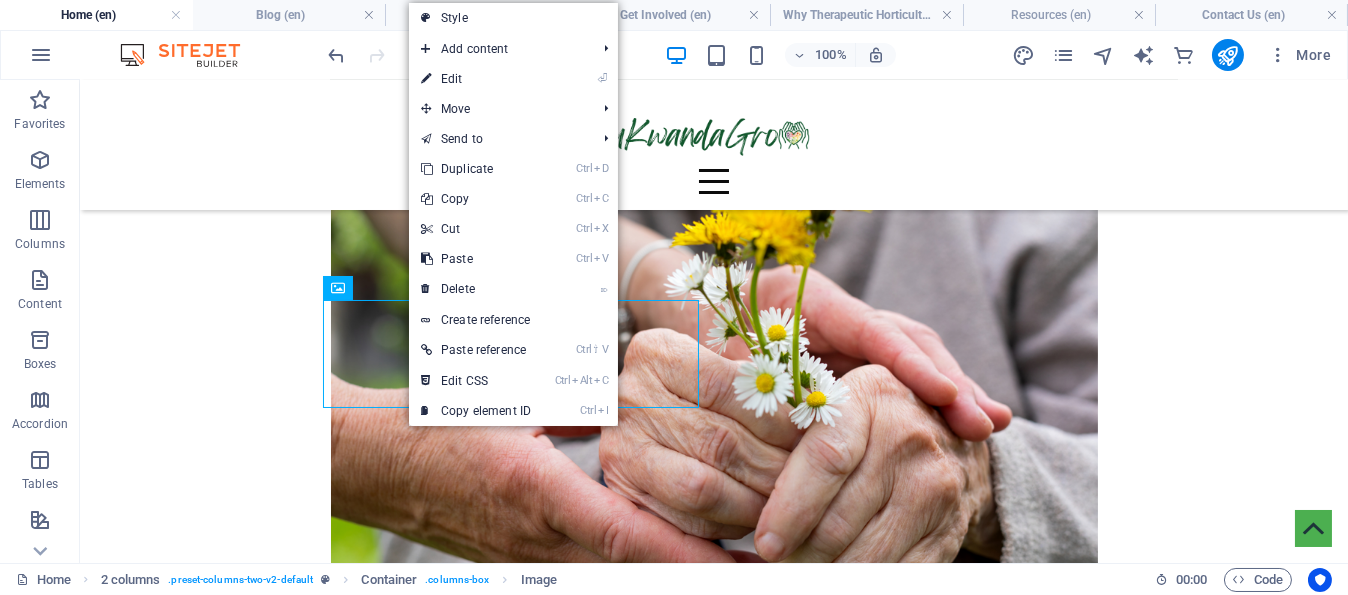 select on "px" 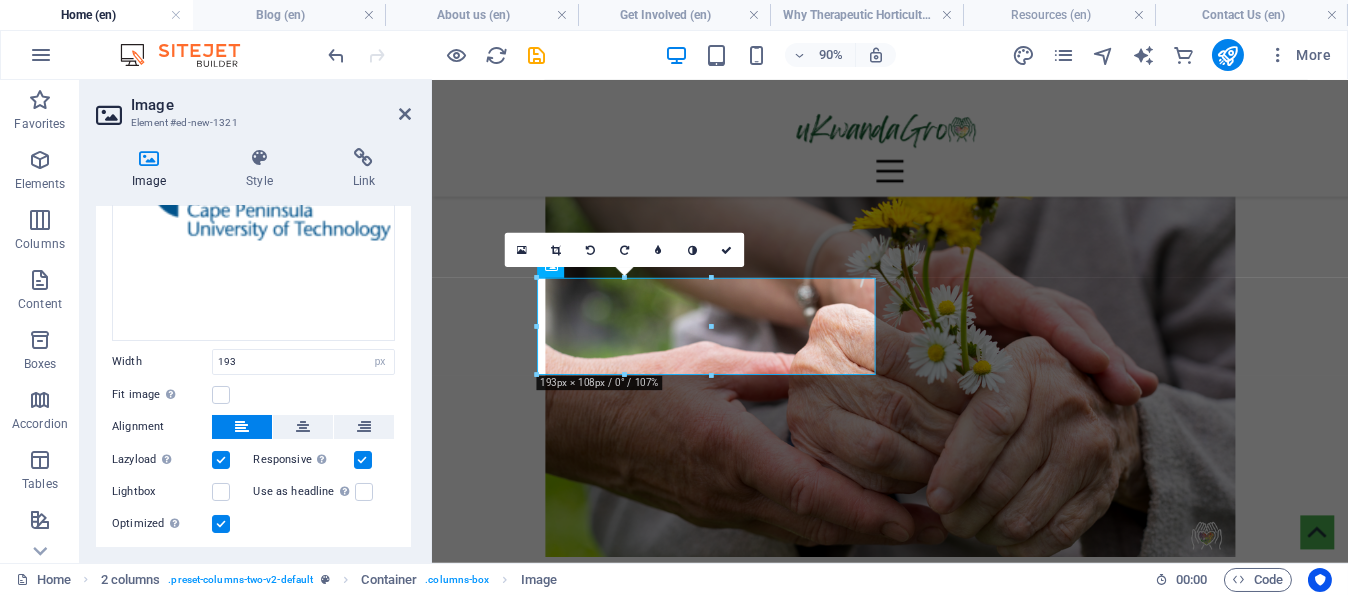 scroll, scrollTop: 248, scrollLeft: 0, axis: vertical 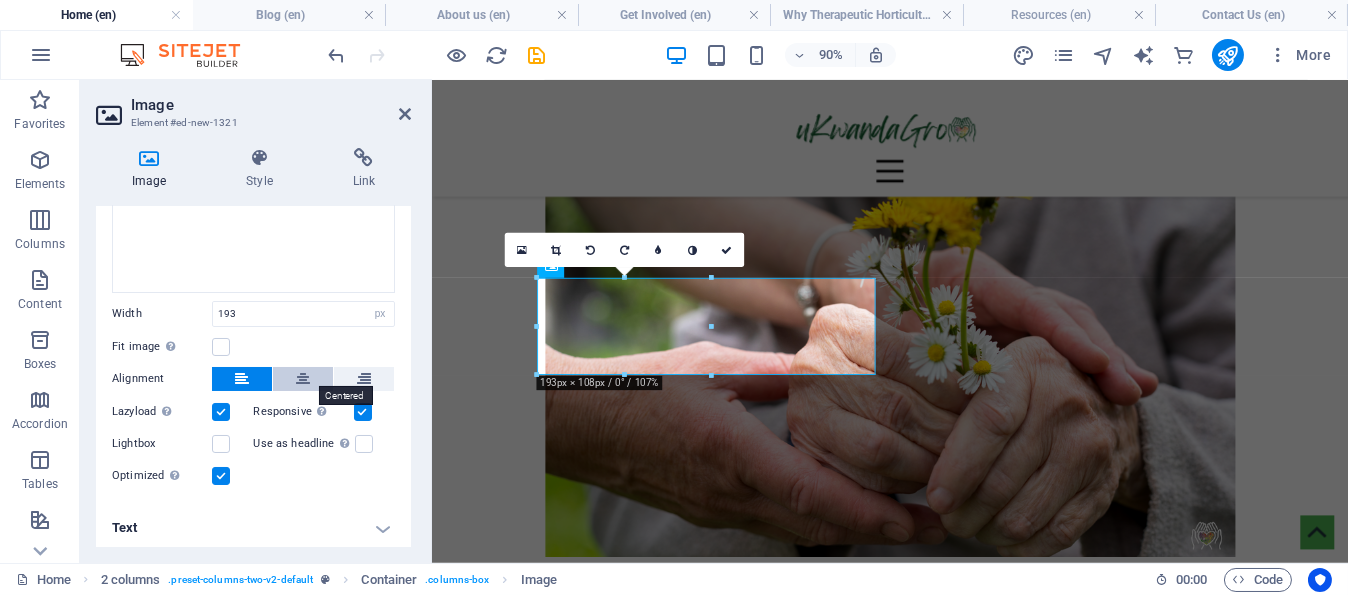 click at bounding box center (303, 379) 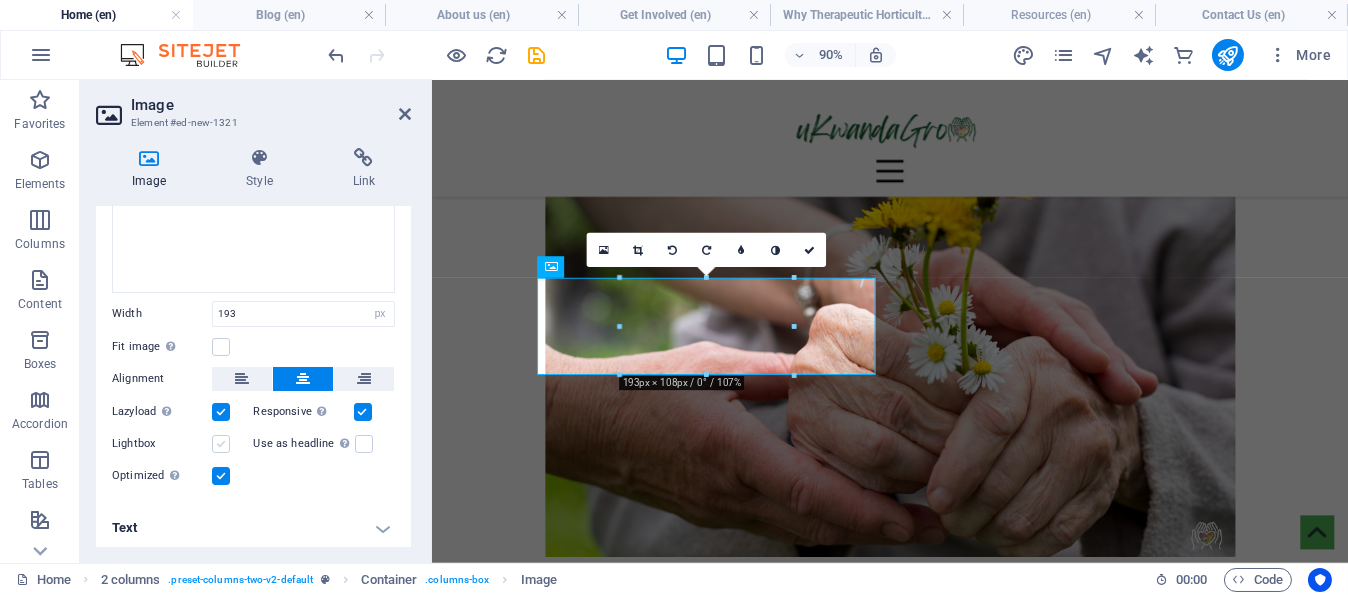 click at bounding box center [221, 444] 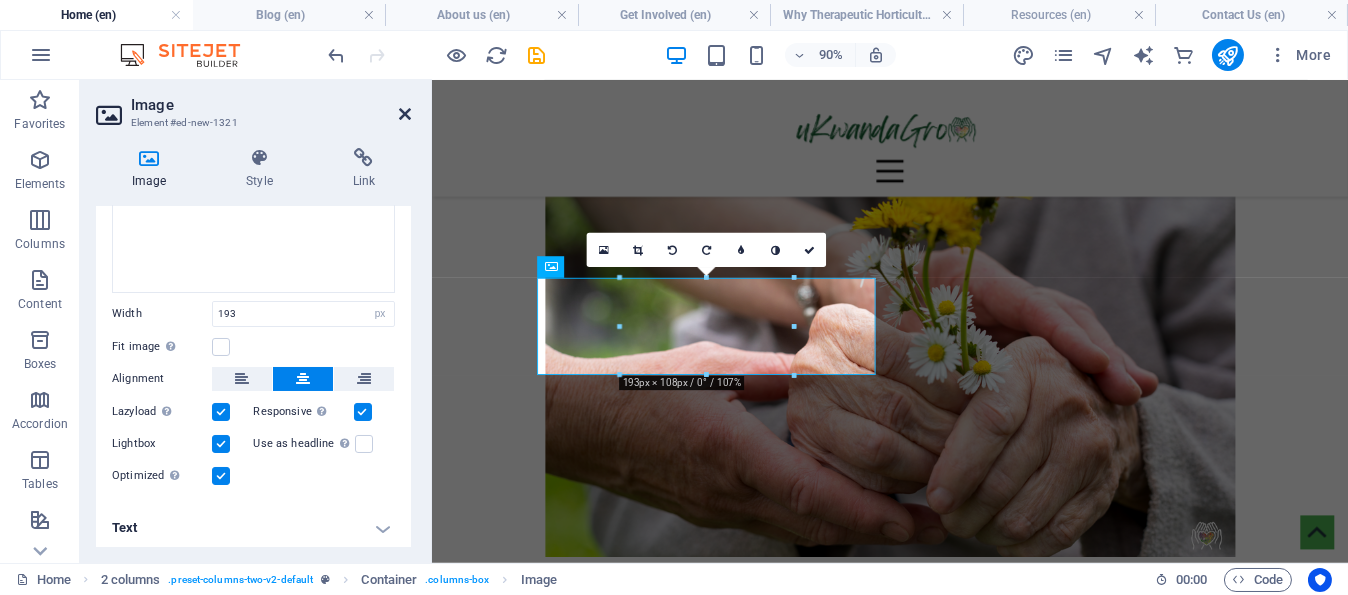 click at bounding box center [405, 114] 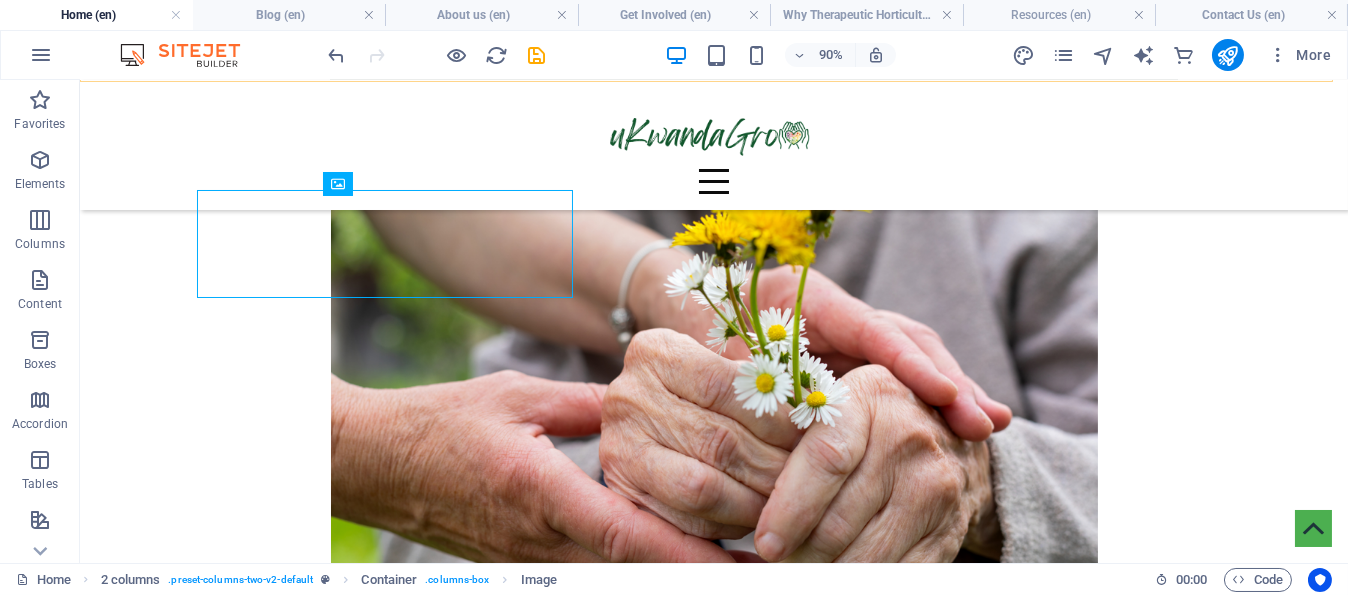 scroll, scrollTop: 3169, scrollLeft: 0, axis: vertical 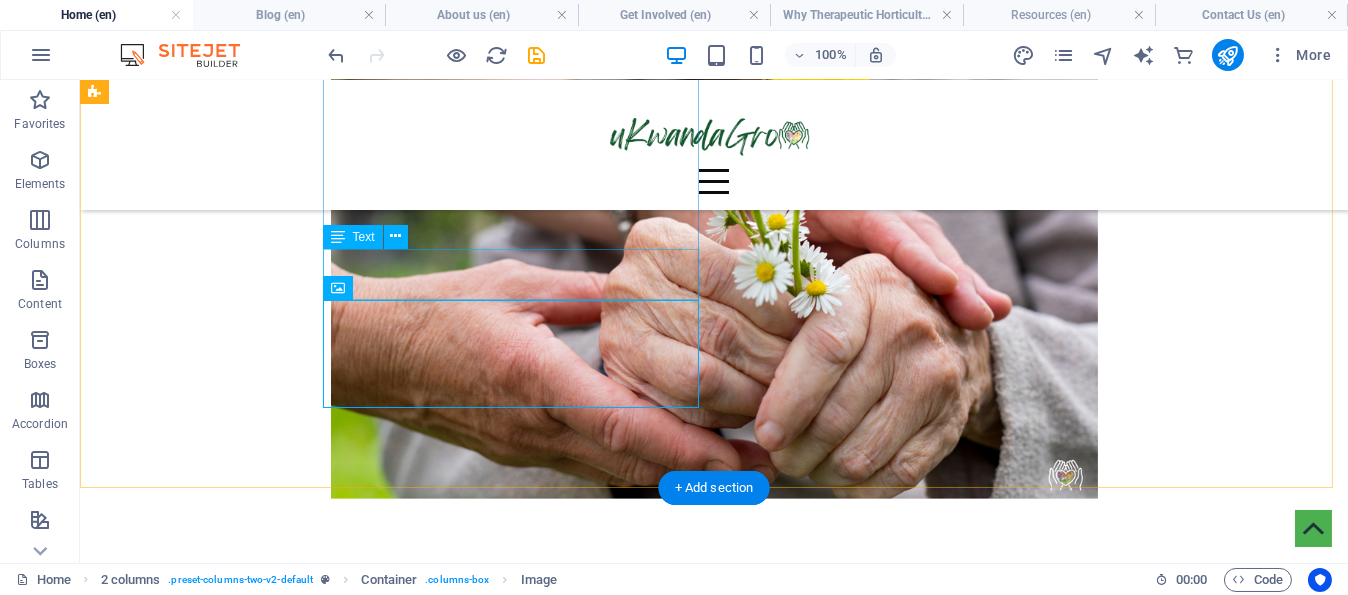 click on "Dr. [FIRST] [LAST], Head of Department, Horticultural Sciences, Cape Peninsula University of Technology." at bounding box center (480, 2527) 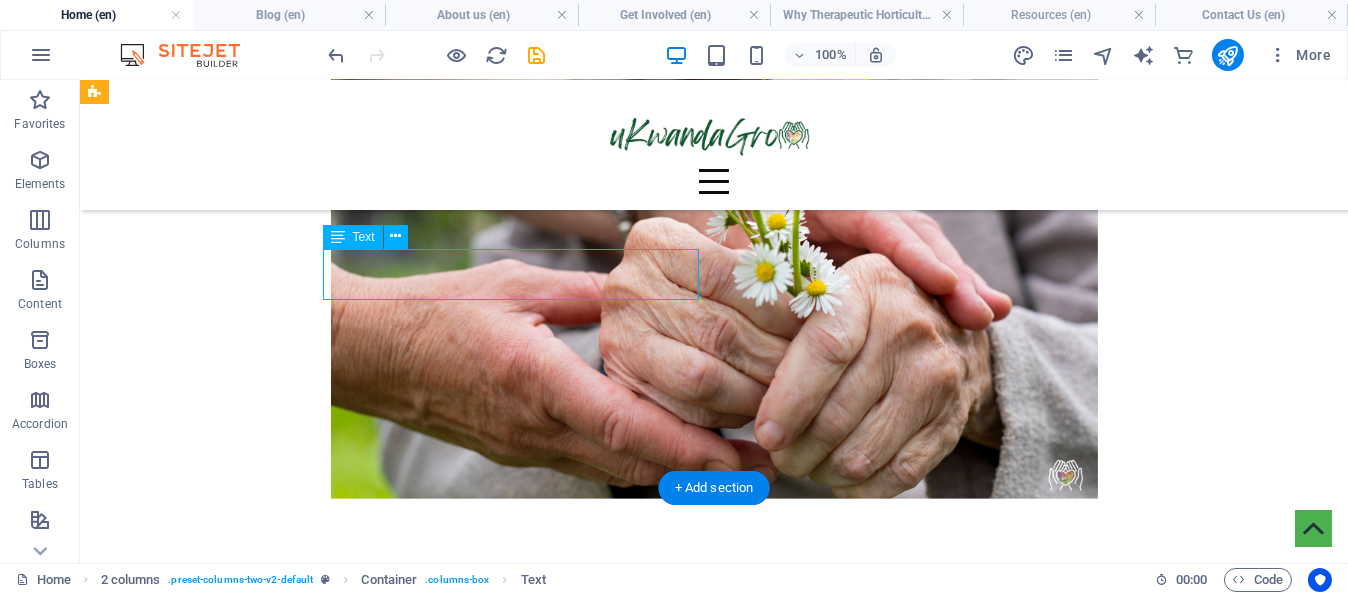 click on "Dr. [FIRST] [LAST], Head of Department, Horticultural Sciences, Cape Peninsula University of Technology." at bounding box center (480, 2527) 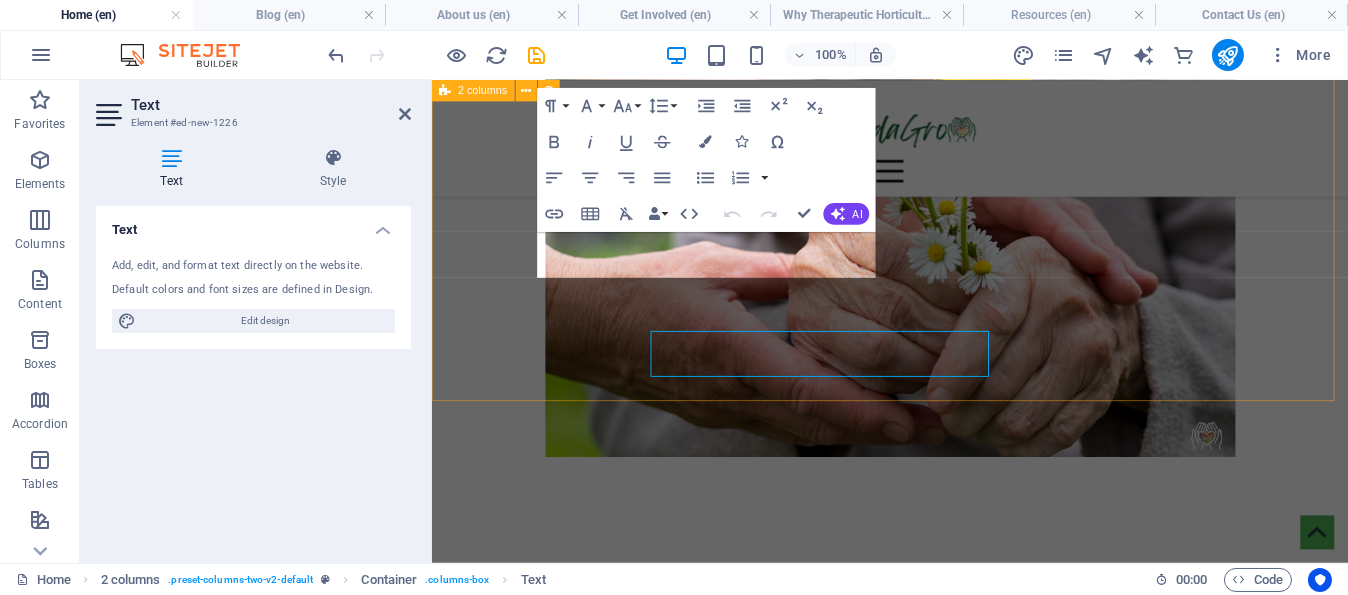 scroll, scrollTop: 3058, scrollLeft: 0, axis: vertical 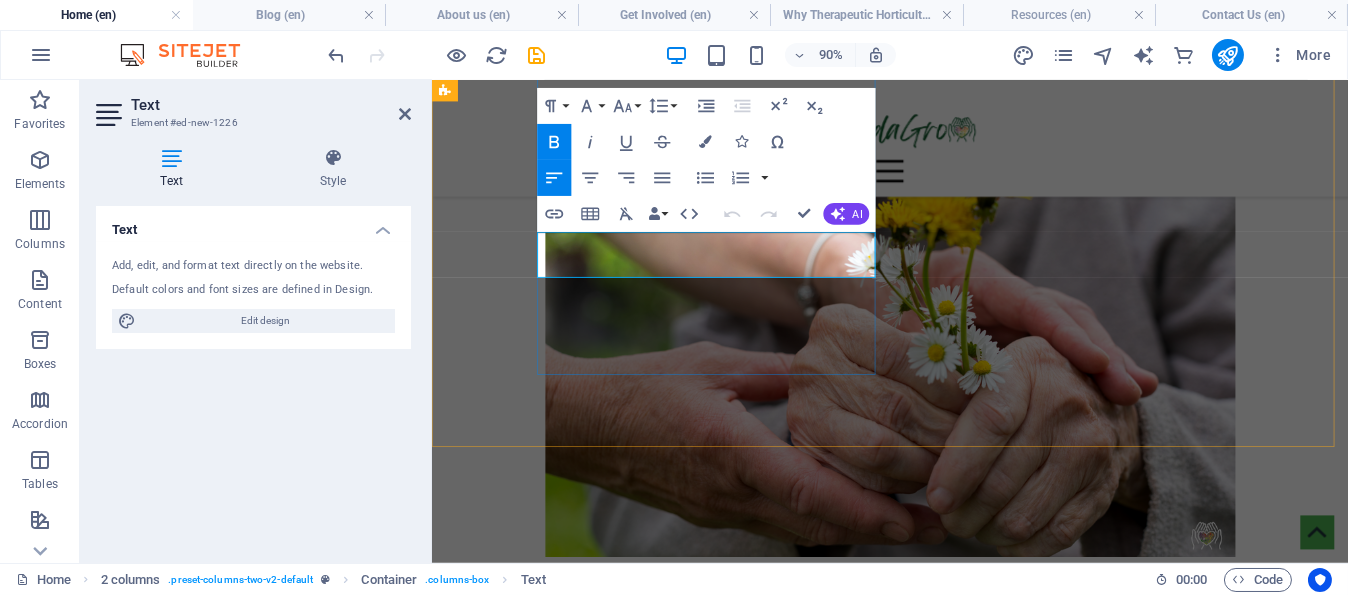 click on "Head of Department," at bounding box center [656, 2528] 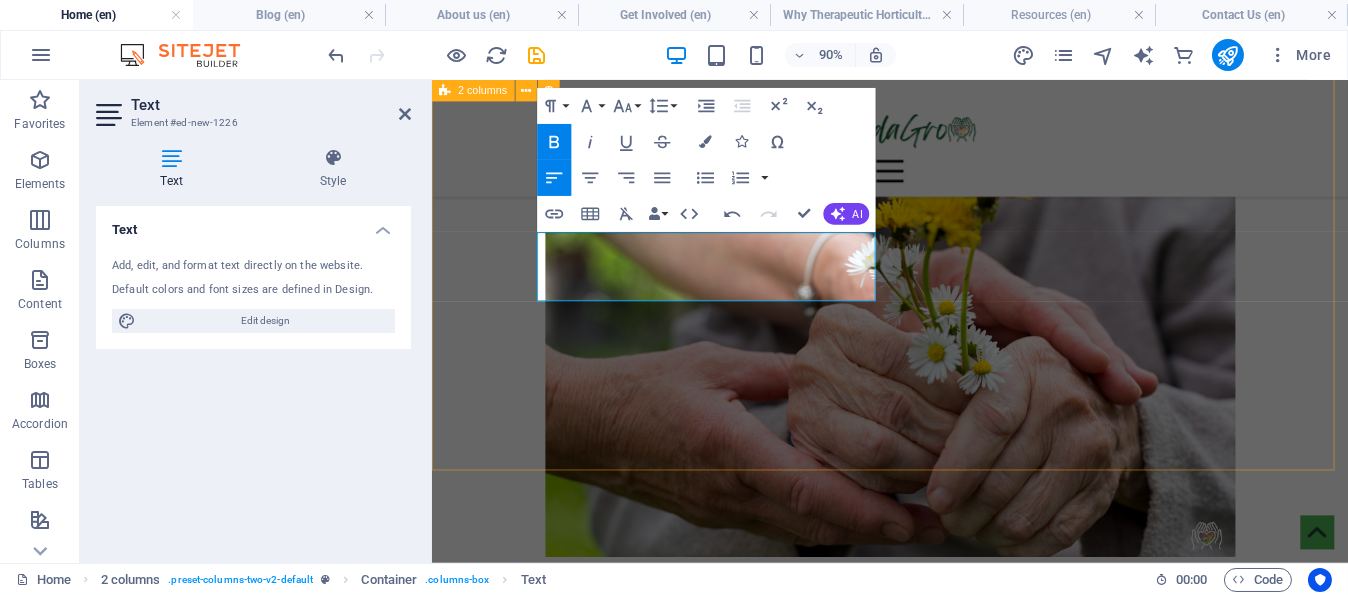 drag, startPoint x: 614, startPoint y: 316, endPoint x: 465, endPoint y: 316, distance: 149 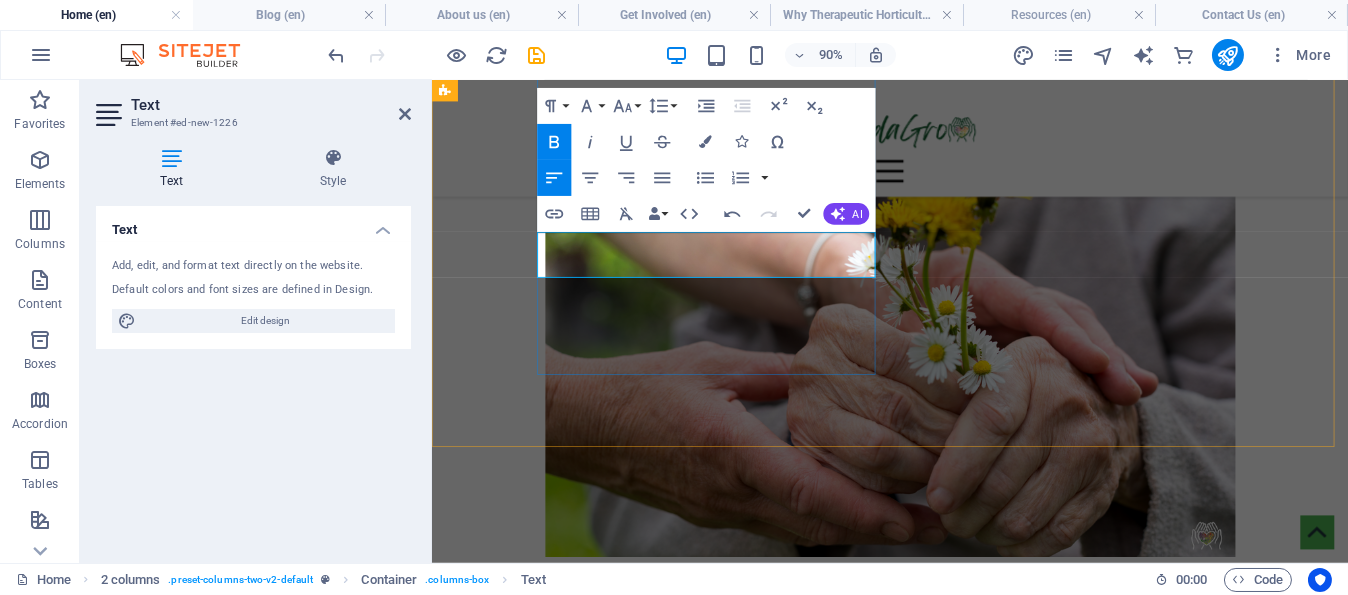 drag, startPoint x: 866, startPoint y: 287, endPoint x: 611, endPoint y: 263, distance: 256.12692 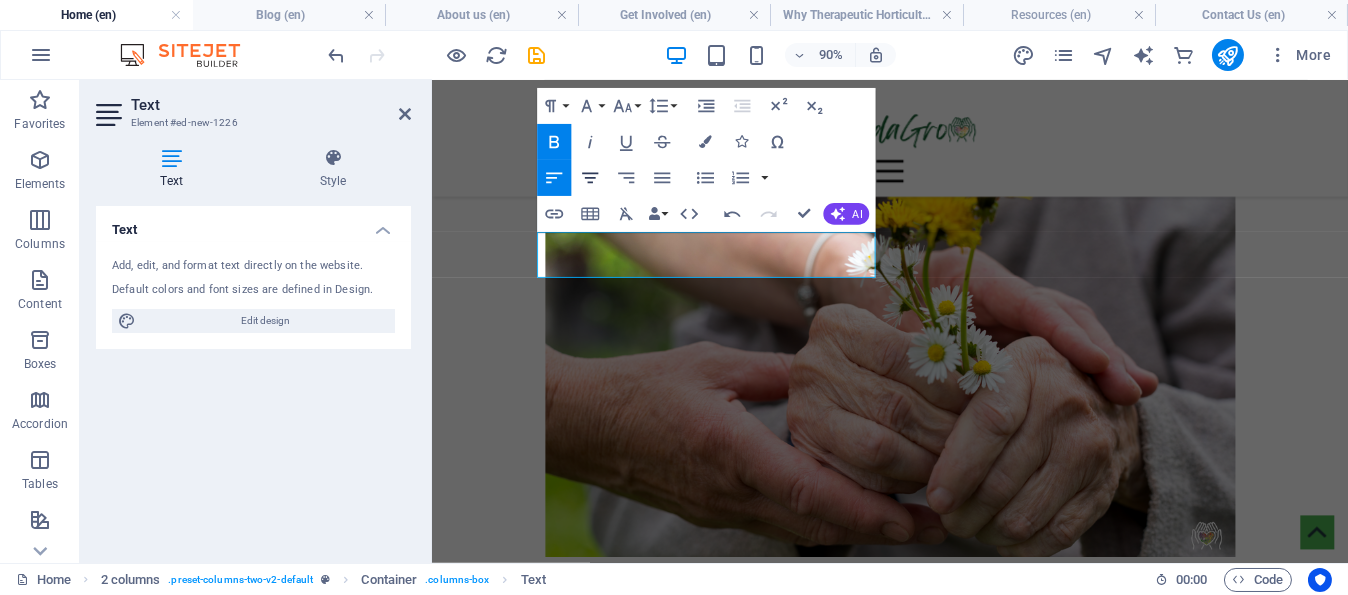 click 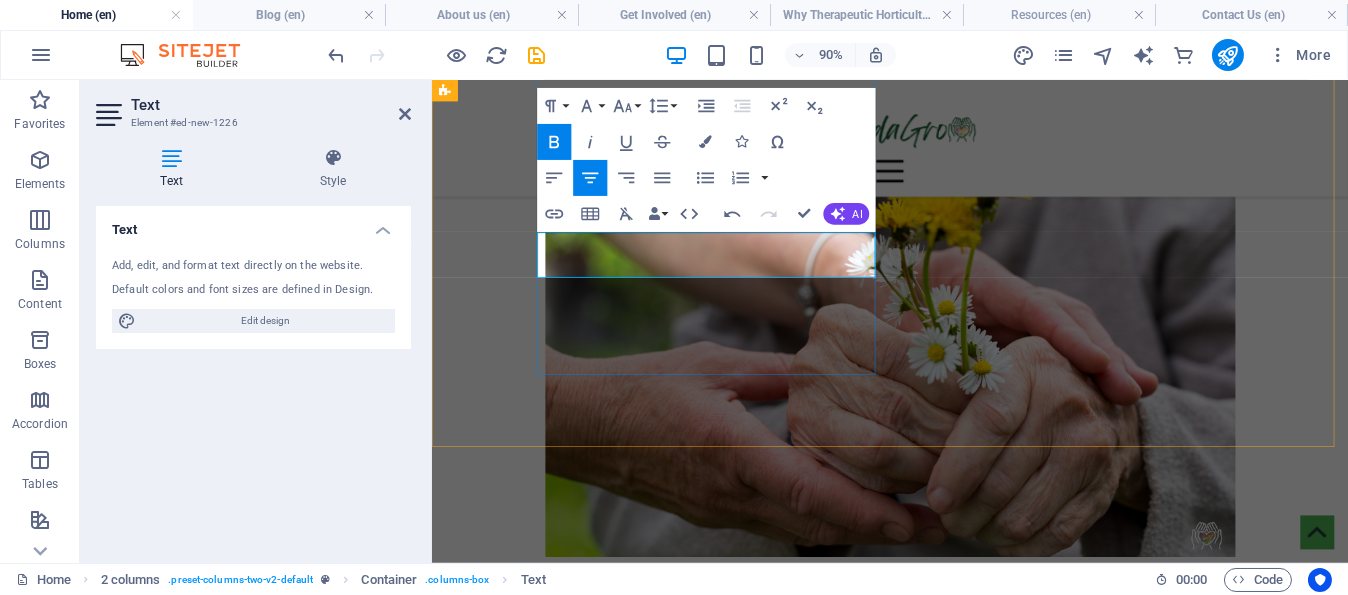 click on "Dr. [NAME] [LAST]," at bounding box center (832, 2528) 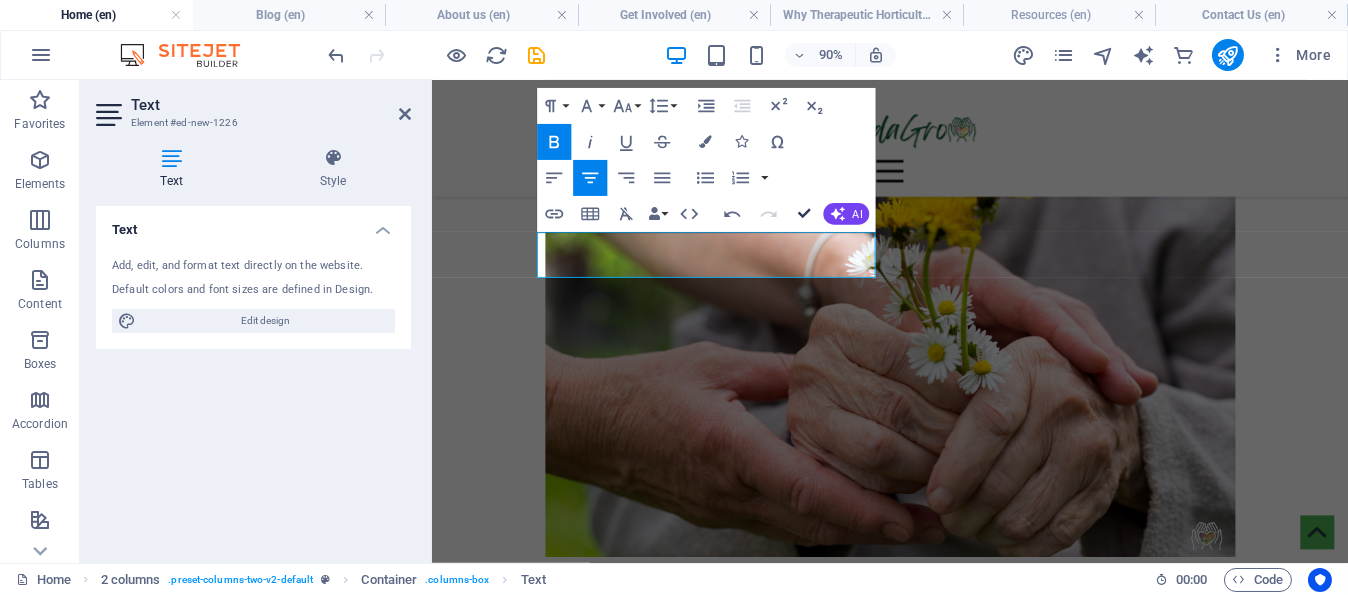 scroll, scrollTop: 3168, scrollLeft: 0, axis: vertical 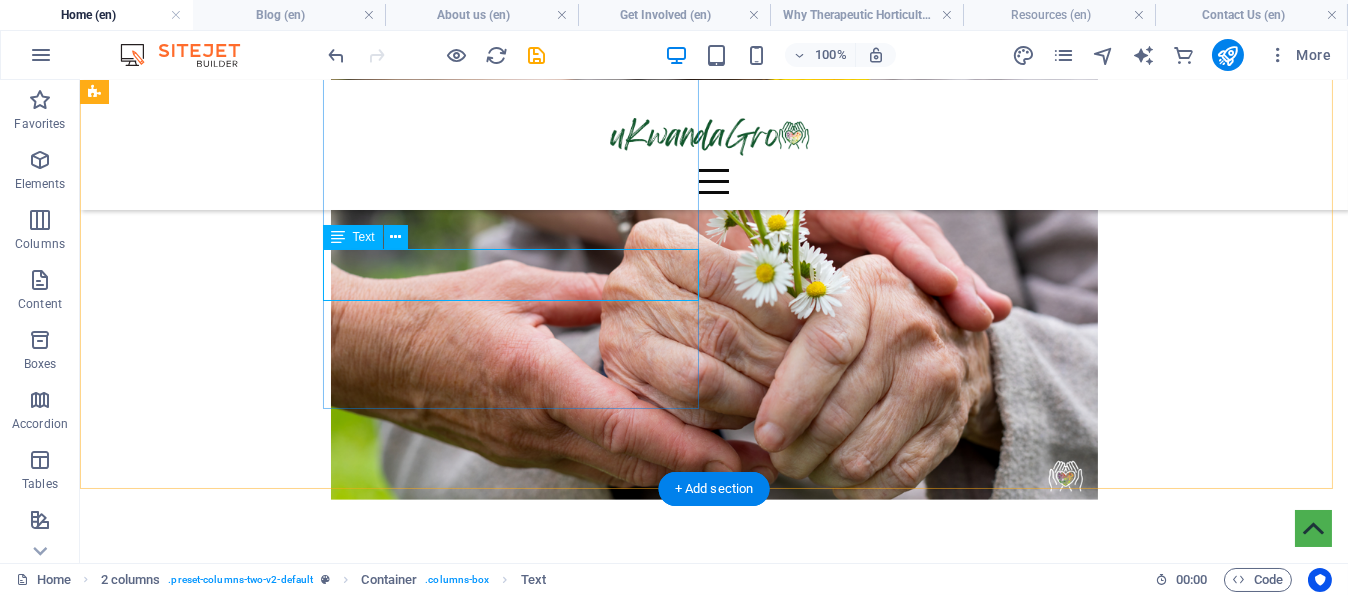 click on "Dr. [FIRST] [LAST] Head of Department, Horticultural Sciences" at bounding box center (480, 2540) 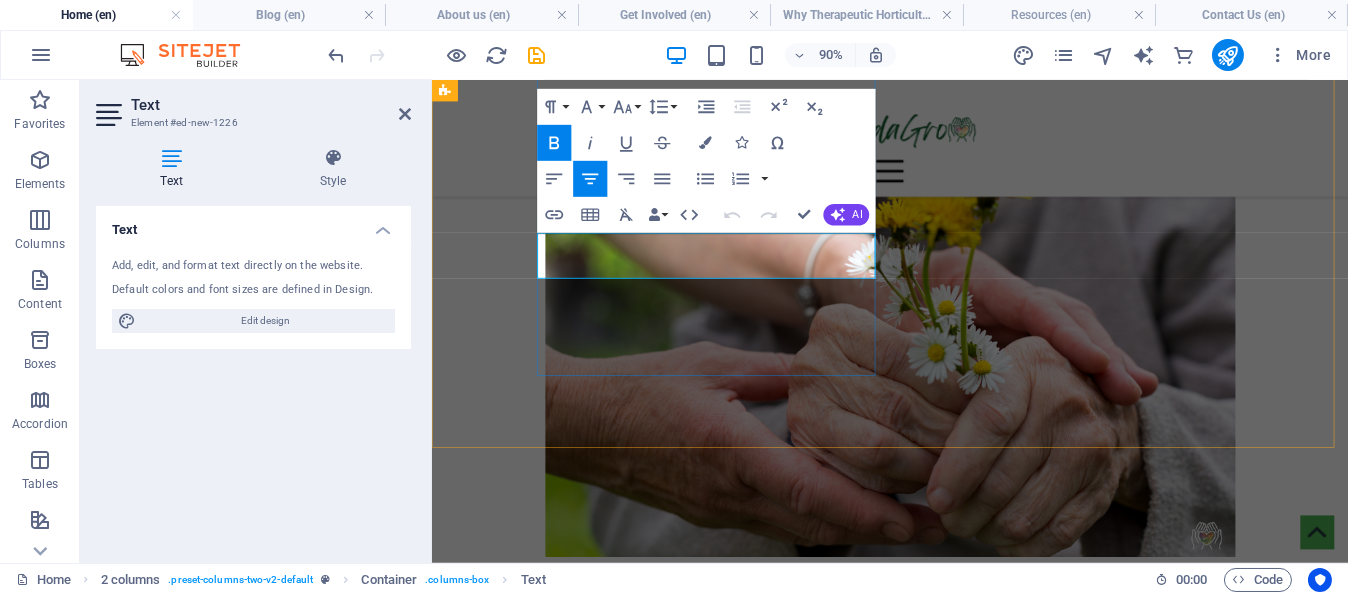 drag, startPoint x: 812, startPoint y: 258, endPoint x: 631, endPoint y: 258, distance: 181 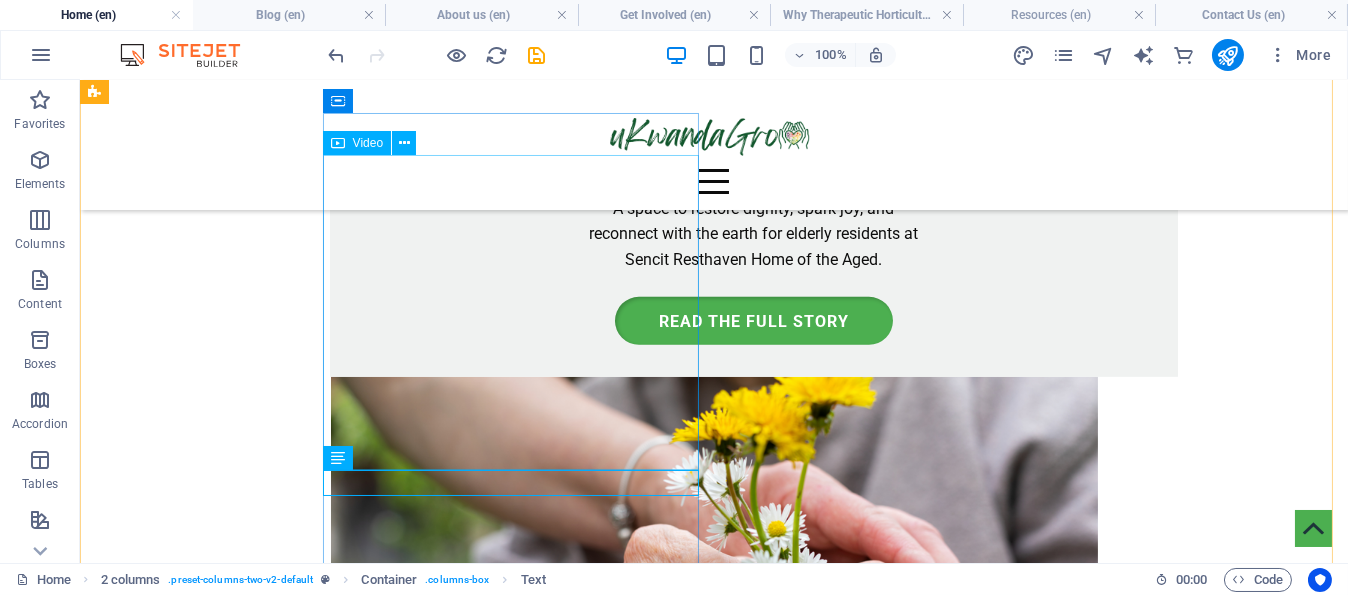 scroll, scrollTop: 2667, scrollLeft: 0, axis: vertical 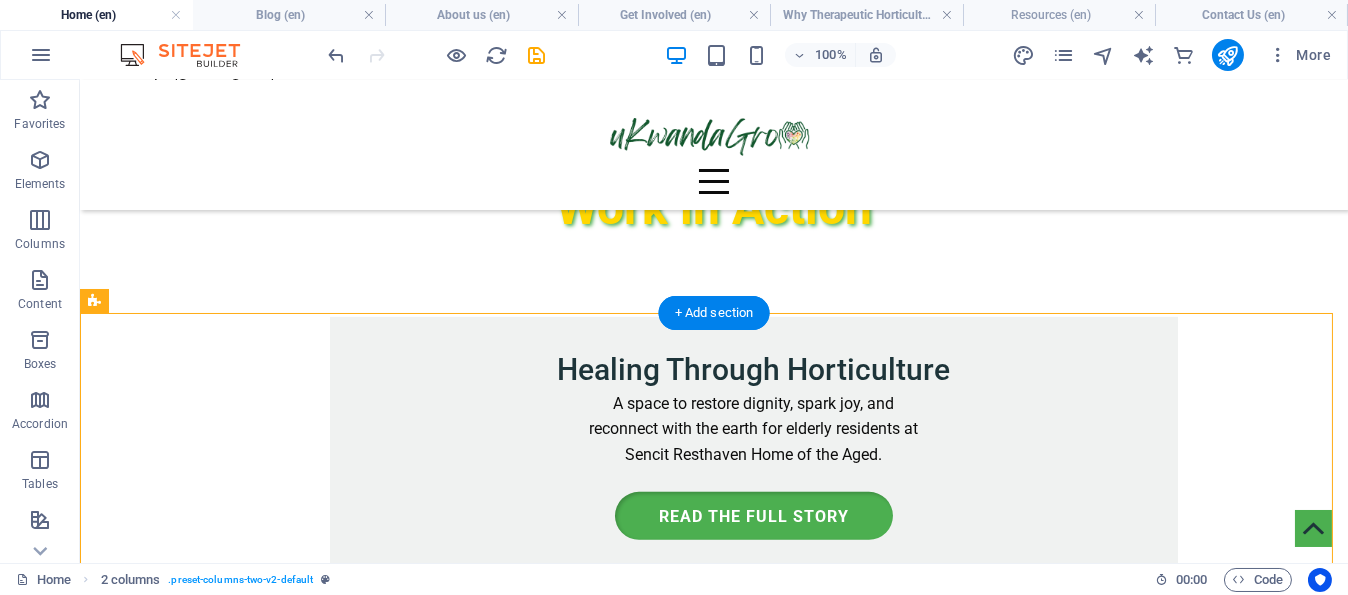 drag, startPoint x: 877, startPoint y: 490, endPoint x: 869, endPoint y: 466, distance: 25.298222 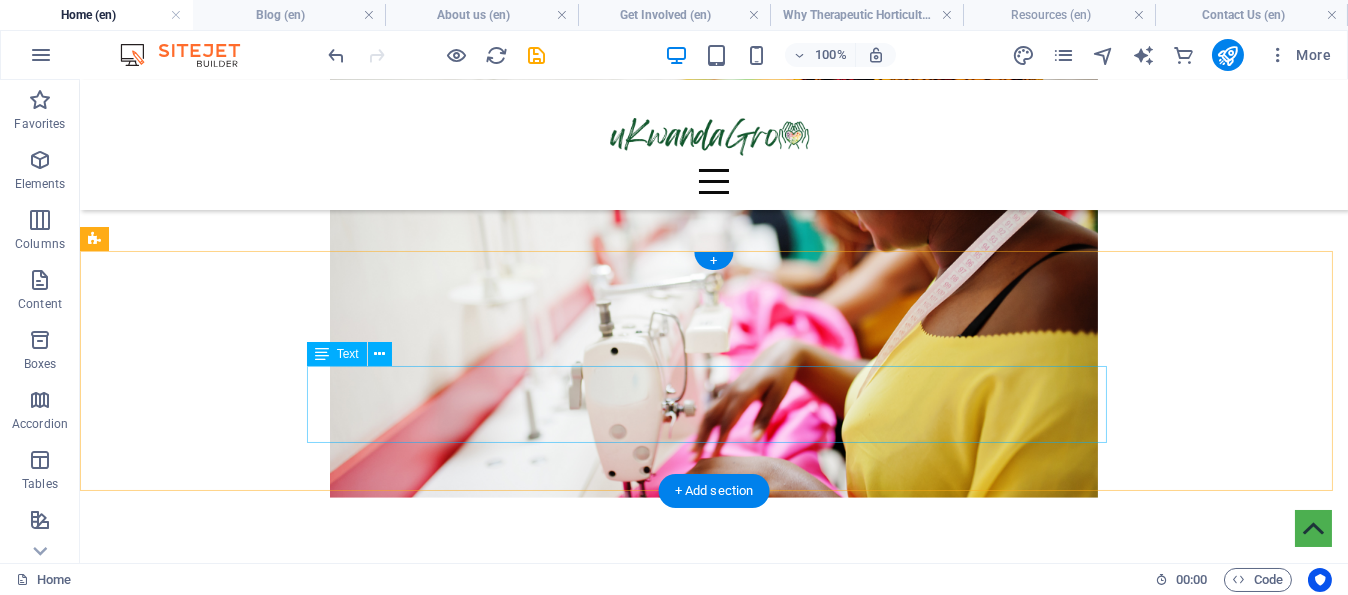 scroll, scrollTop: 4007, scrollLeft: 0, axis: vertical 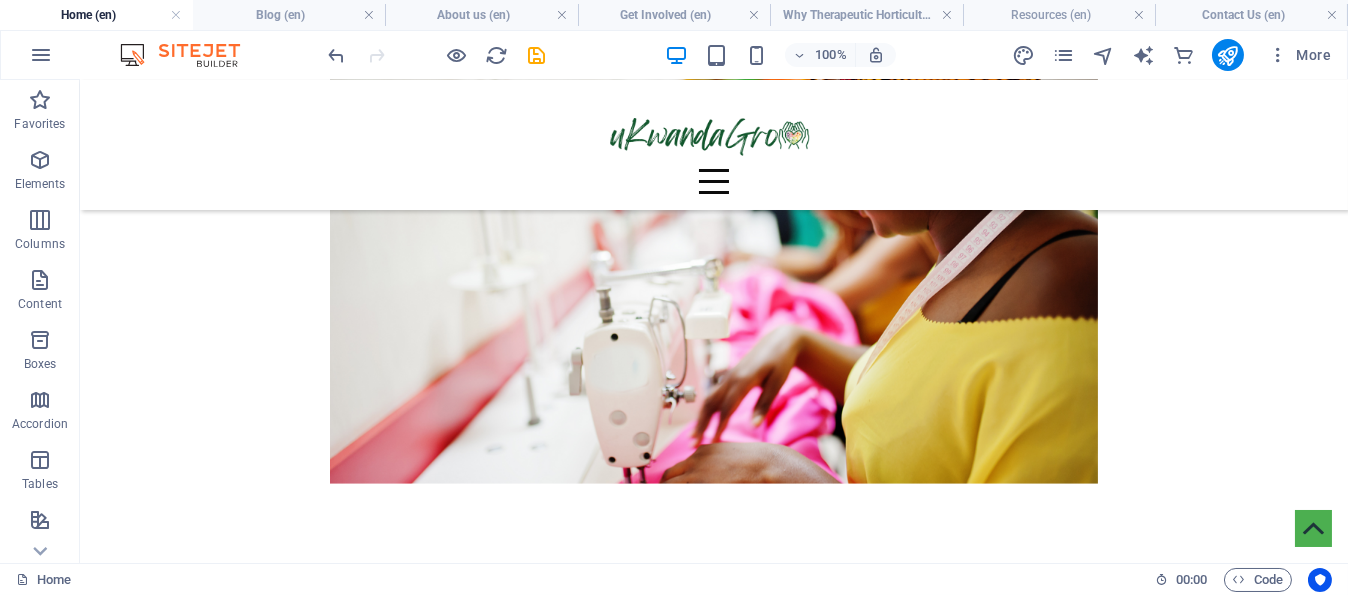 drag, startPoint x: 189, startPoint y: 464, endPoint x: 141, endPoint y: 464, distance: 48 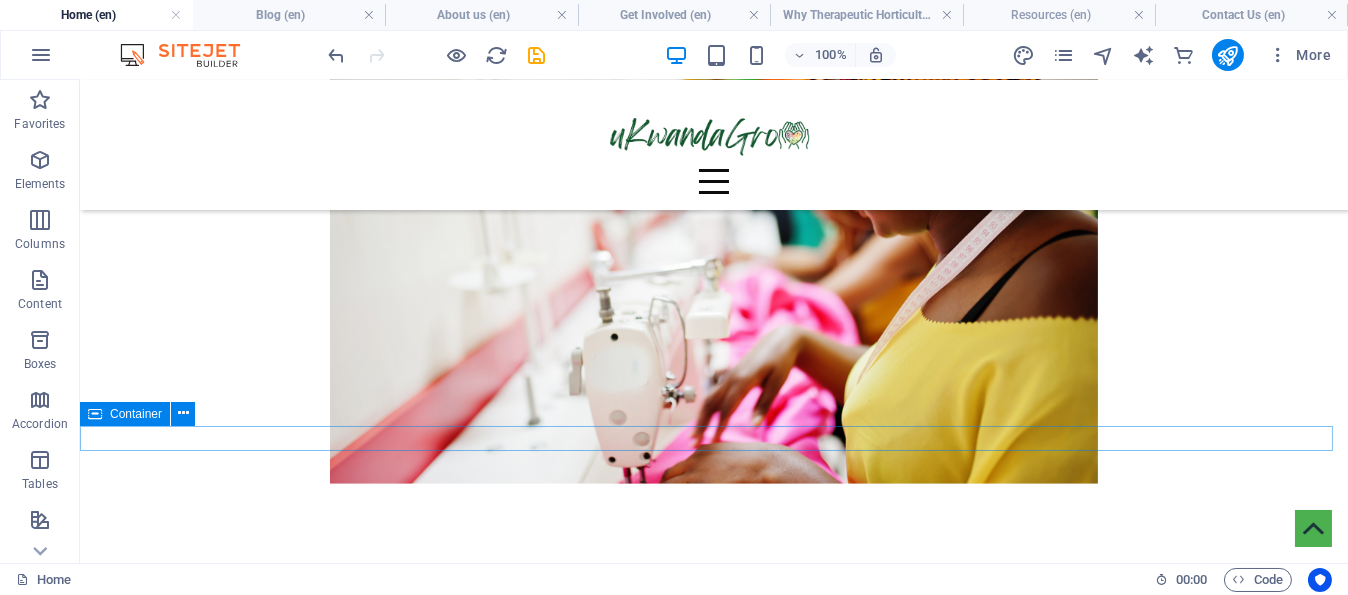 click on "ukwandagro.org . All Rights Reserved. Legal Notice  |  Privacy" at bounding box center (714, 3676) 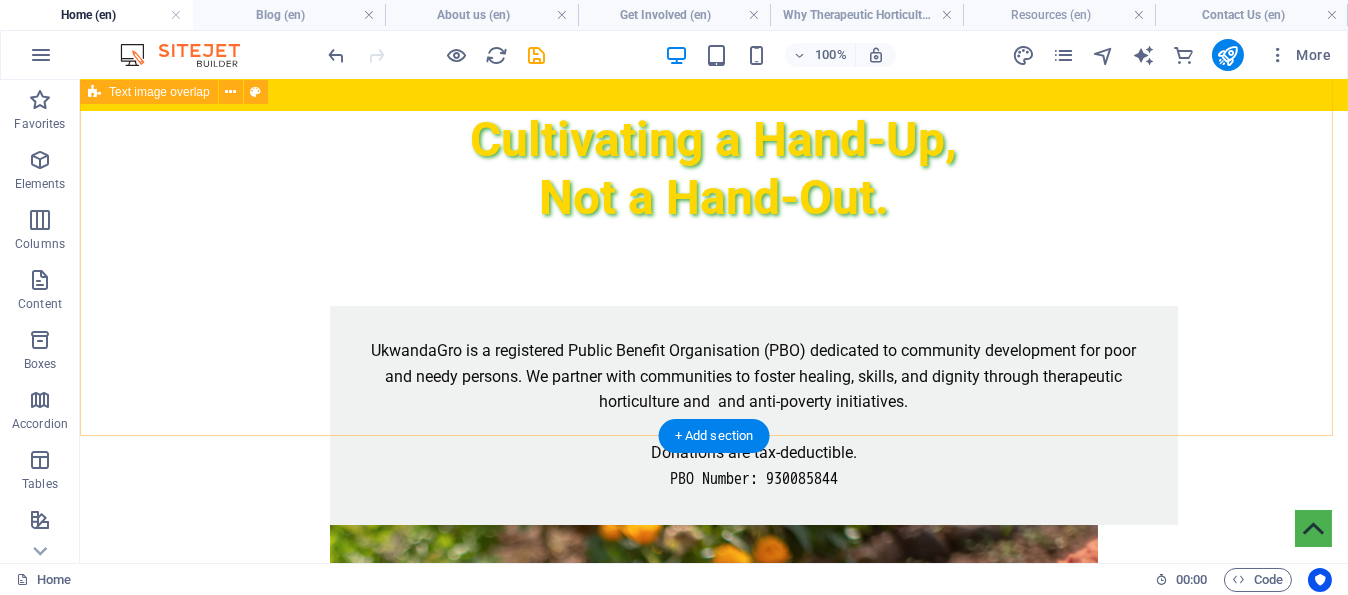 scroll, scrollTop: 7, scrollLeft: 0, axis: vertical 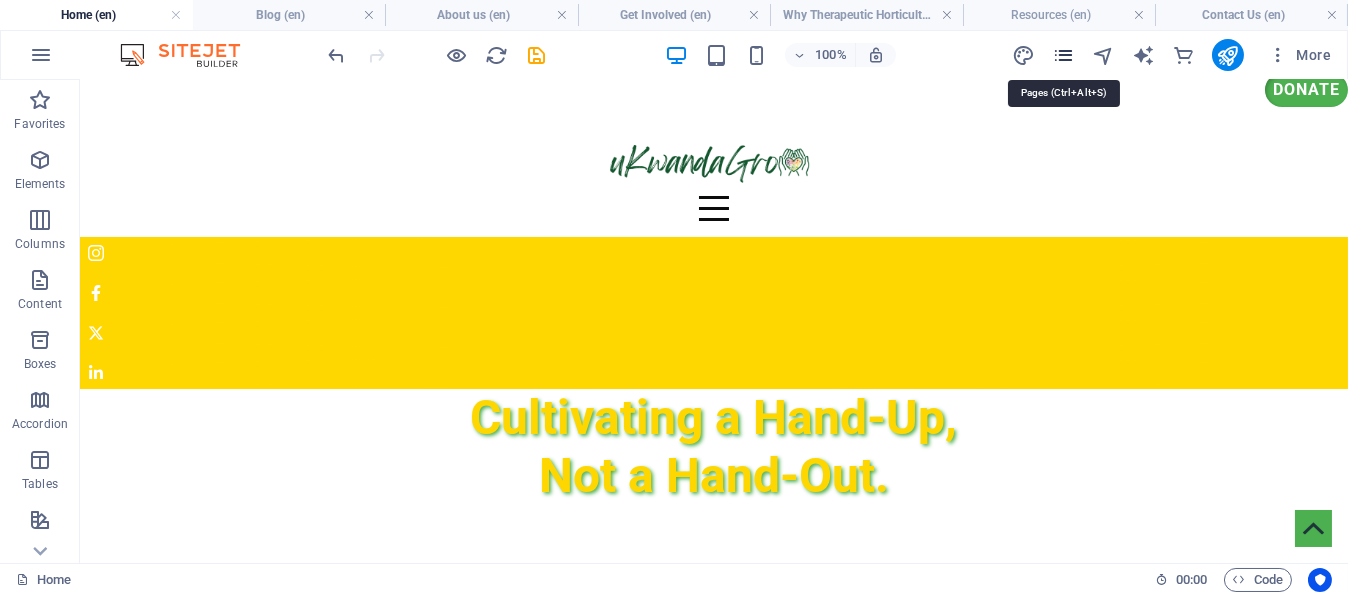 click at bounding box center [1063, 55] 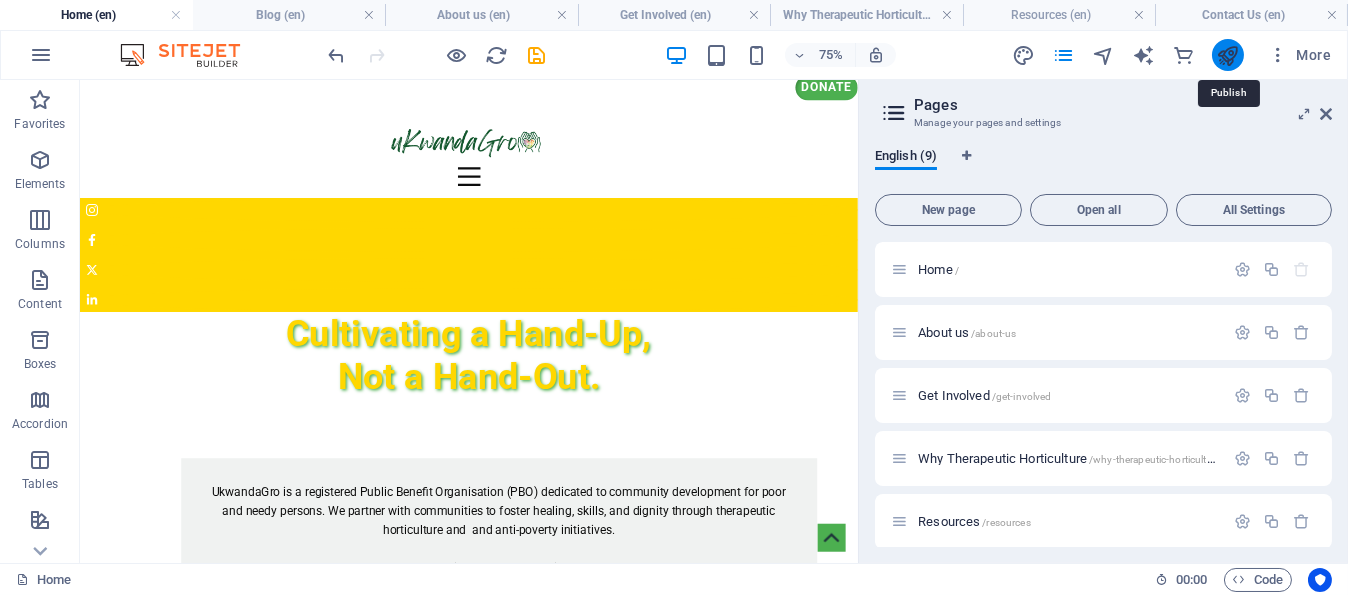 click at bounding box center (1227, 55) 